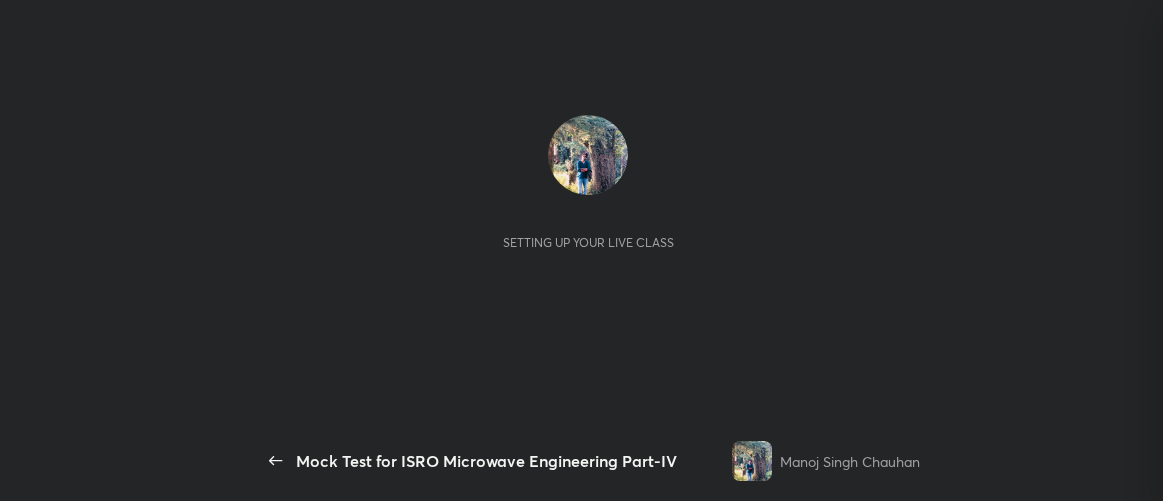 scroll, scrollTop: 0, scrollLeft: 0, axis: both 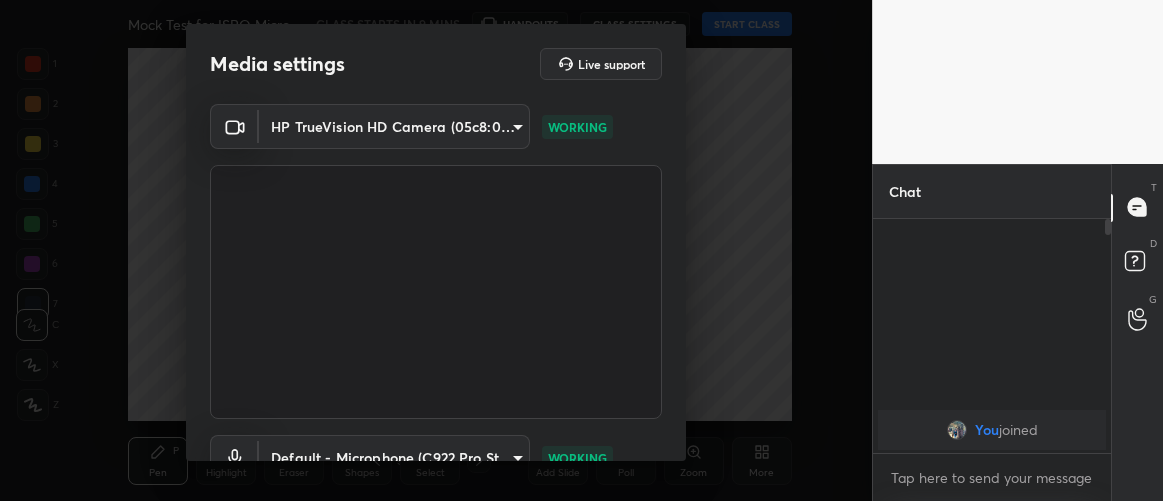 click on "Media settings Live support HP TrueVision HD Camera (05c8:03d2) 35c4a768e563fe6e1c903404e246e02083655b096a1491f14ea5728ef294d39e WORKING Default - Microphone (C922 Pro Stream Webcam) default WORKING 1 / 4 Next" at bounding box center (436, 242) 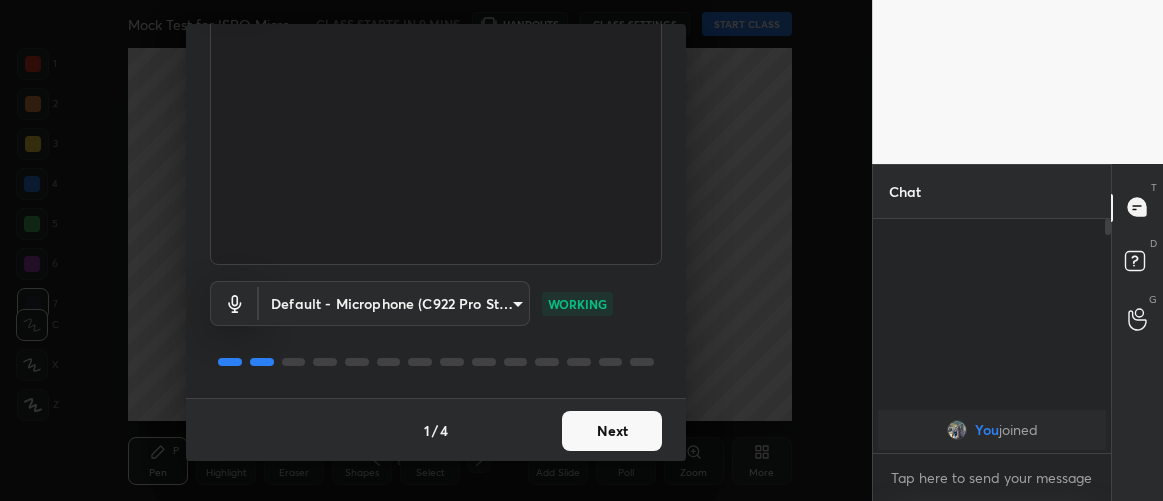 click on "Next" at bounding box center [612, 431] 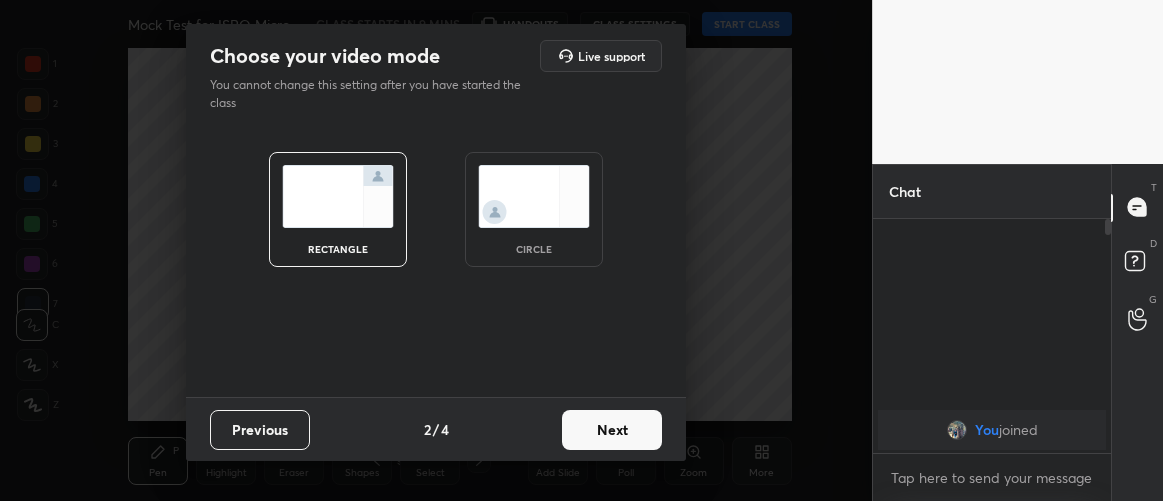 scroll, scrollTop: 0, scrollLeft: 0, axis: both 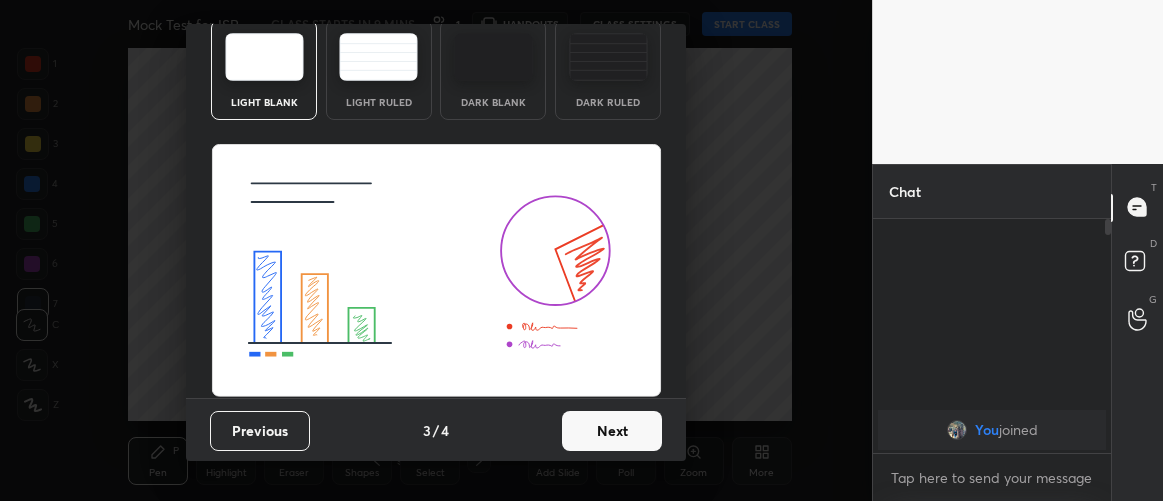 click on "Next" at bounding box center [612, 431] 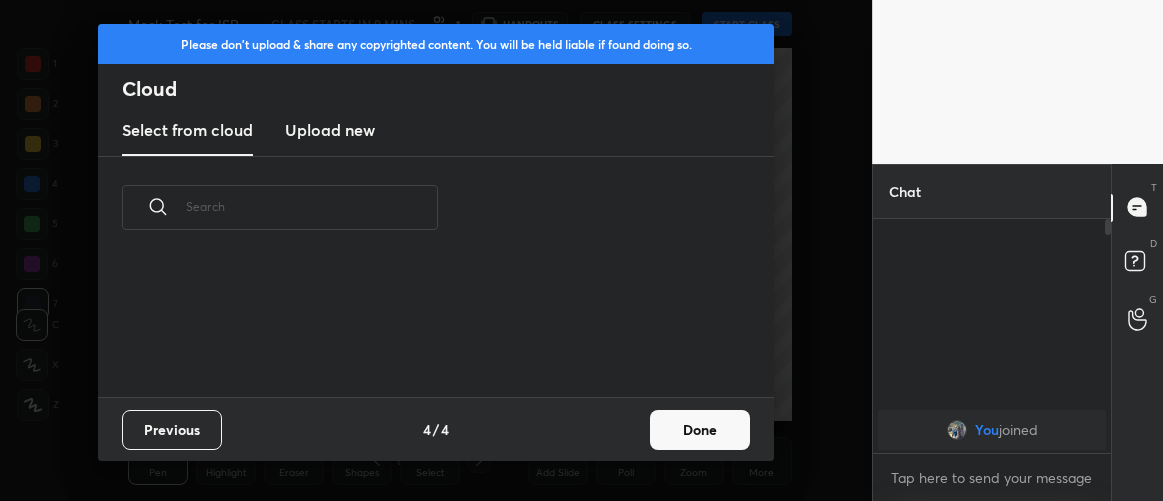 scroll, scrollTop: 0, scrollLeft: 0, axis: both 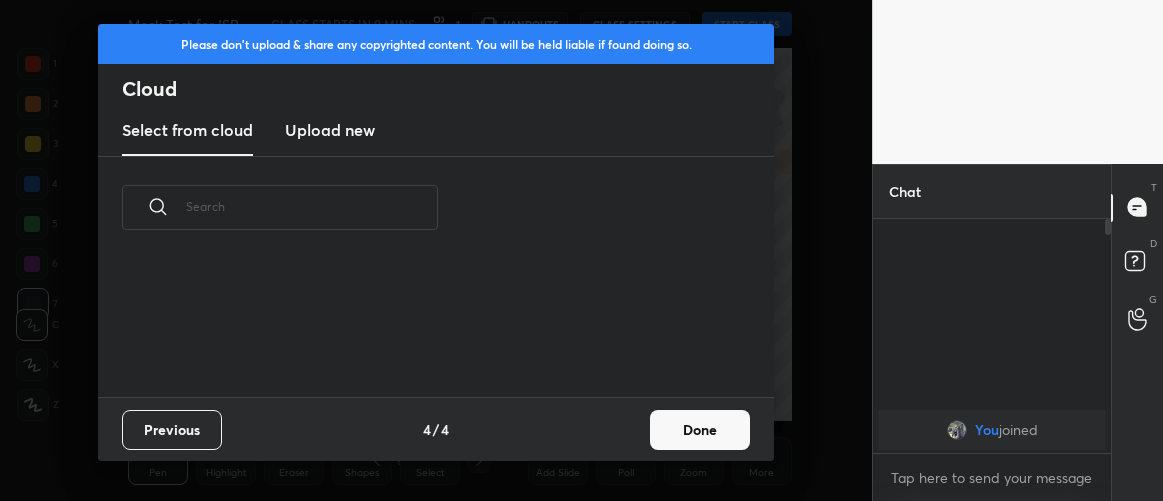 click on "Upload new" at bounding box center (330, 130) 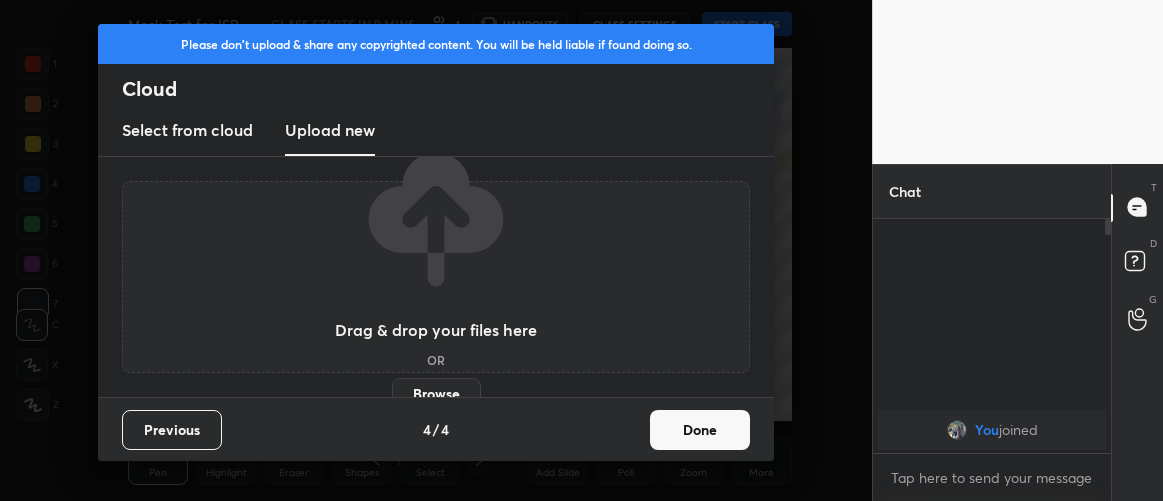 click on "Browse" at bounding box center (436, 394) 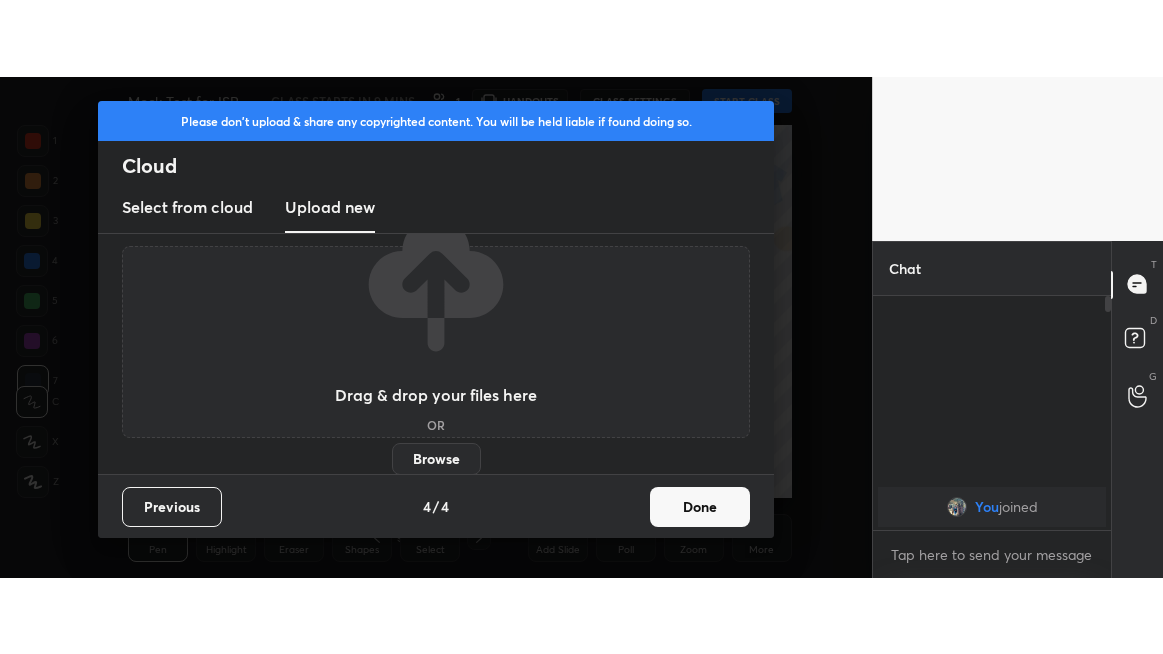 scroll, scrollTop: 0, scrollLeft: 0, axis: both 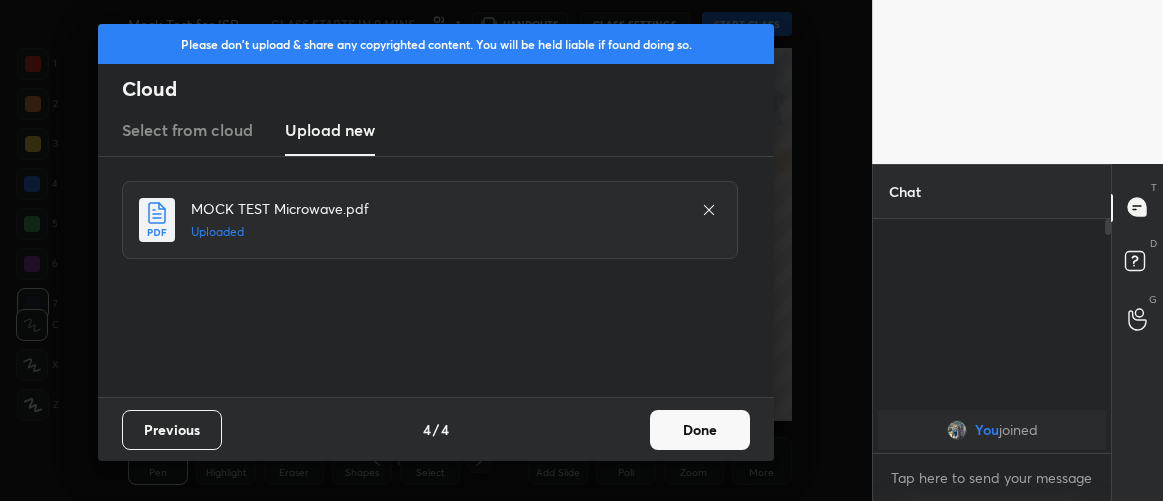 click on "Done" at bounding box center (700, 430) 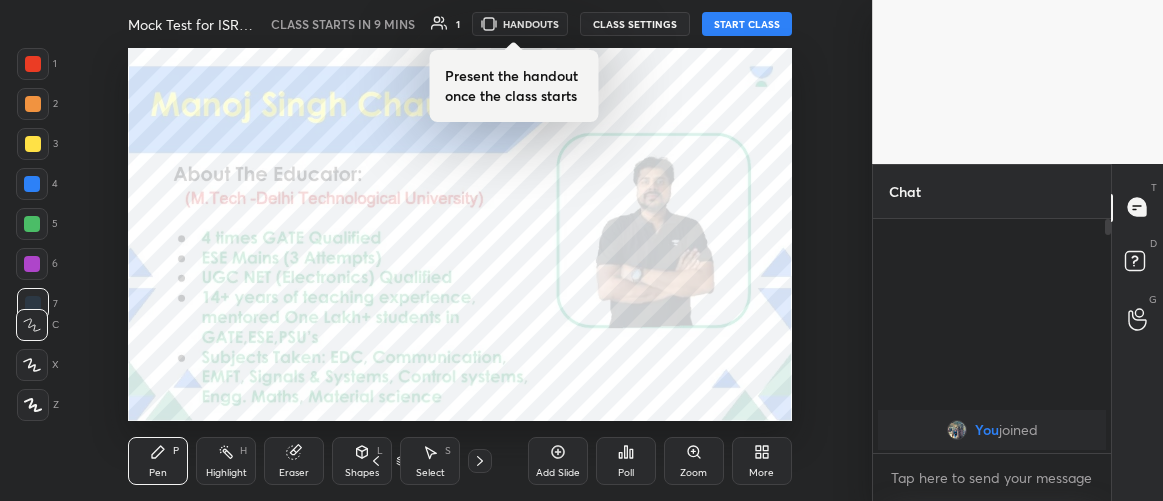 click on "More" at bounding box center (762, 461) 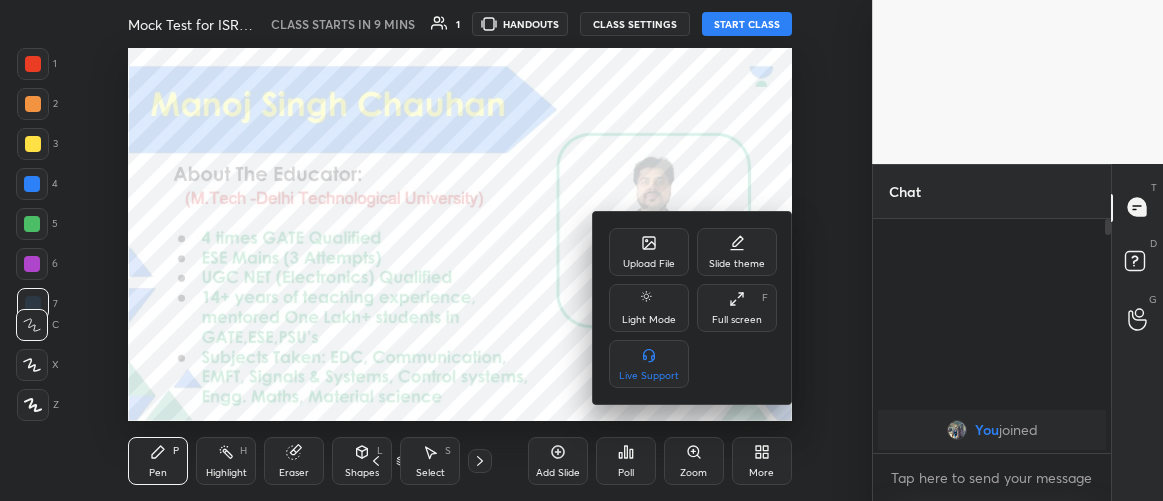 click 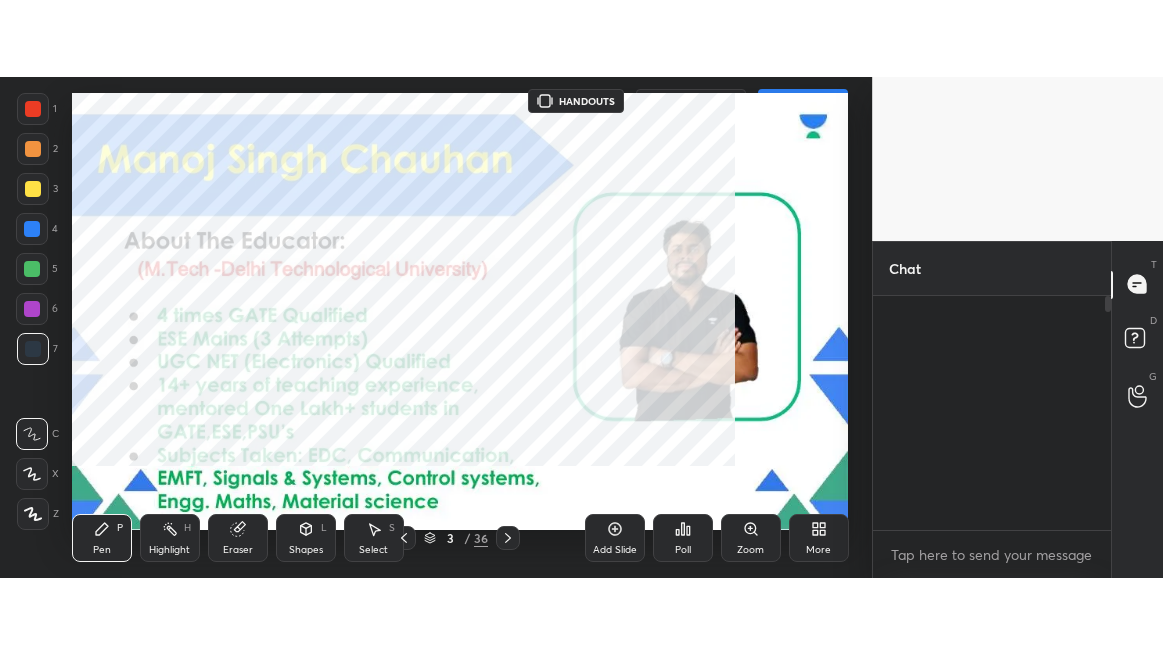 scroll, scrollTop: 99473, scrollLeft: 99207, axis: both 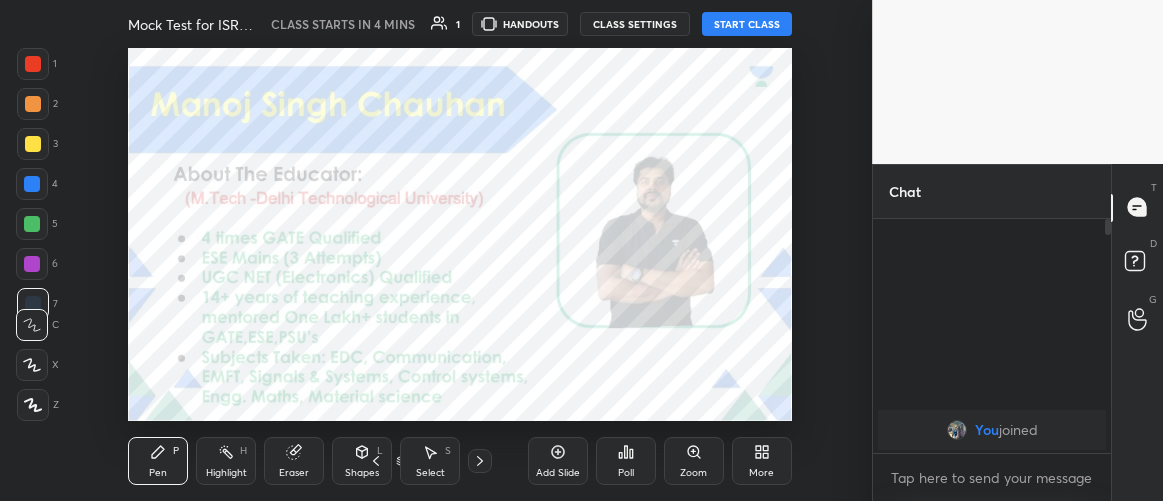 click 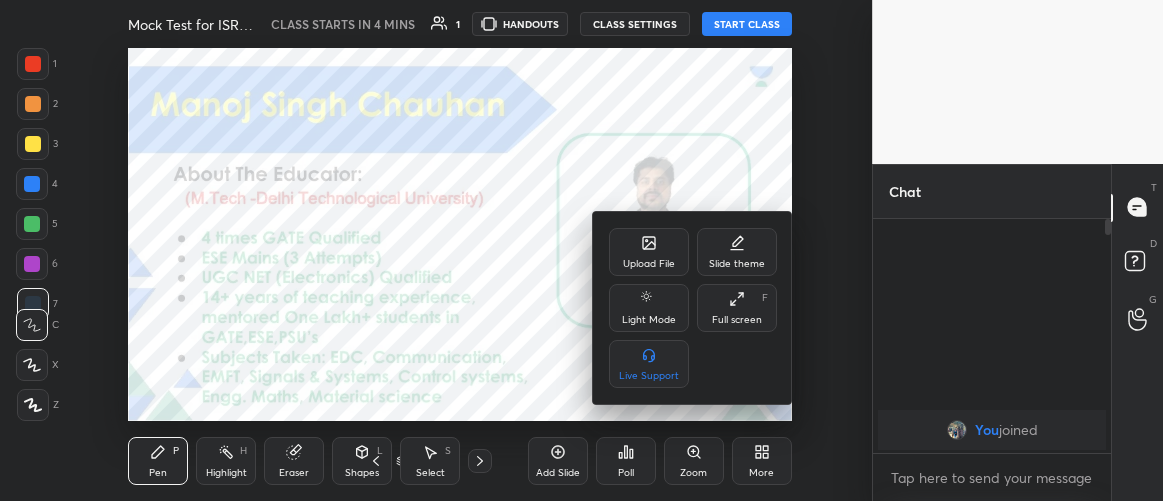 click on "Full screen F" at bounding box center [737, 308] 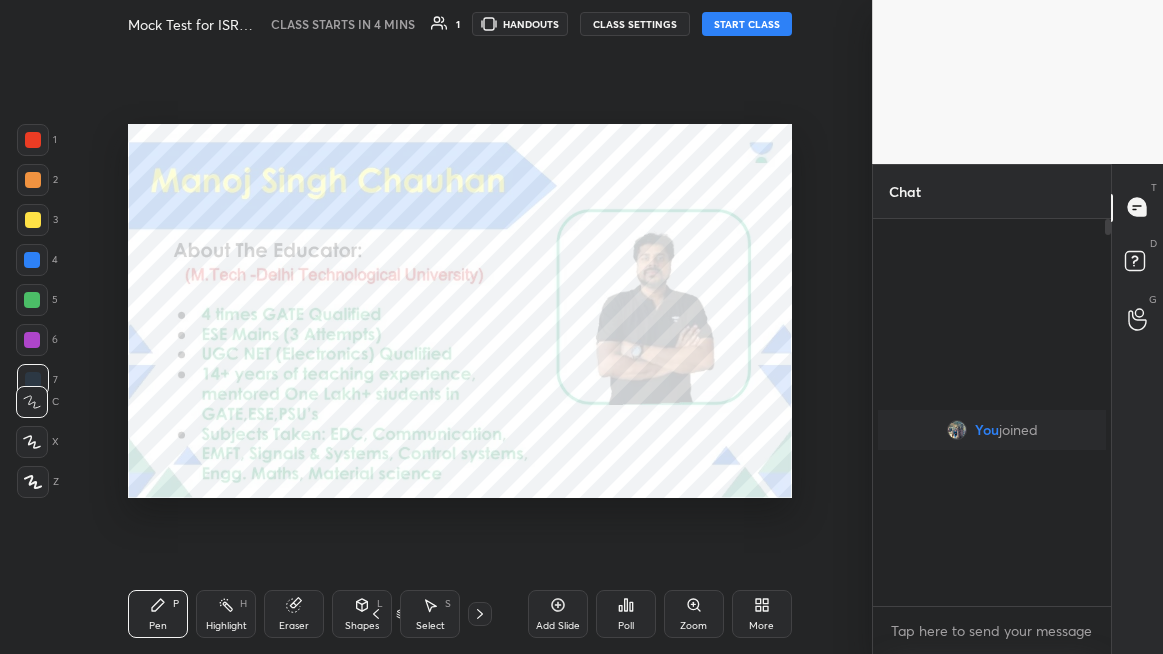 scroll, scrollTop: 99473, scrollLeft: 99207, axis: both 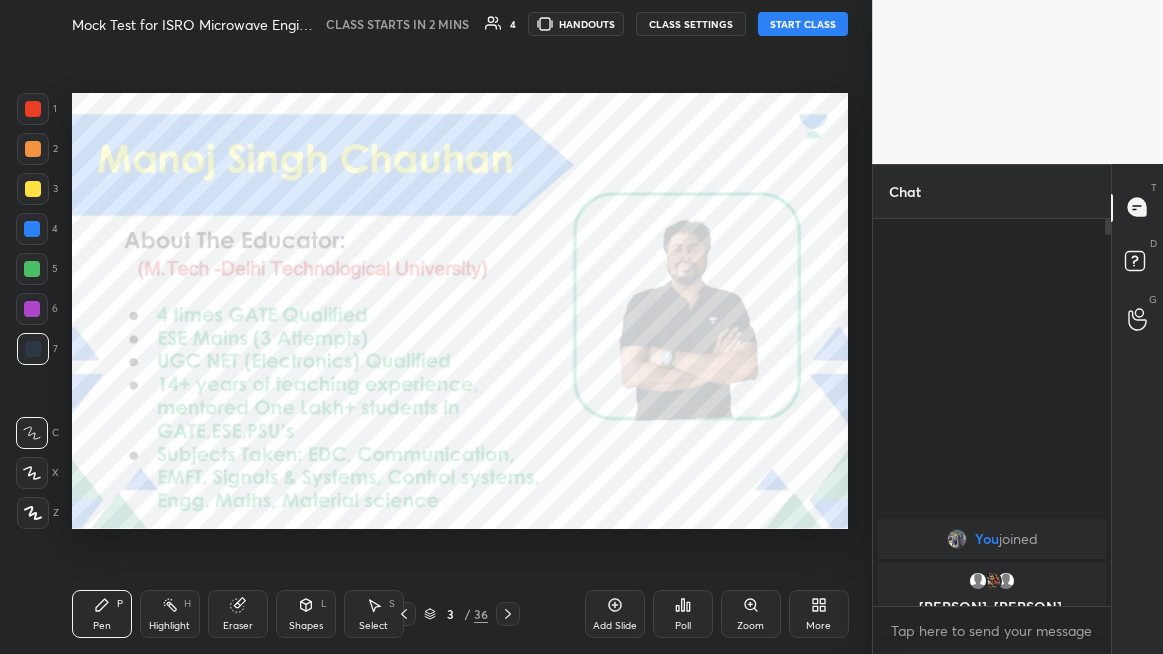 click on "START CLASS" at bounding box center (803, 24) 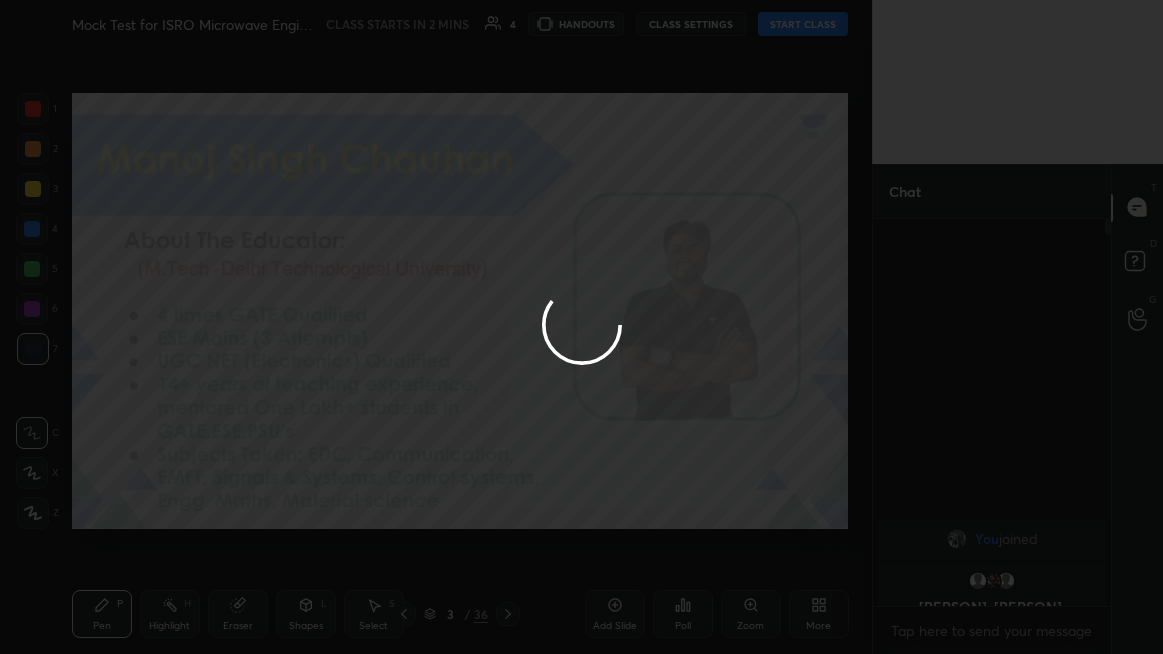 type on "x" 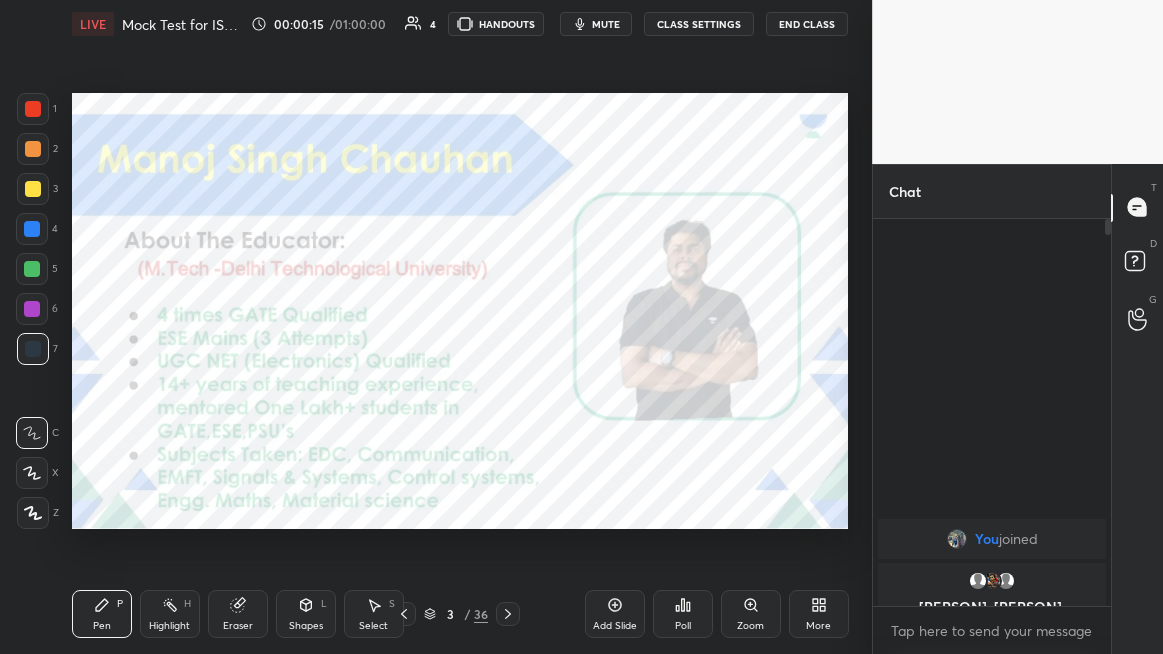 click at bounding box center (33, 109) 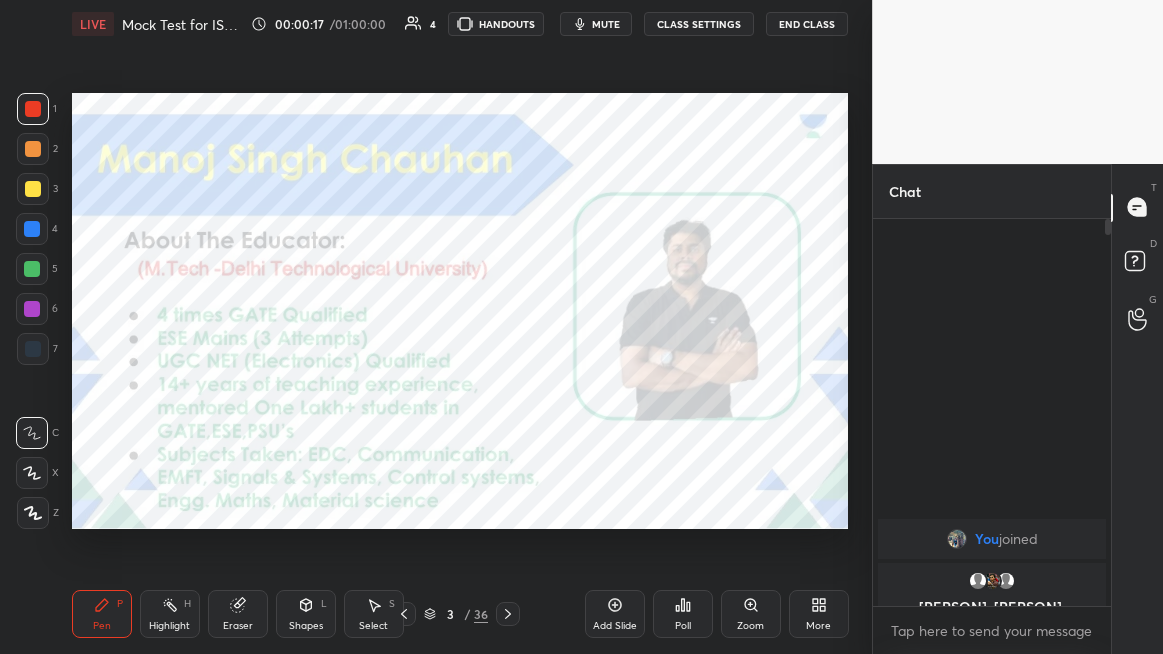 click 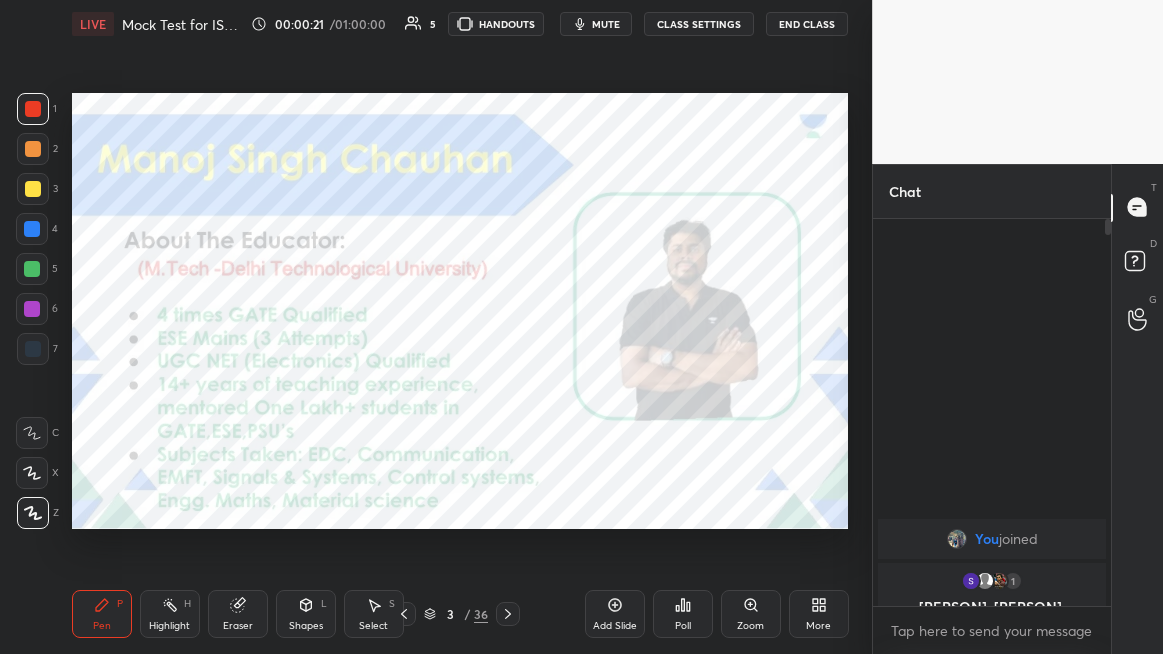 click on "Eraser" at bounding box center [238, 614] 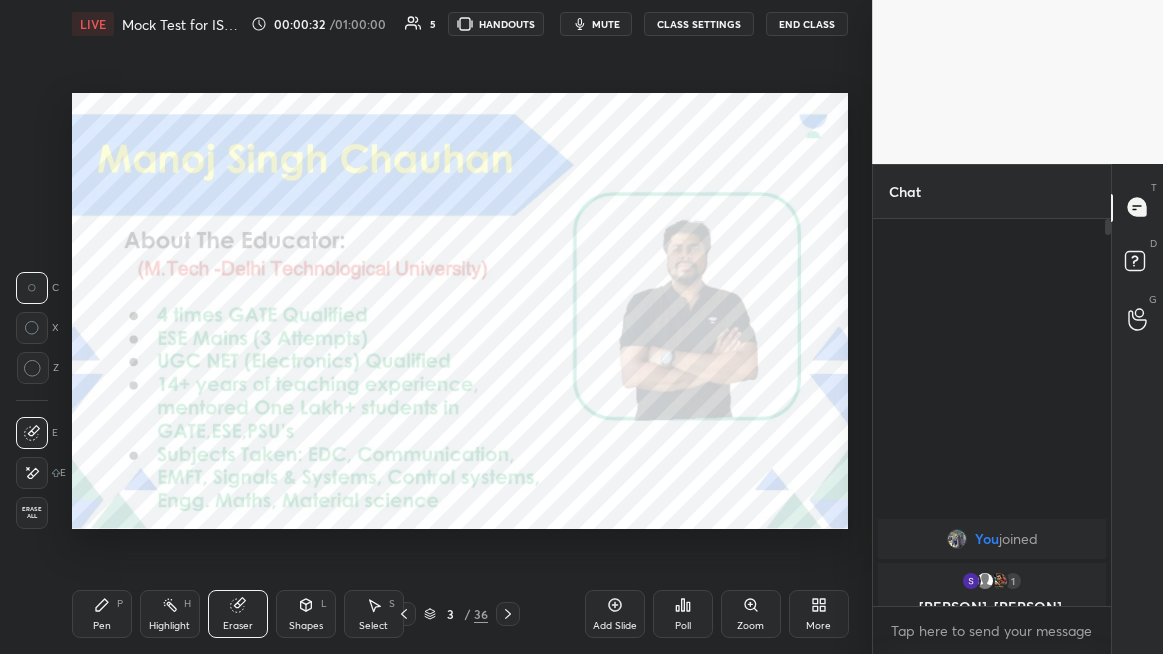 click on "mute" at bounding box center (606, 24) 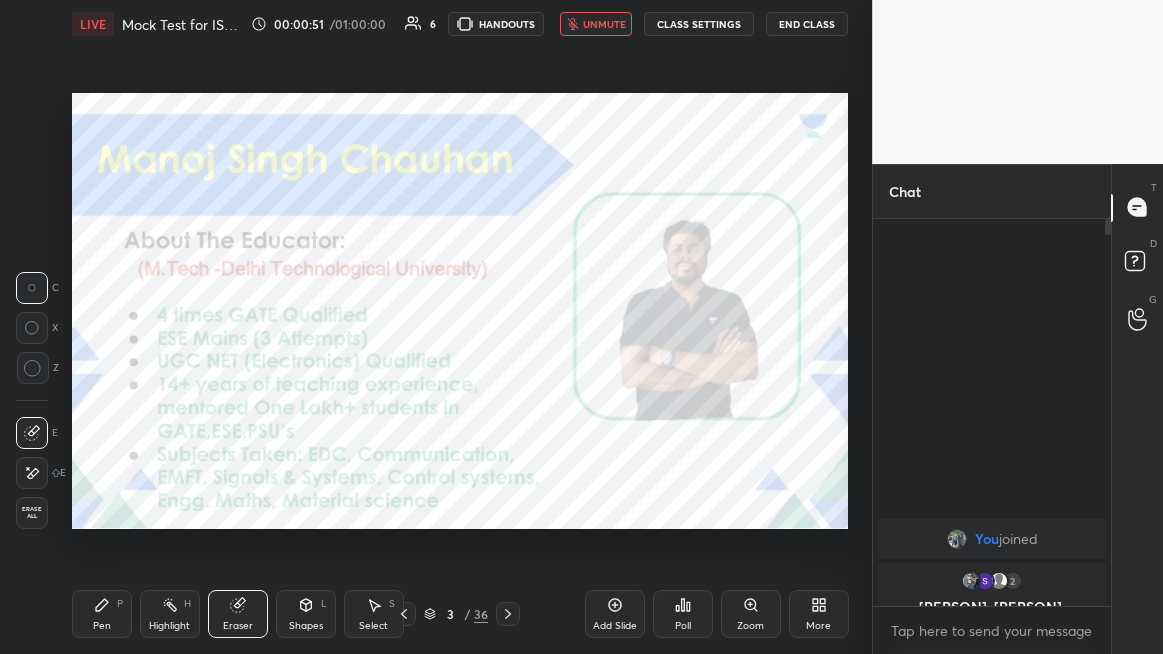 click on "unmute" at bounding box center [604, 24] 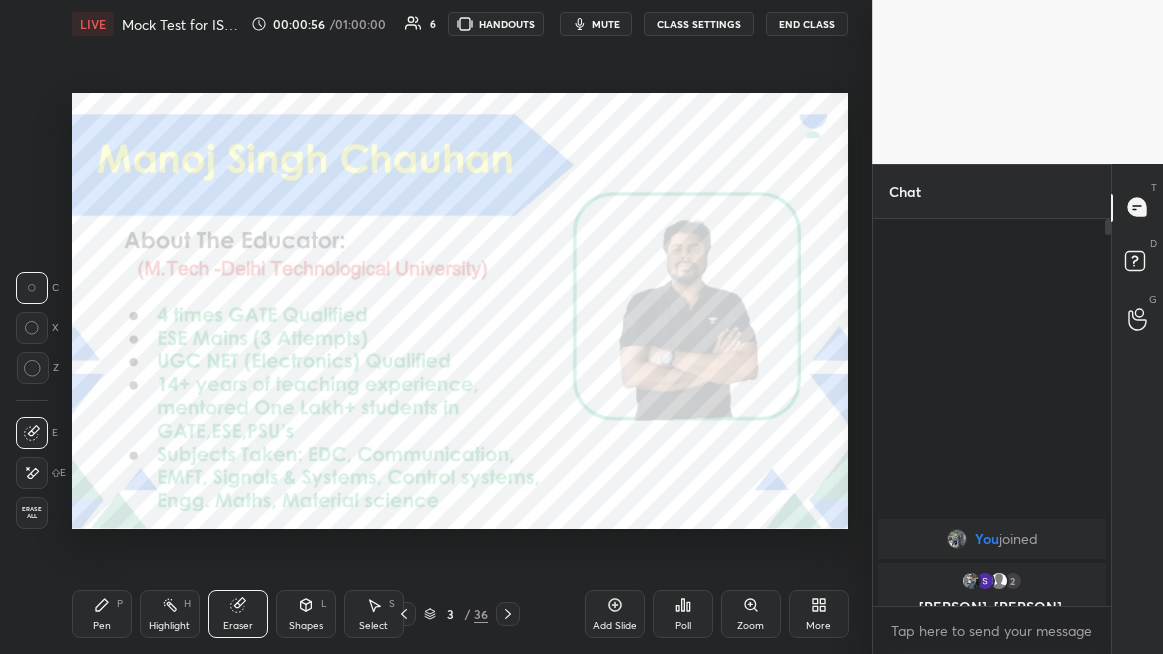 click 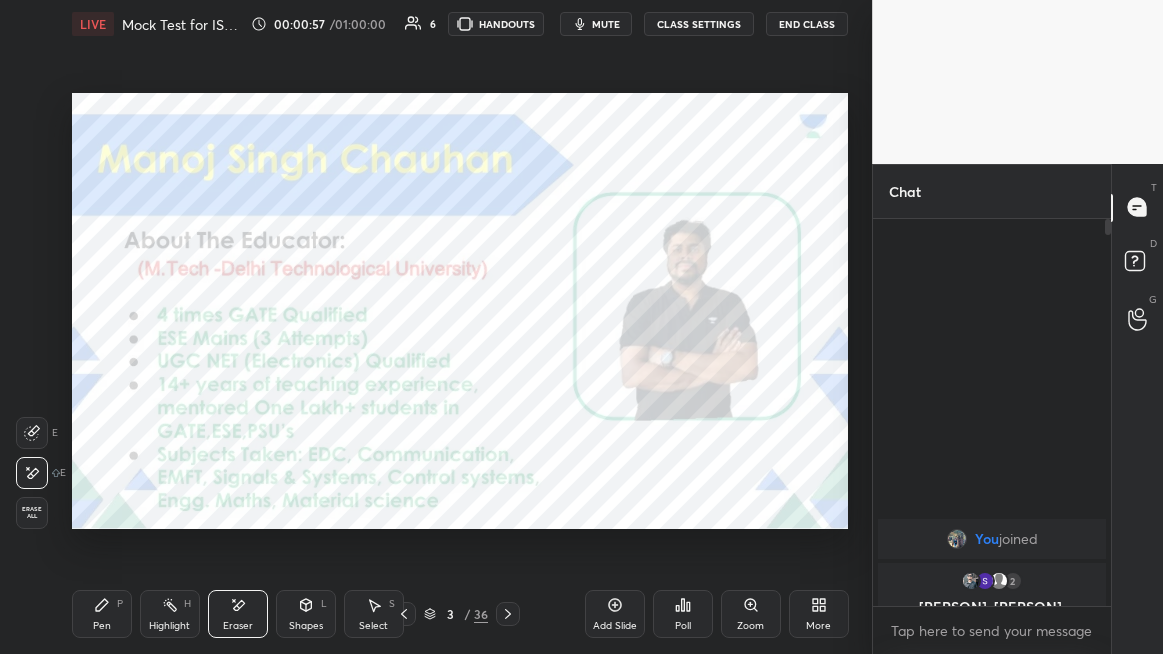 click on "Pen P" at bounding box center (102, 614) 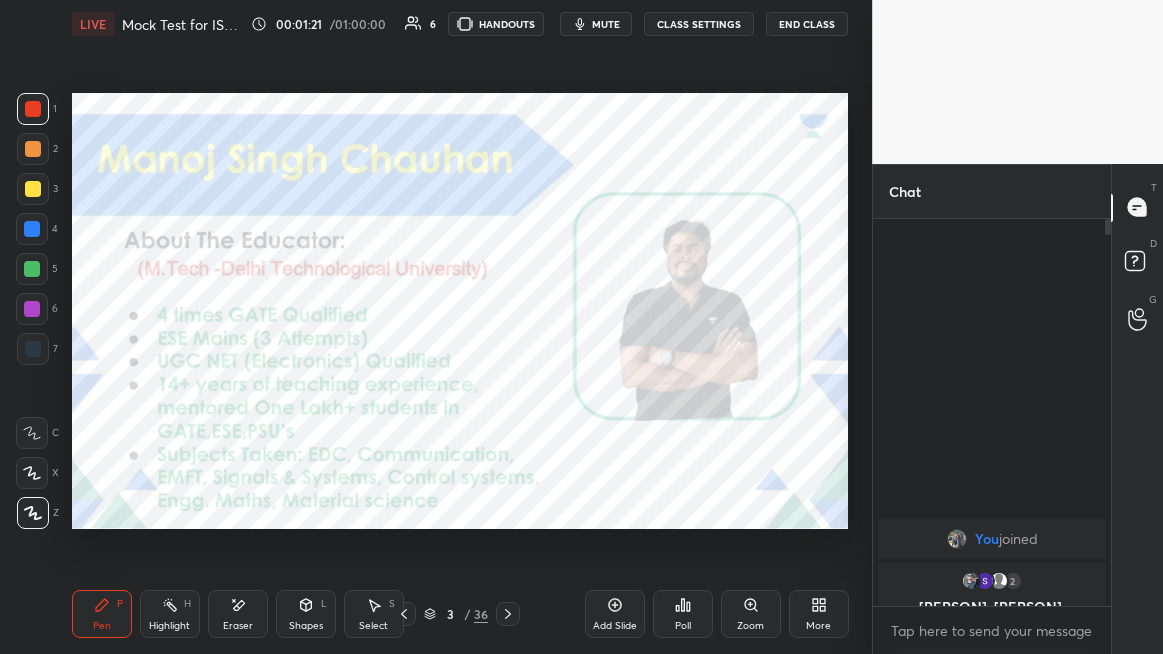 click 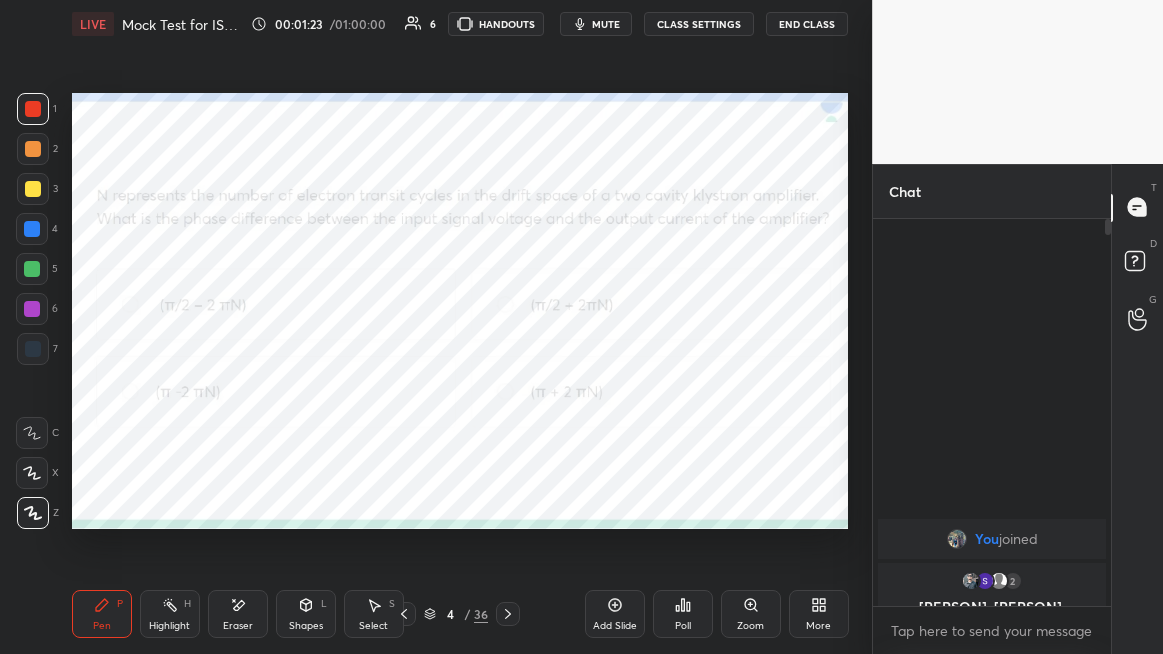 click at bounding box center [33, 109] 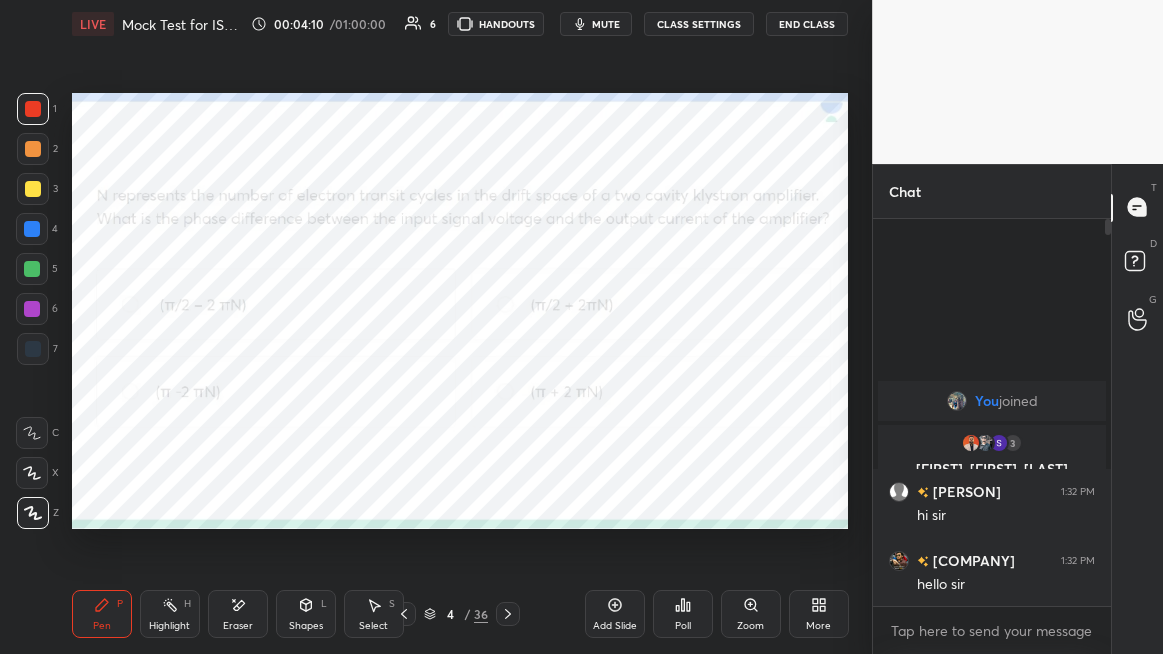click on "Poll" at bounding box center [683, 614] 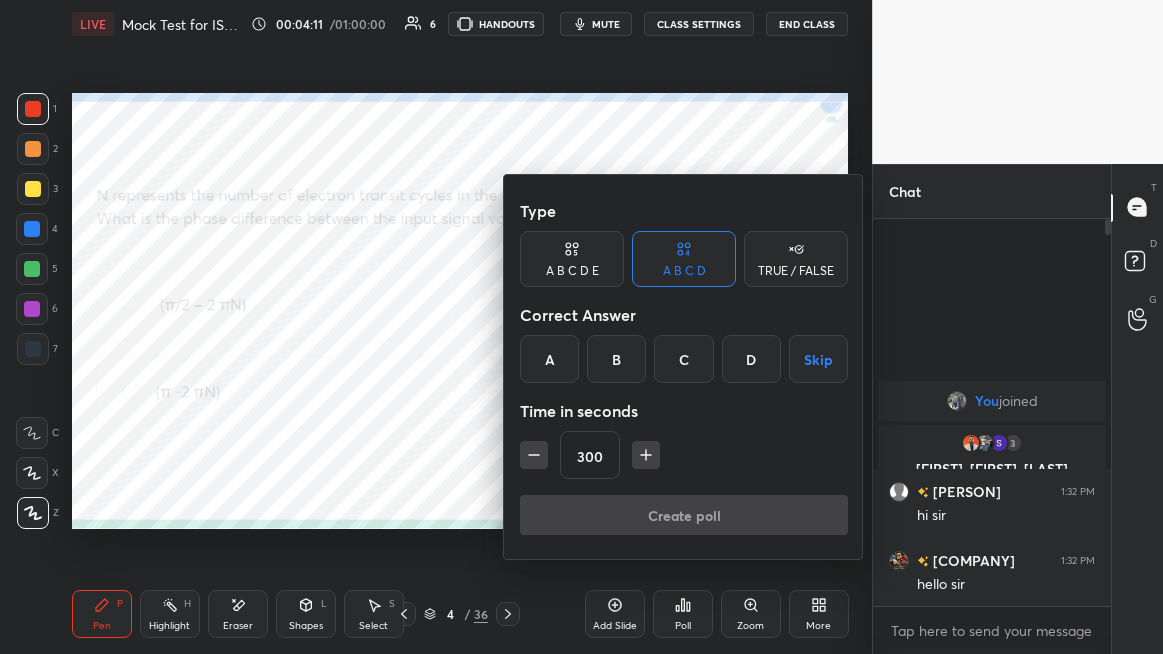 click on "A" at bounding box center [549, 359] 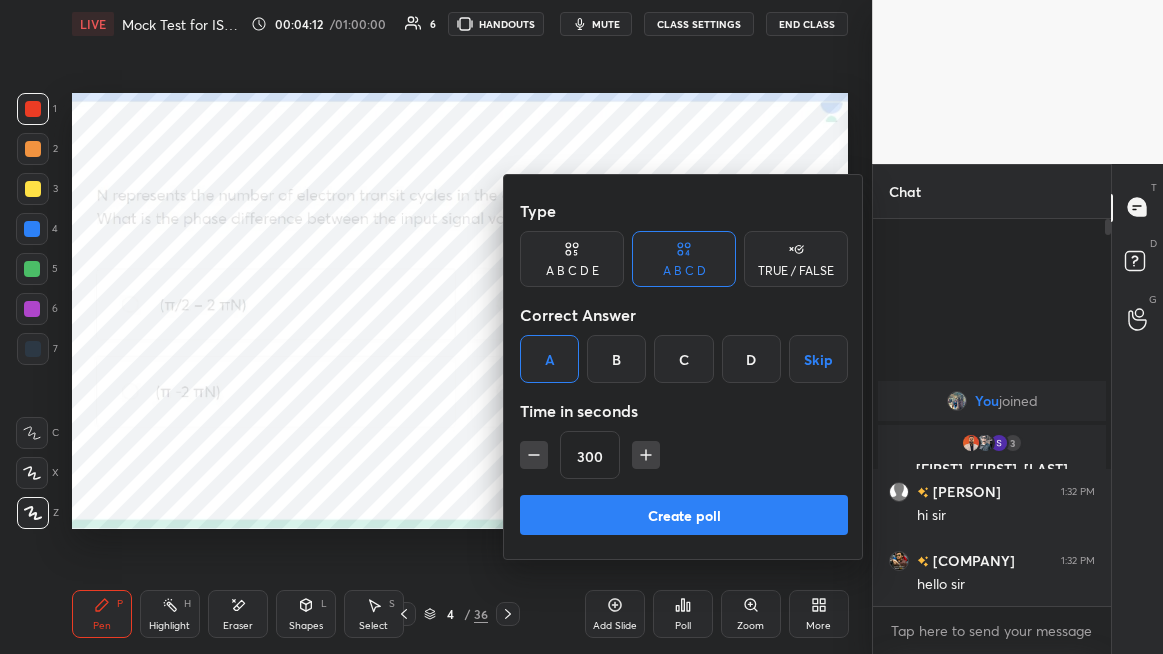 click 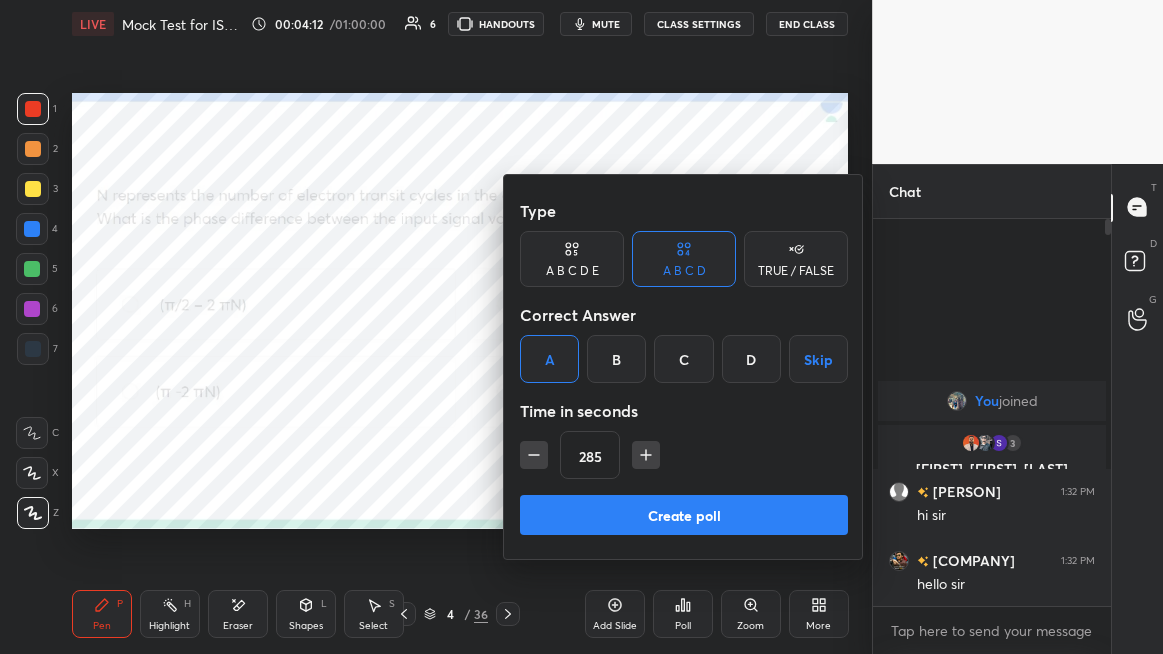 click 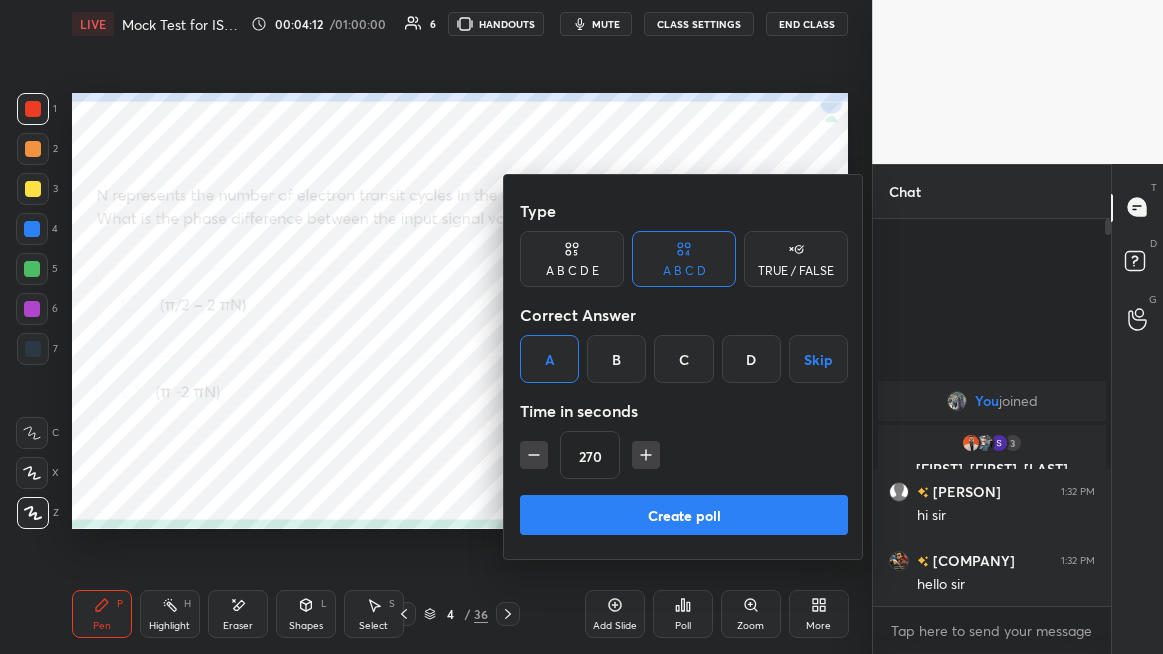 click 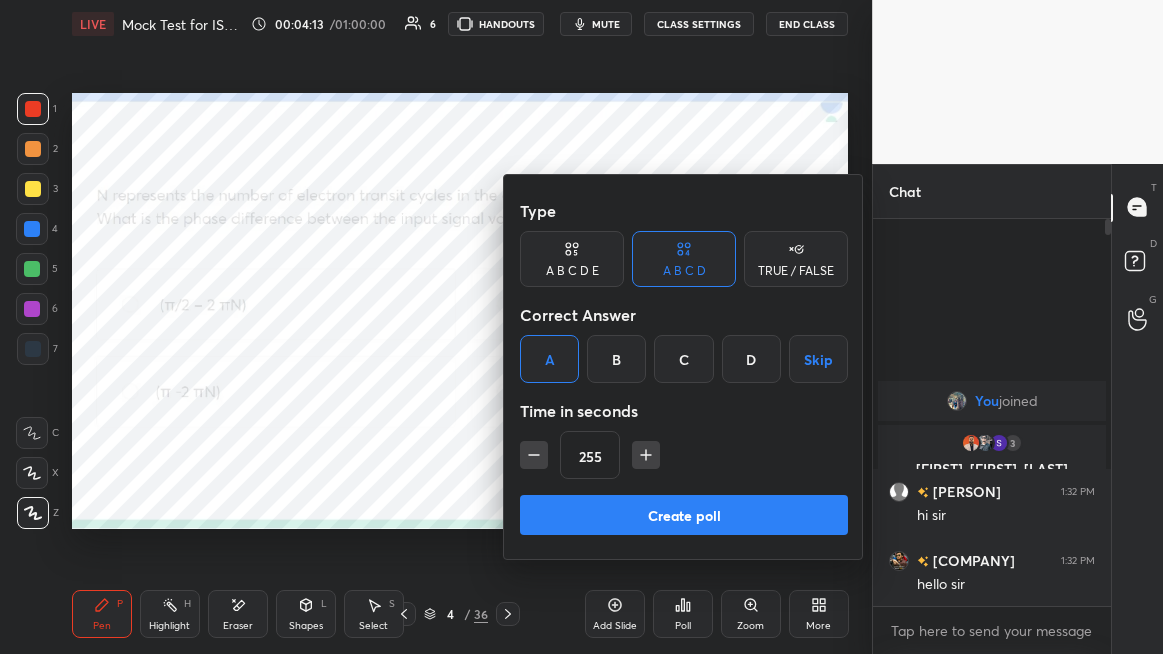 click 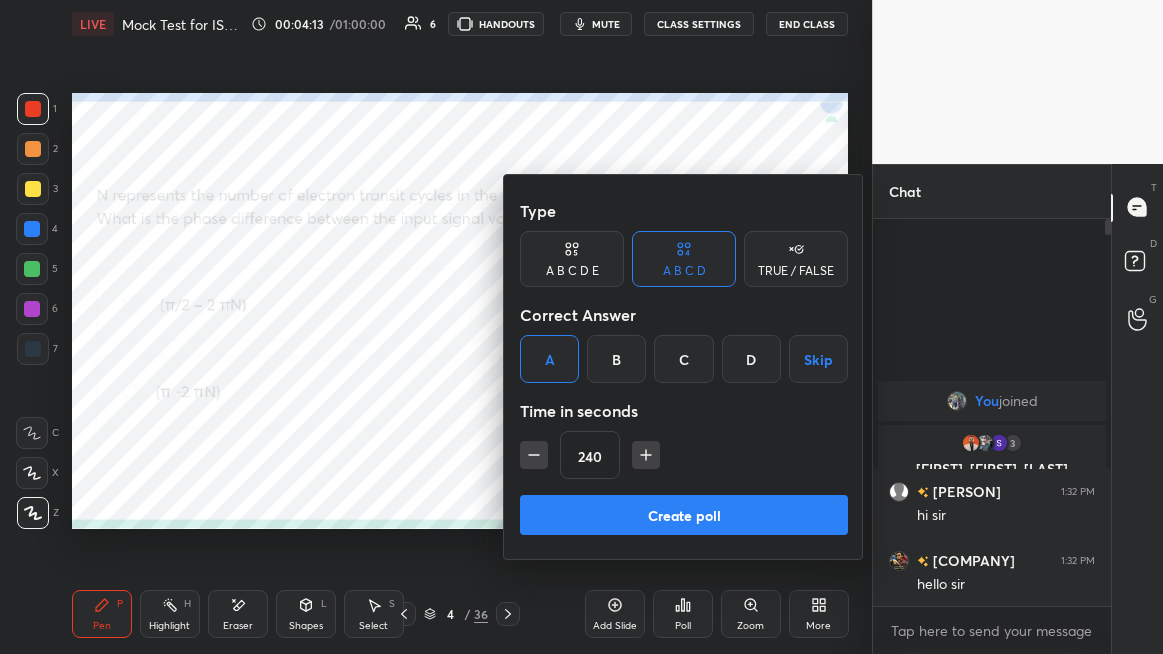 click 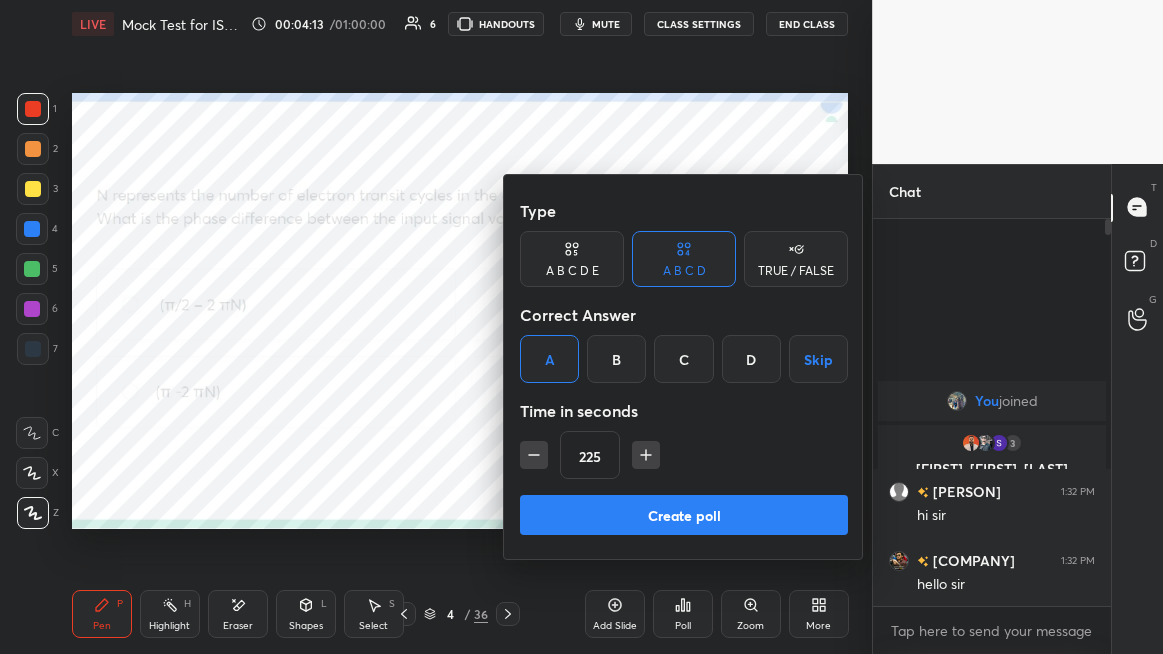 click 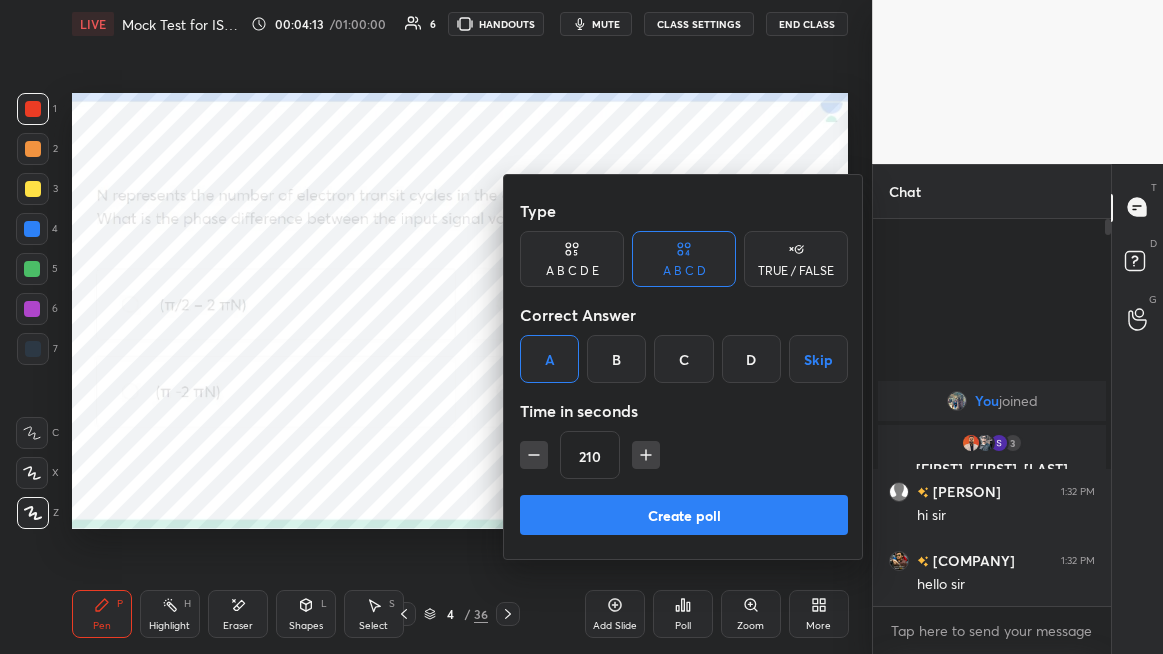 click 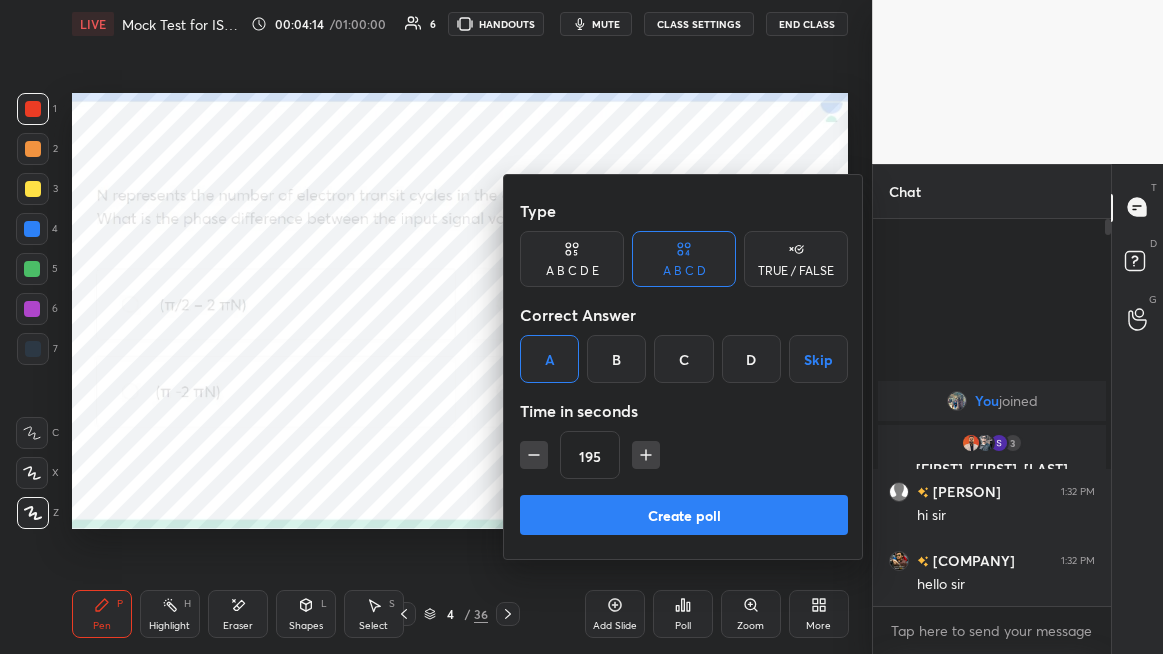 click 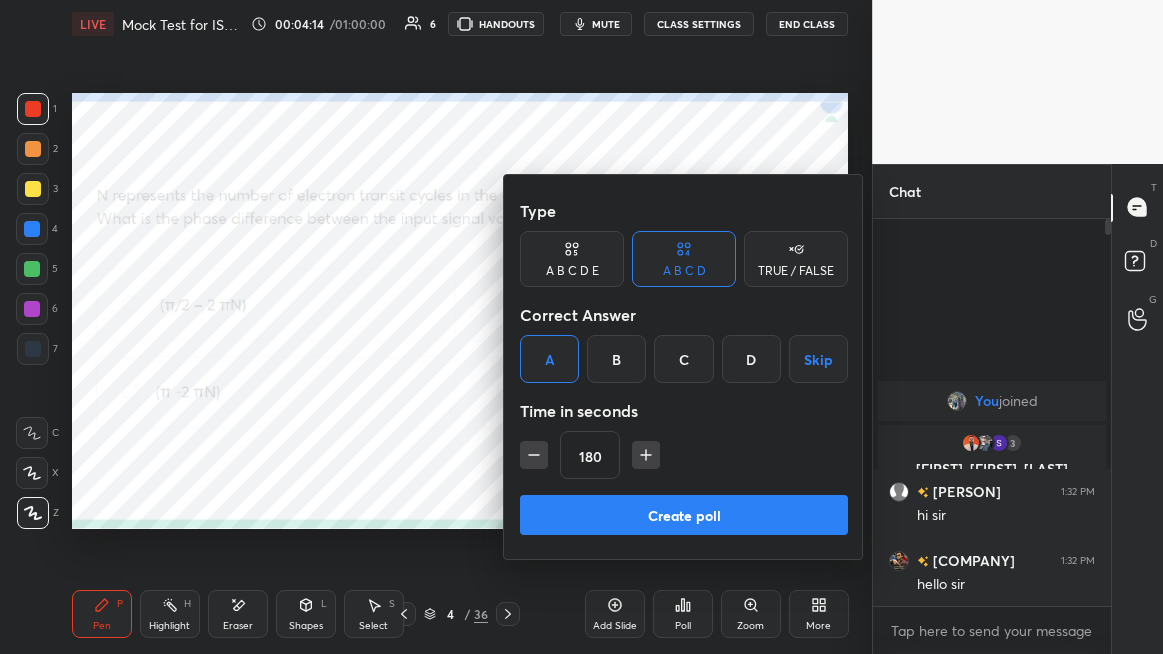 click 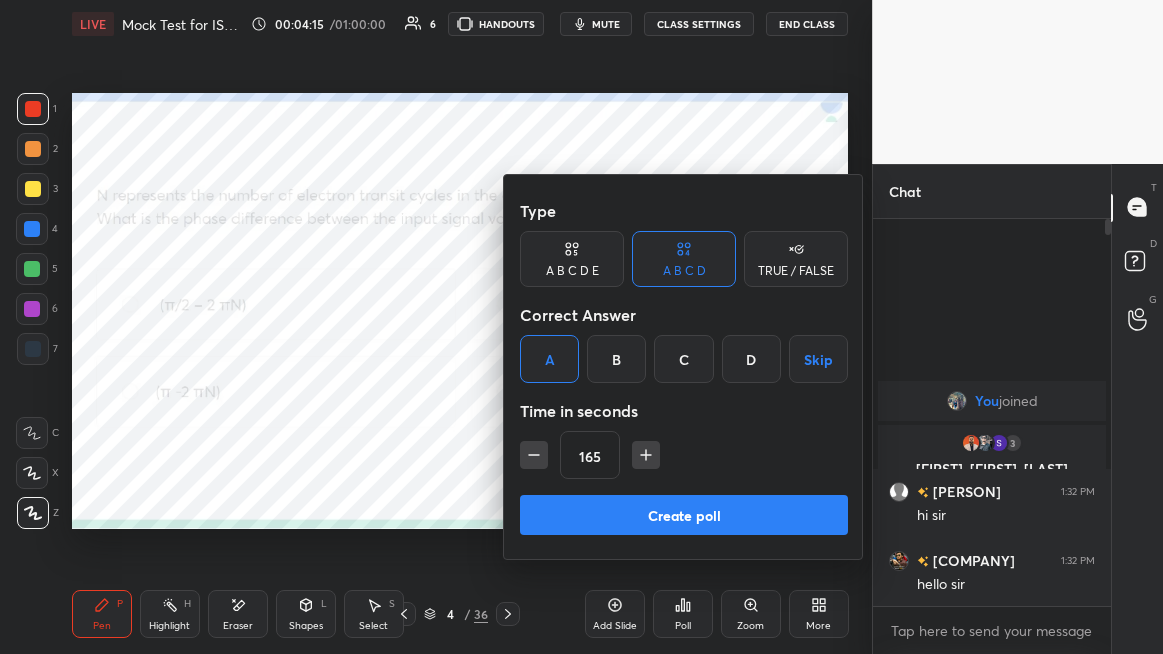 click 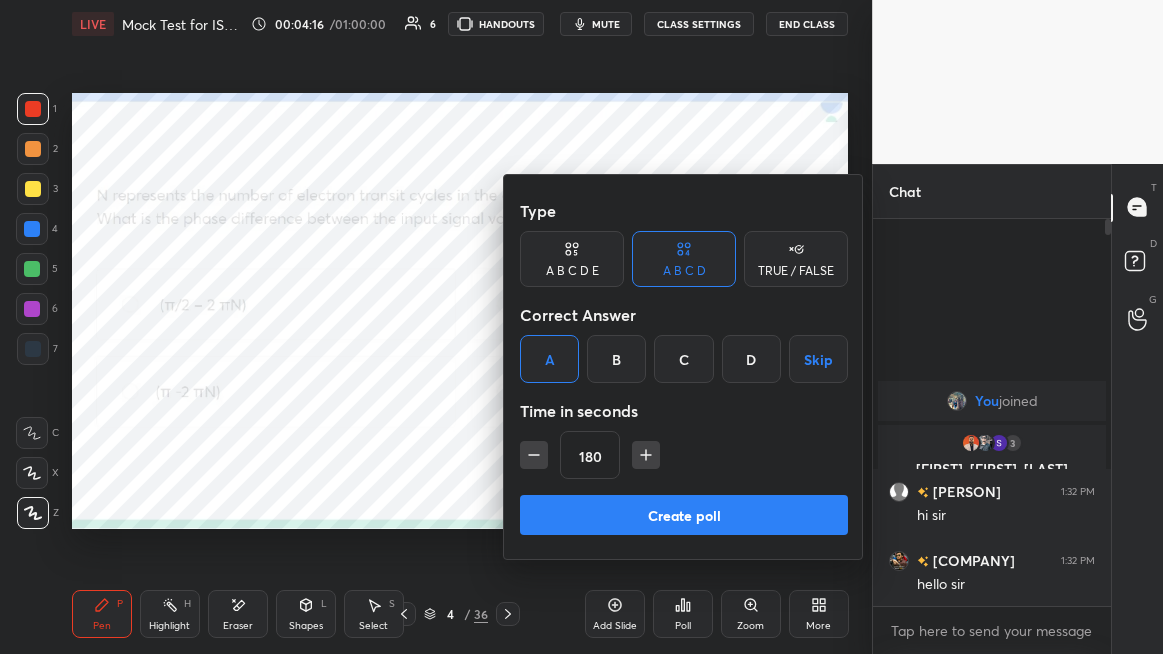 click on "Create poll" at bounding box center [684, 515] 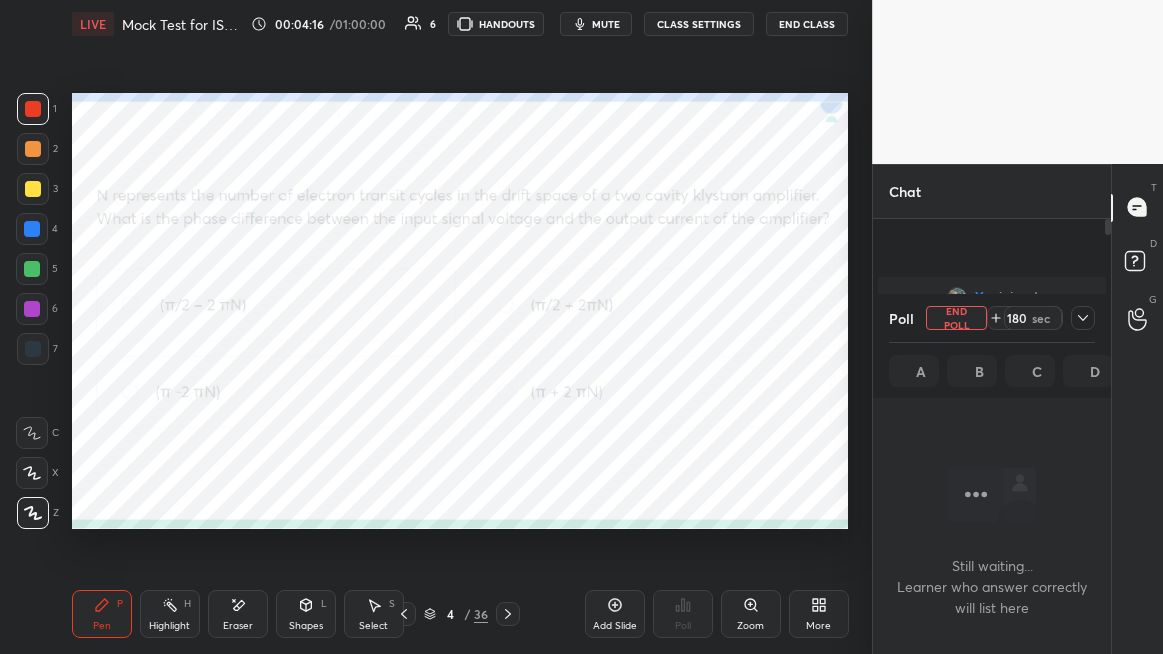 scroll, scrollTop: 278, scrollLeft: 232, axis: both 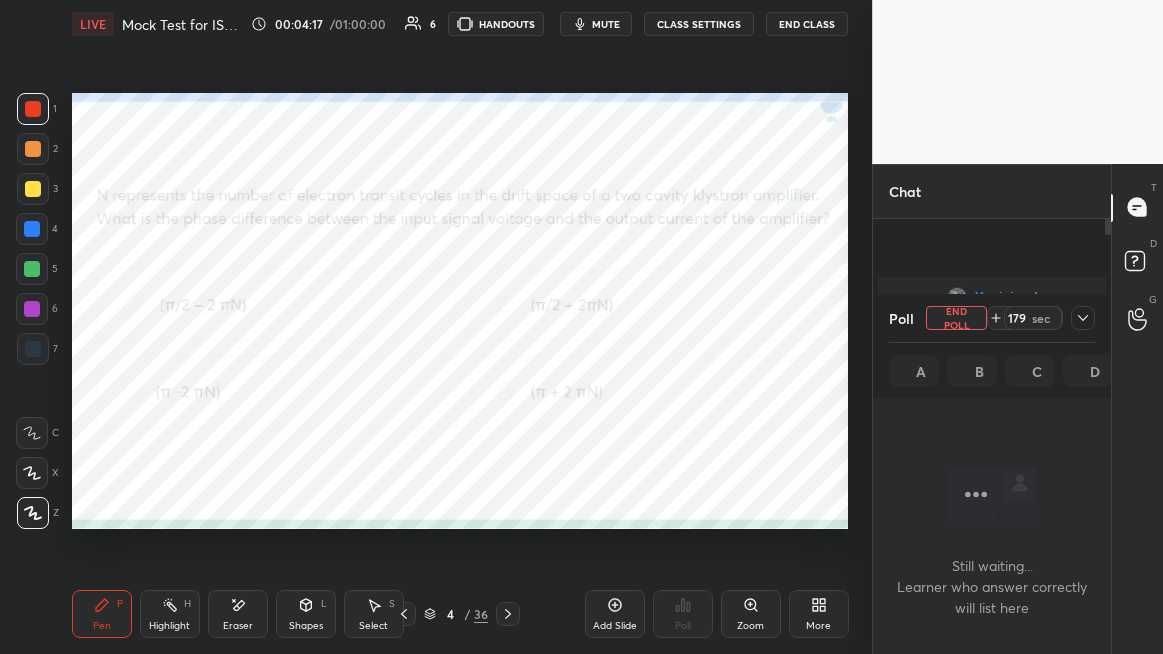 click 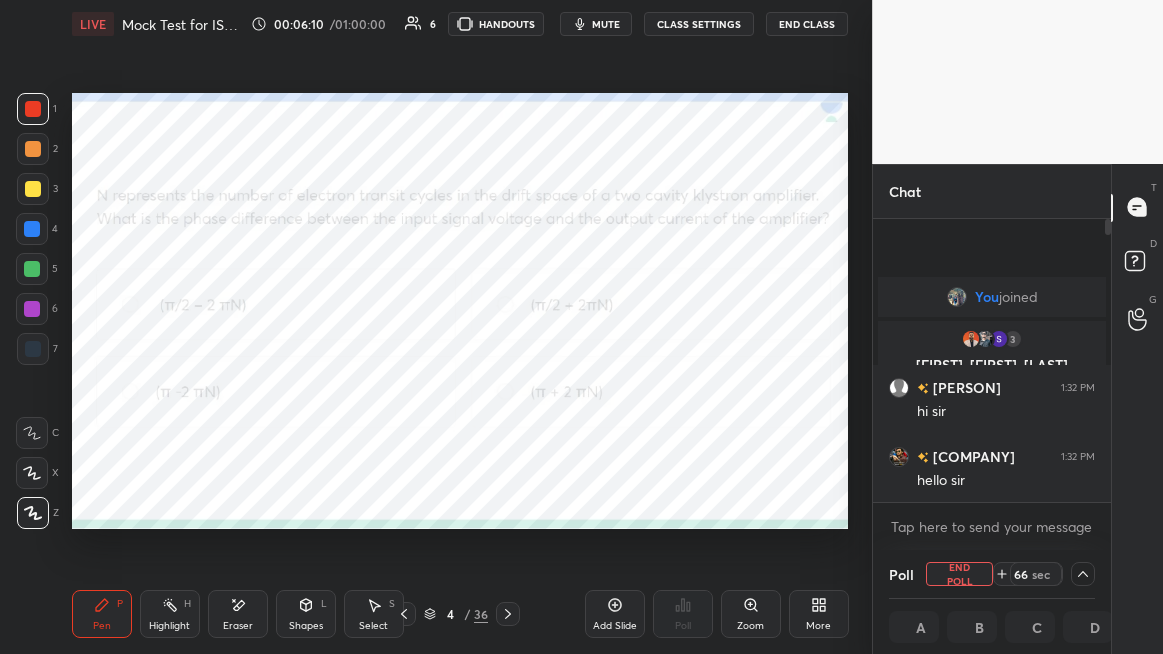 scroll, scrollTop: 1, scrollLeft: 6, axis: both 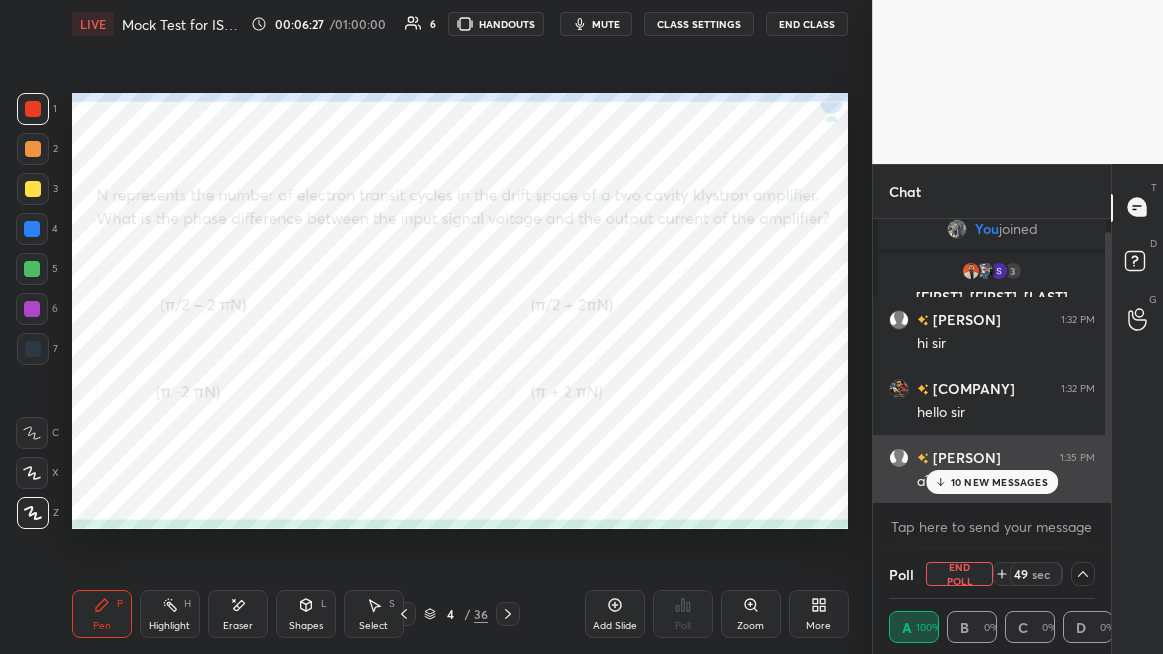 click on "10 NEW MESSAGES" at bounding box center [992, 482] 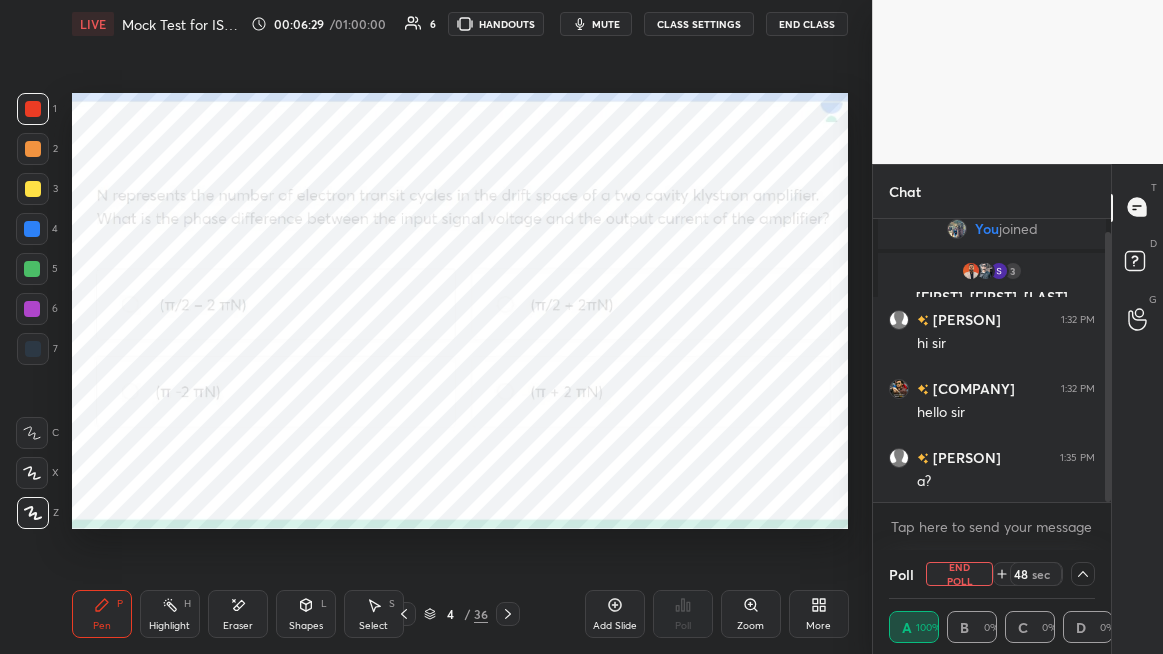 click 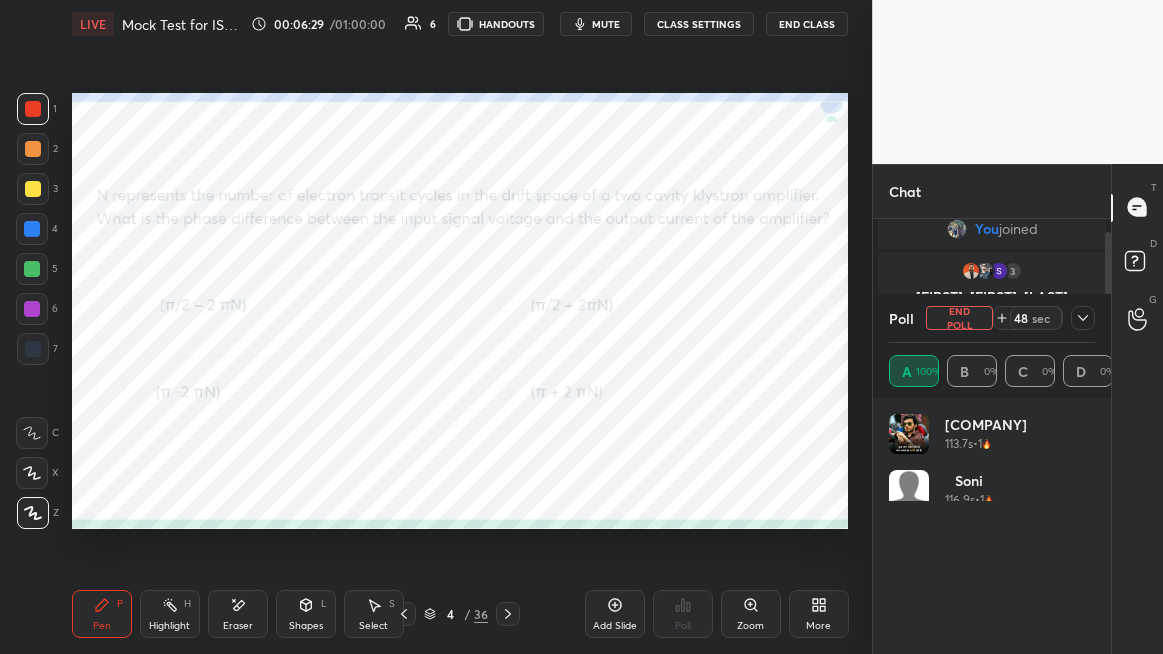 scroll, scrollTop: 6, scrollLeft: 6, axis: both 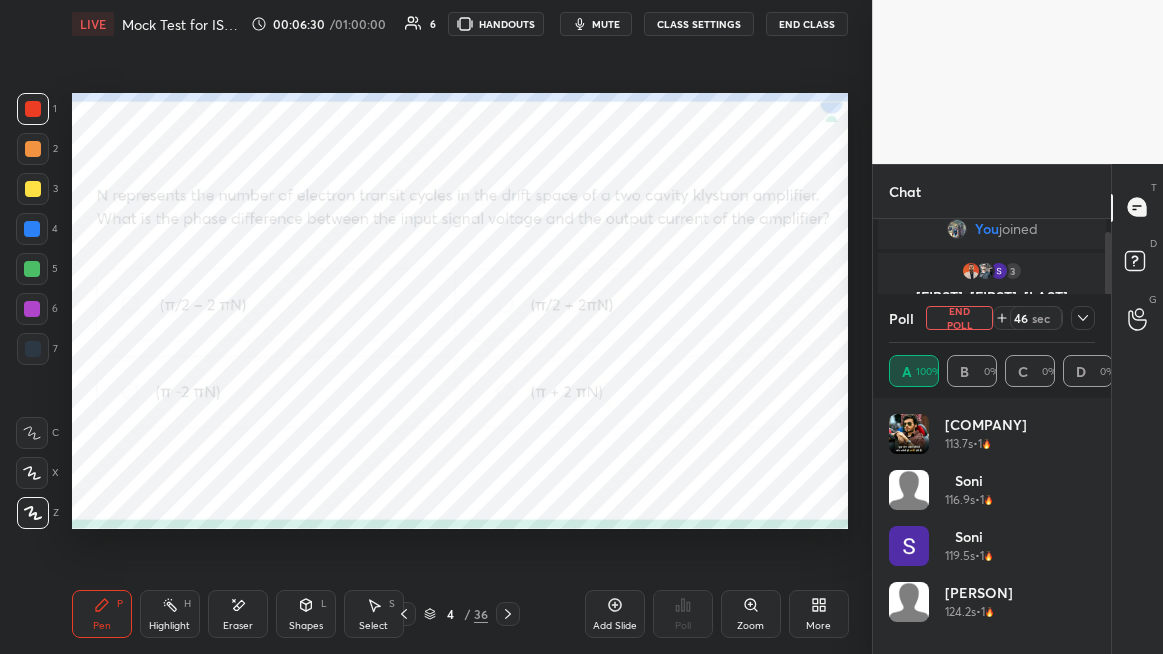 click 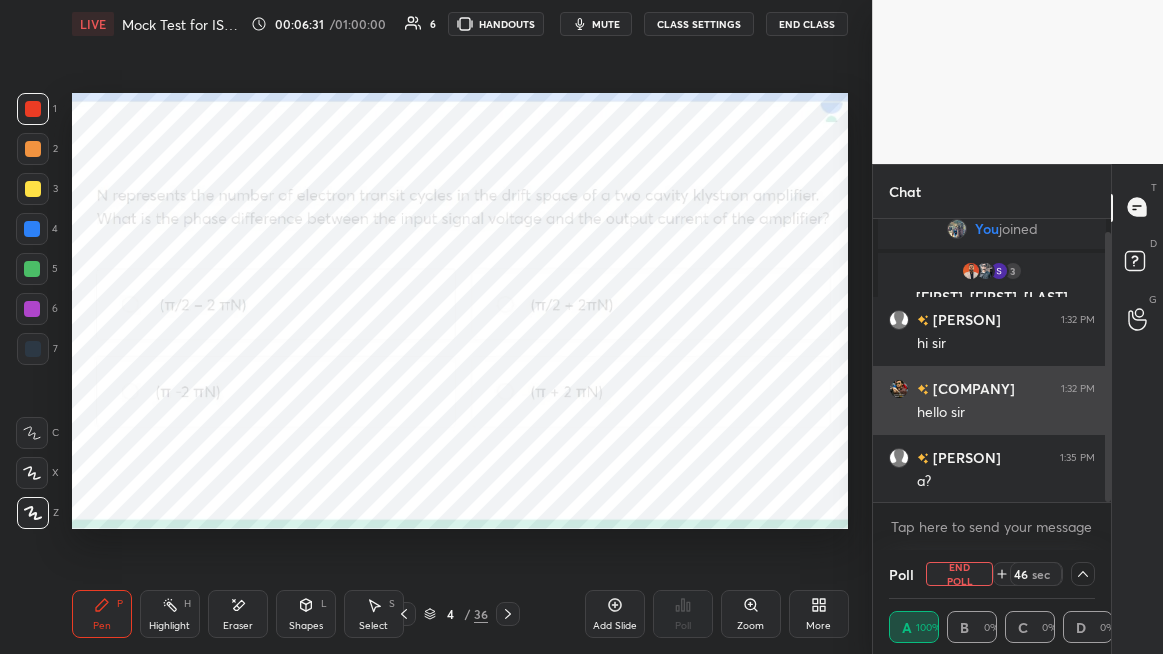scroll, scrollTop: 1, scrollLeft: 6, axis: both 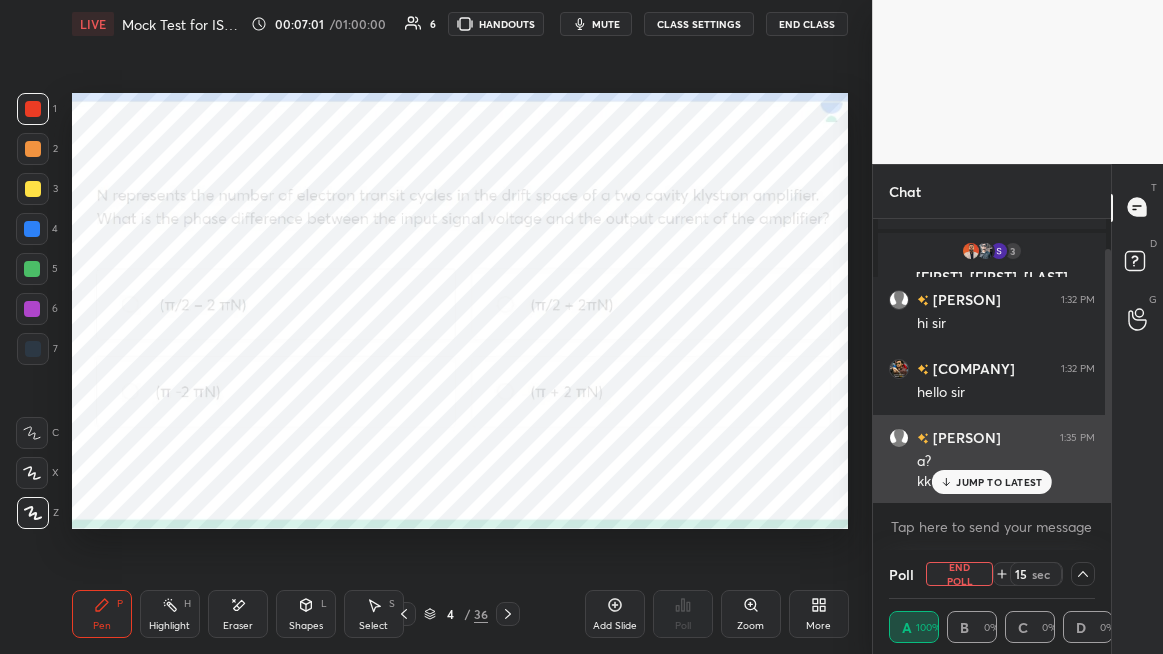 click on "JUMP TO LATEST" at bounding box center [999, 482] 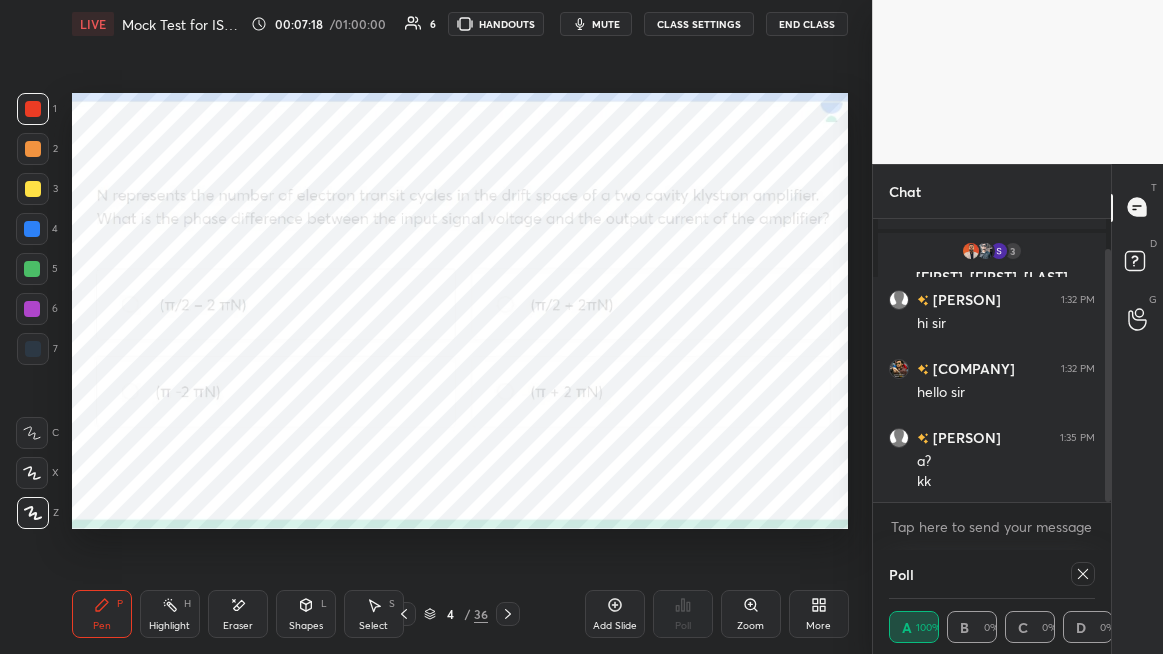 click 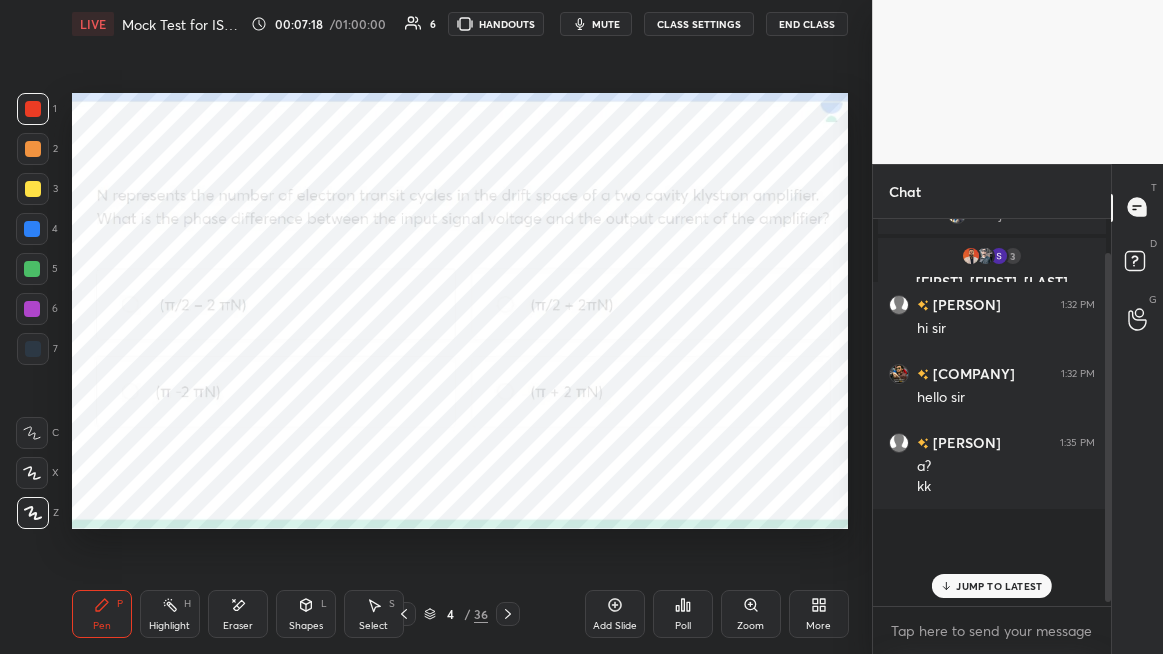 scroll, scrollTop: 6, scrollLeft: 6, axis: both 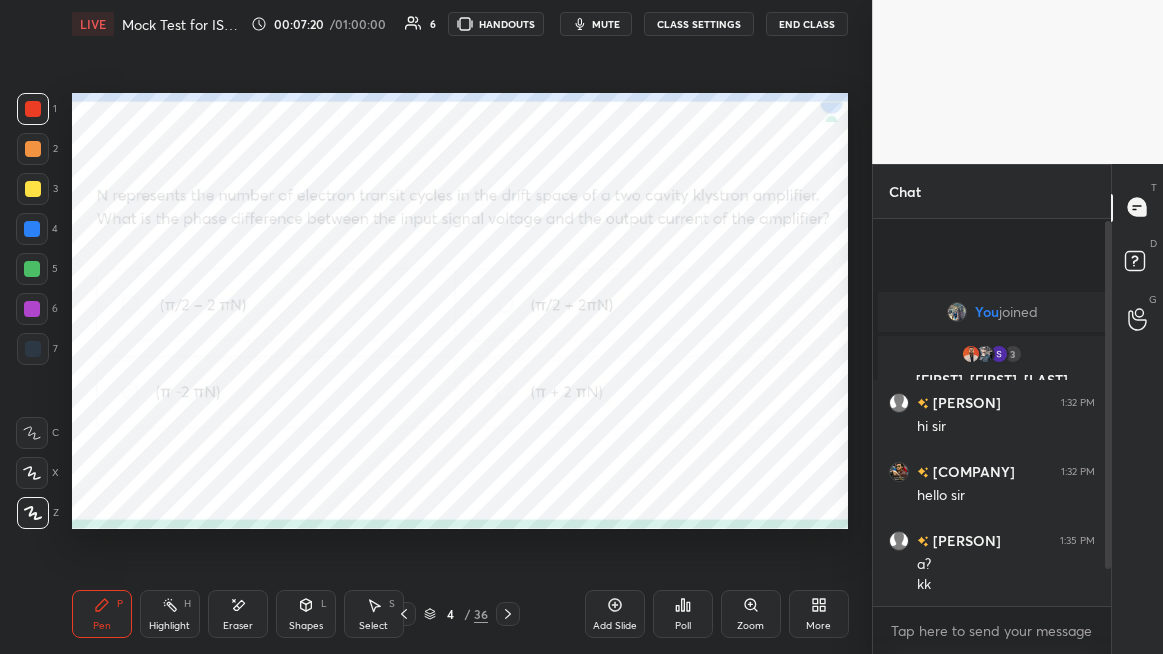 click at bounding box center (32, 229) 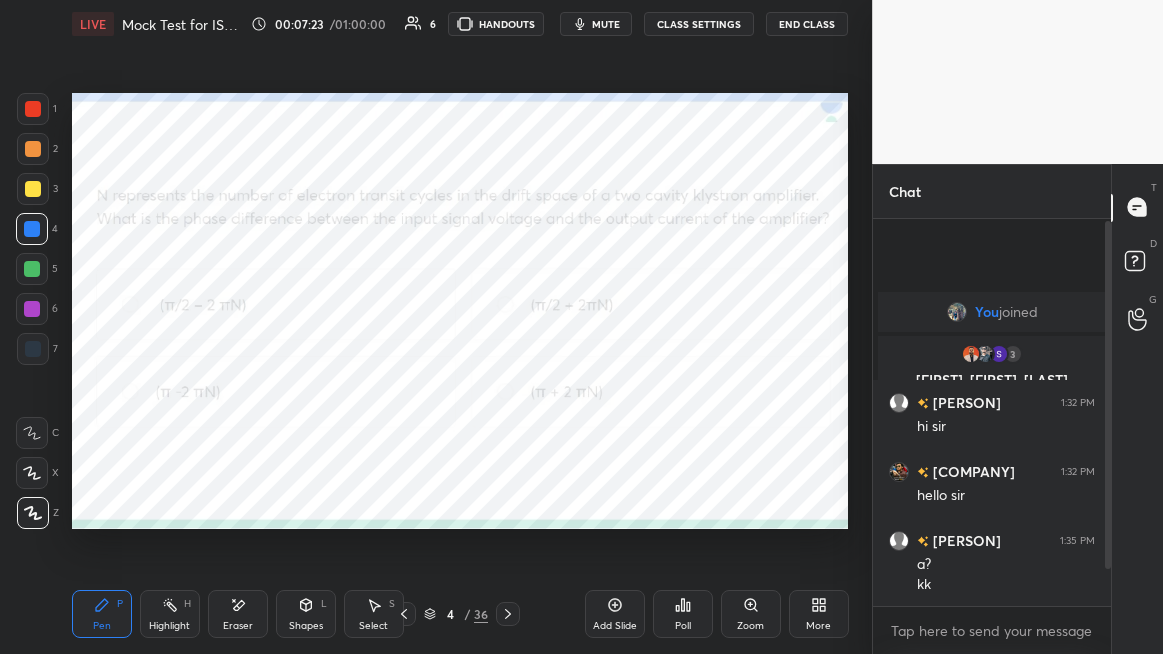 click 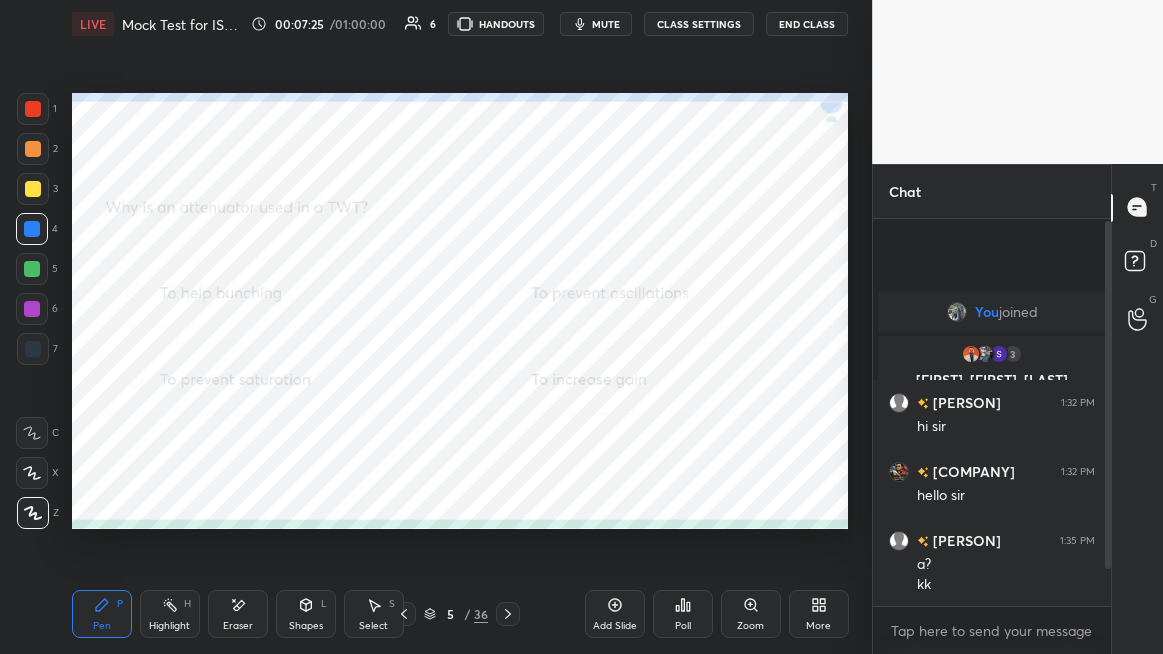 click at bounding box center (33, 109) 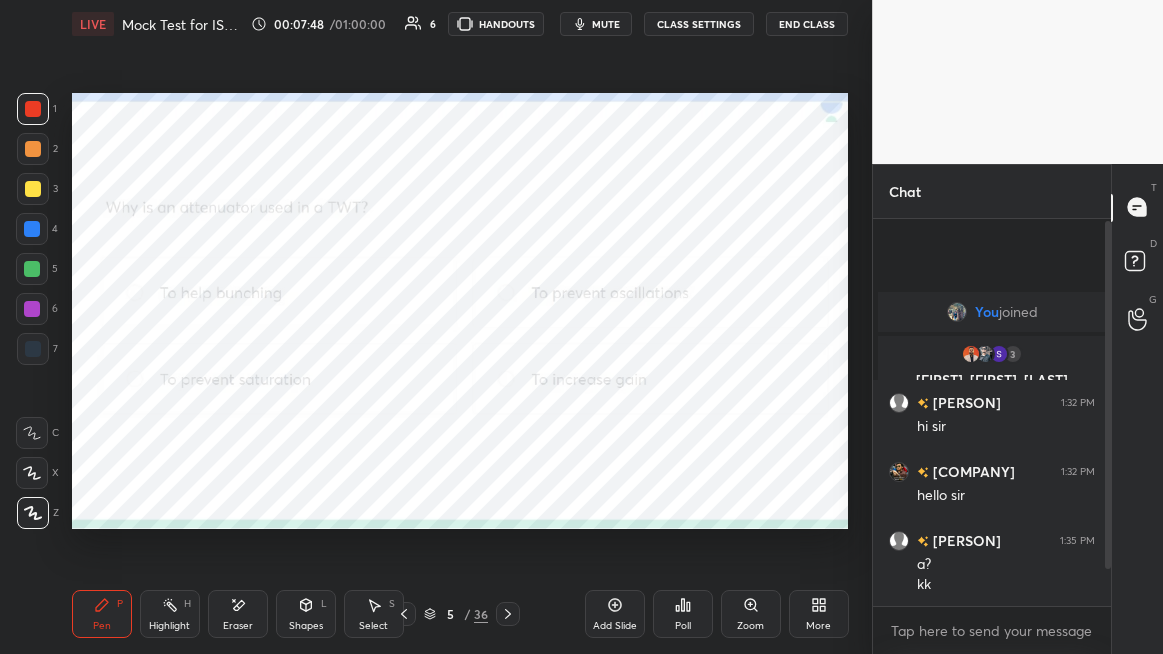 click on "Poll" at bounding box center (683, 614) 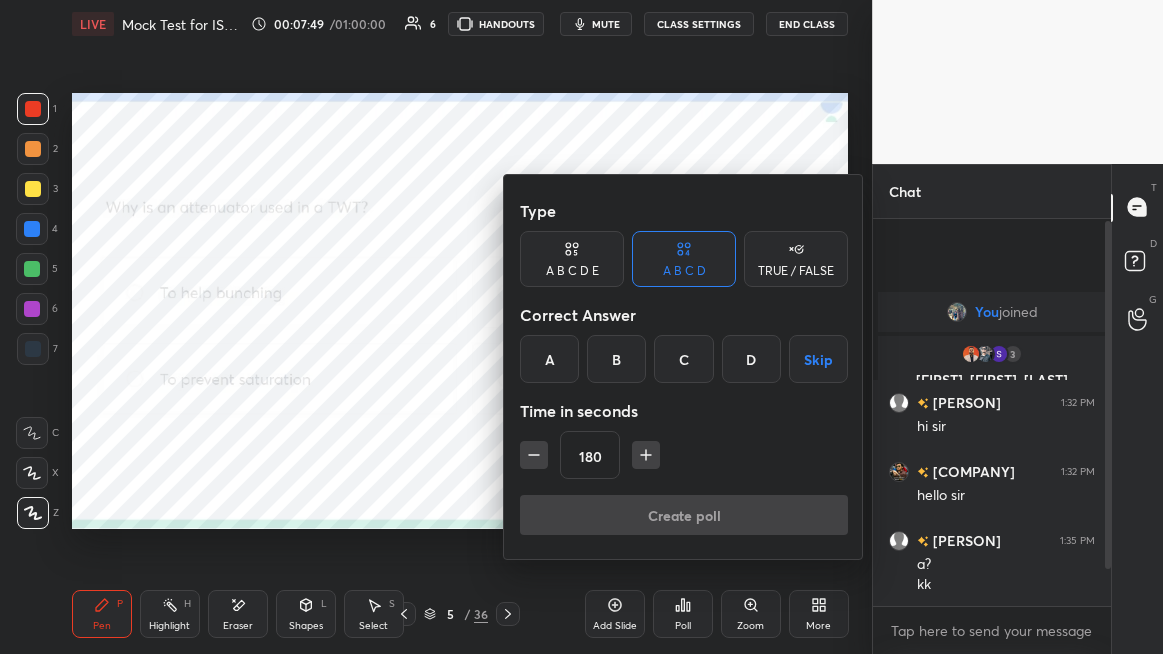 click on "B" at bounding box center [616, 359] 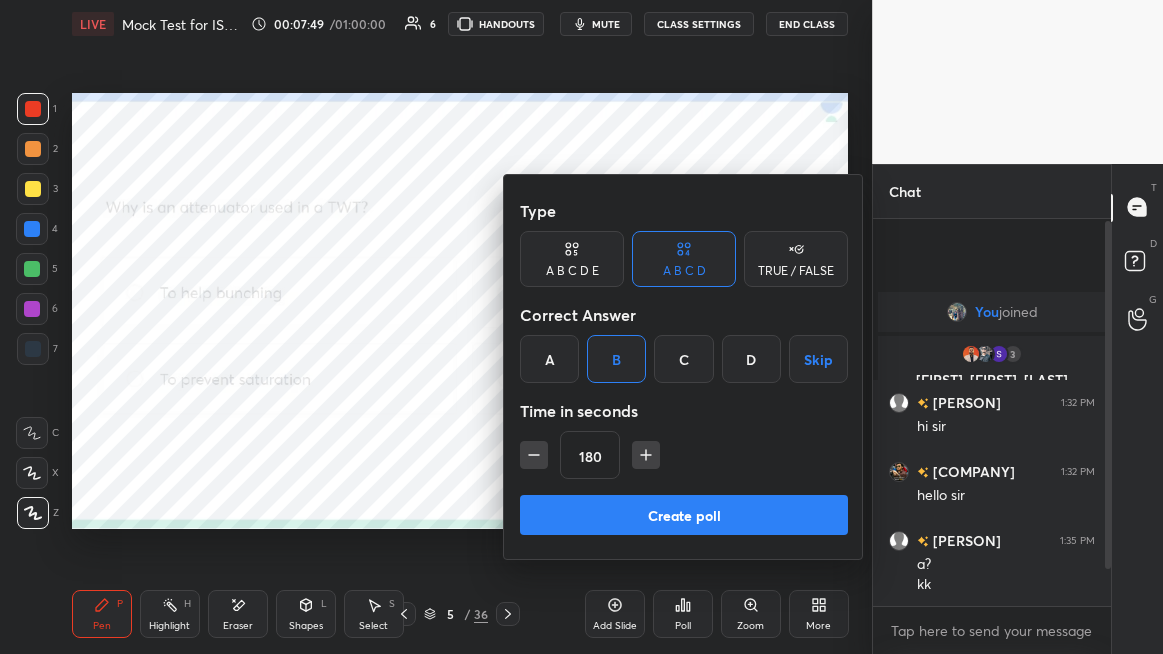 click on "Create poll" at bounding box center [684, 515] 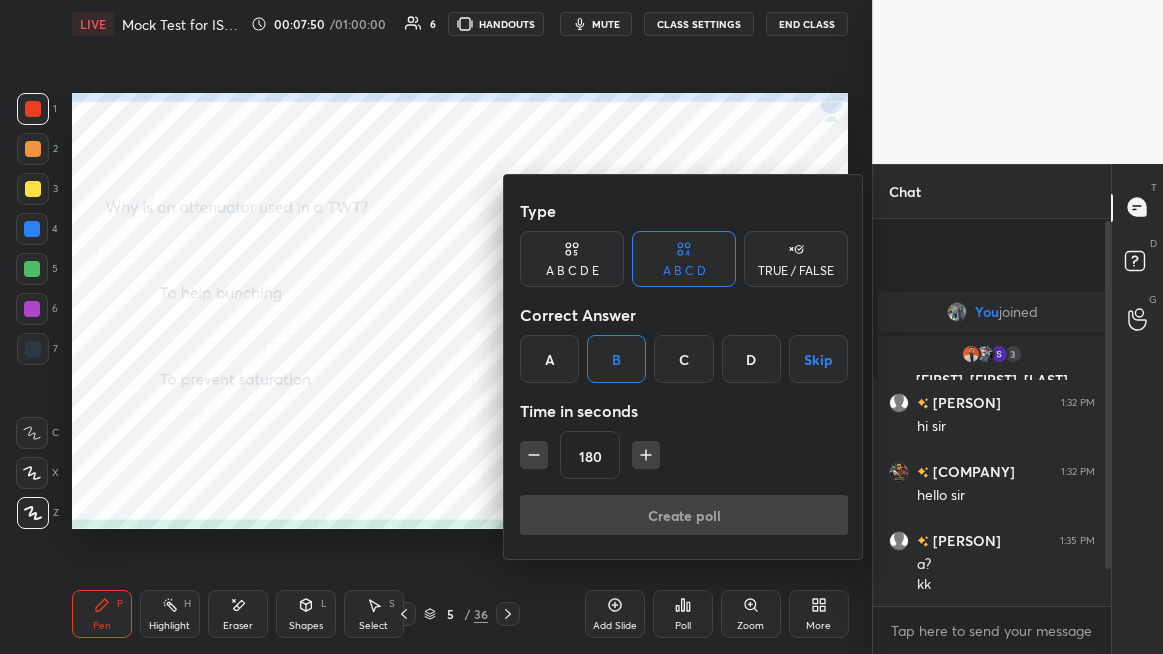 scroll, scrollTop: 349, scrollLeft: 232, axis: both 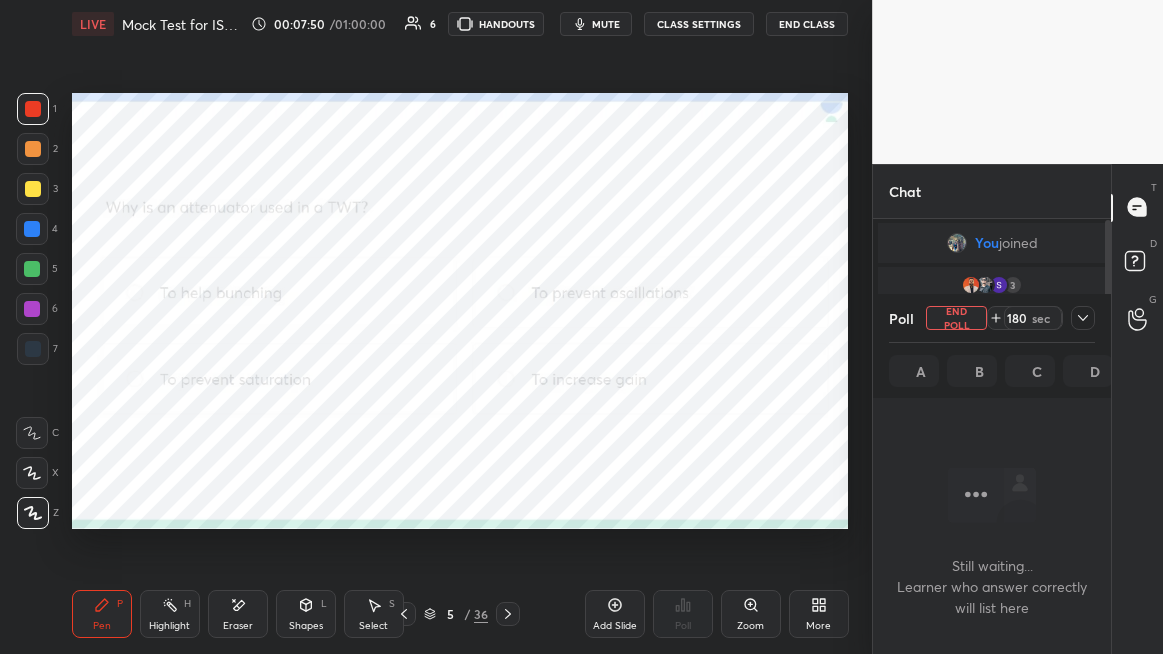 click 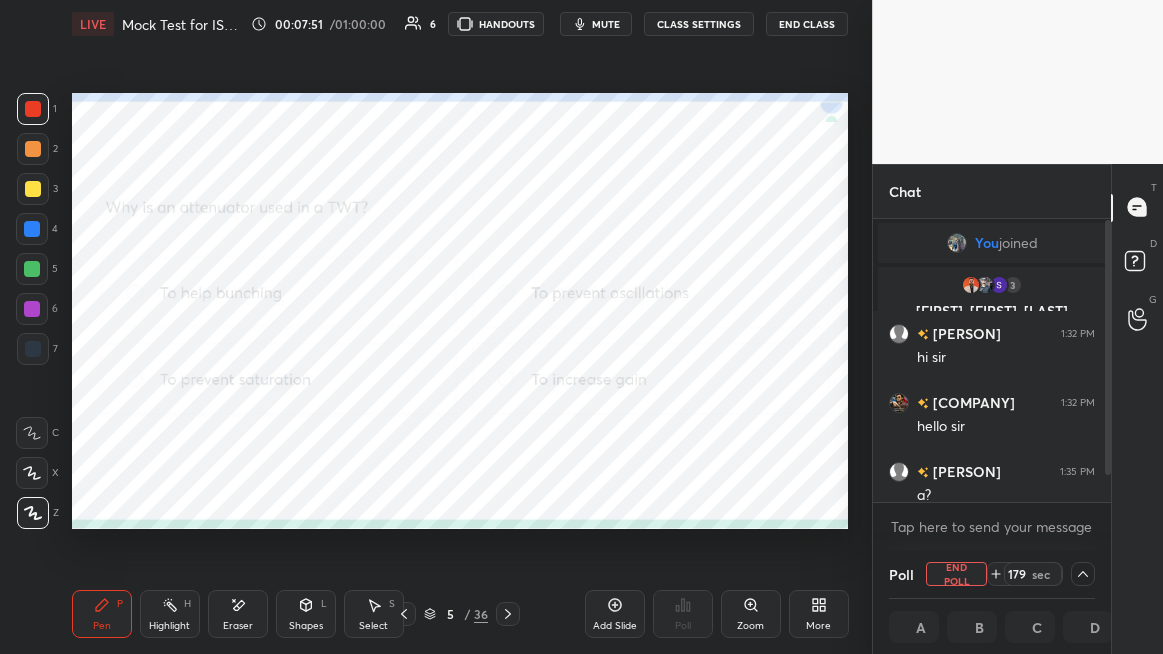 scroll, scrollTop: 34, scrollLeft: 0, axis: vertical 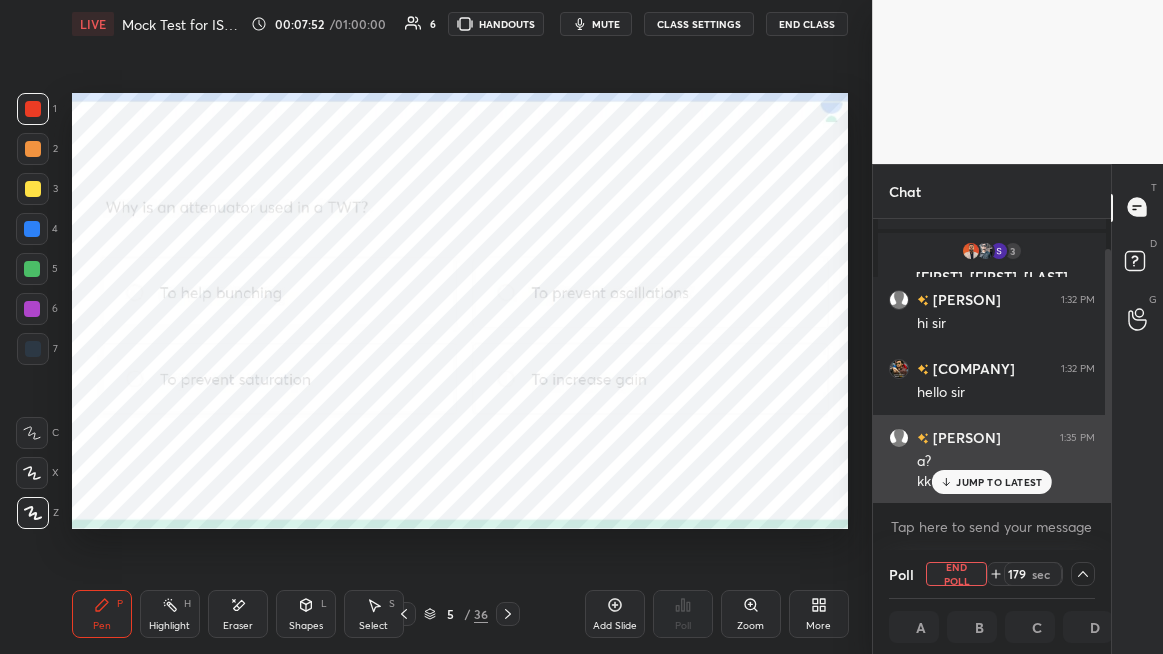 click on "JUMP TO LATEST" at bounding box center [999, 482] 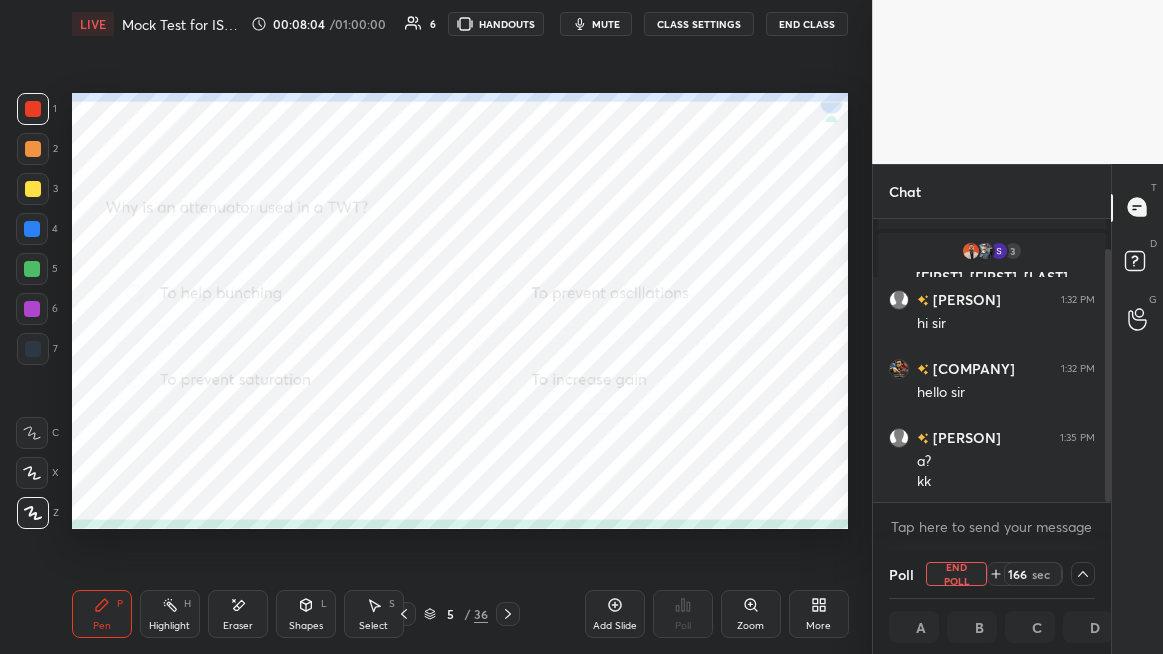 click on "mute" at bounding box center [606, 24] 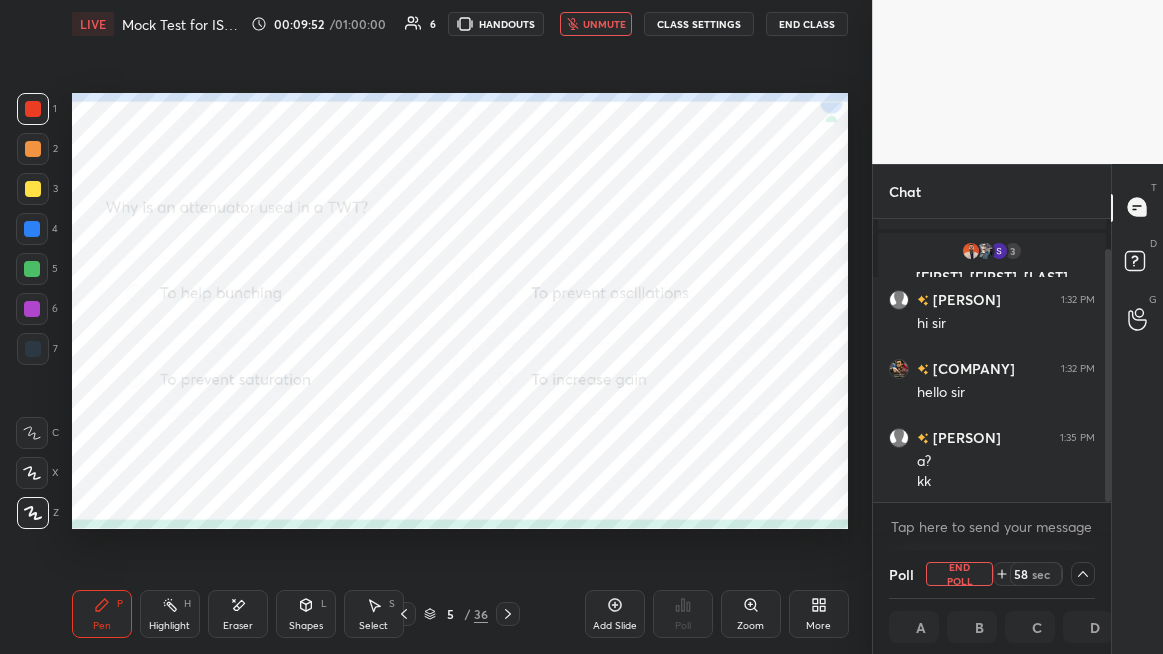 scroll, scrollTop: 1, scrollLeft: 6, axis: both 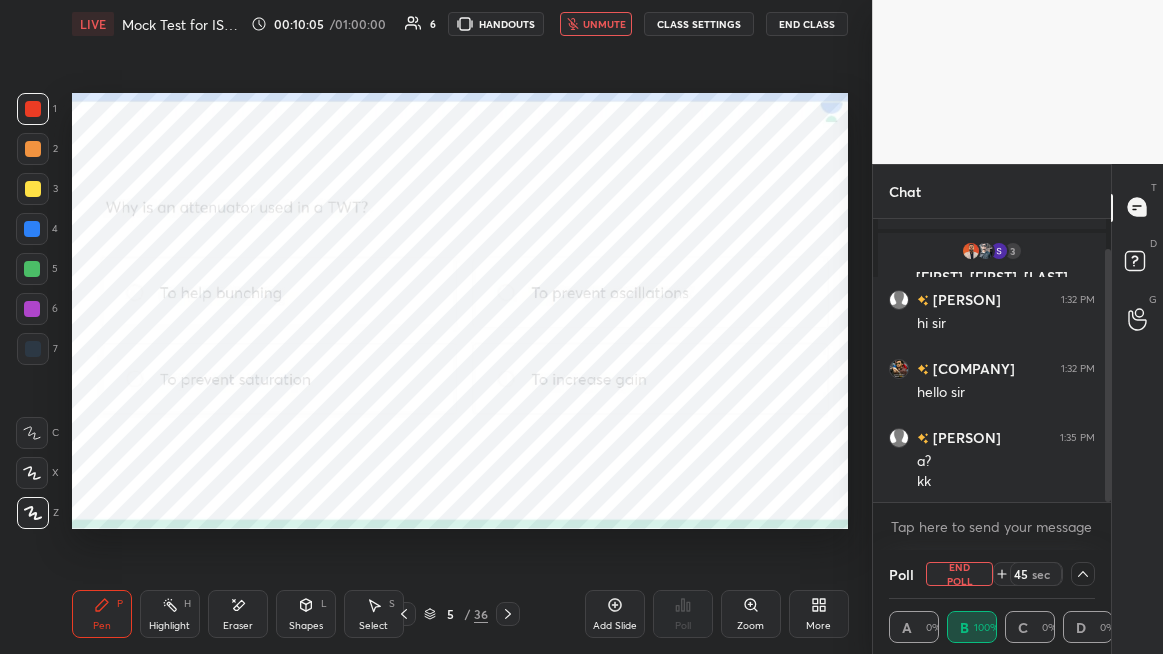 click on "unmute" at bounding box center [604, 24] 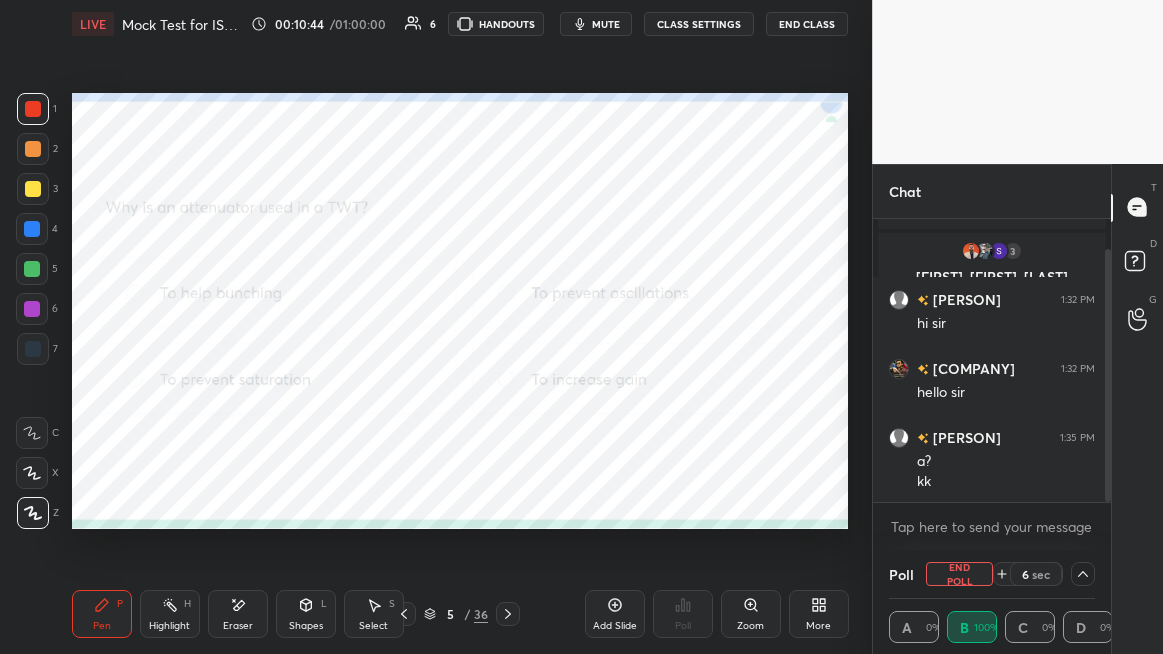 scroll, scrollTop: 123, scrollLeft: 0, axis: vertical 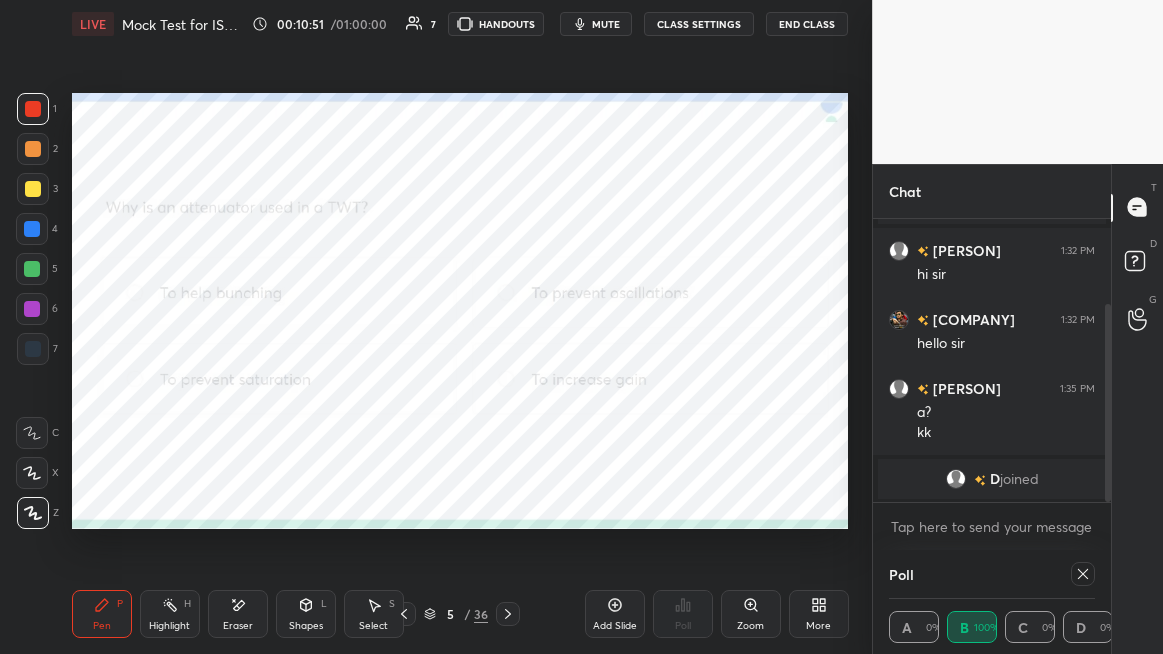 click on "joined" at bounding box center (1019, 479) 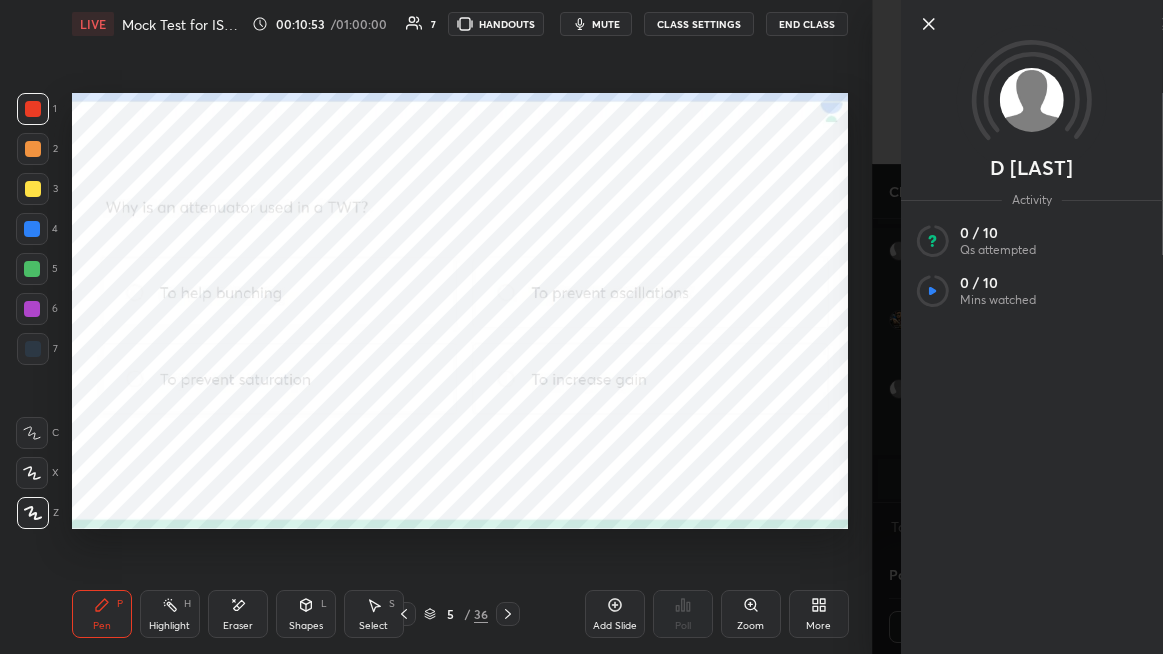 click 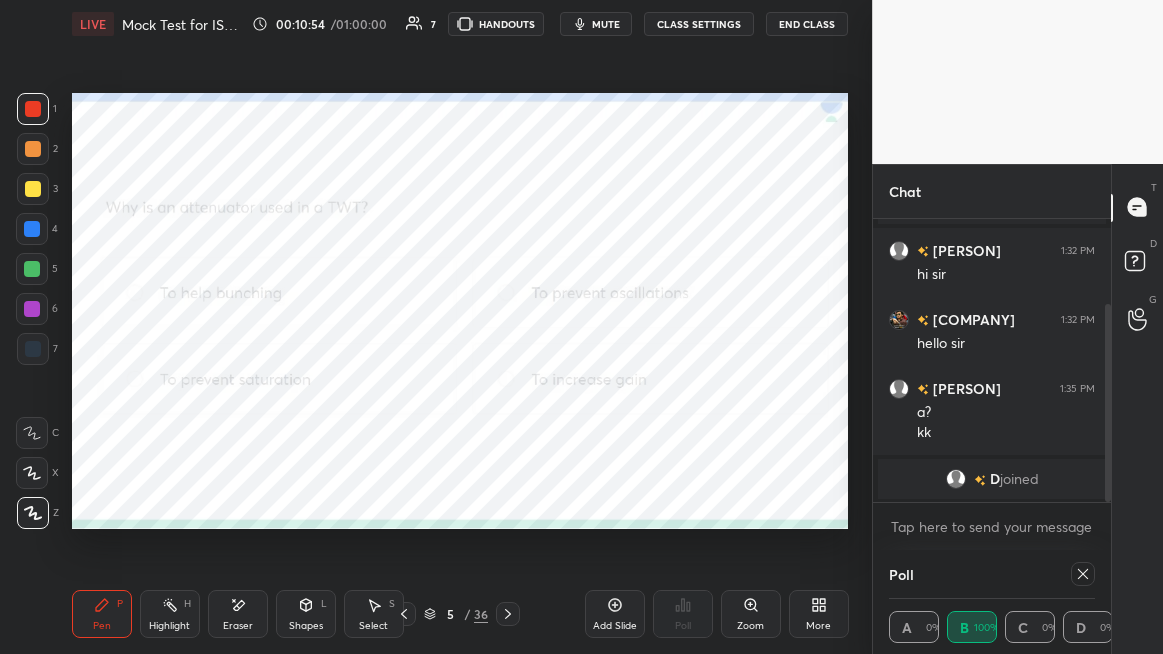 click on "D" at bounding box center (995, 479) 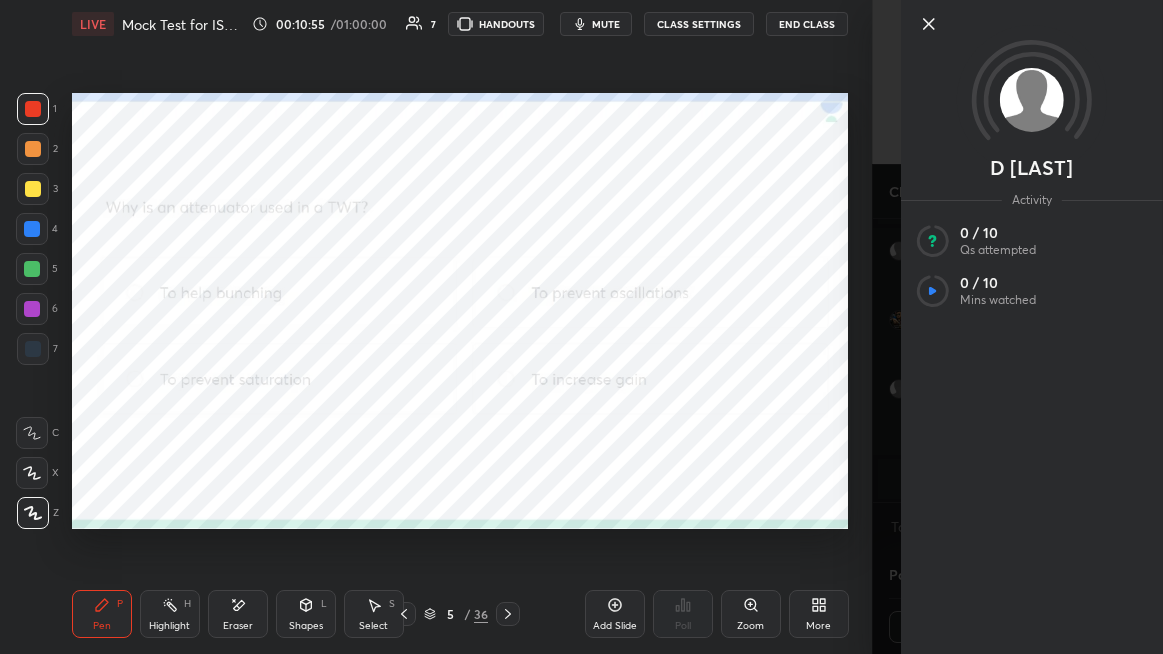 click 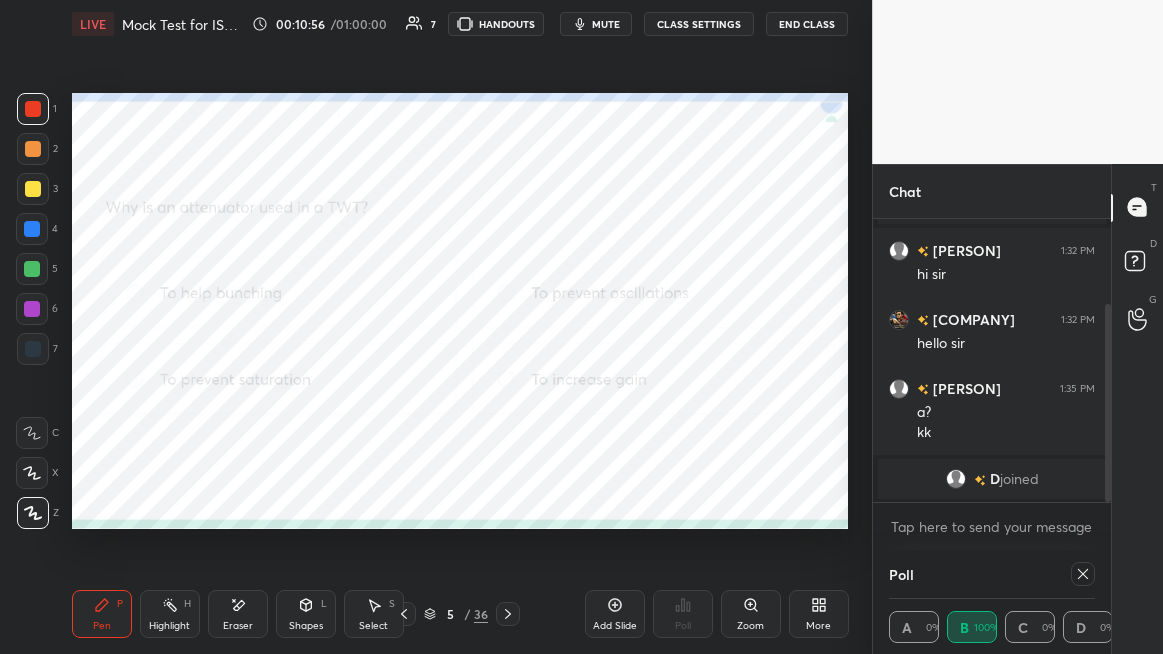 click 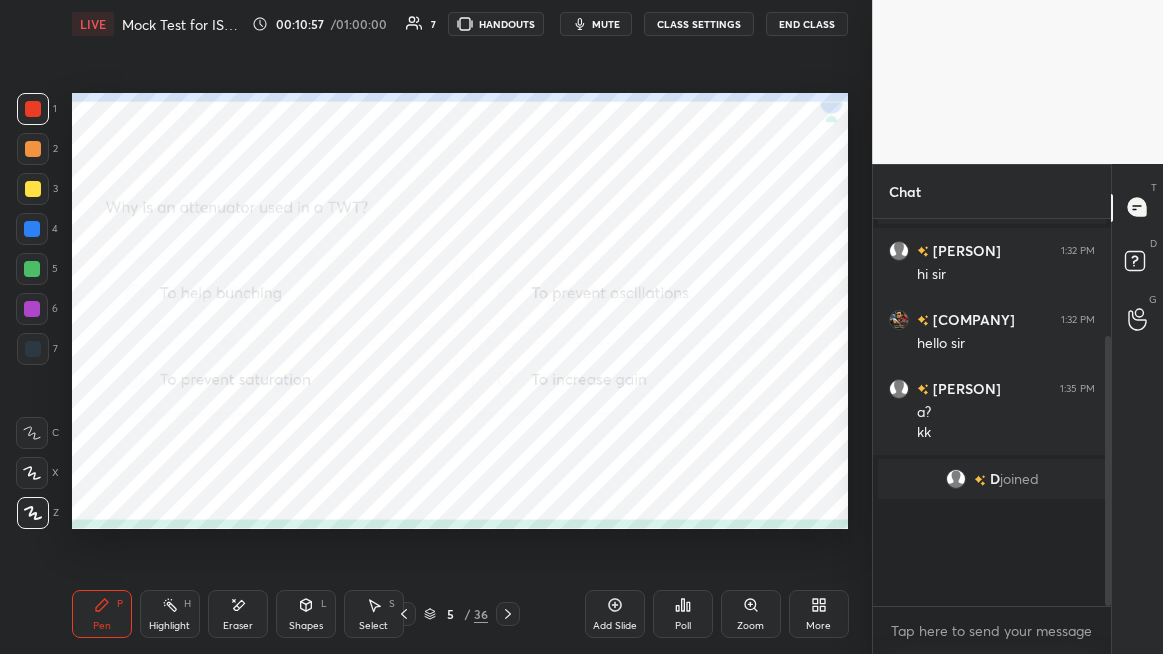 scroll, scrollTop: 6, scrollLeft: 6, axis: both 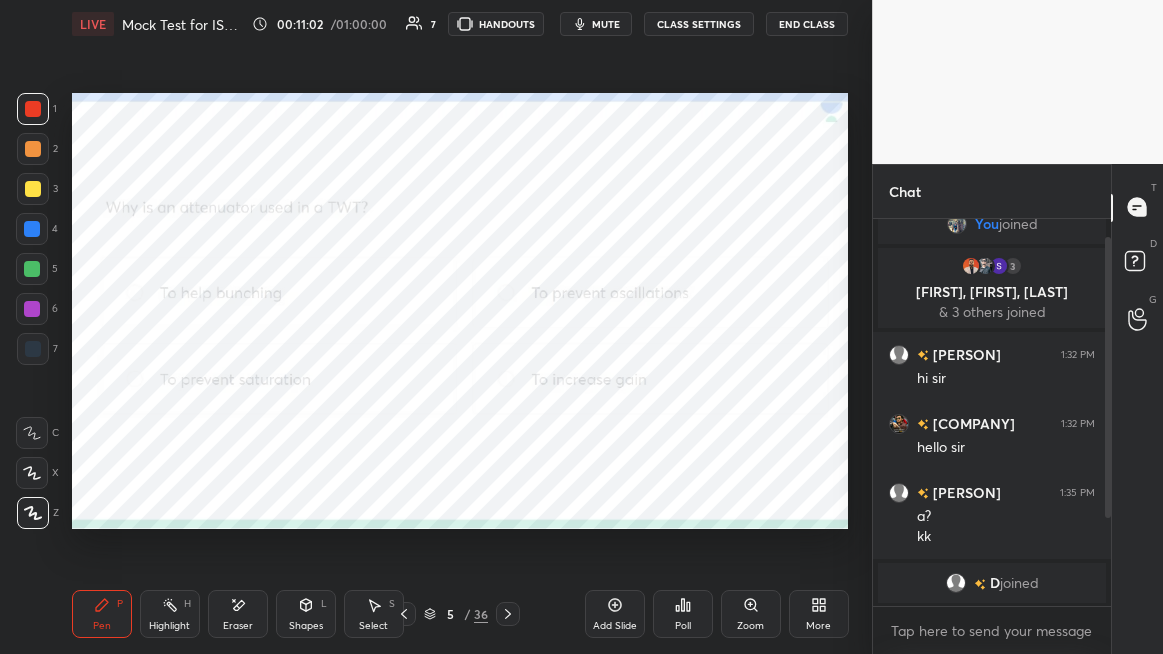 click at bounding box center (32, 309) 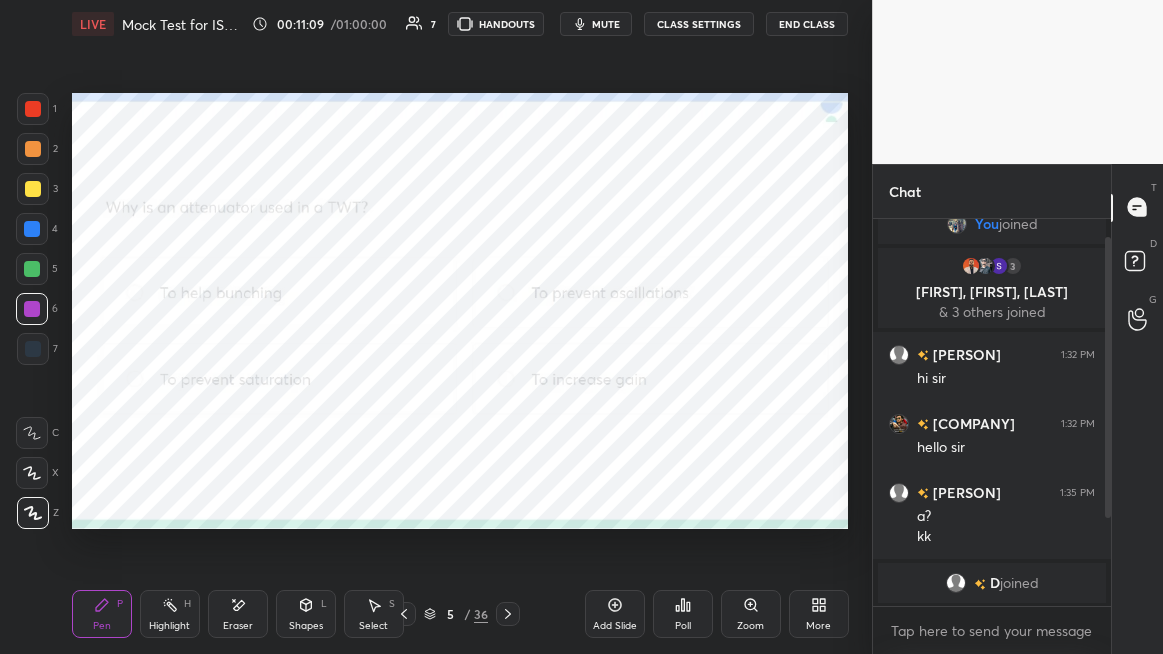 click 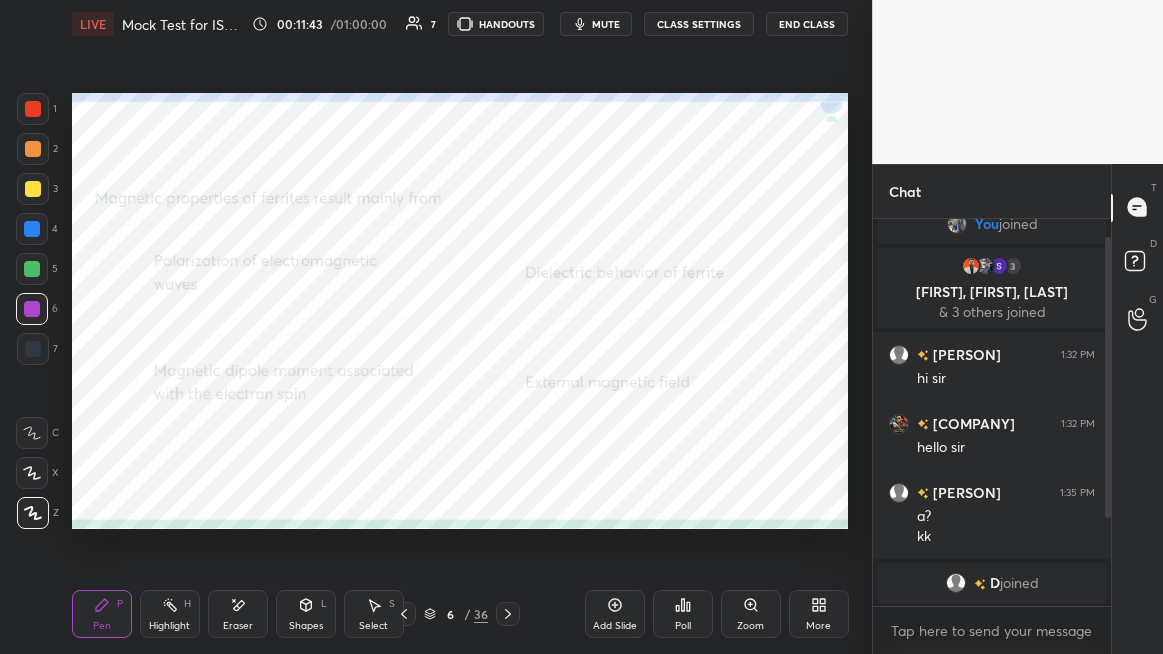 click on "Poll" at bounding box center (683, 614) 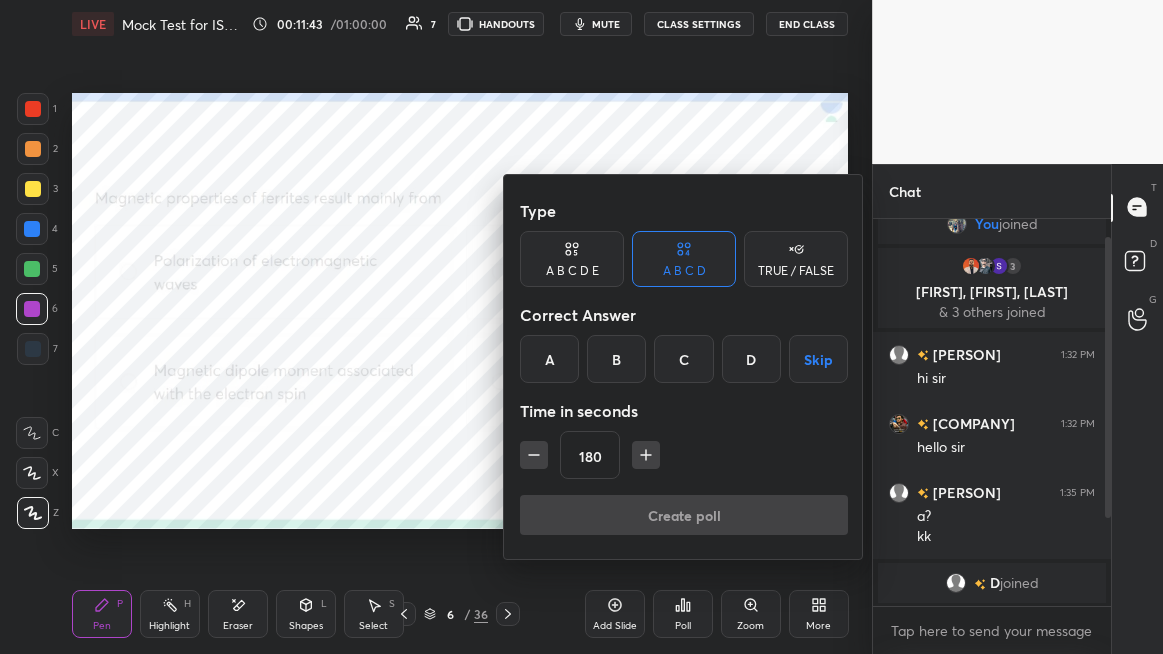 click on "C" at bounding box center (683, 359) 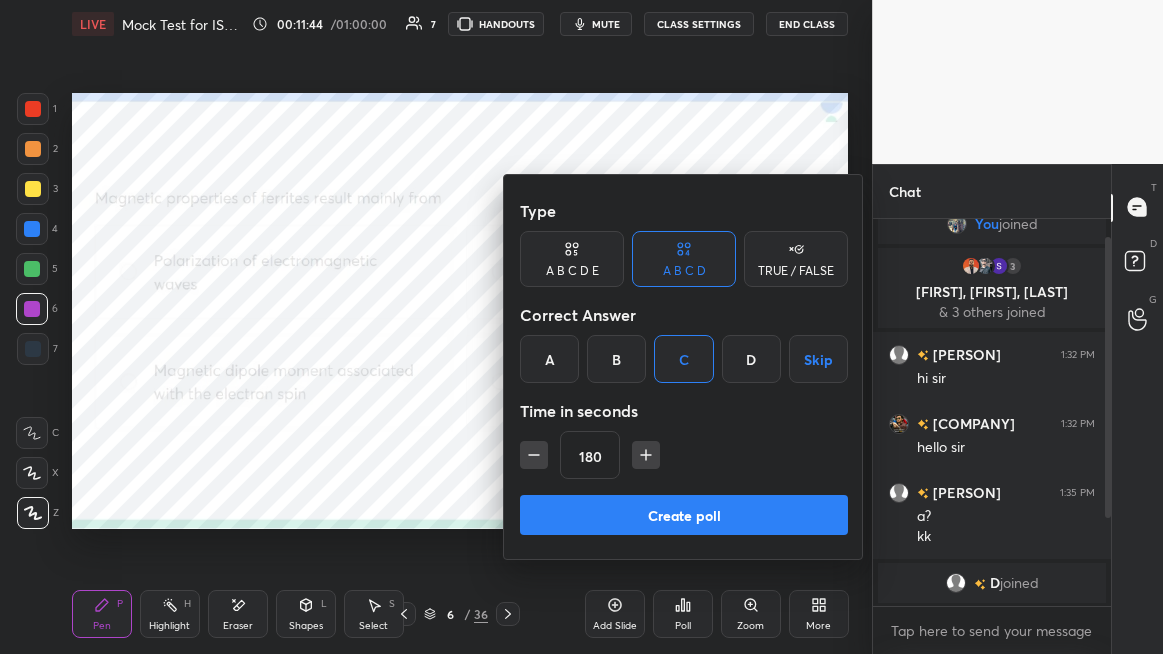 click on "Create poll" at bounding box center (684, 515) 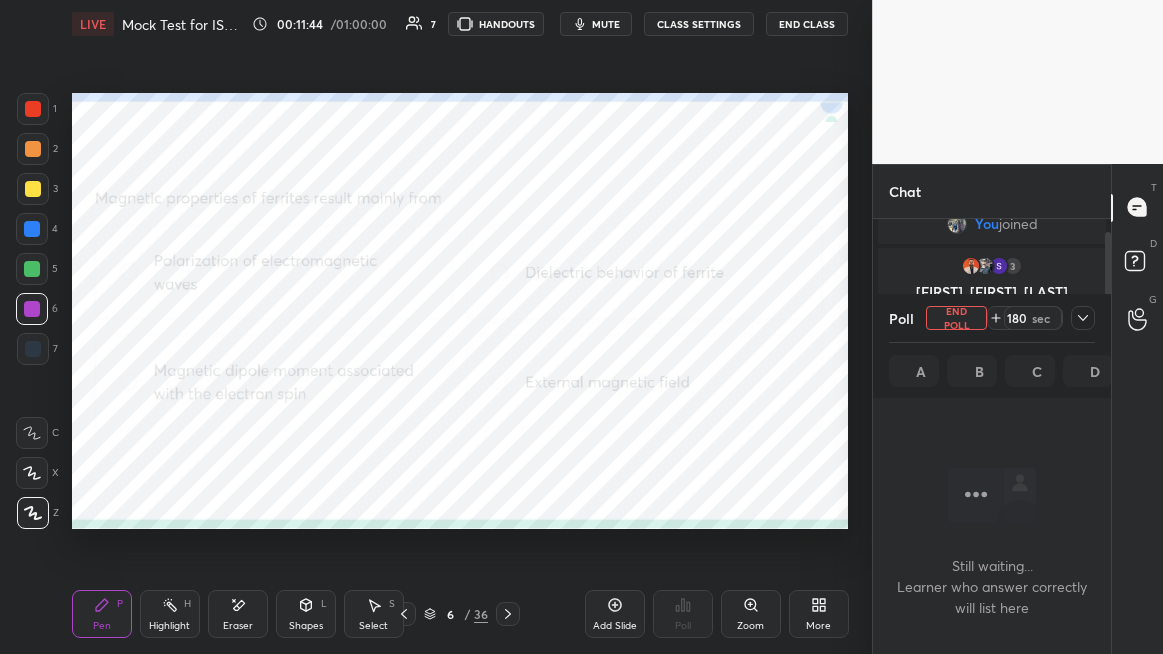 scroll, scrollTop: 350, scrollLeft: 232, axis: both 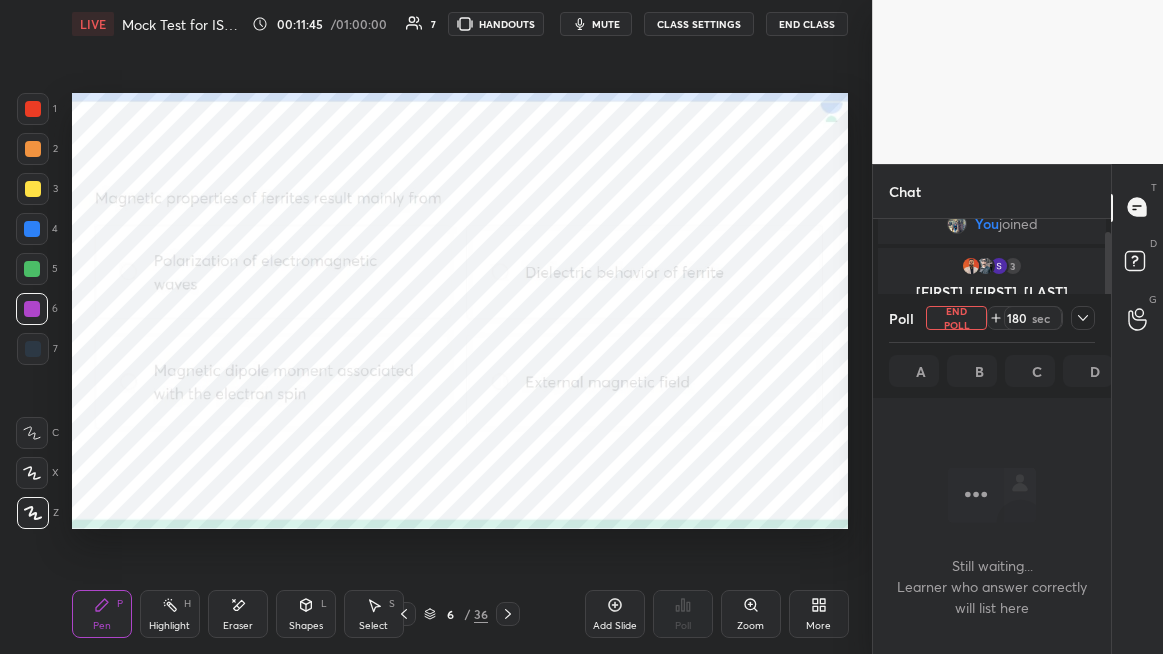 click 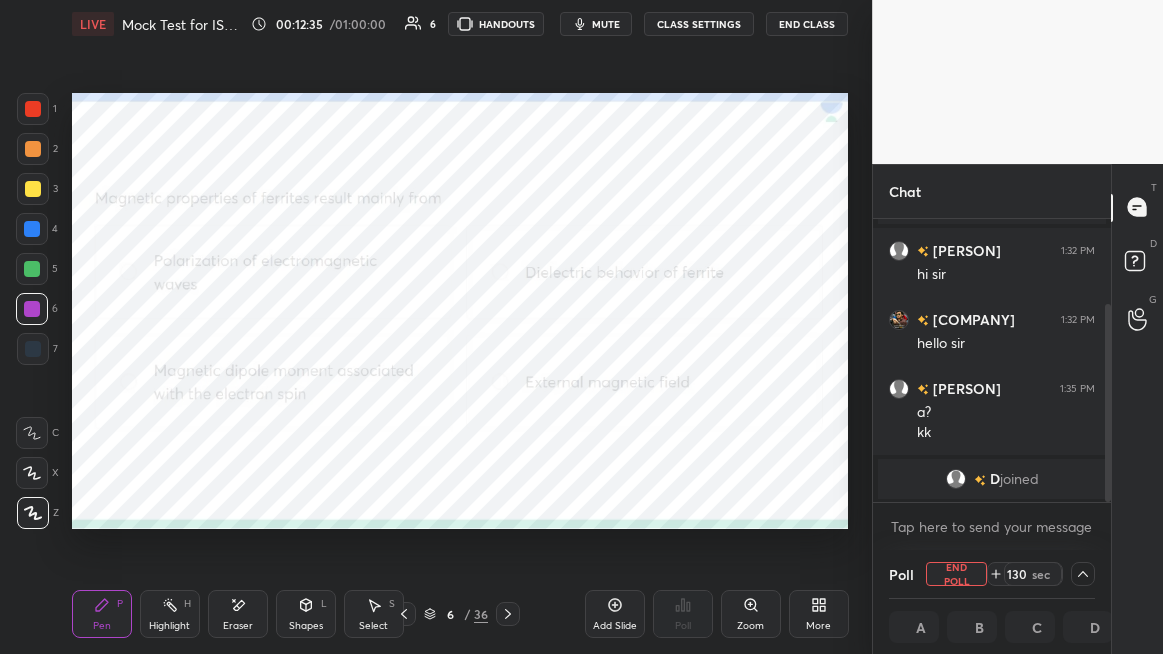 scroll, scrollTop: 191, scrollLeft: 0, axis: vertical 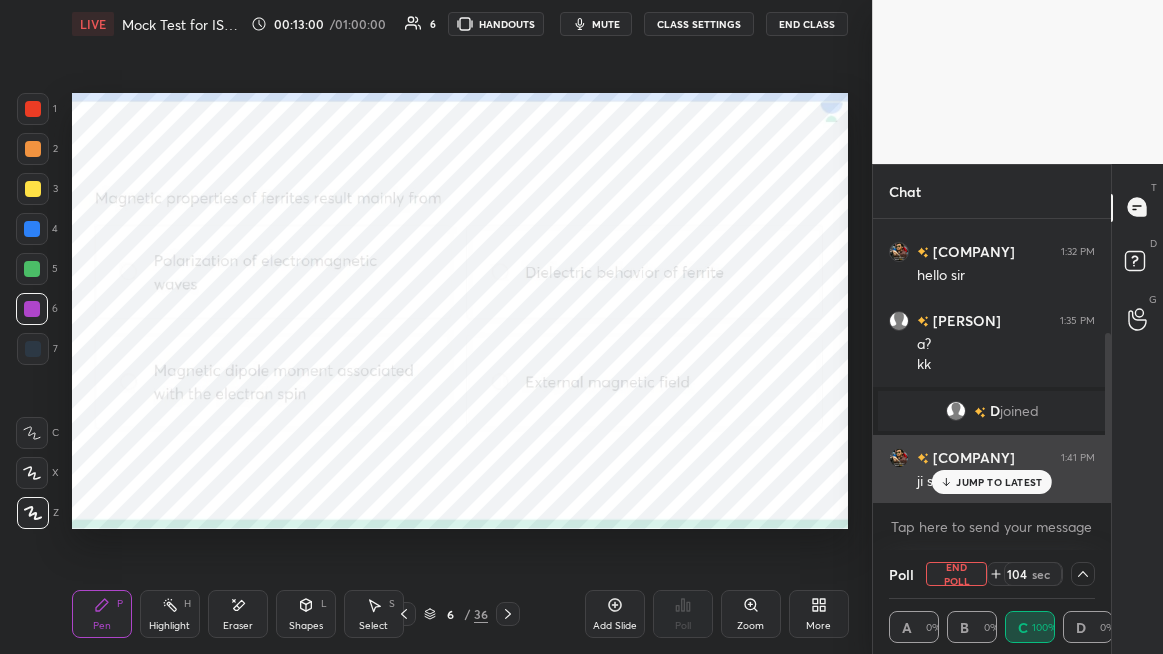 click on "JUMP TO LATEST" at bounding box center [999, 482] 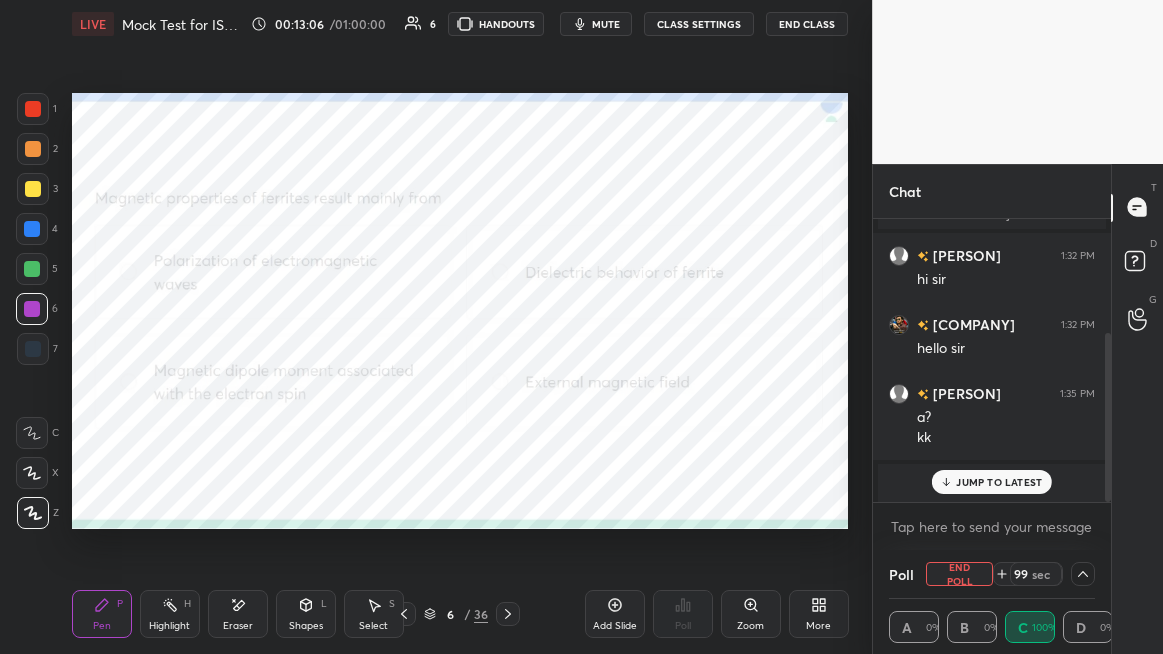 scroll, scrollTop: 191, scrollLeft: 0, axis: vertical 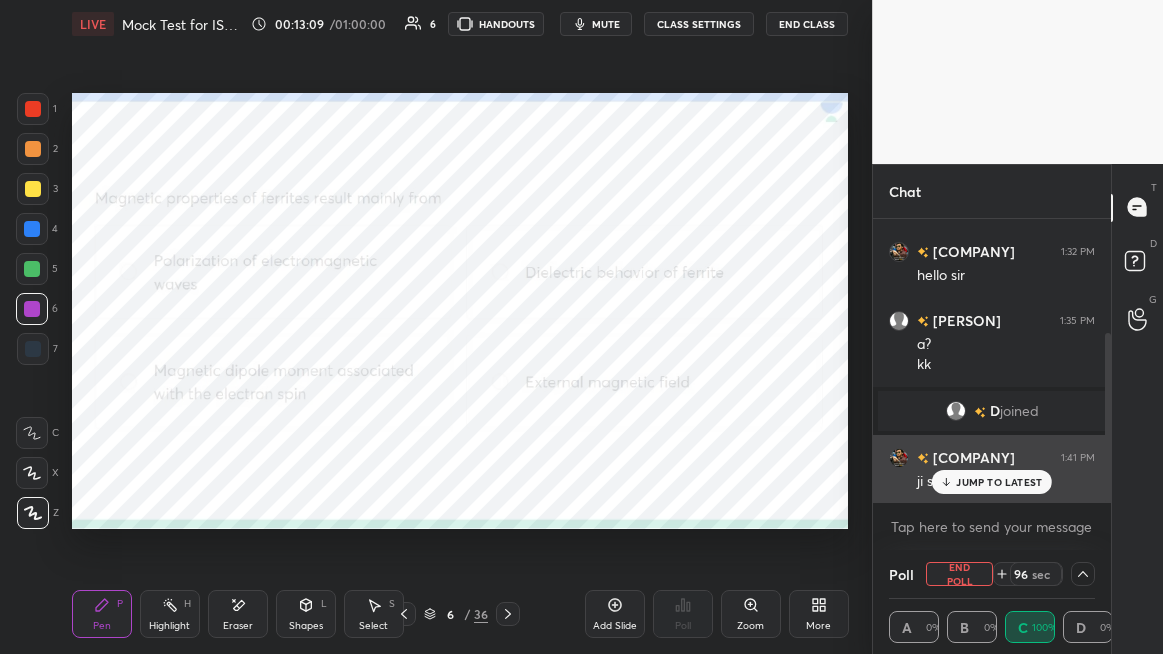 click on "JUMP TO LATEST" at bounding box center (999, 482) 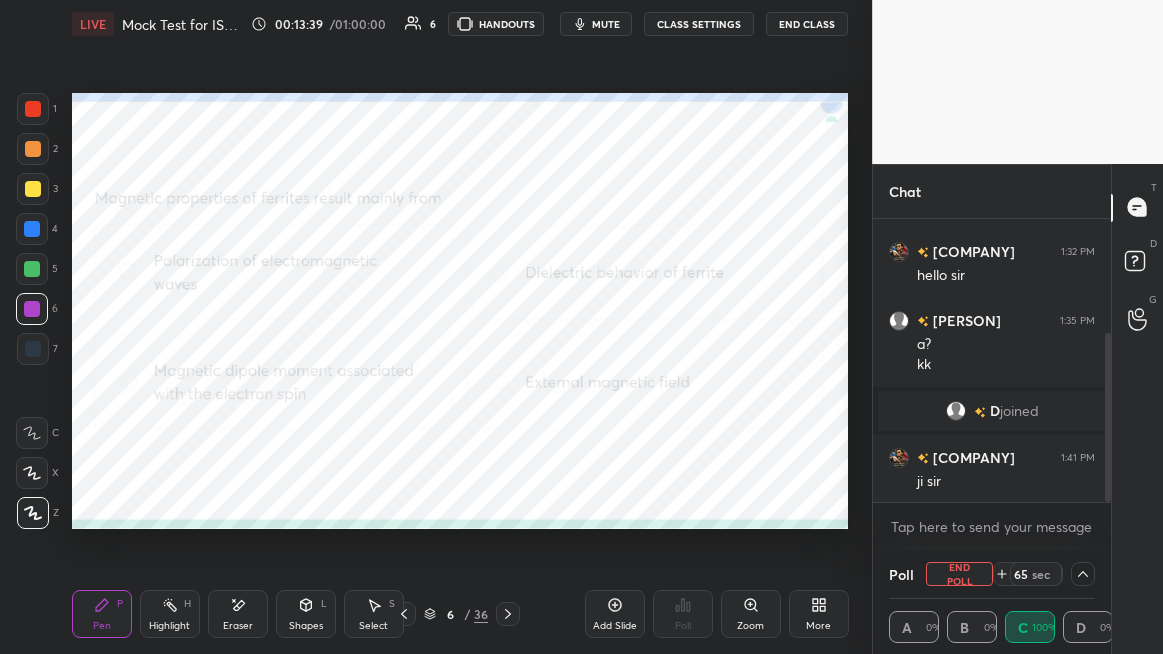 click 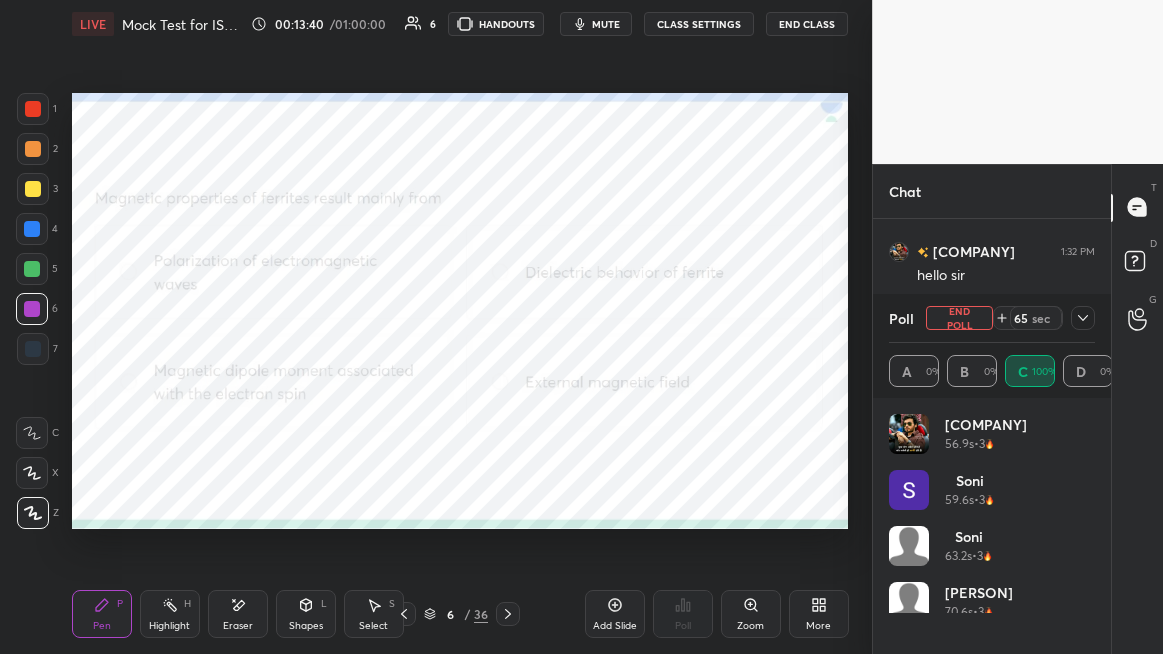 scroll, scrollTop: 6, scrollLeft: 6, axis: both 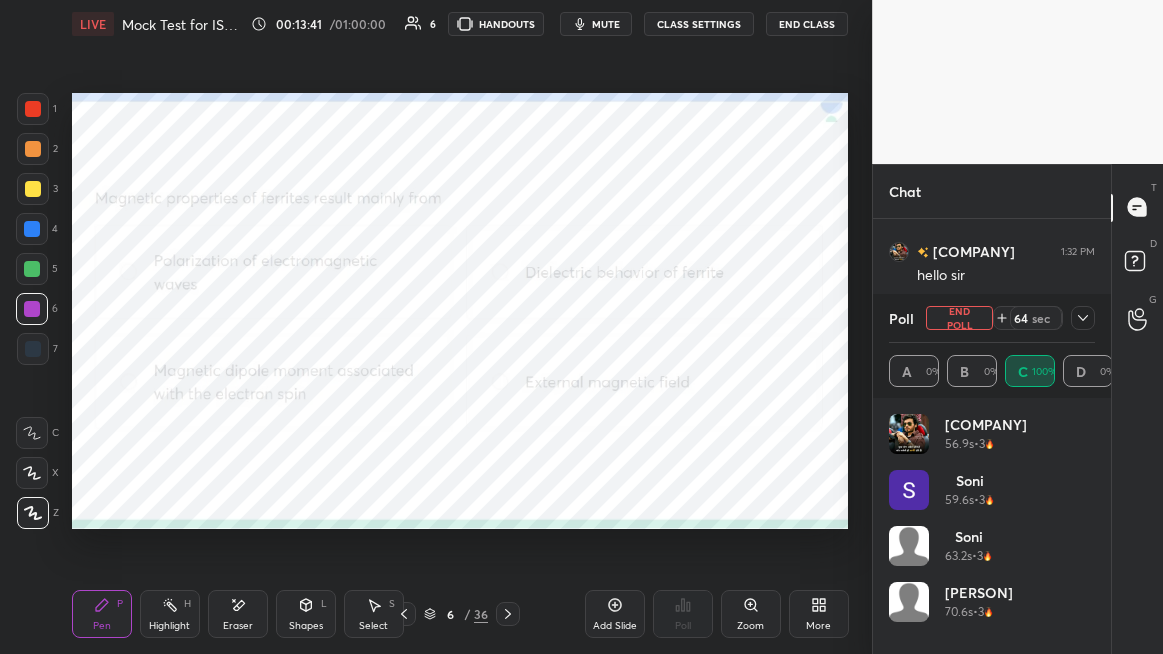click 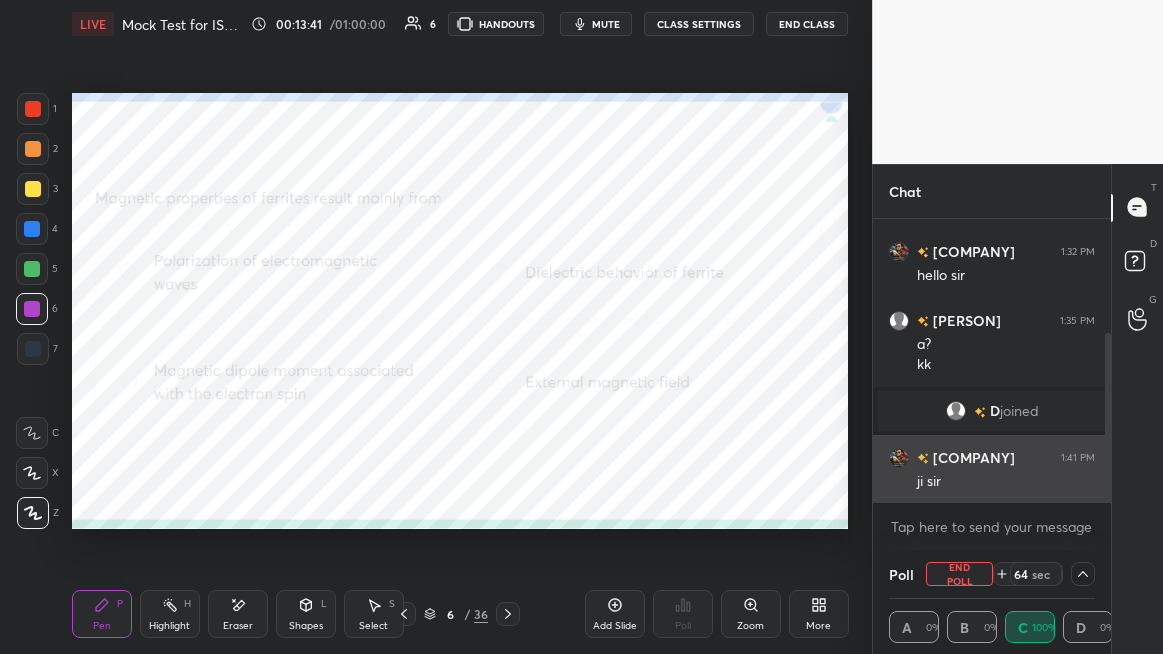 scroll, scrollTop: 0, scrollLeft: 0, axis: both 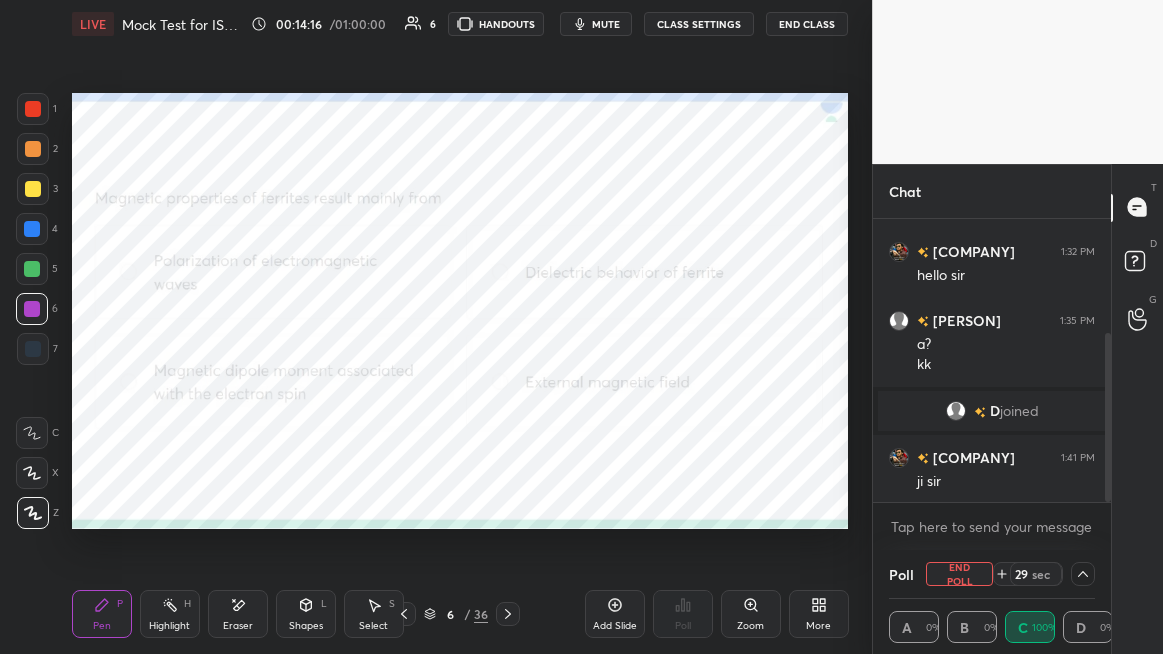 click on "mute" at bounding box center [606, 24] 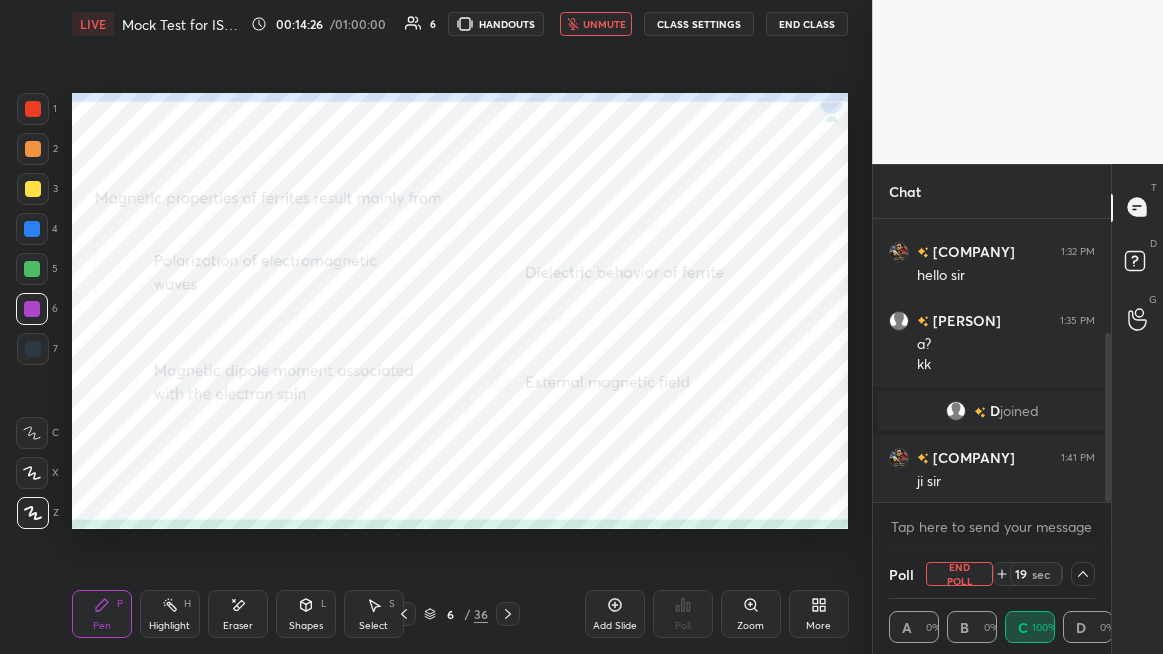 scroll, scrollTop: 239, scrollLeft: 0, axis: vertical 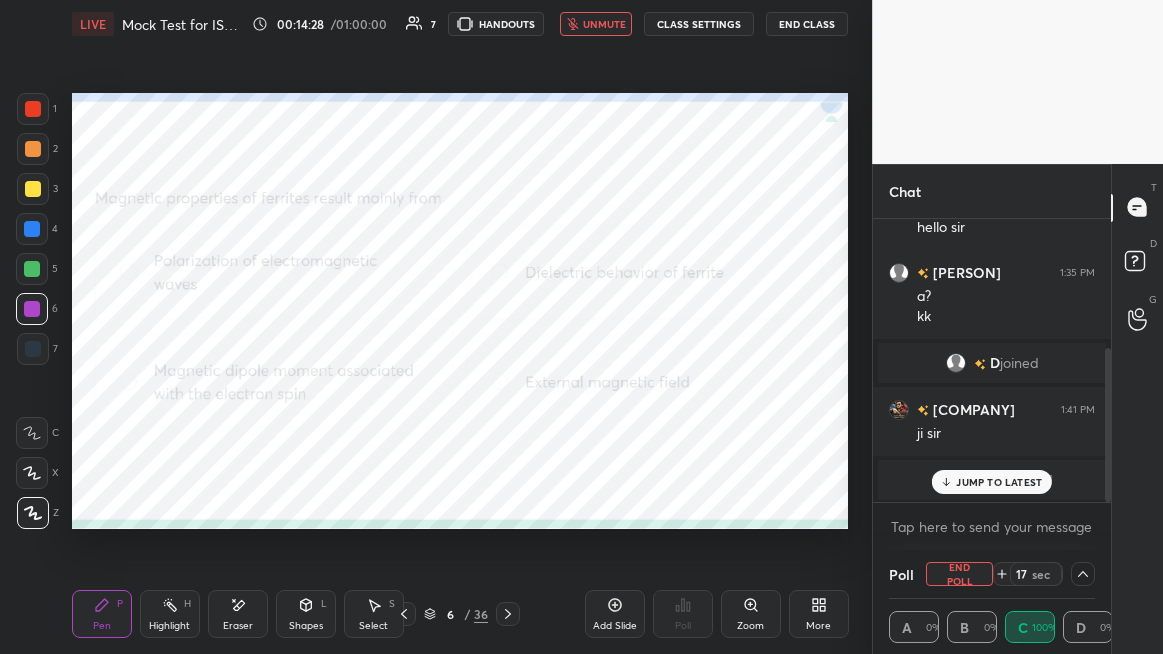 click on "JUMP TO LATEST" at bounding box center (999, 482) 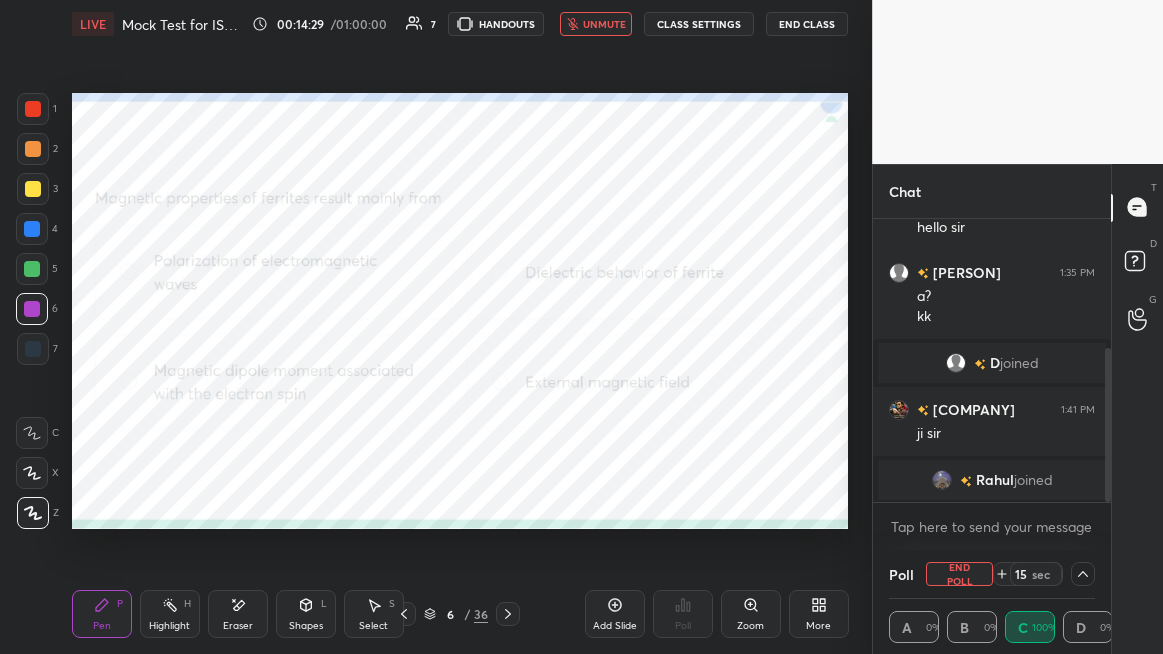 click on "Rahul" at bounding box center (995, 480) 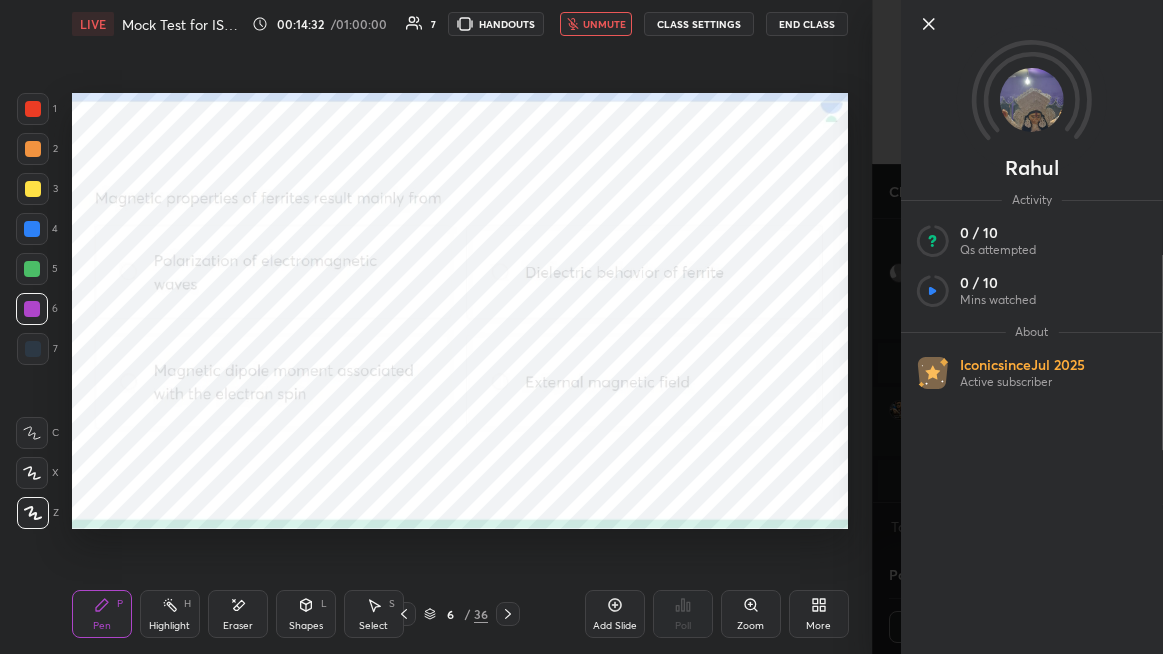 click 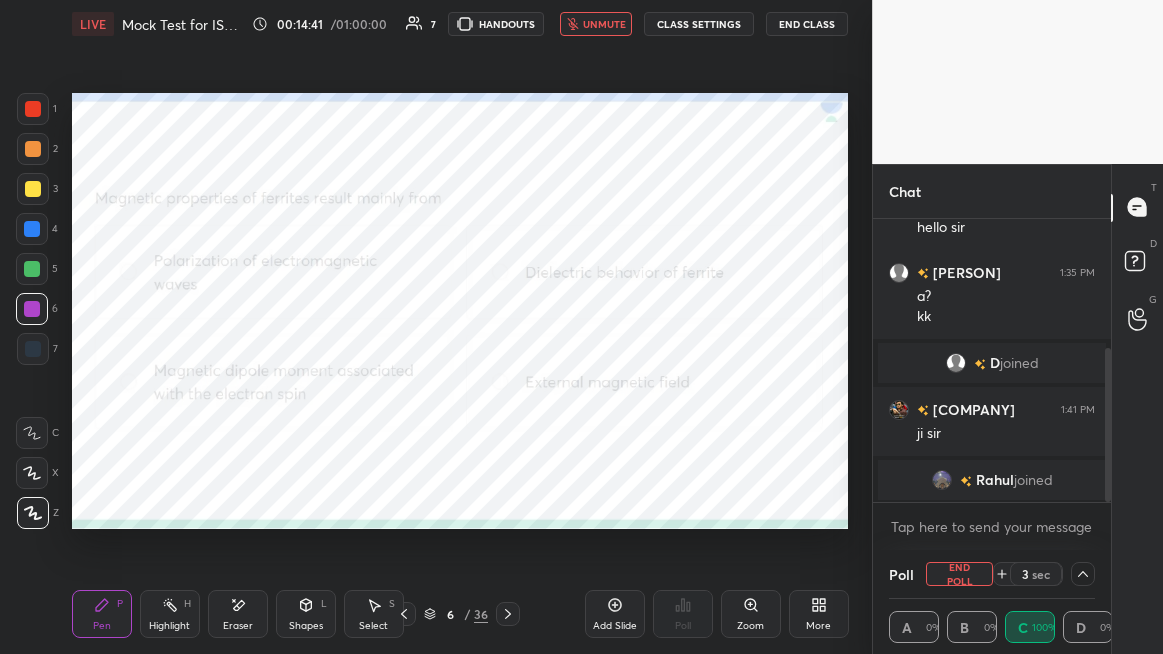 click on "unmute" at bounding box center (596, 24) 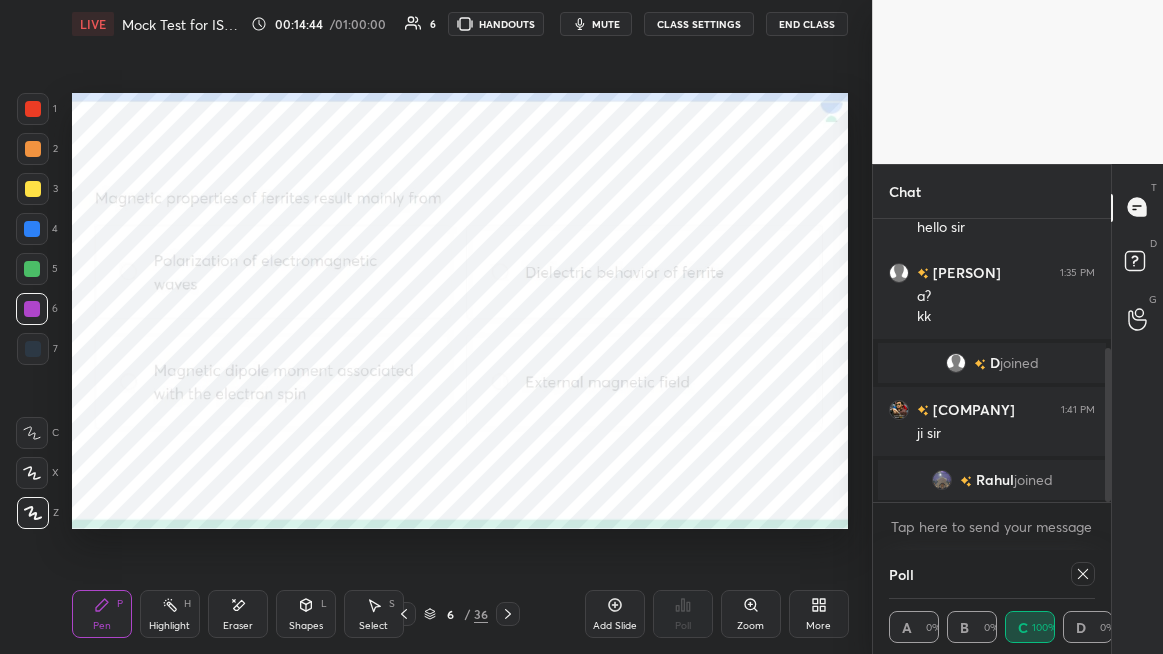 click on "Rahul" at bounding box center (995, 480) 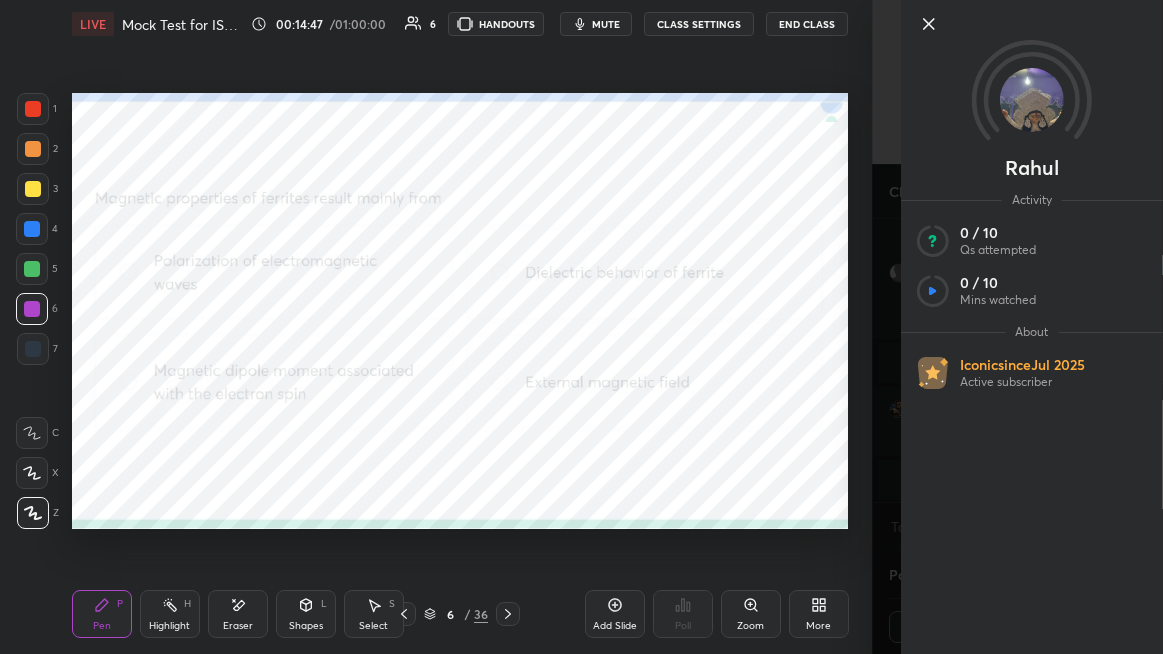 click 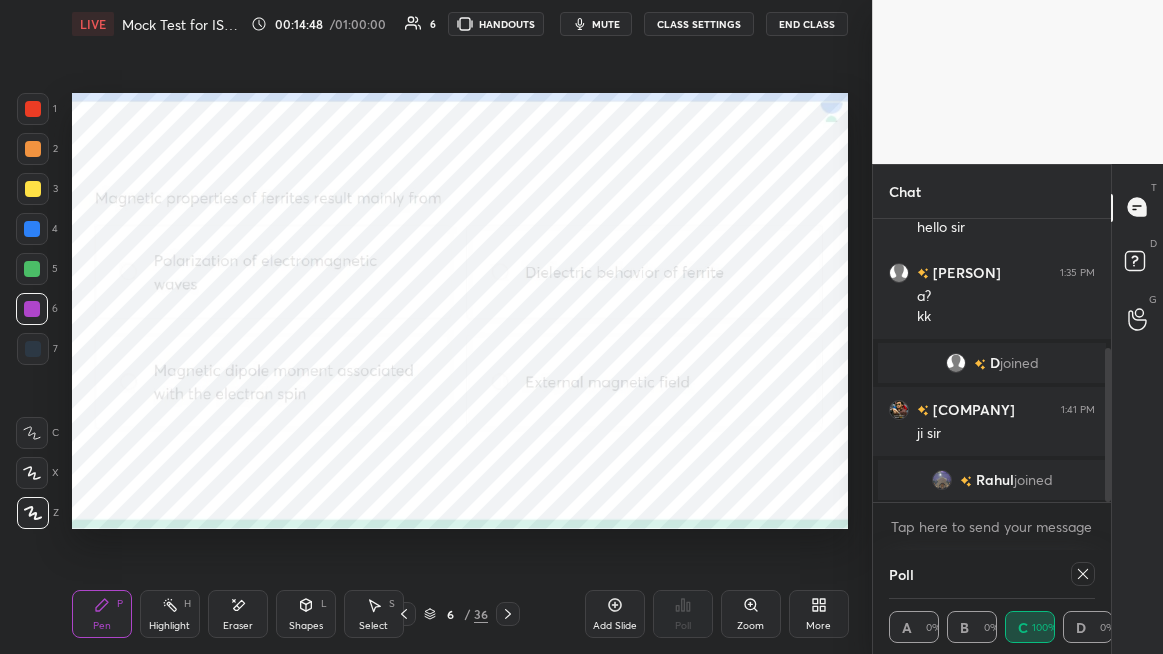 click 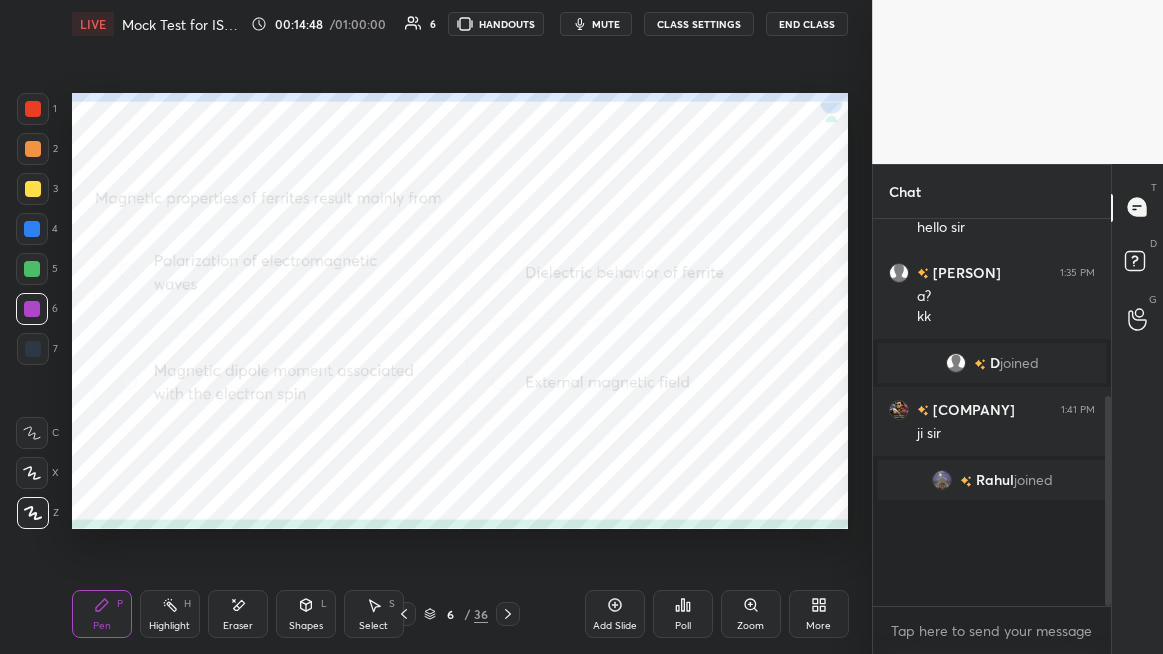 scroll, scrollTop: 6, scrollLeft: 6, axis: both 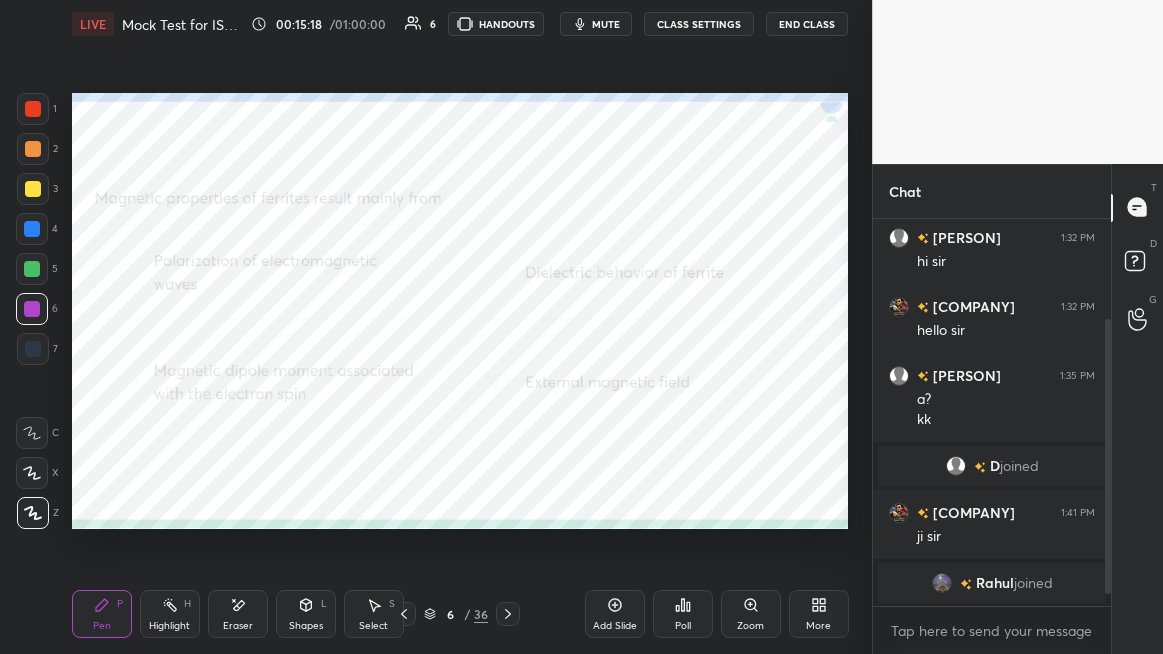 click at bounding box center [32, 269] 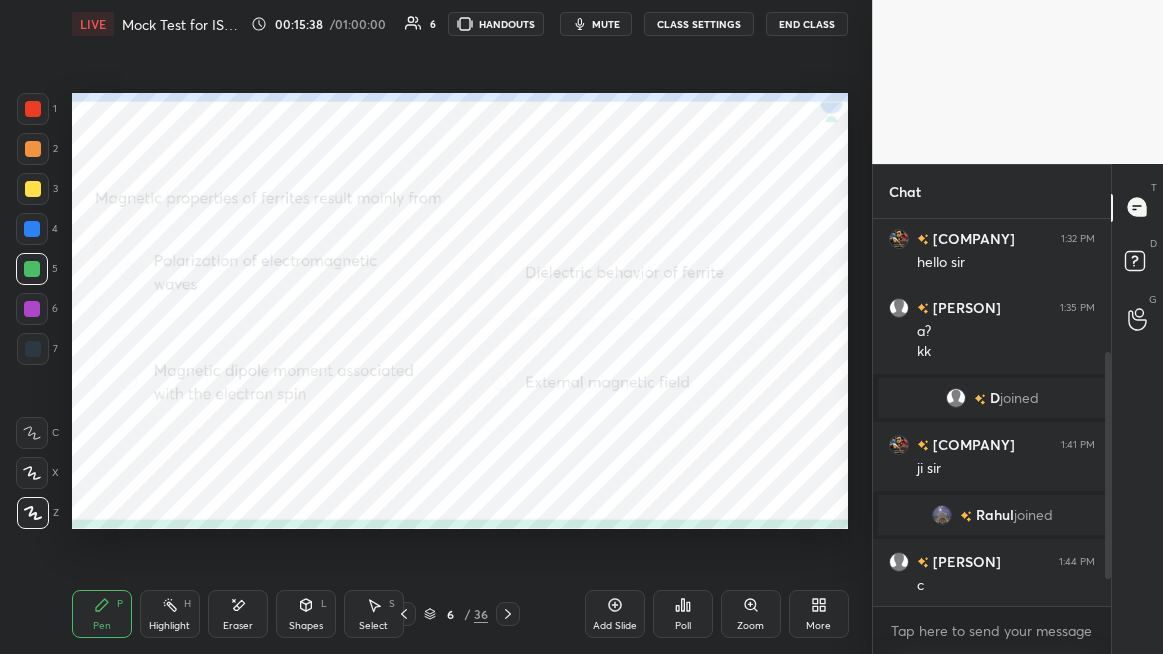 scroll, scrollTop: 273, scrollLeft: 0, axis: vertical 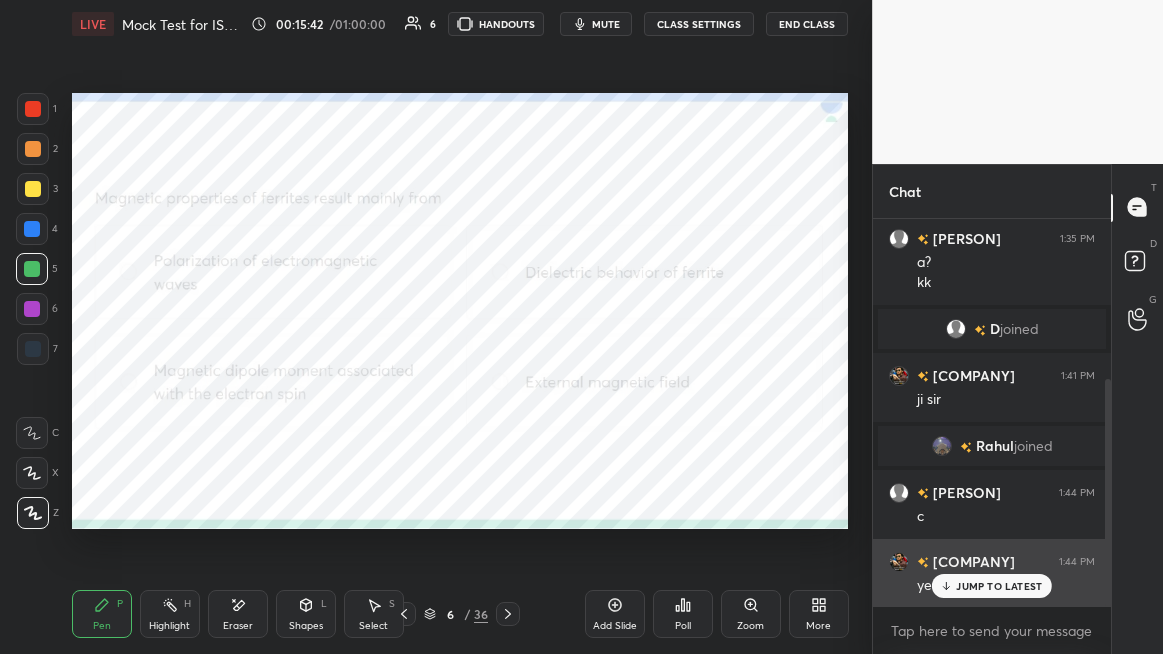 click on "JUMP TO LATEST" at bounding box center (992, 586) 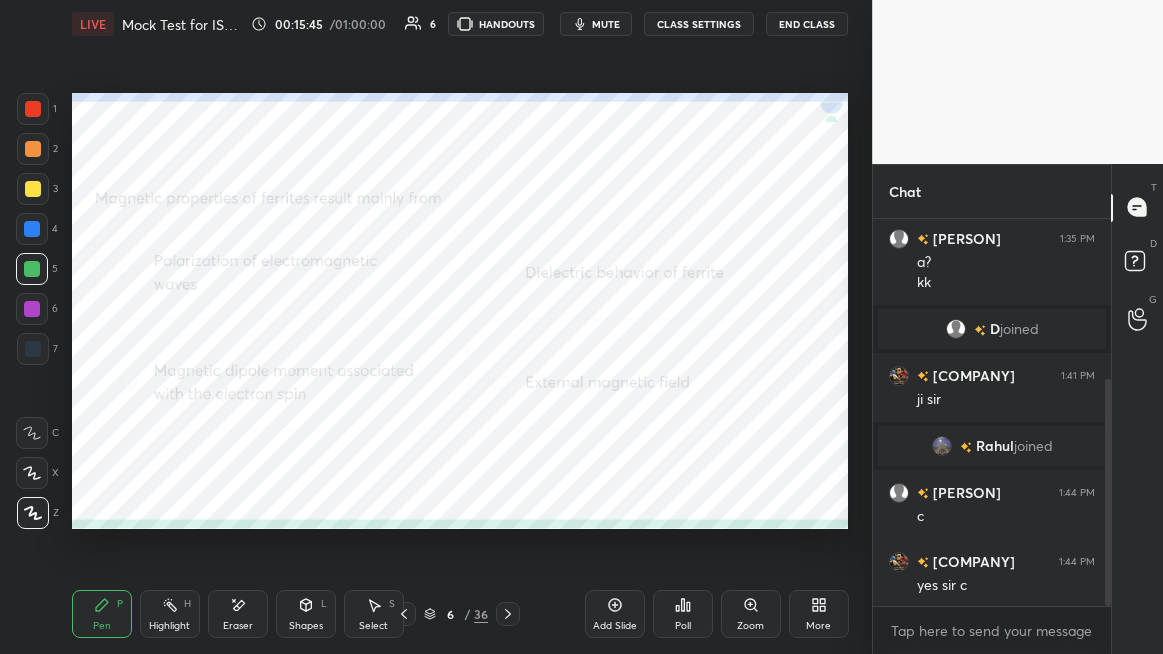 click 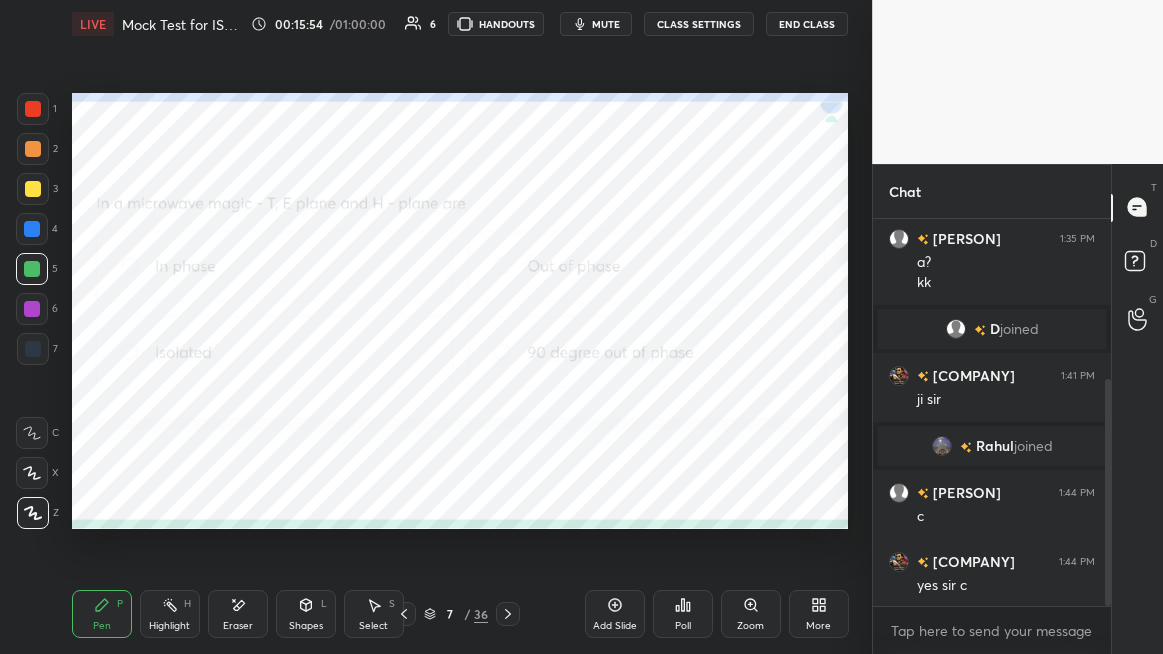 scroll, scrollTop: 321, scrollLeft: 0, axis: vertical 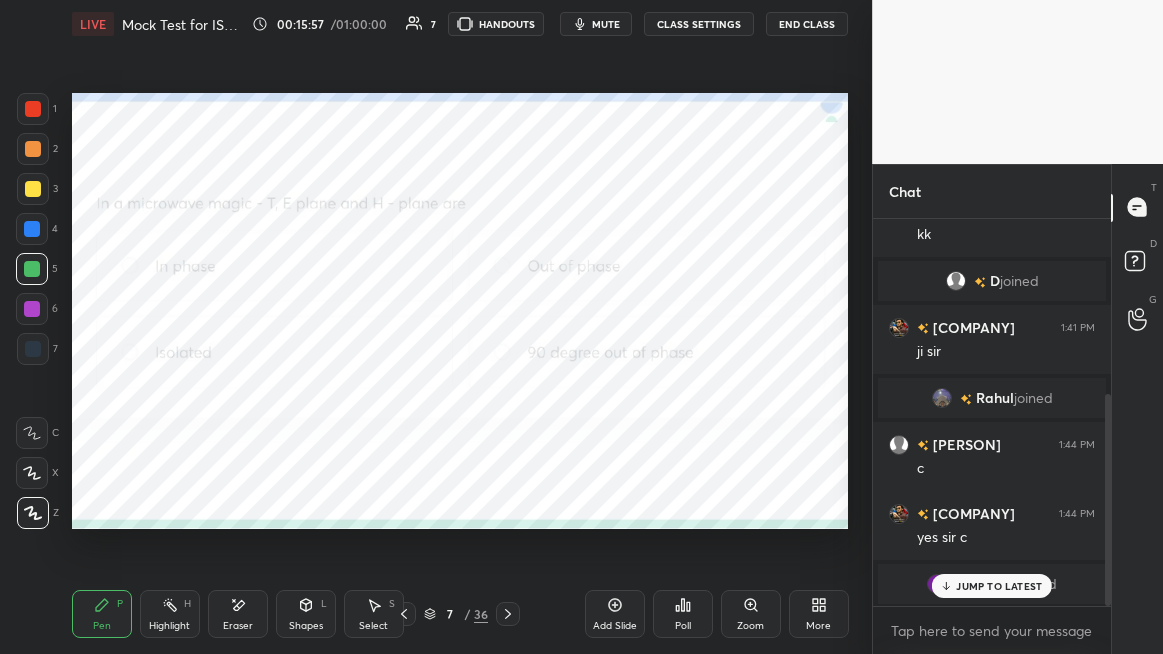 click on "JUMP TO LATEST" at bounding box center (999, 586) 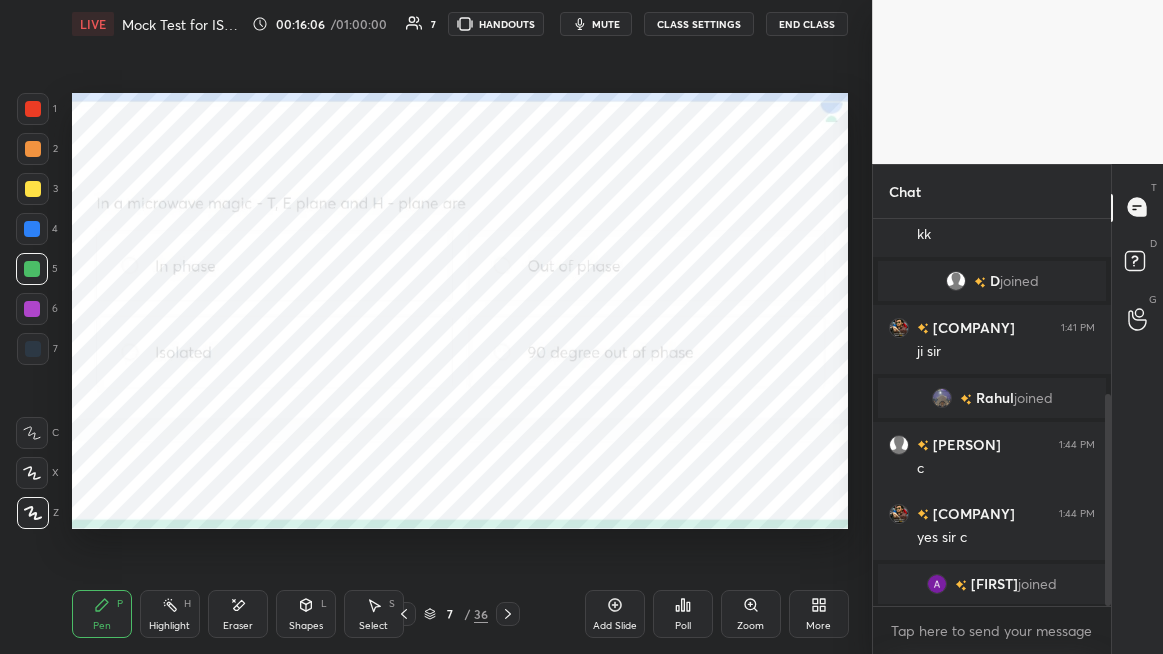 click on "[FIRST]" at bounding box center [994, 584] 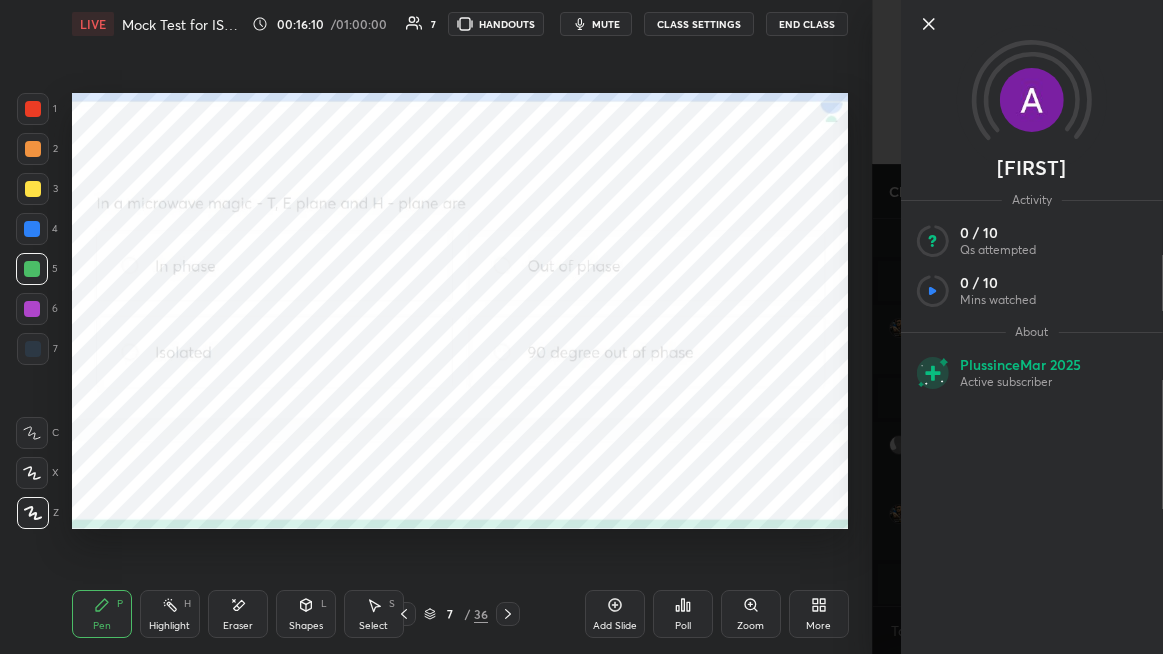 click 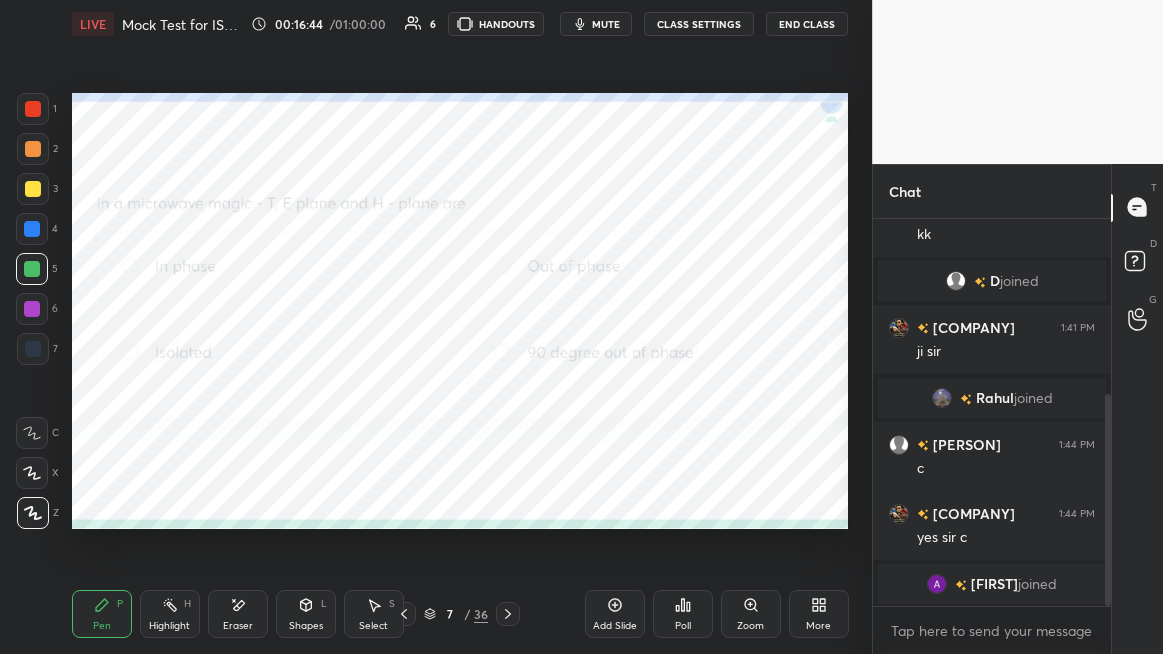 click on "Poll" at bounding box center (683, 614) 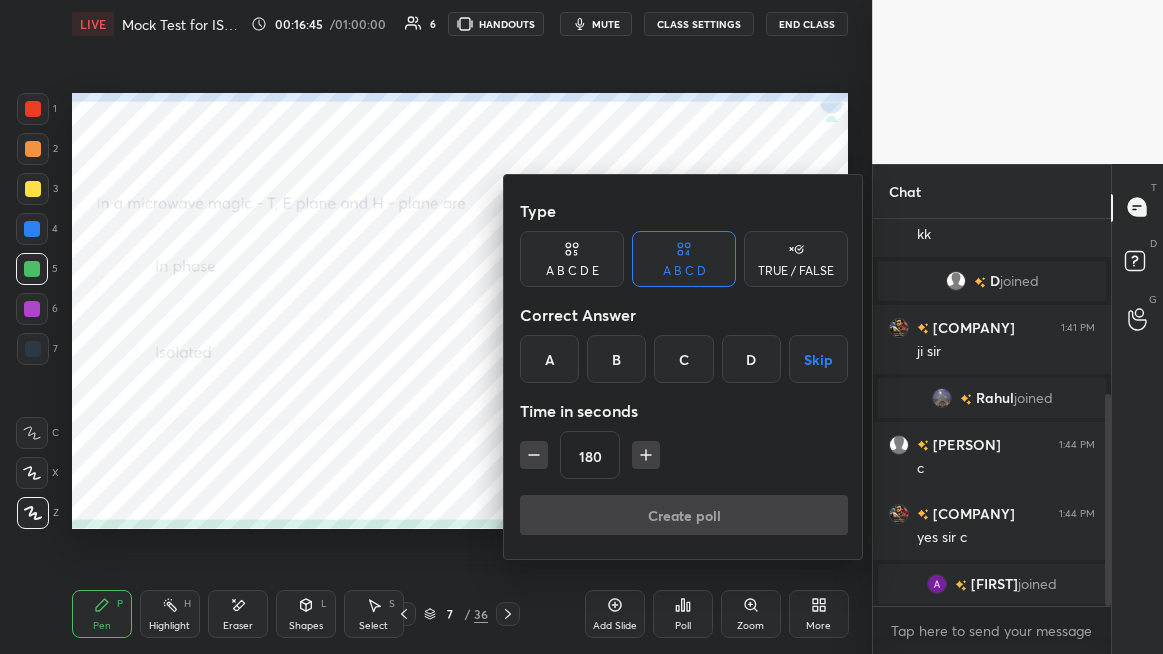 click on "C" at bounding box center (683, 359) 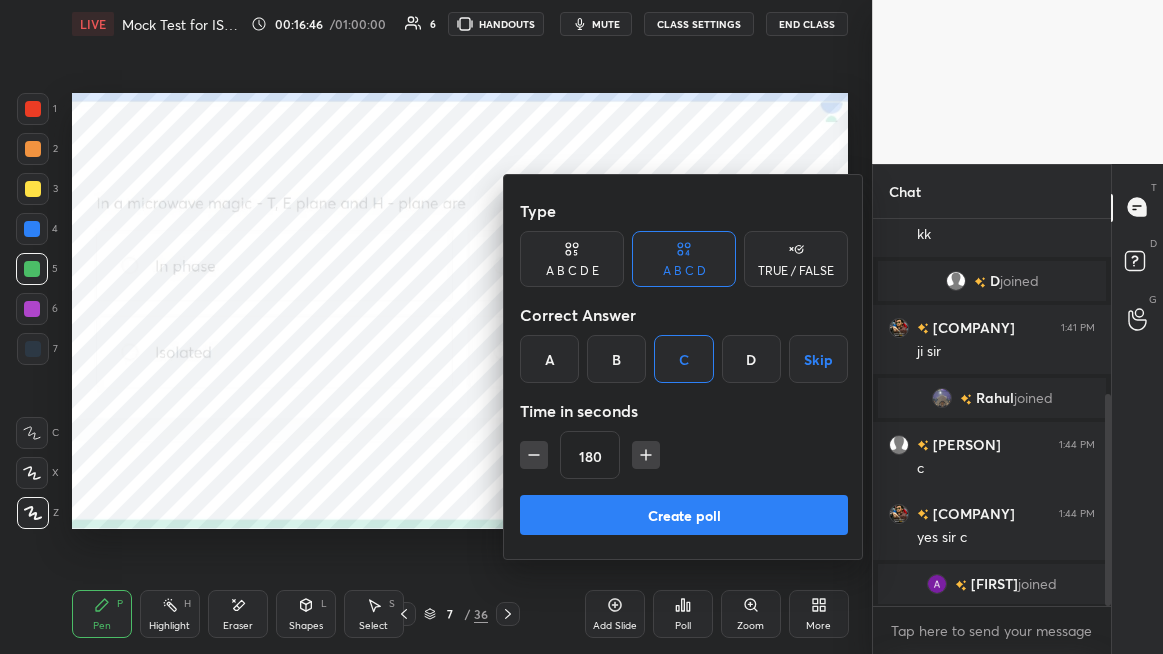 click on "Create poll" at bounding box center (684, 515) 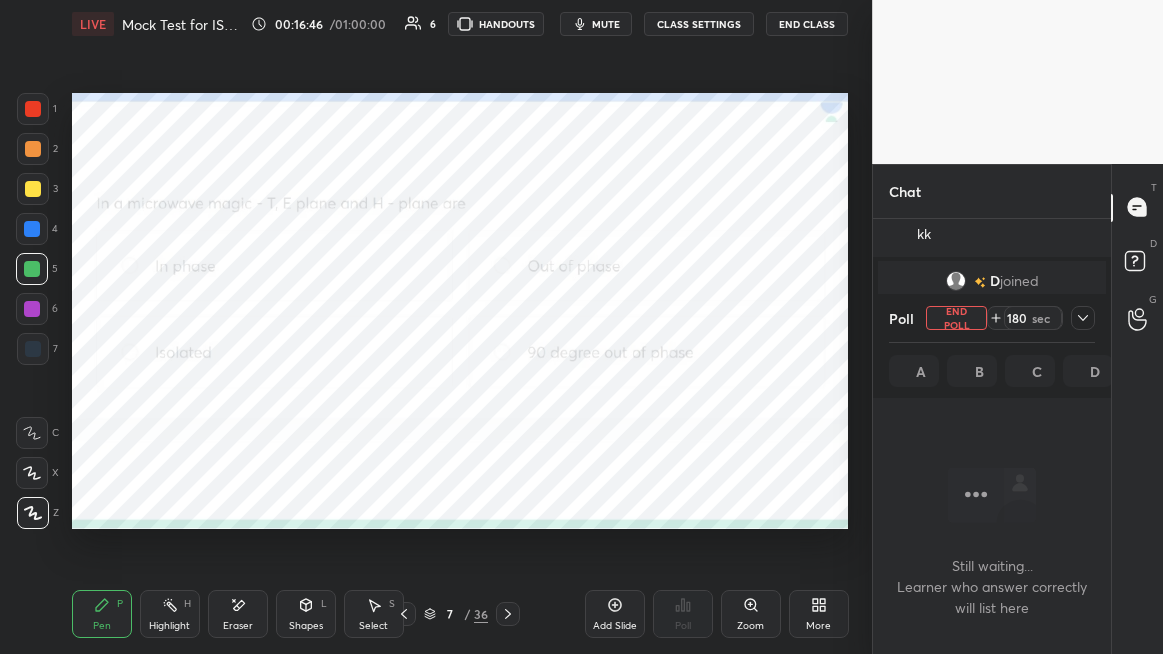 scroll, scrollTop: 358, scrollLeft: 232, axis: both 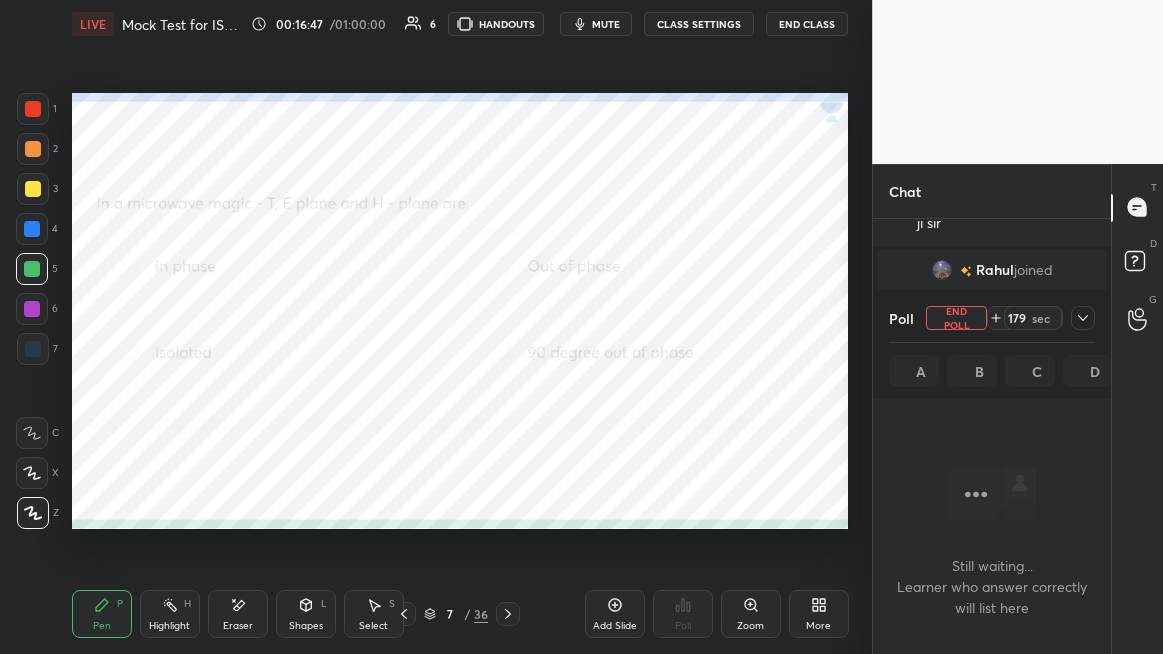 click 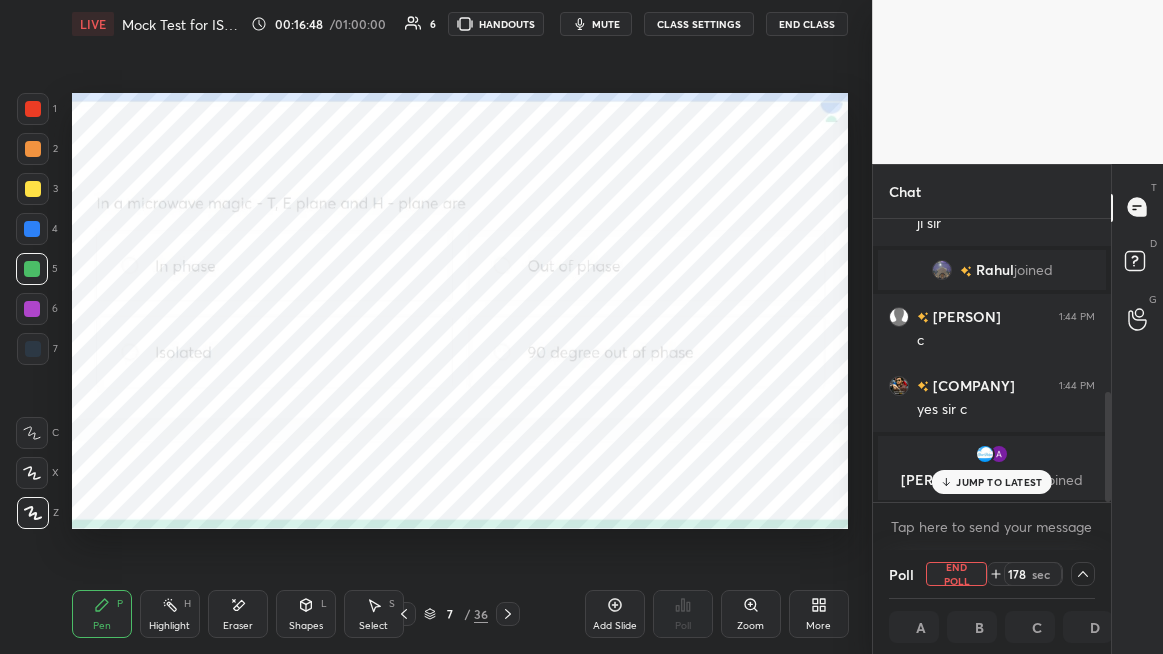 click on "JUMP TO LATEST" at bounding box center (999, 482) 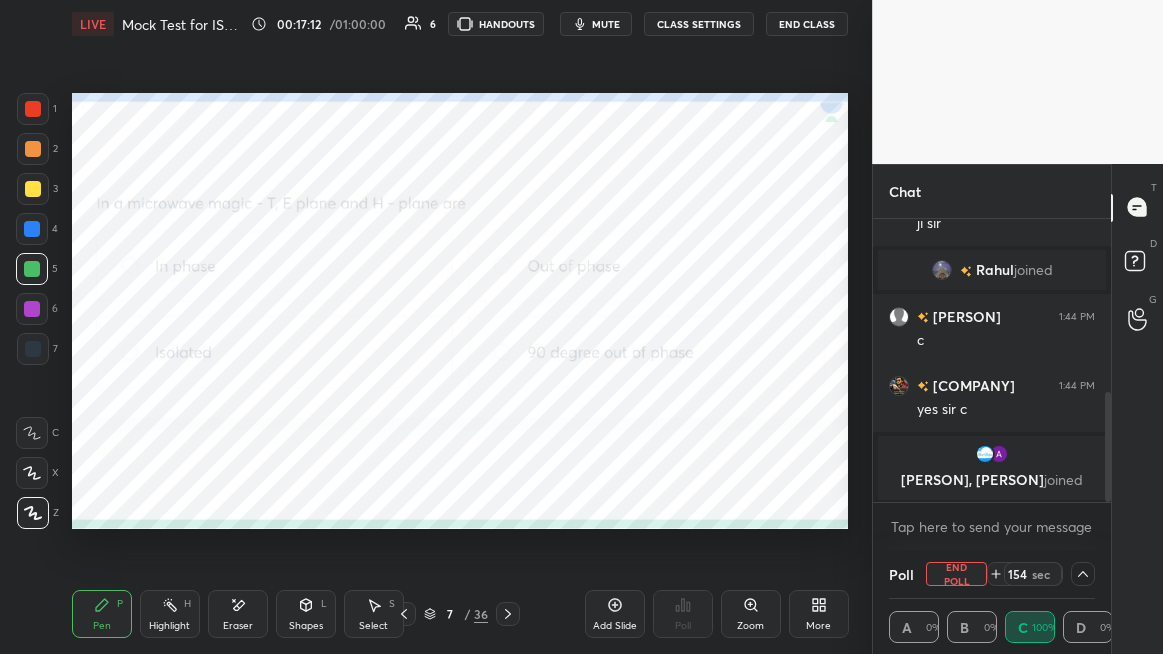 scroll, scrollTop: 1, scrollLeft: 6, axis: both 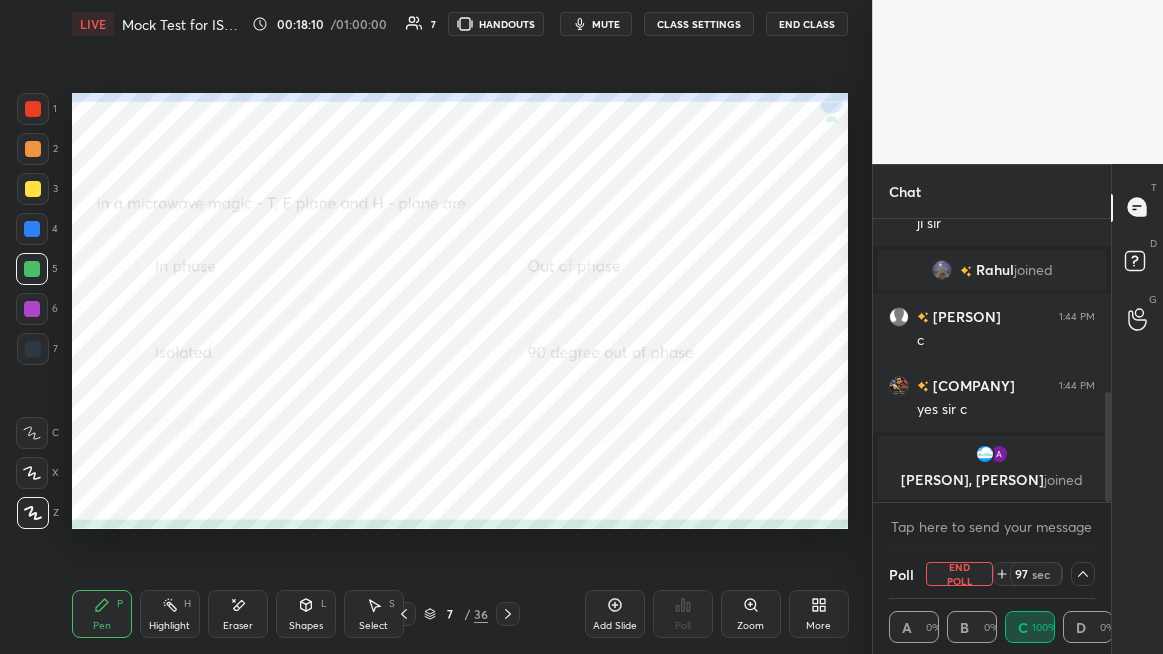 click 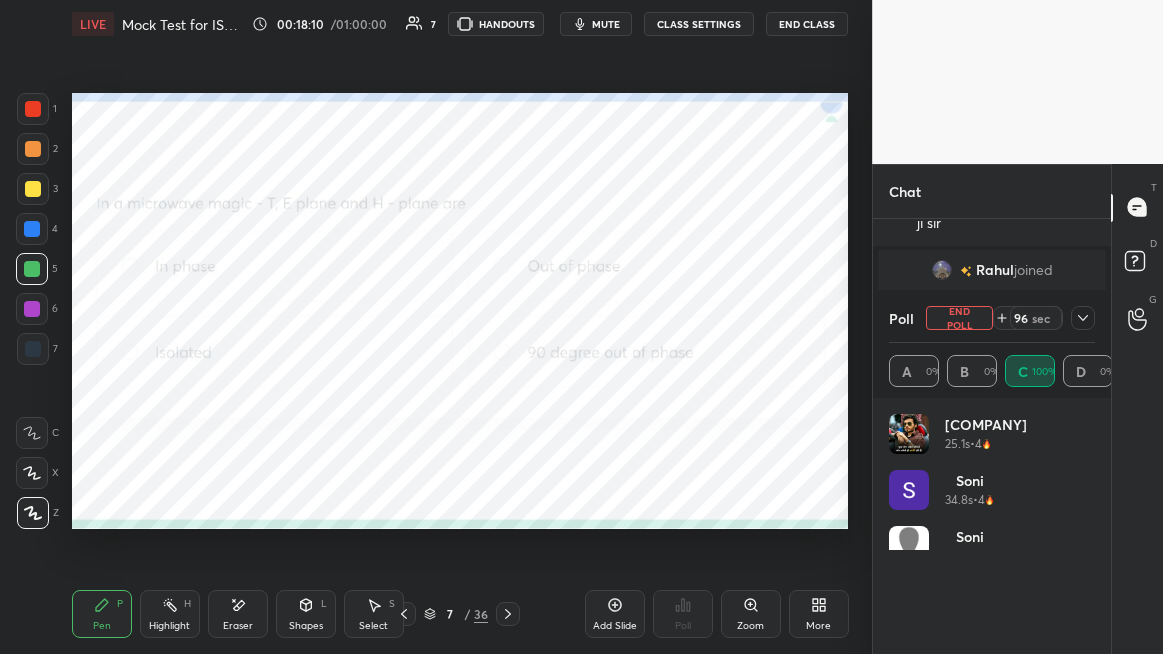scroll, scrollTop: 4, scrollLeft: 6, axis: both 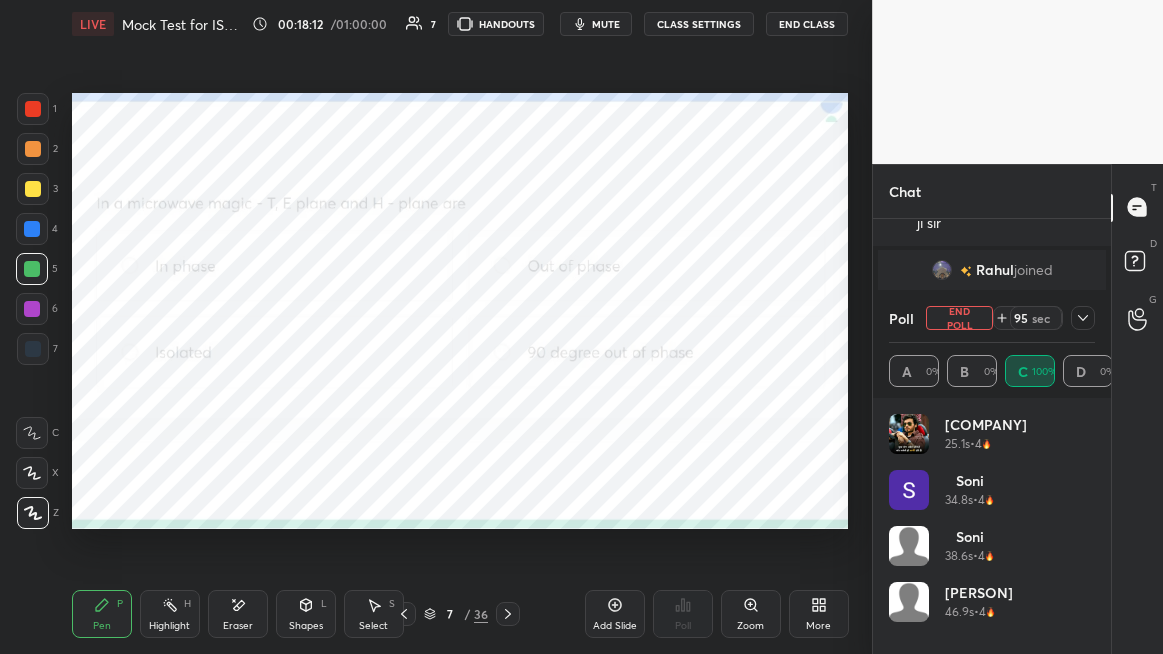 click 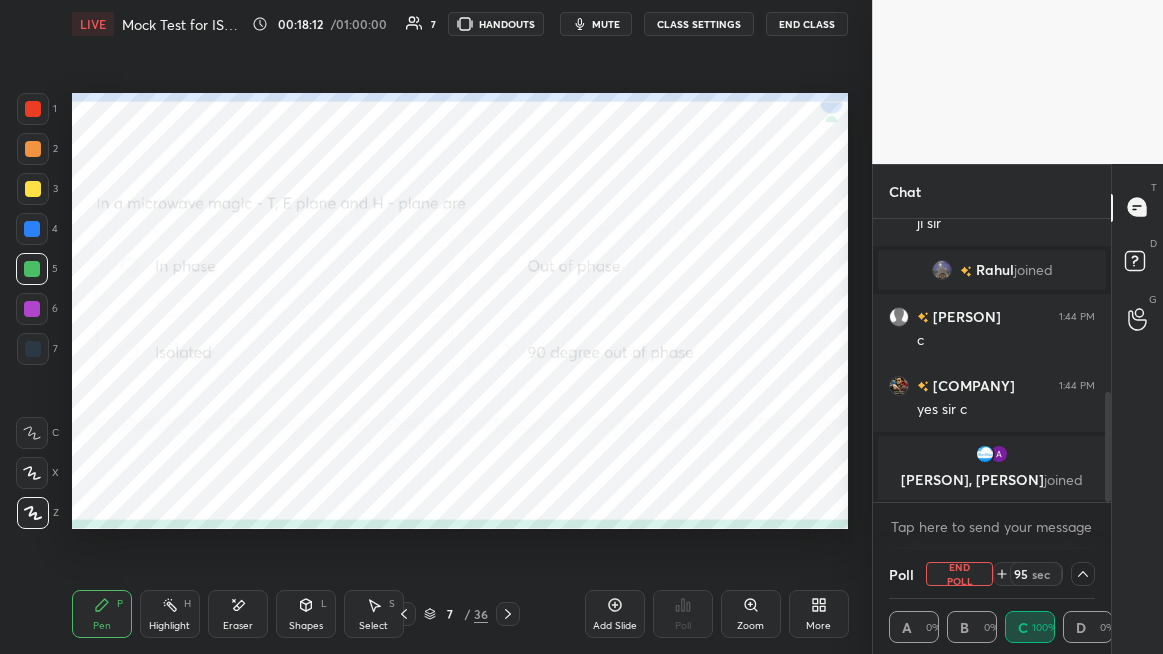 scroll, scrollTop: 4, scrollLeft: 201, axis: both 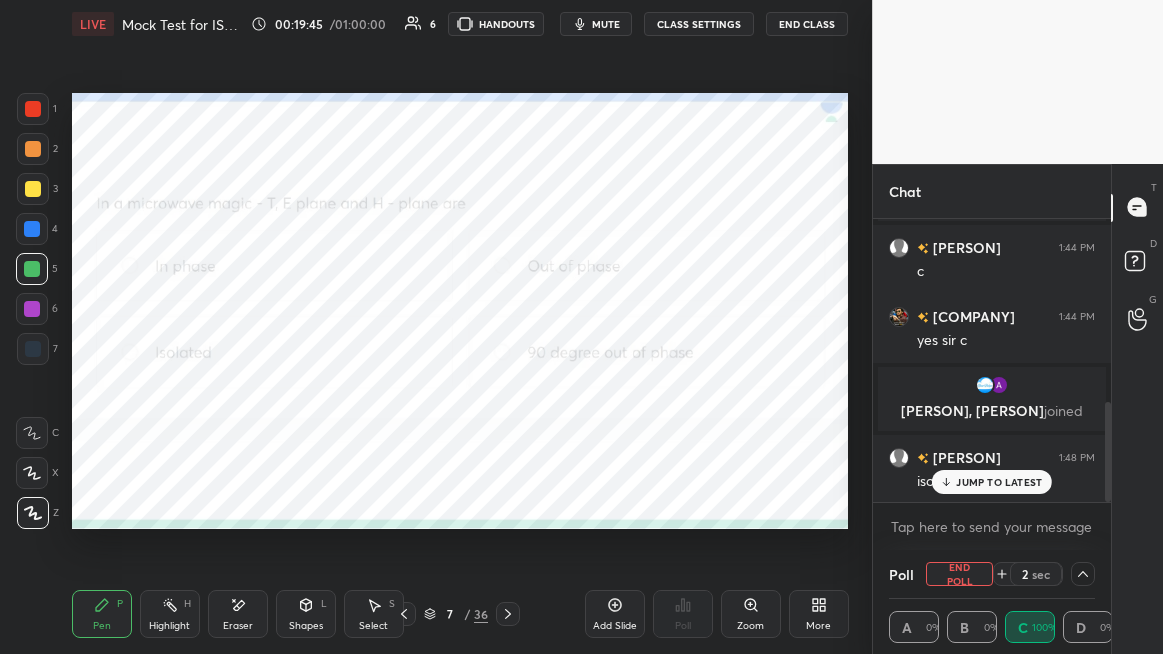 click on "JUMP TO LATEST" at bounding box center [992, 482] 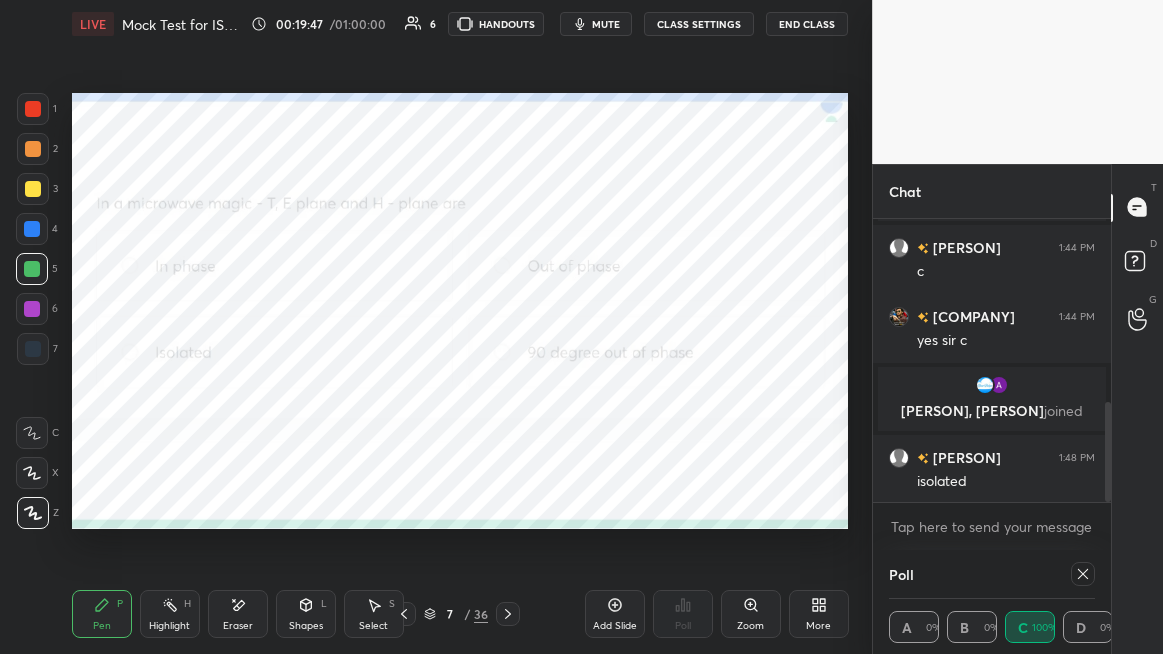 click at bounding box center [33, 109] 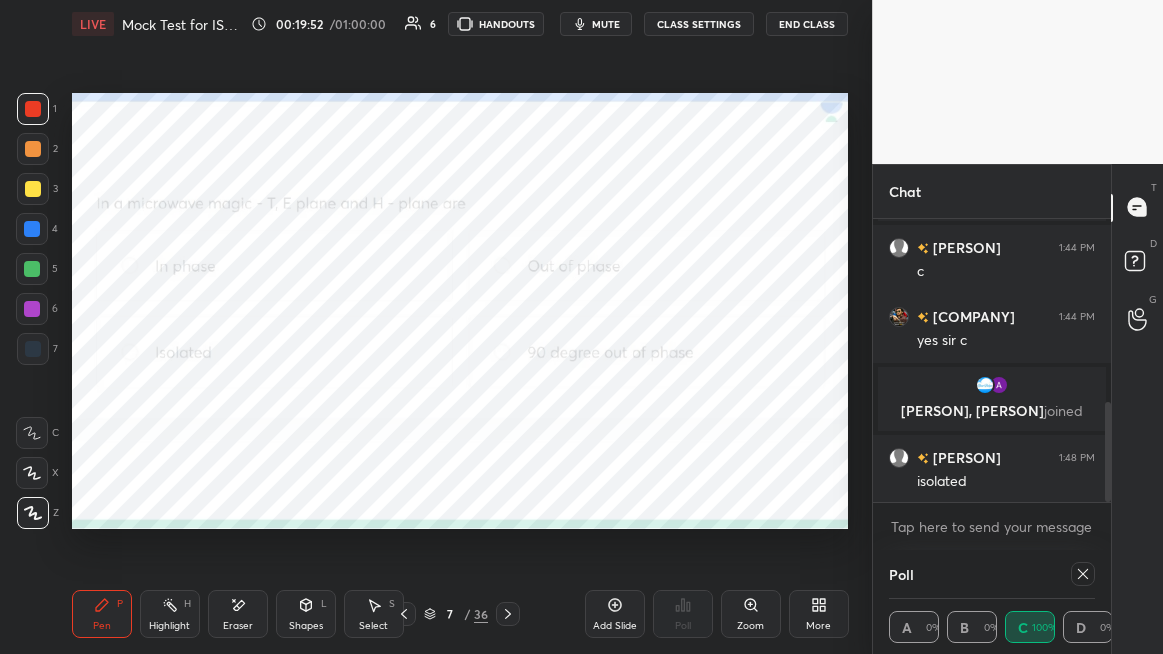 click 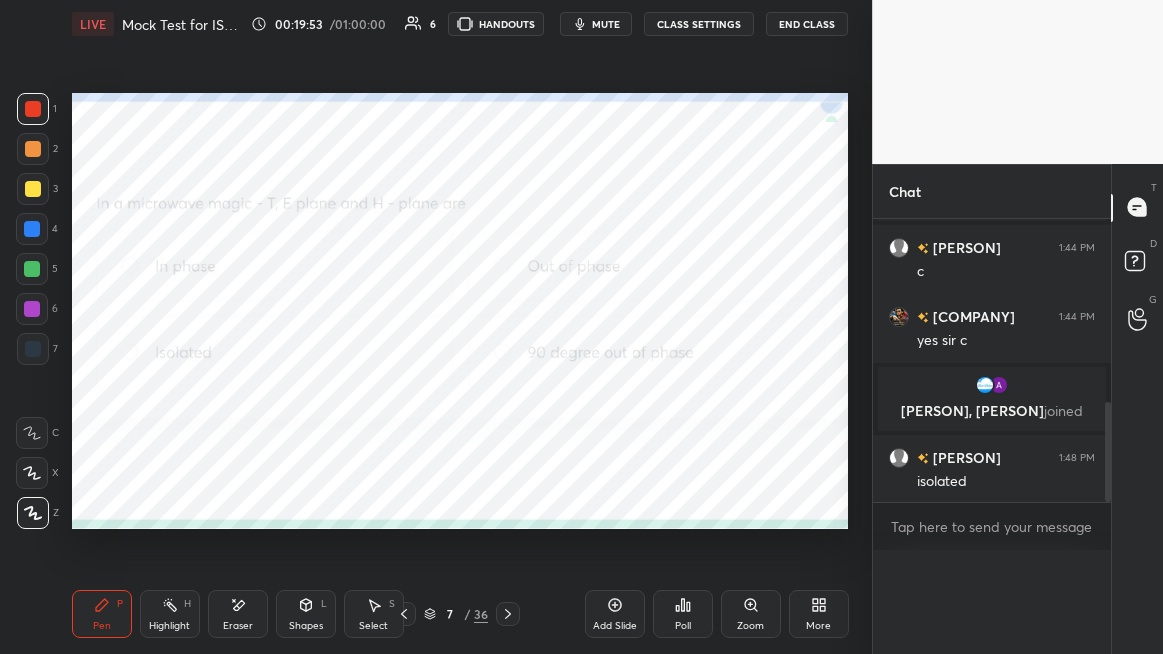 scroll, scrollTop: 6, scrollLeft: 6, axis: both 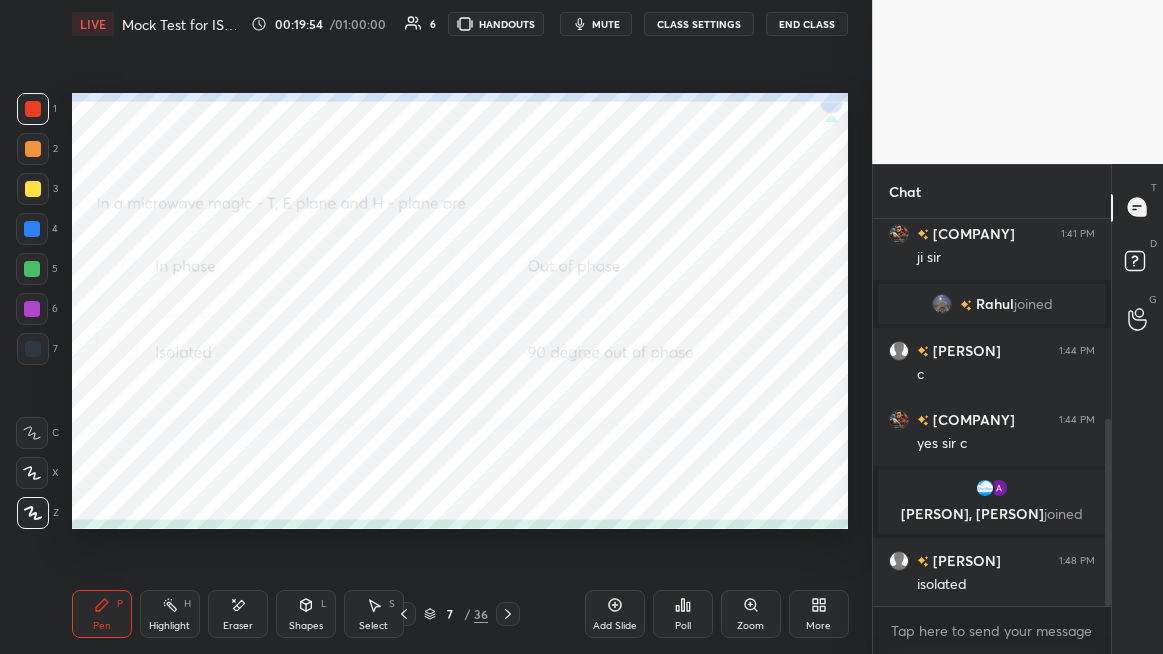 click 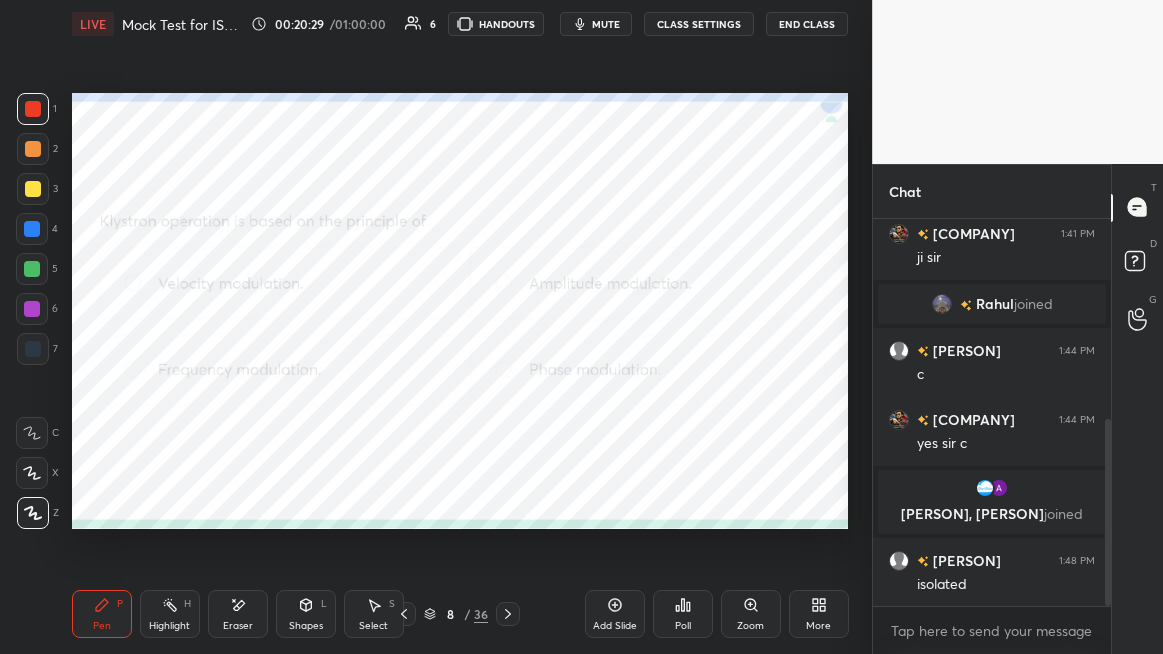 click 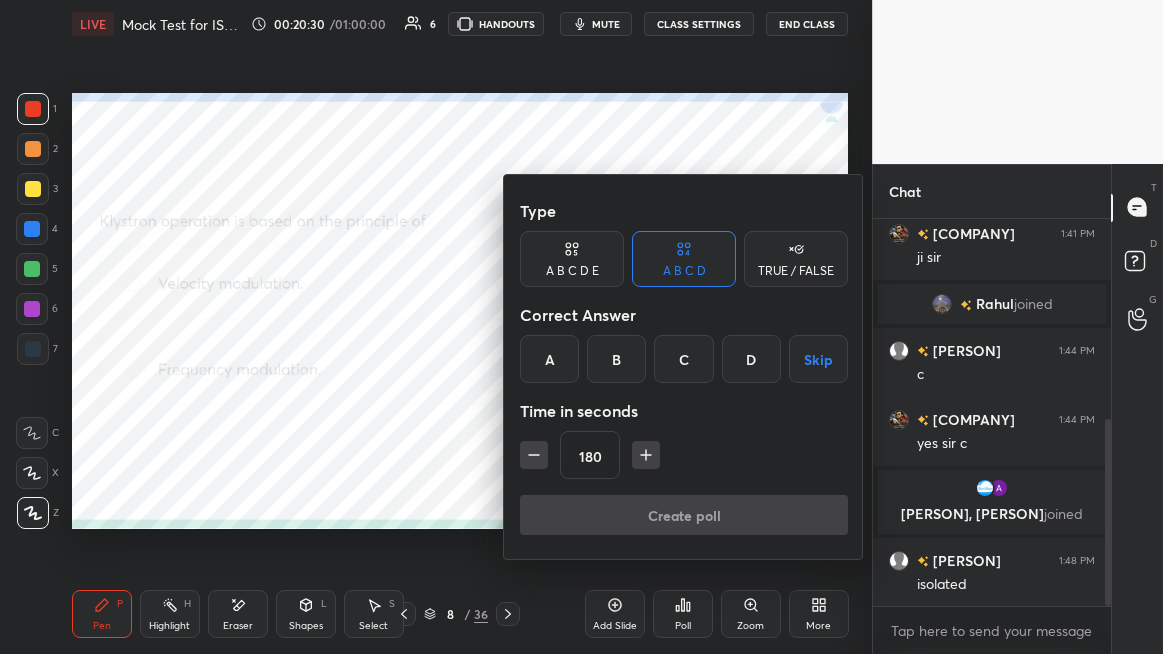 click on "A" at bounding box center [549, 359] 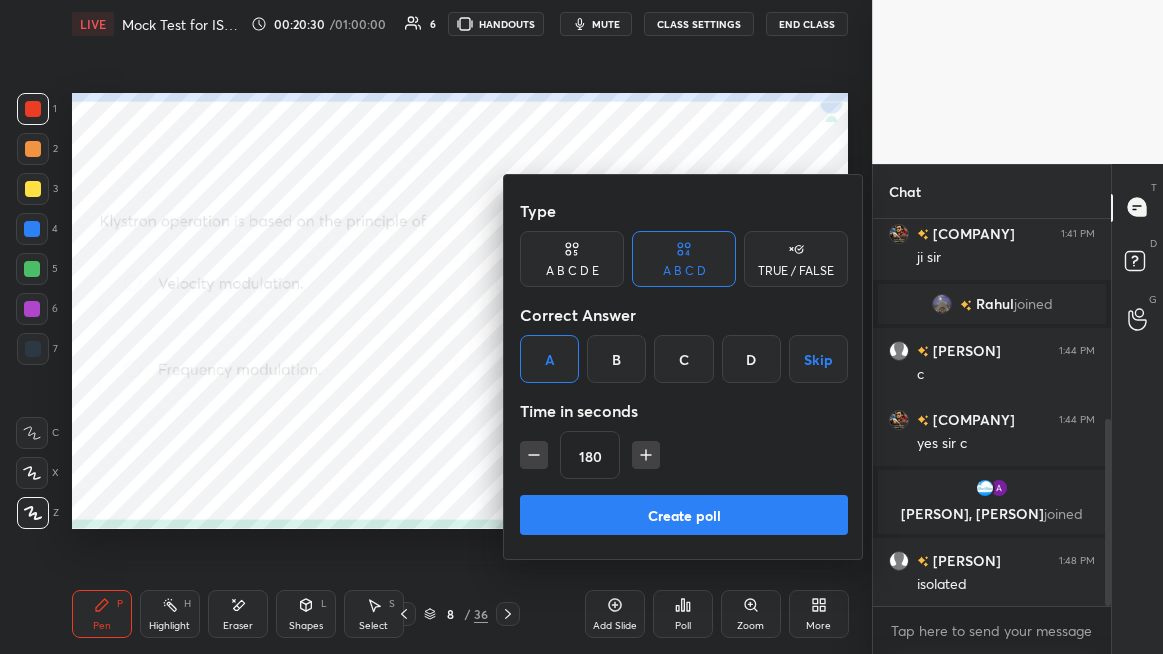 click on "Create poll" at bounding box center [684, 515] 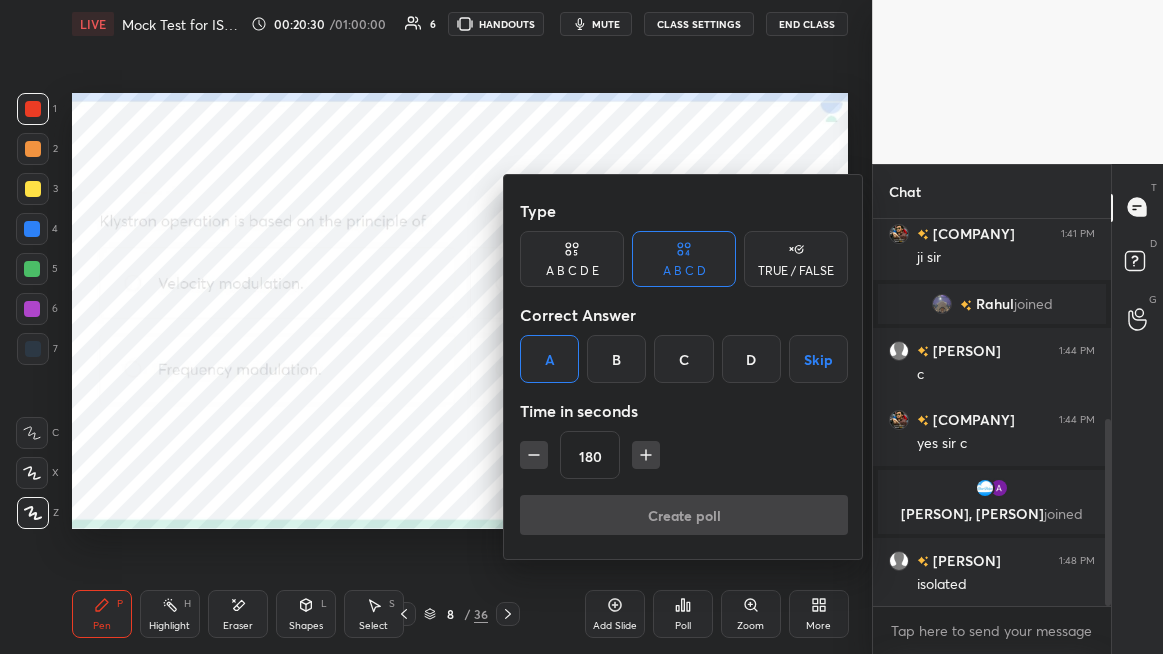 scroll, scrollTop: 350, scrollLeft: 232, axis: both 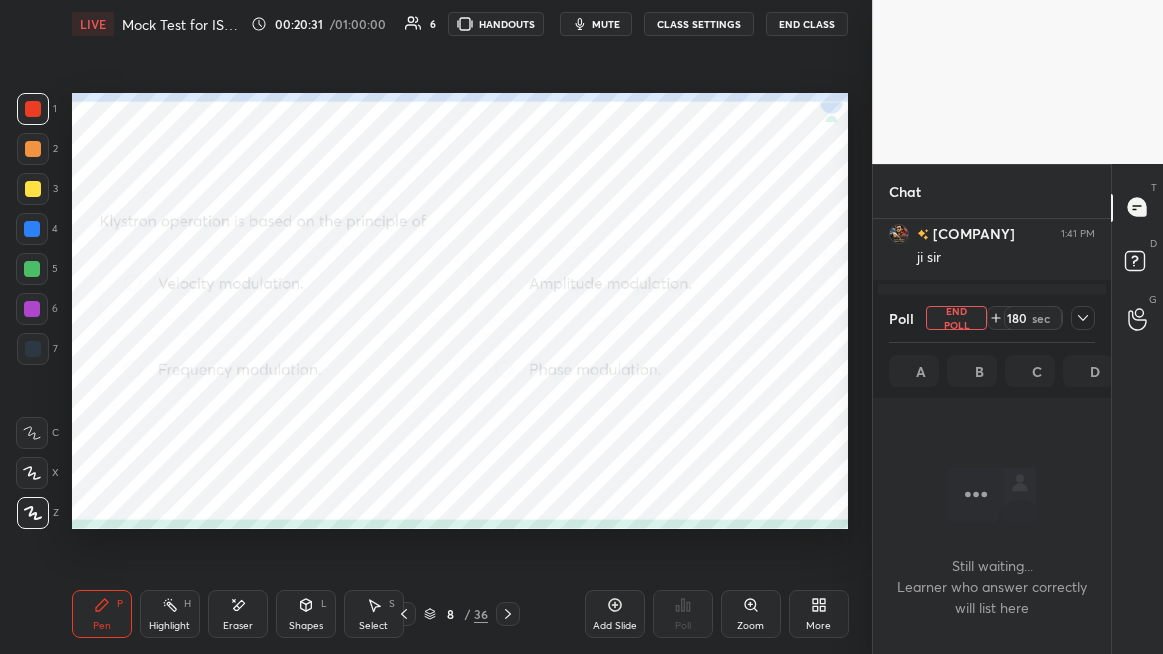 click 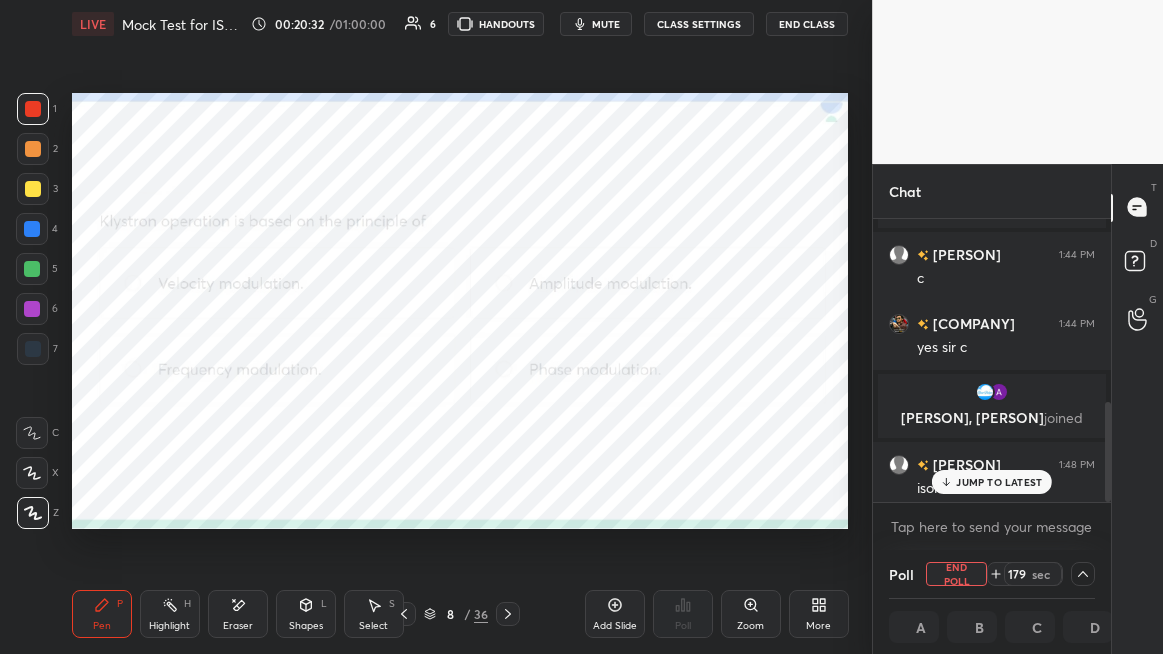 scroll, scrollTop: 518, scrollLeft: 0, axis: vertical 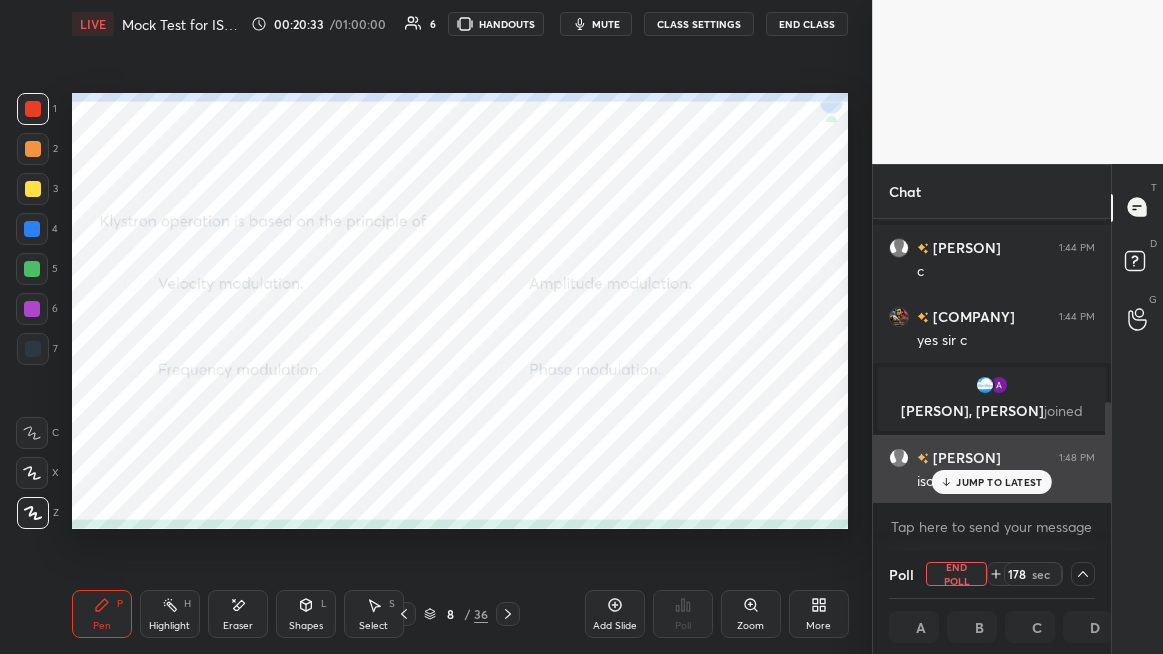 click on "JUMP TO LATEST" at bounding box center (999, 482) 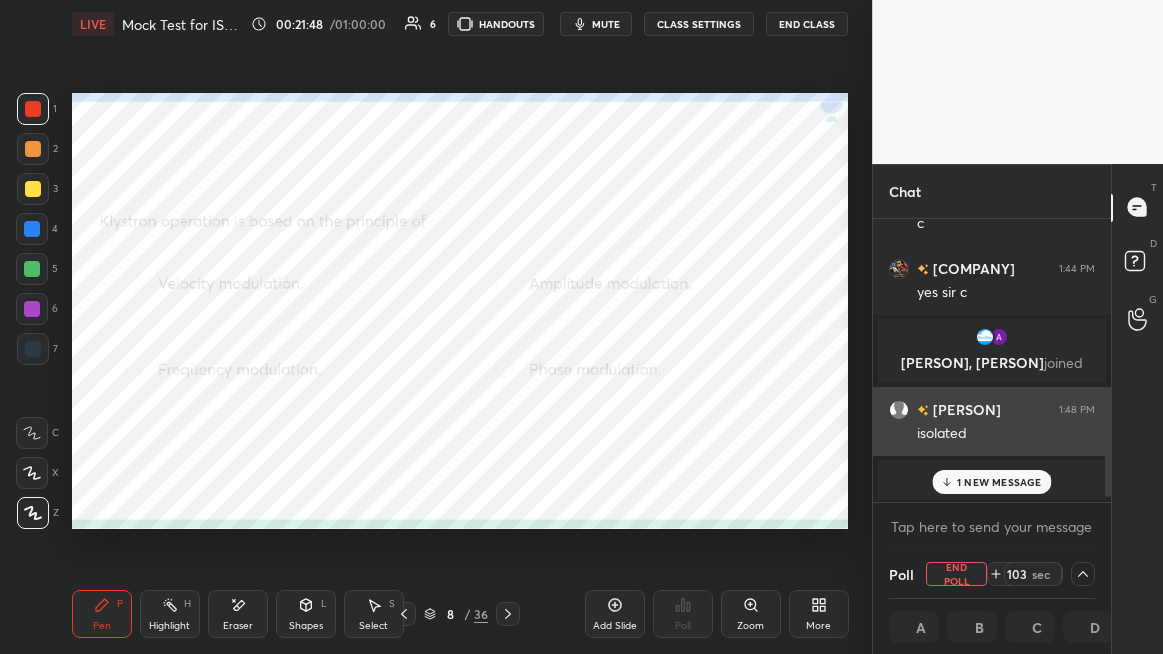 scroll, scrollTop: 635, scrollLeft: 0, axis: vertical 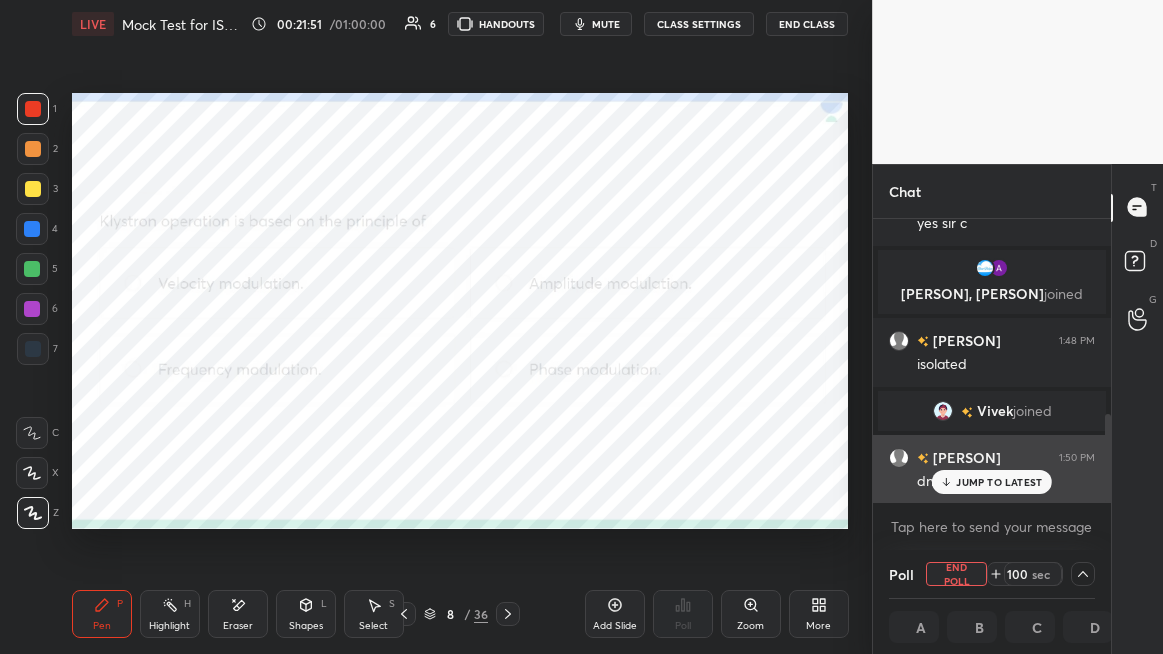 click on "JUMP TO LATEST" at bounding box center [999, 482] 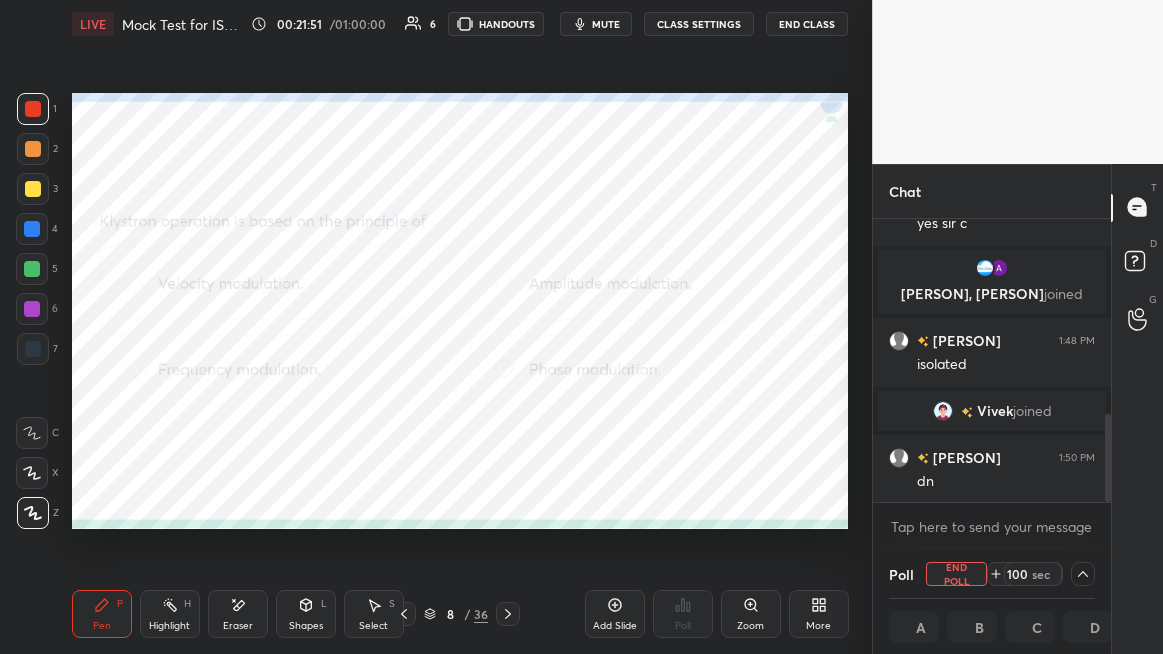 click on "Vivek" at bounding box center (995, 411) 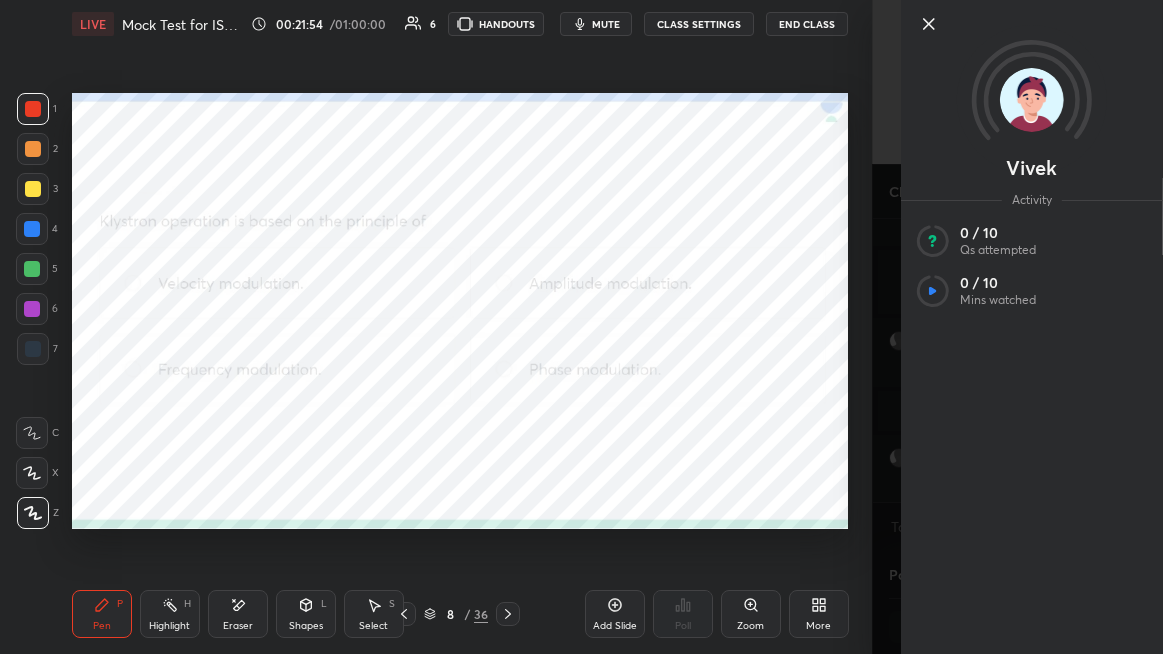 click 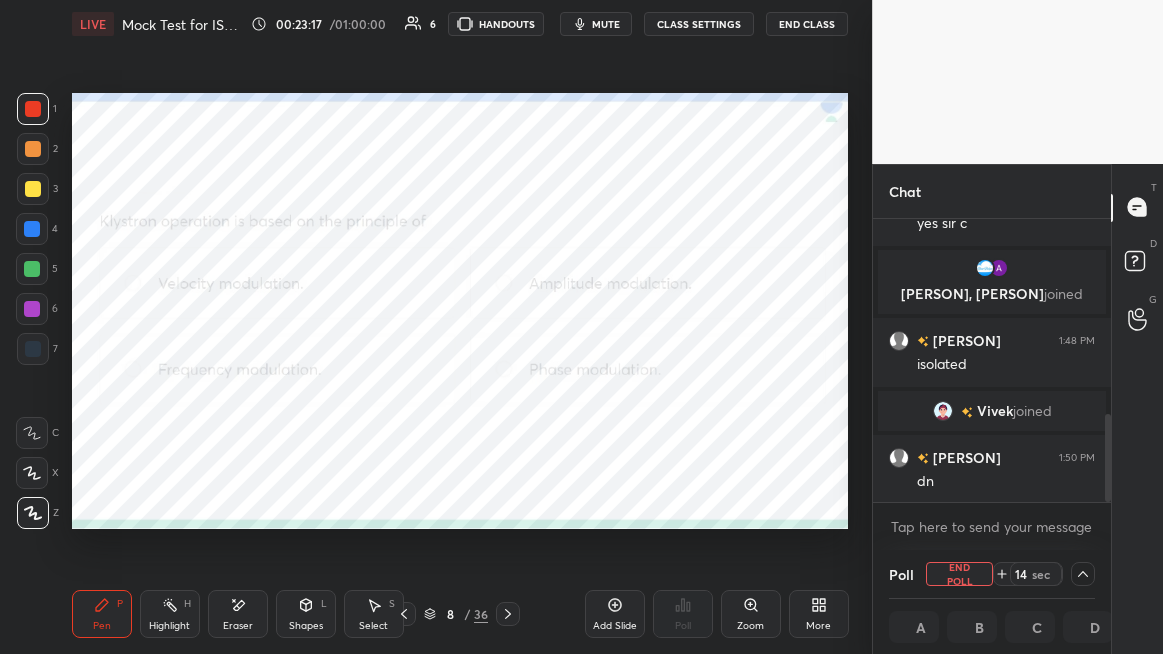 scroll, scrollTop: 1, scrollLeft: 6, axis: both 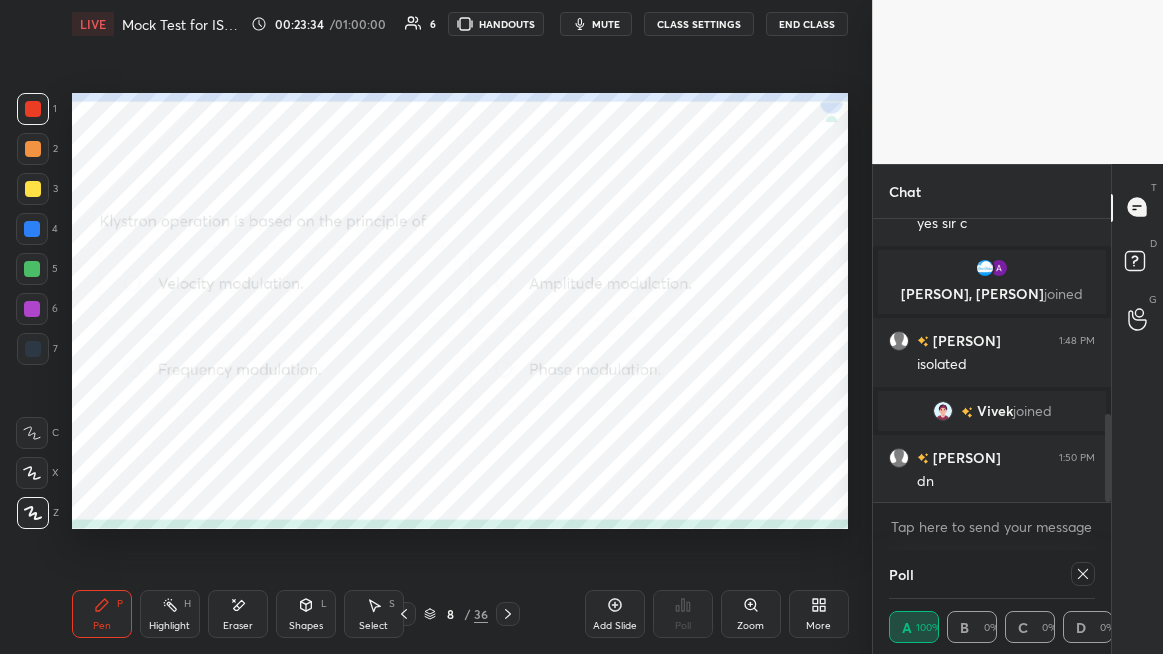 click at bounding box center (32, 309) 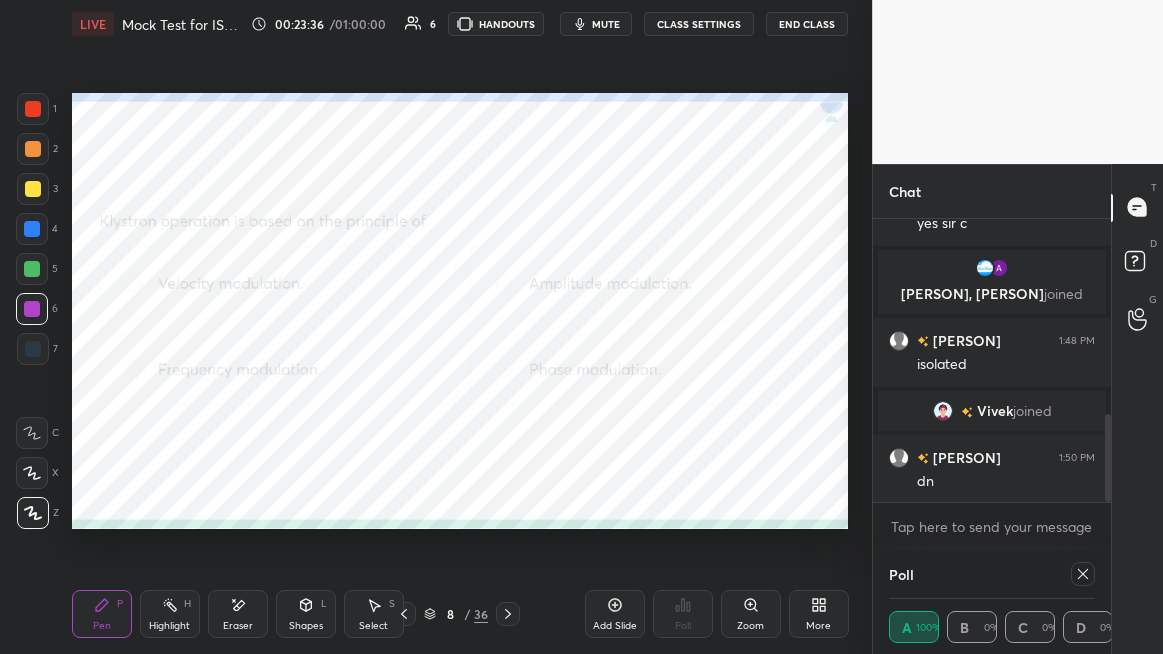 click at bounding box center [32, 269] 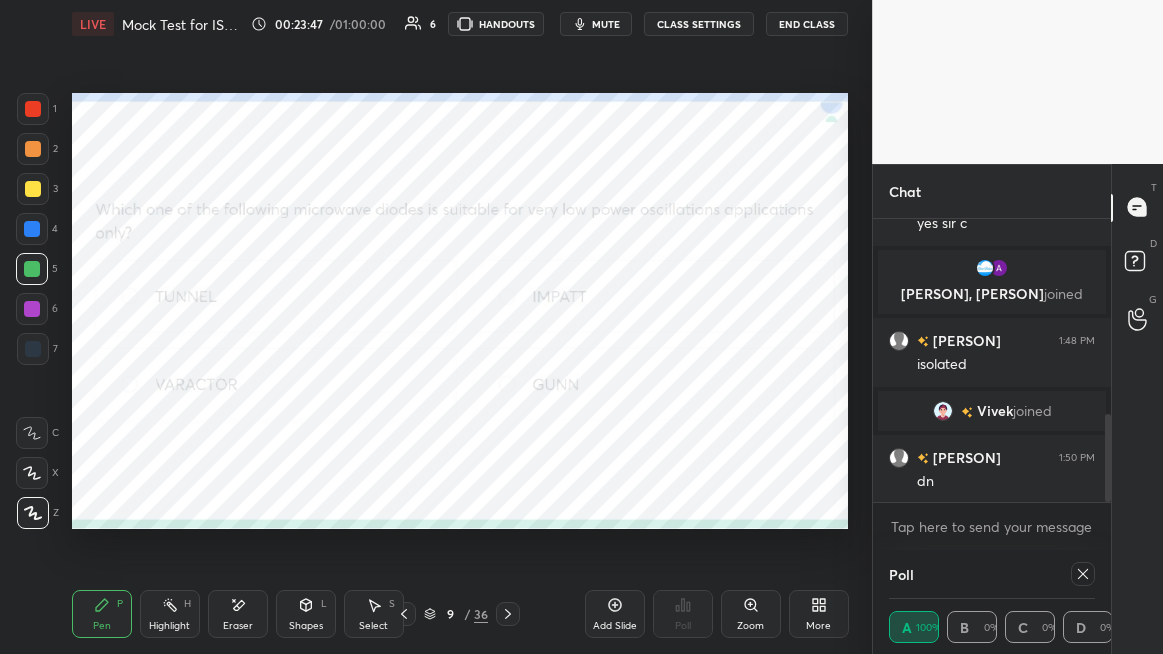 click at bounding box center [33, 109] 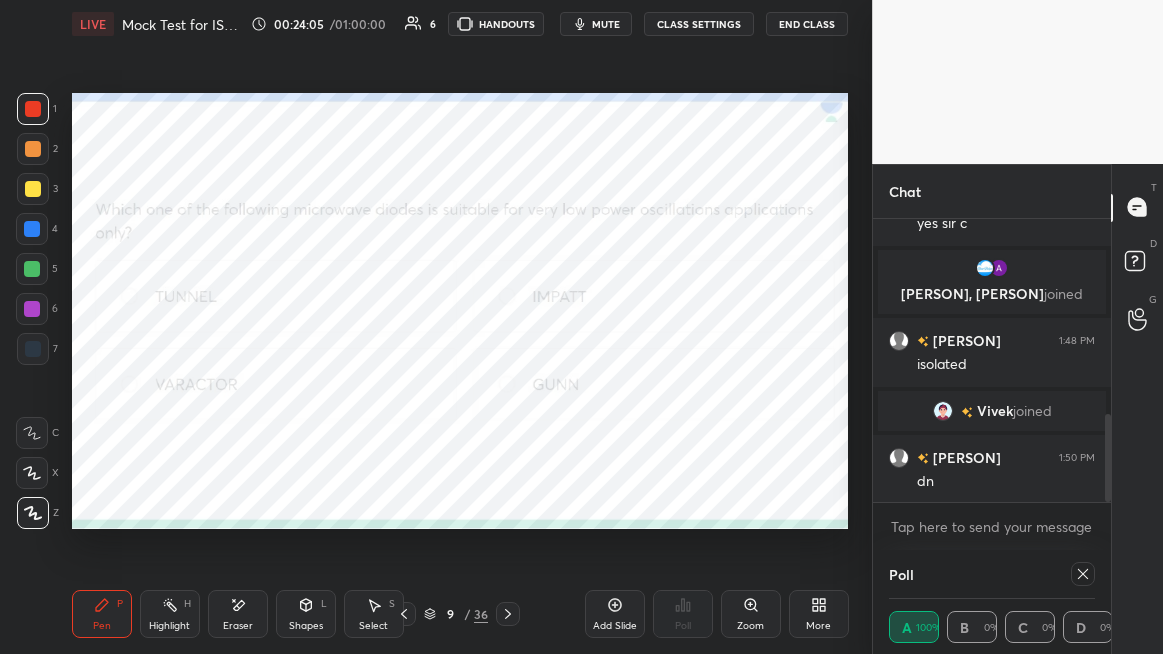 click 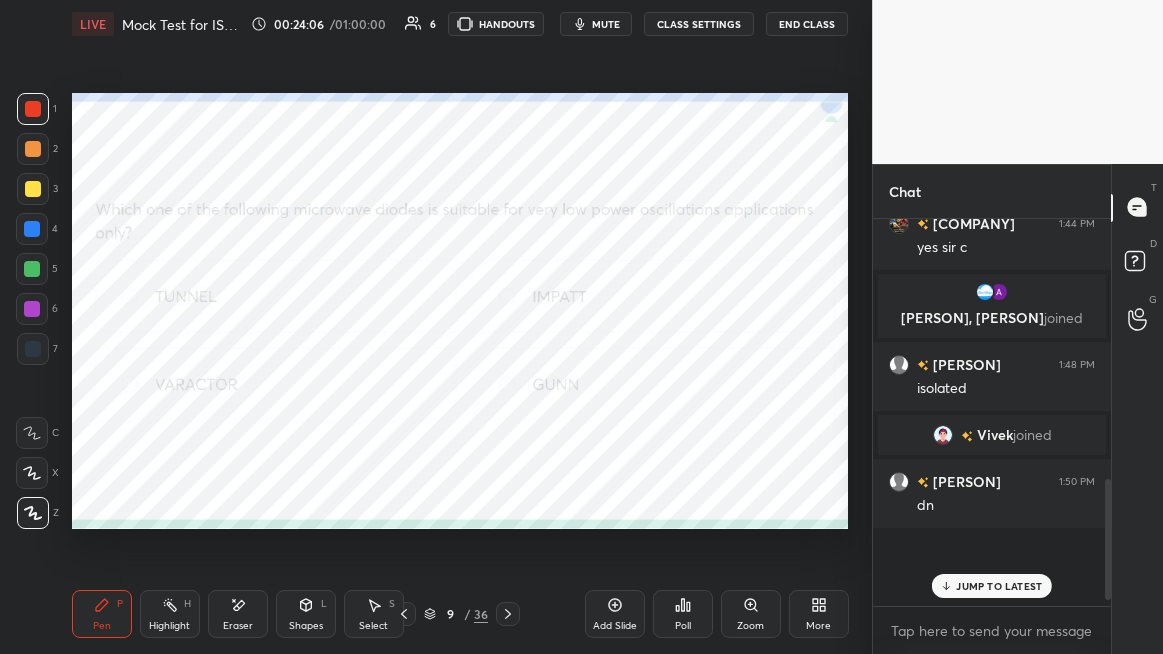 scroll, scrollTop: 6, scrollLeft: 6, axis: both 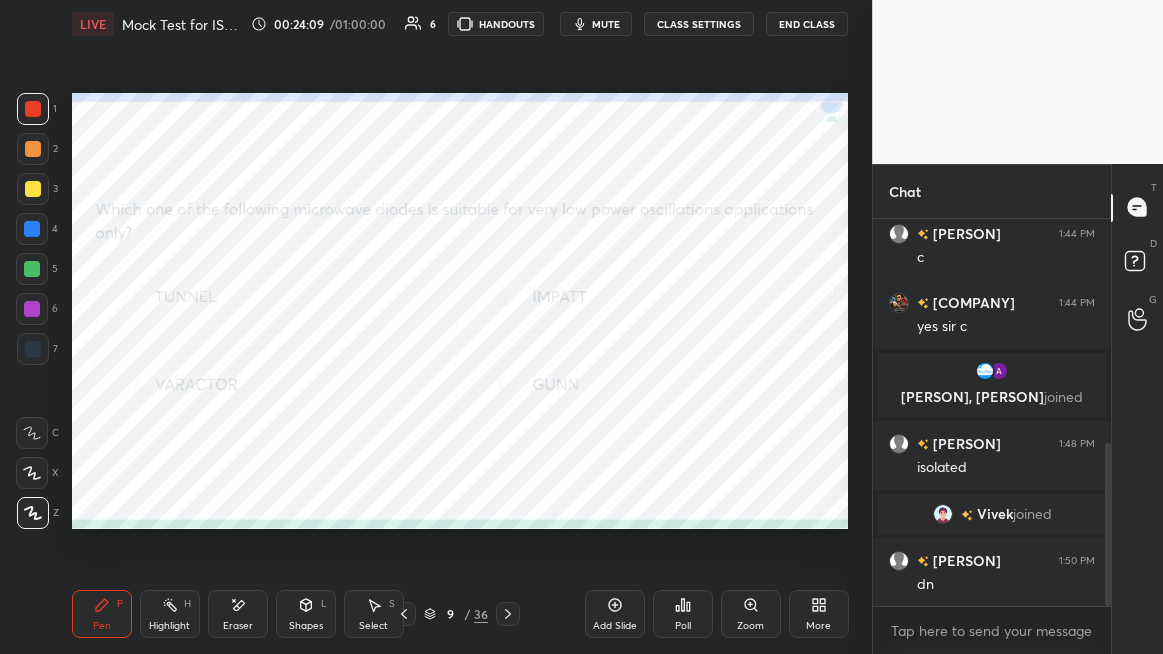 click 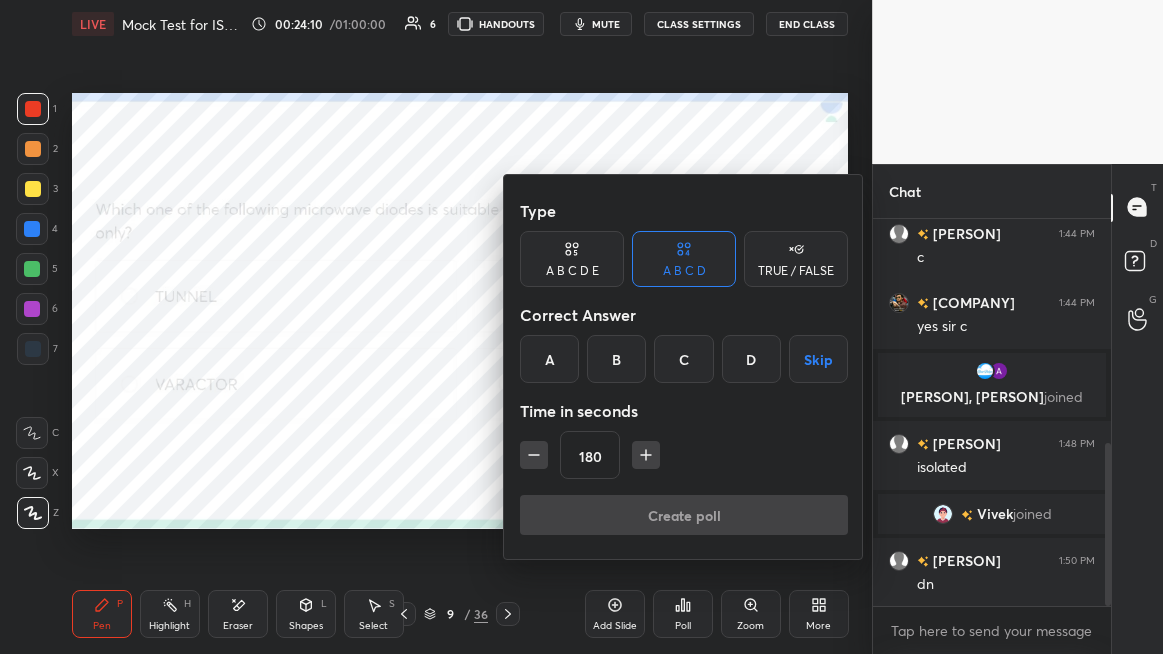 click on "A" at bounding box center (549, 359) 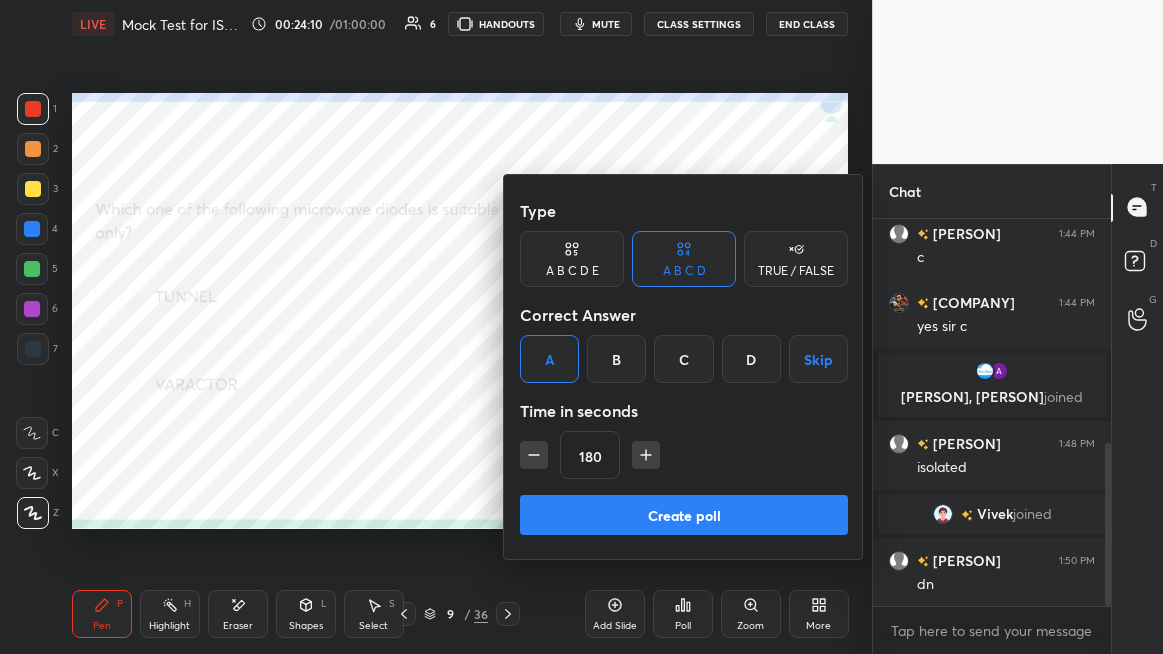 click on "Create poll" at bounding box center [684, 515] 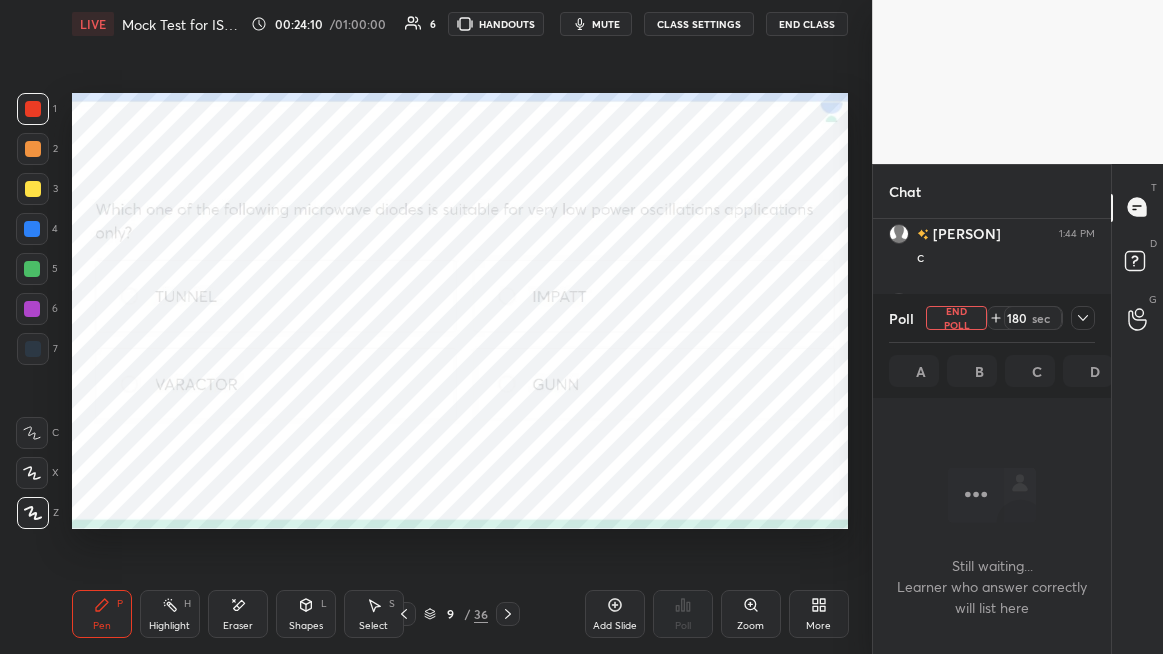 scroll, scrollTop: 350, scrollLeft: 232, axis: both 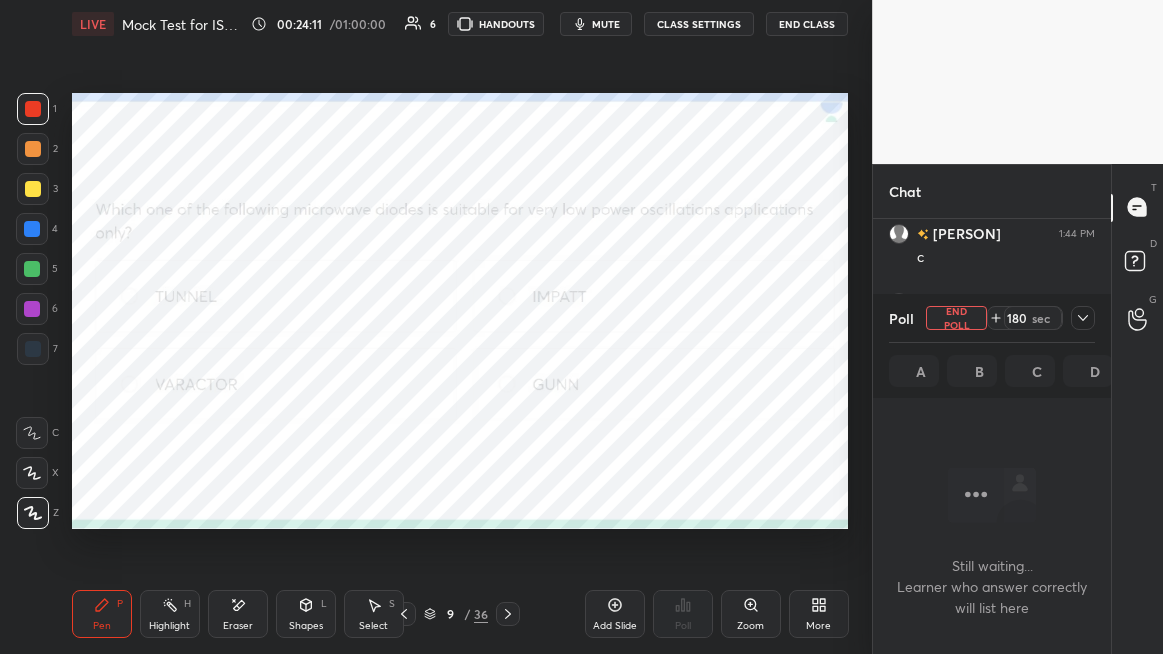 click 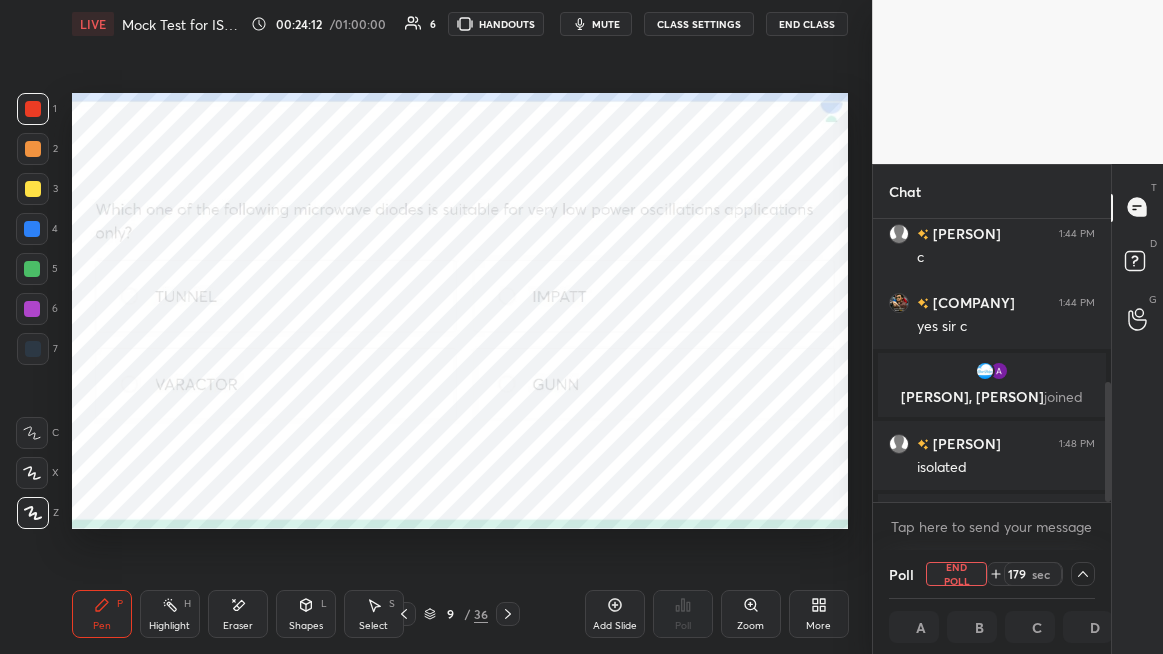 scroll, scrollTop: 635, scrollLeft: 0, axis: vertical 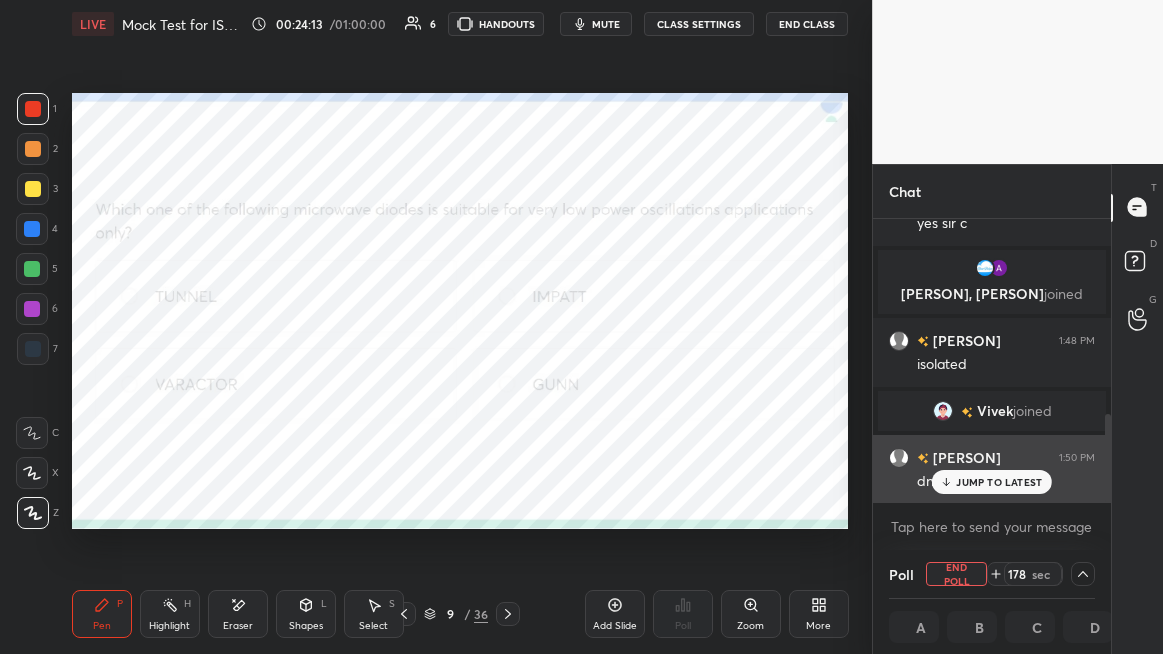 click on "JUMP TO LATEST" at bounding box center (999, 482) 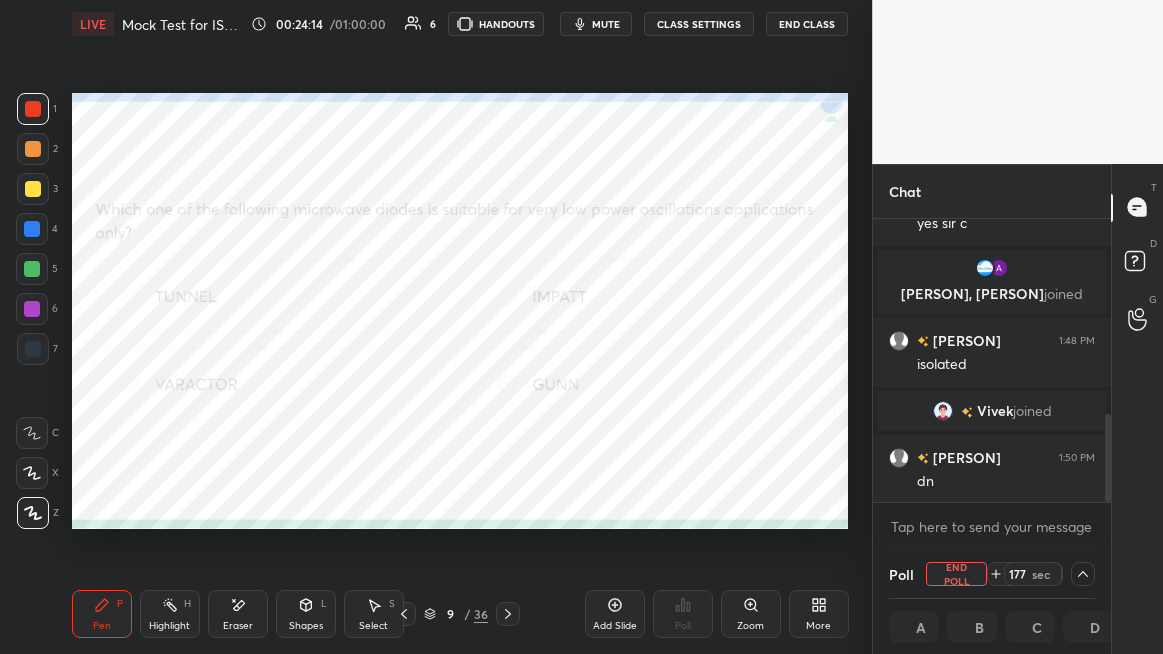click on "mute" at bounding box center [606, 24] 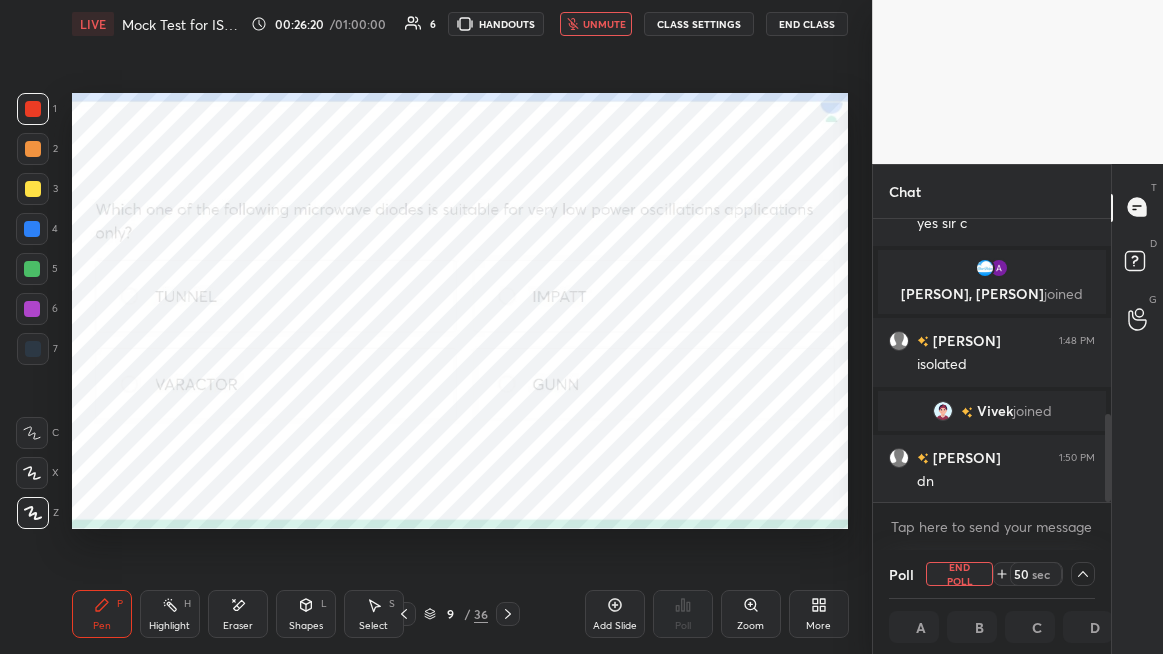 scroll, scrollTop: 1, scrollLeft: 6, axis: both 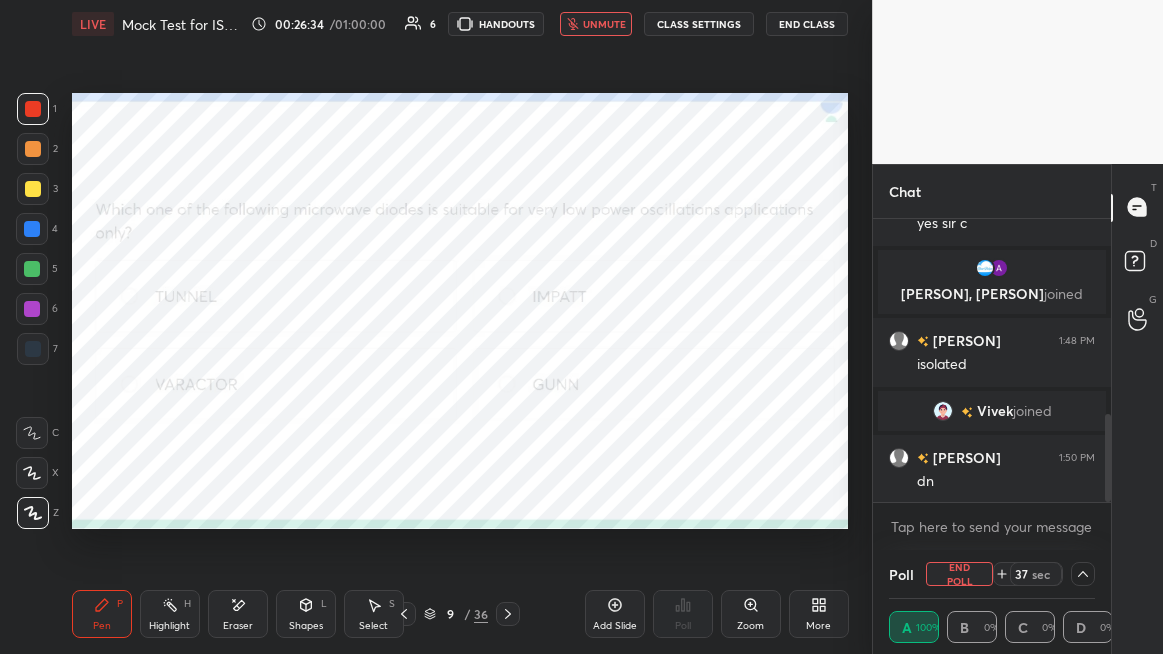 click on "unmute" at bounding box center (604, 24) 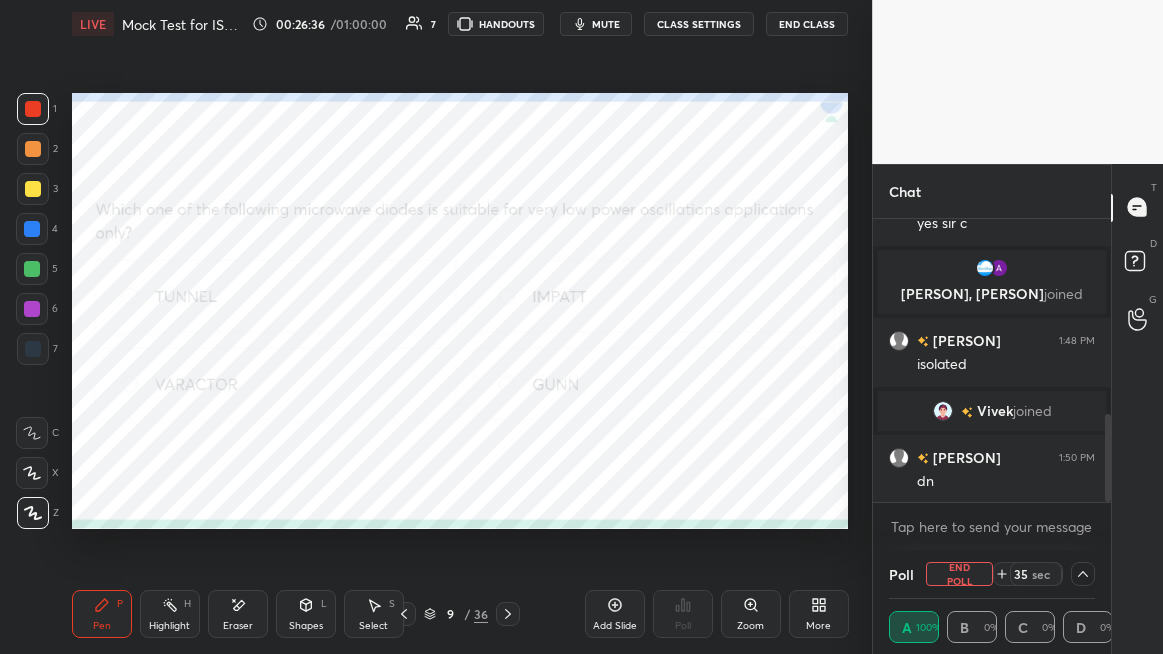 click at bounding box center (32, 229) 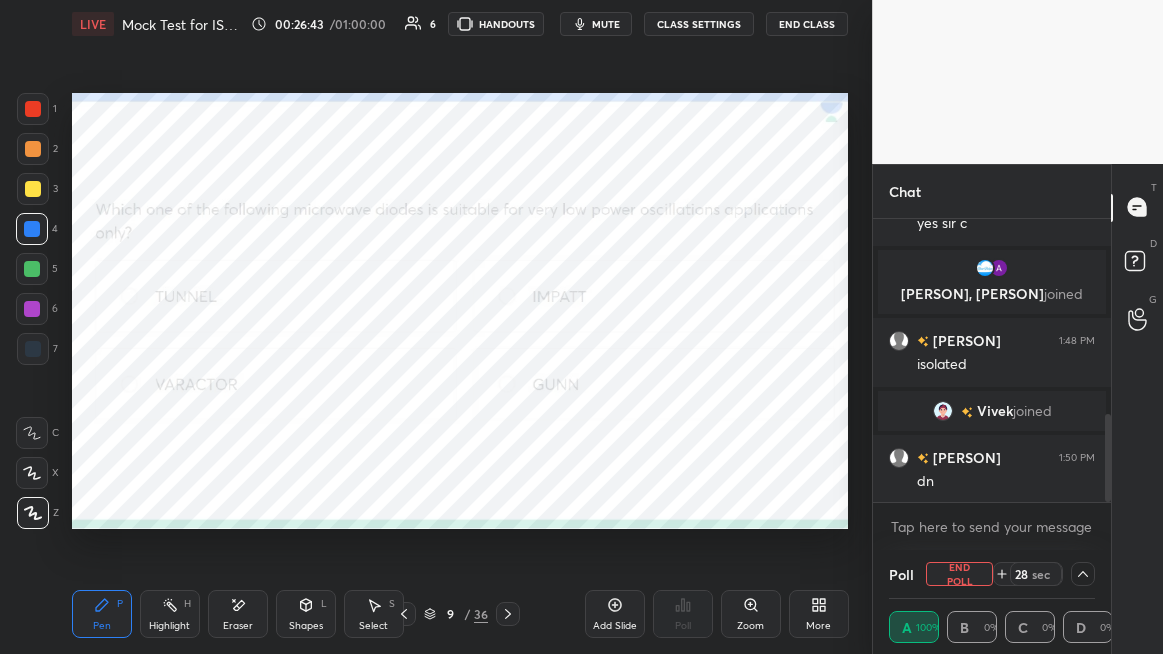 click 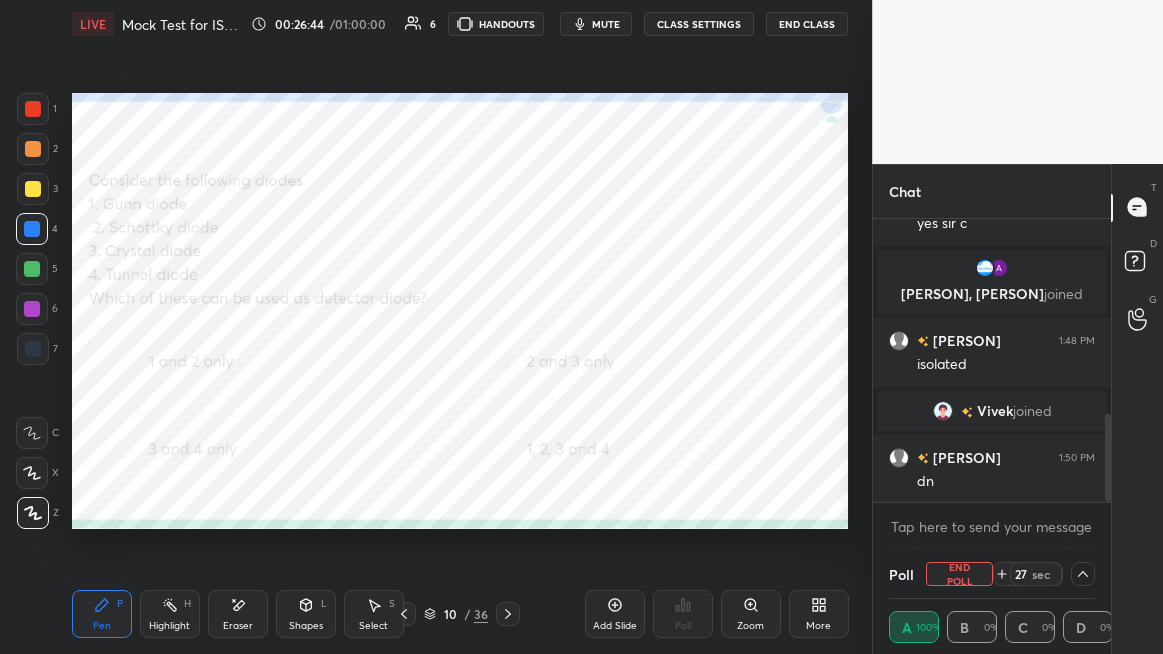 click at bounding box center (33, 109) 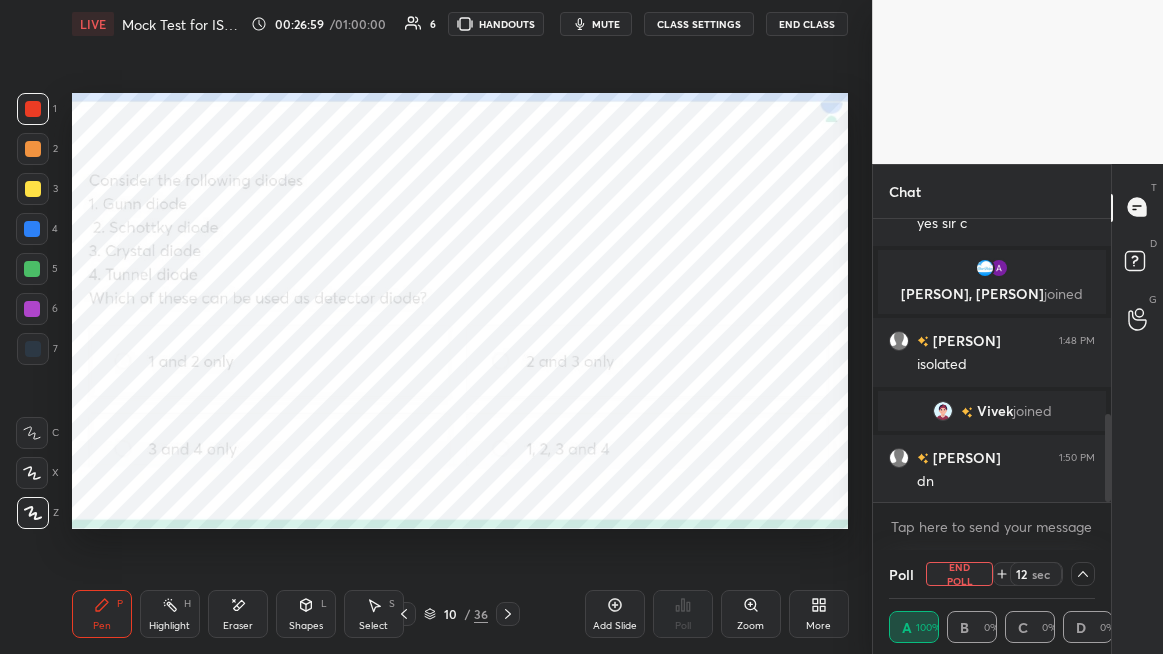 click on "End Poll" at bounding box center [959, 574] 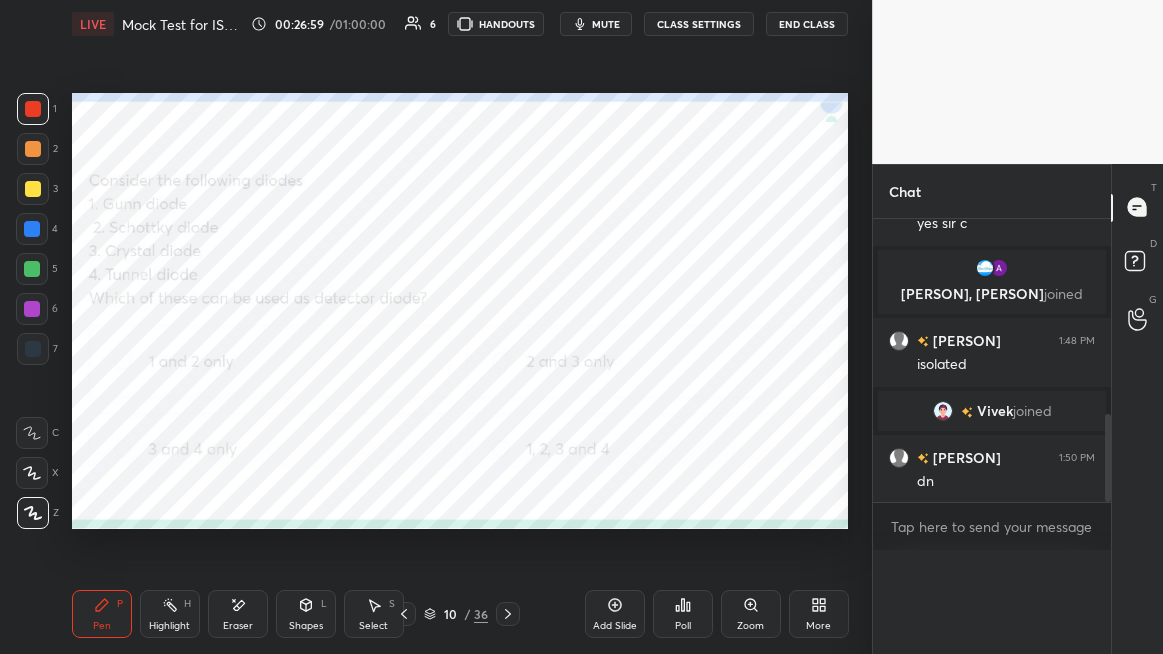 scroll, scrollTop: 6, scrollLeft: 6, axis: both 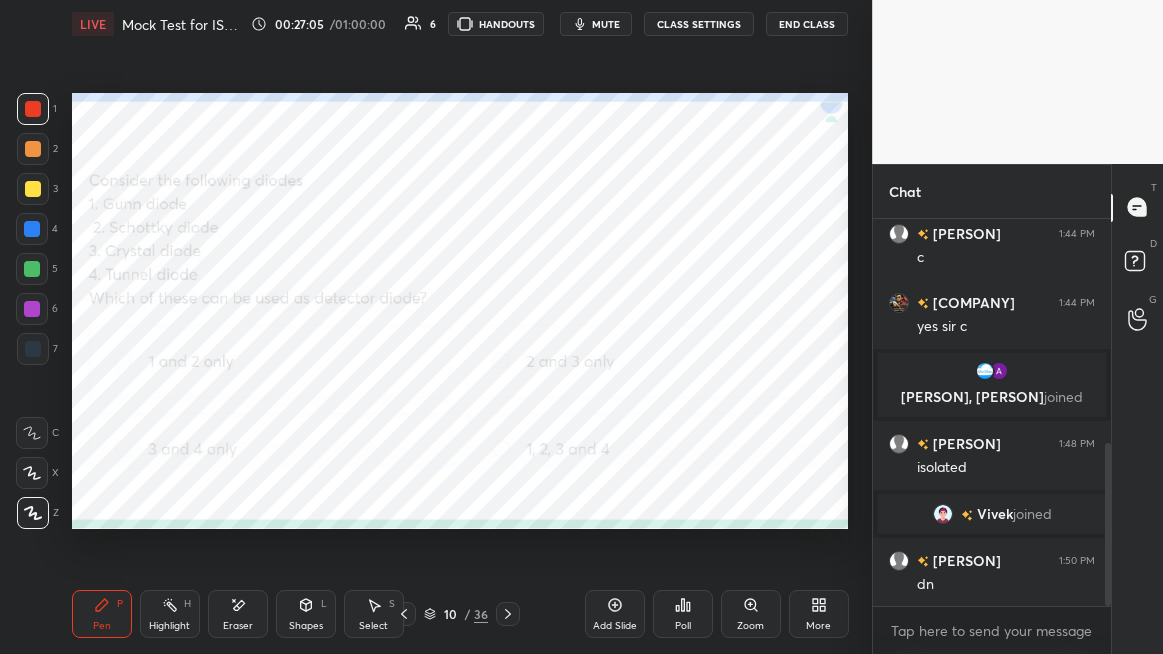 click on "Poll" at bounding box center (683, 614) 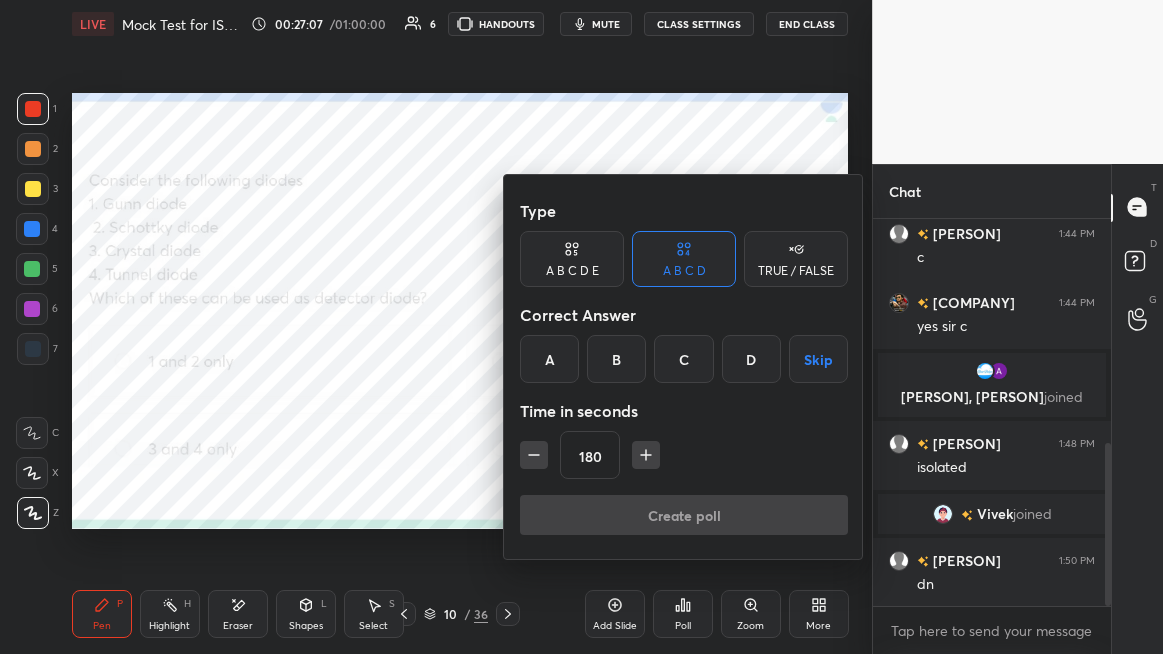 click 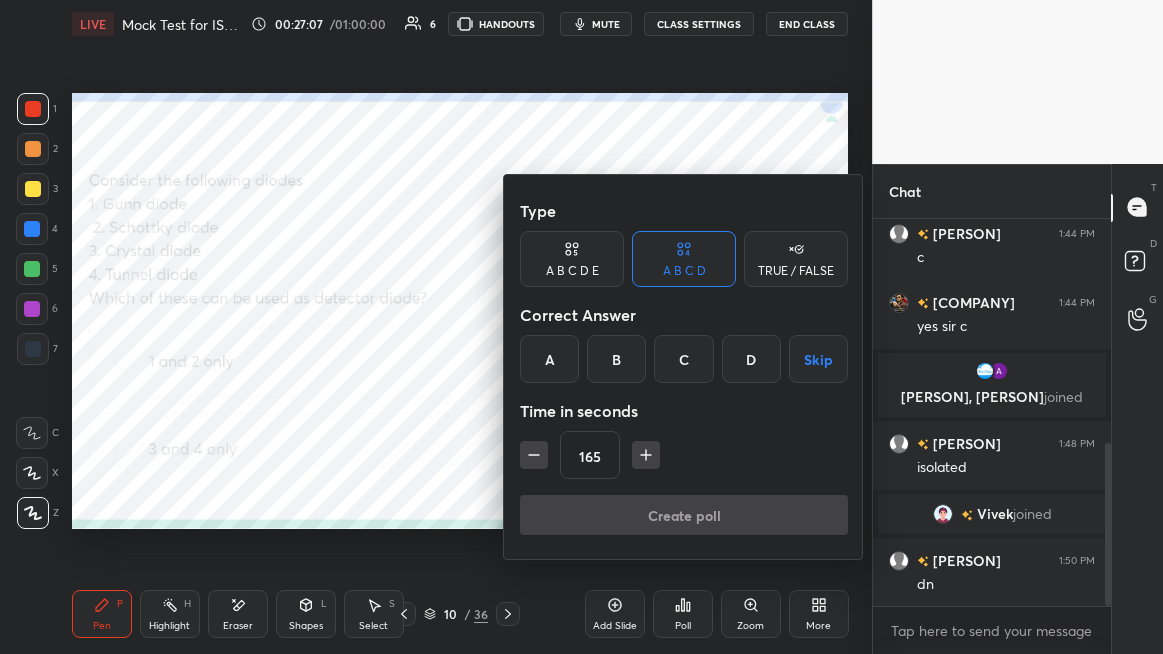 click 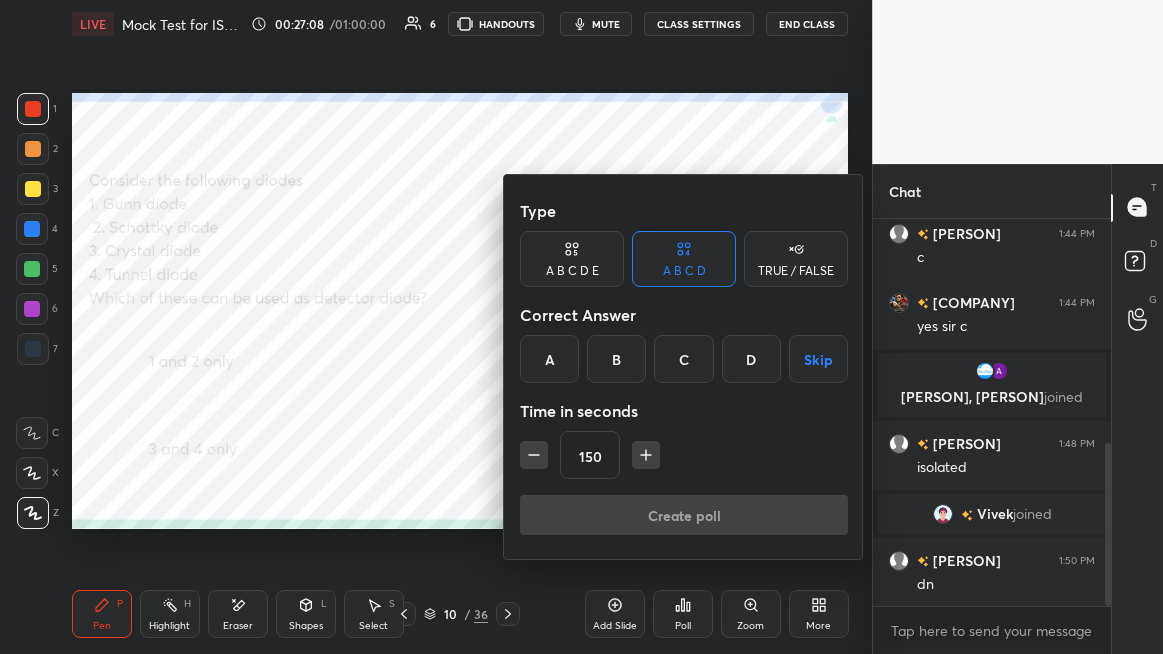click 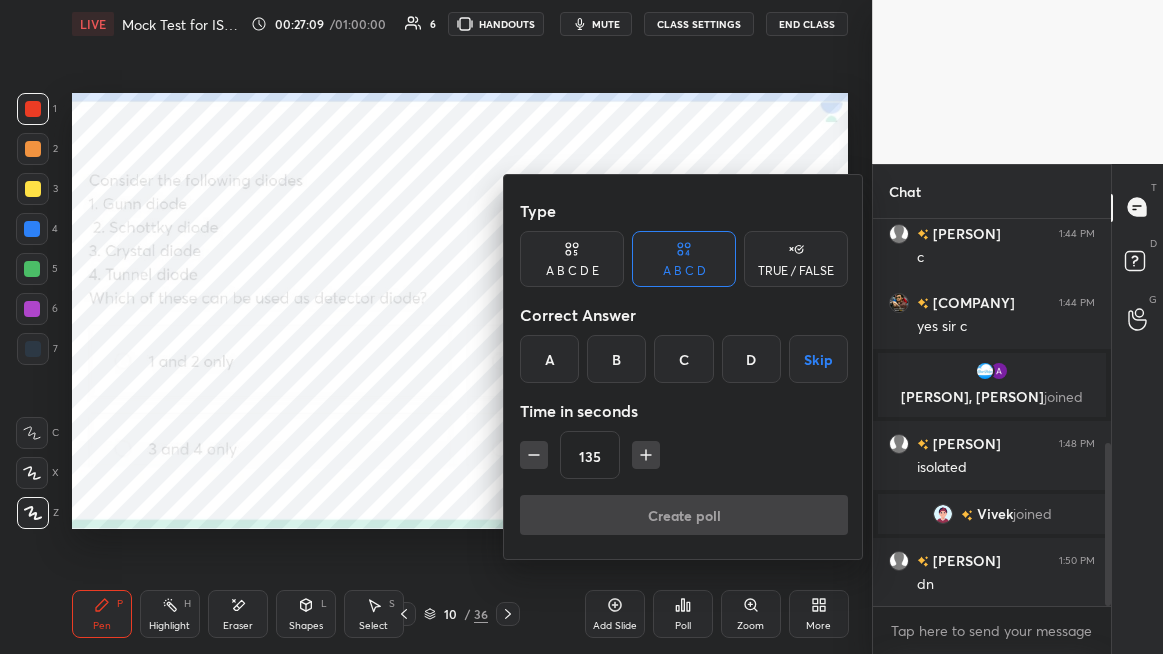 scroll, scrollTop: 579, scrollLeft: 0, axis: vertical 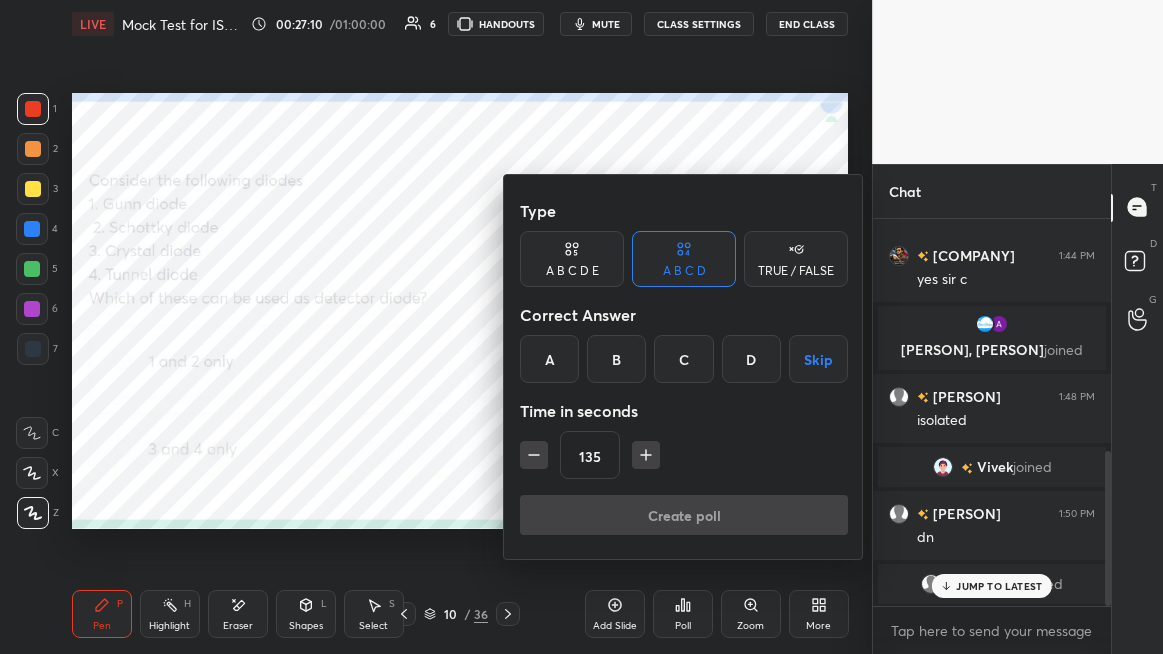click on "B" at bounding box center (616, 359) 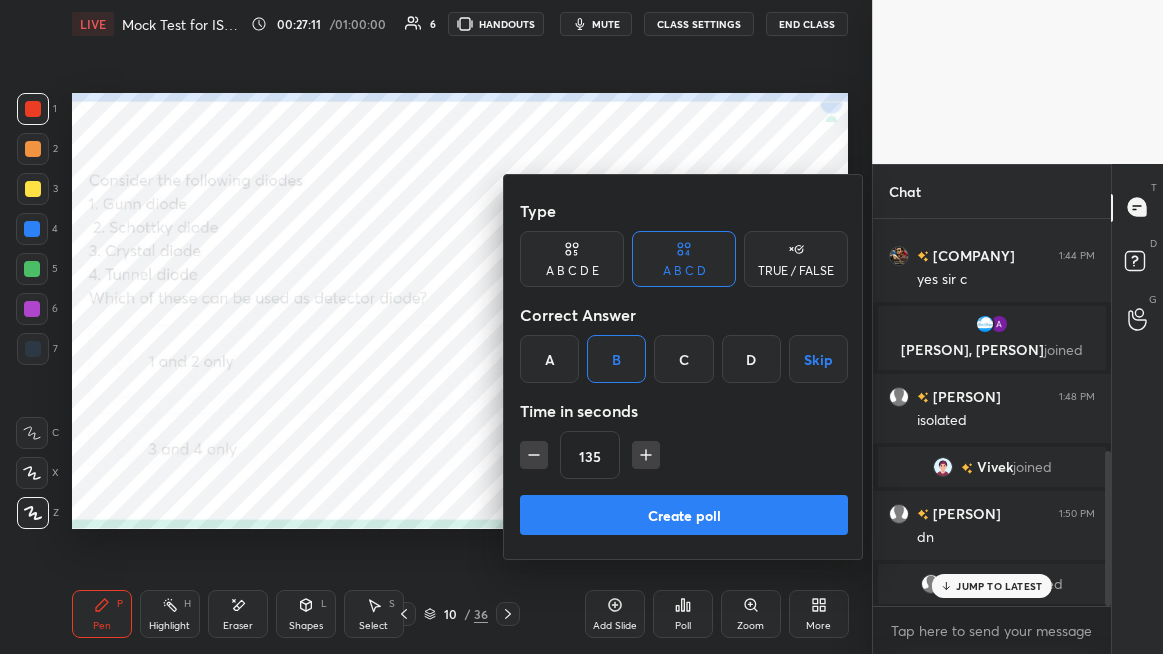 click on "Create poll" at bounding box center (684, 515) 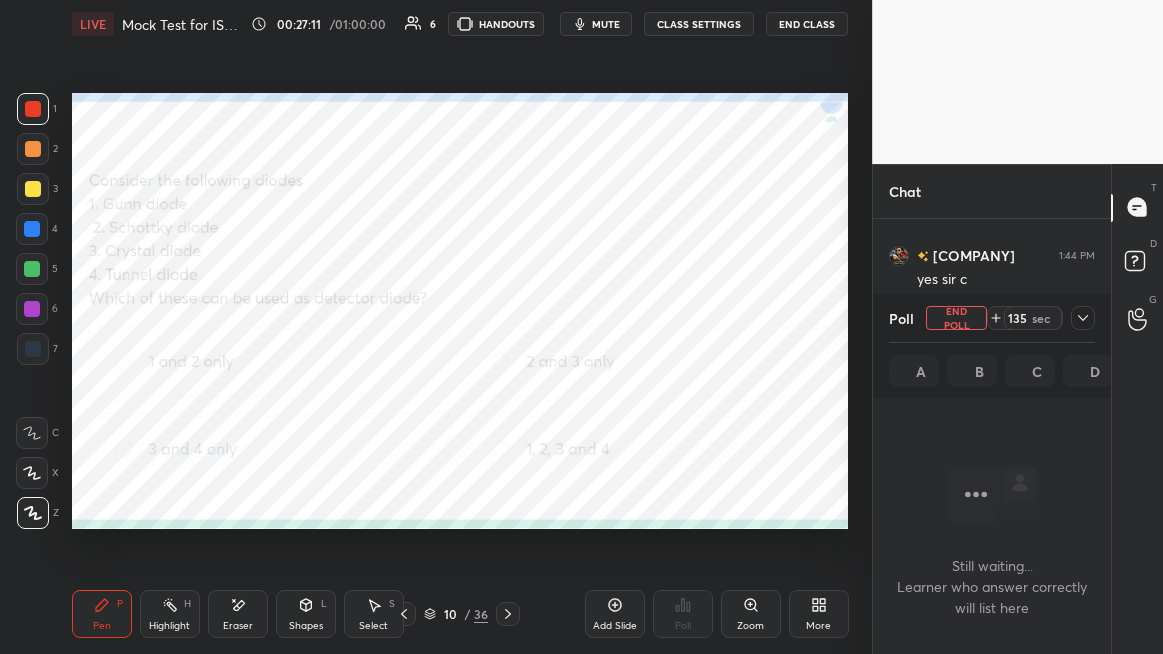 scroll, scrollTop: 278, scrollLeft: 232, axis: both 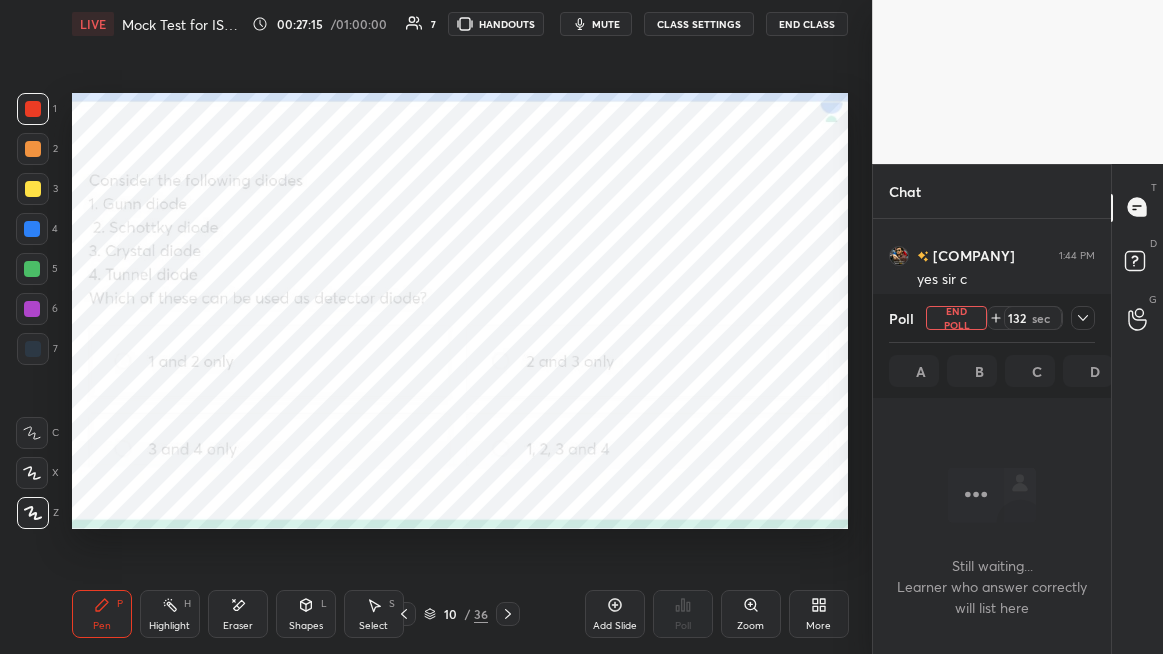 click 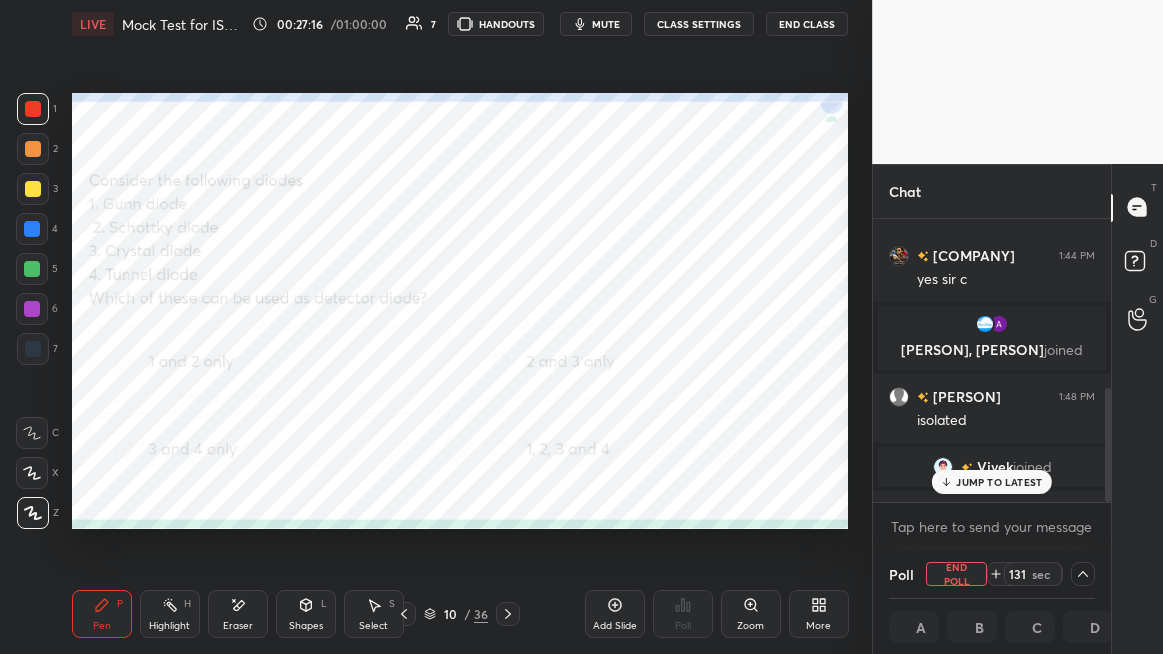 click on "JUMP TO LATEST" at bounding box center [999, 482] 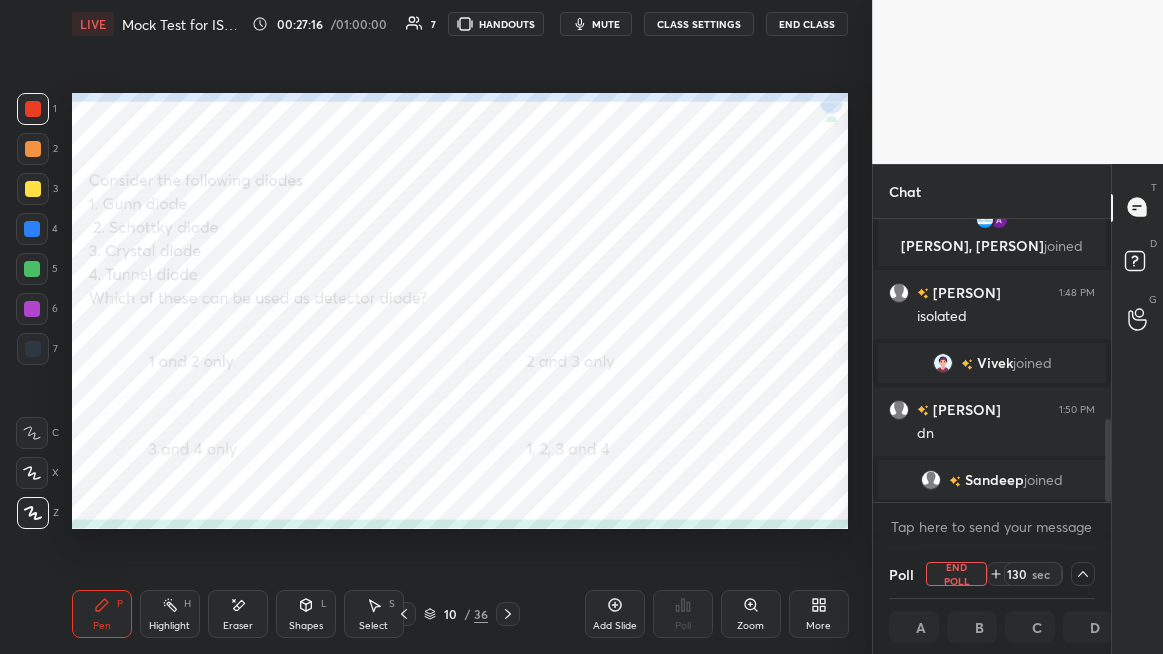 click on "Sandeep" at bounding box center (994, 480) 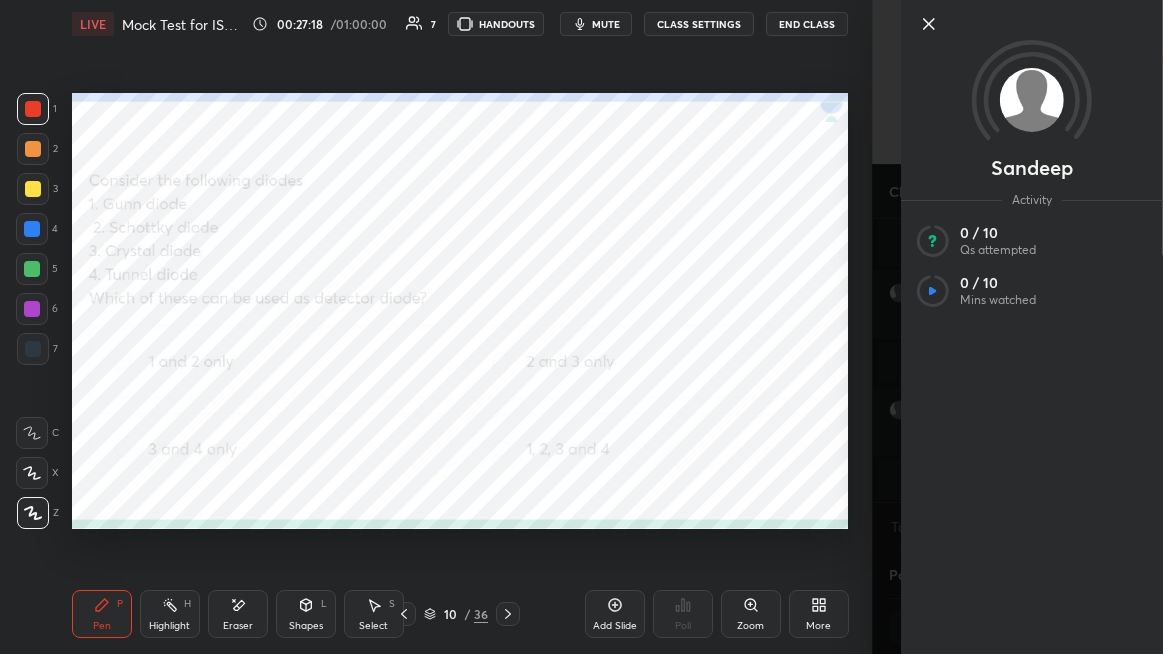 click 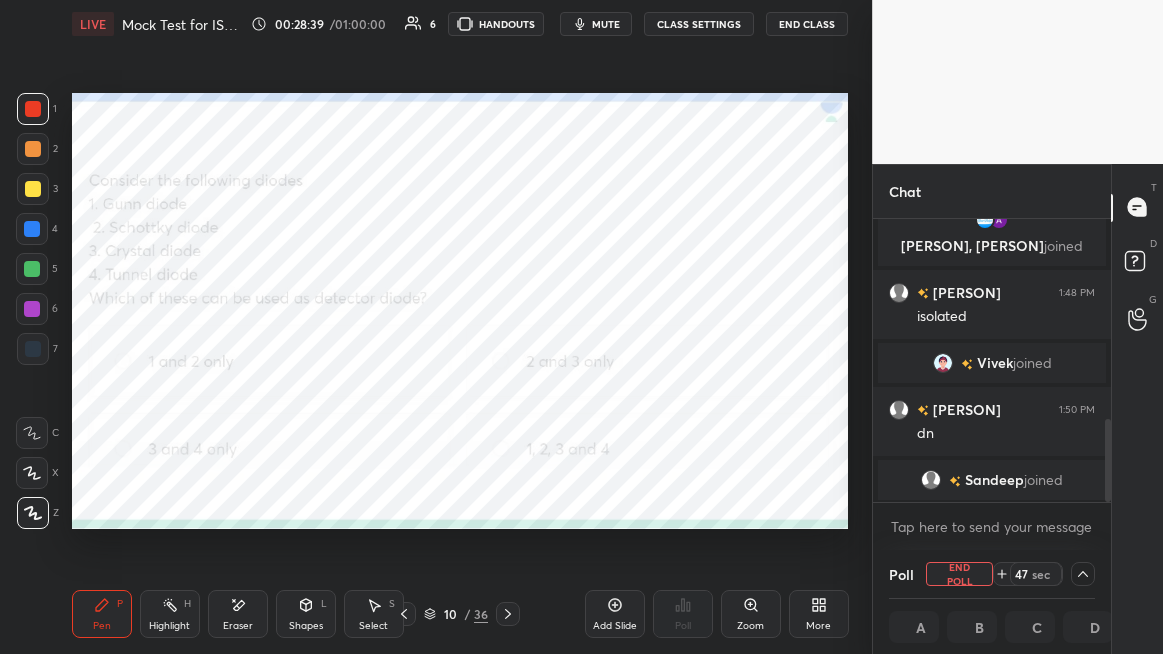 scroll, scrollTop: 1, scrollLeft: 6, axis: both 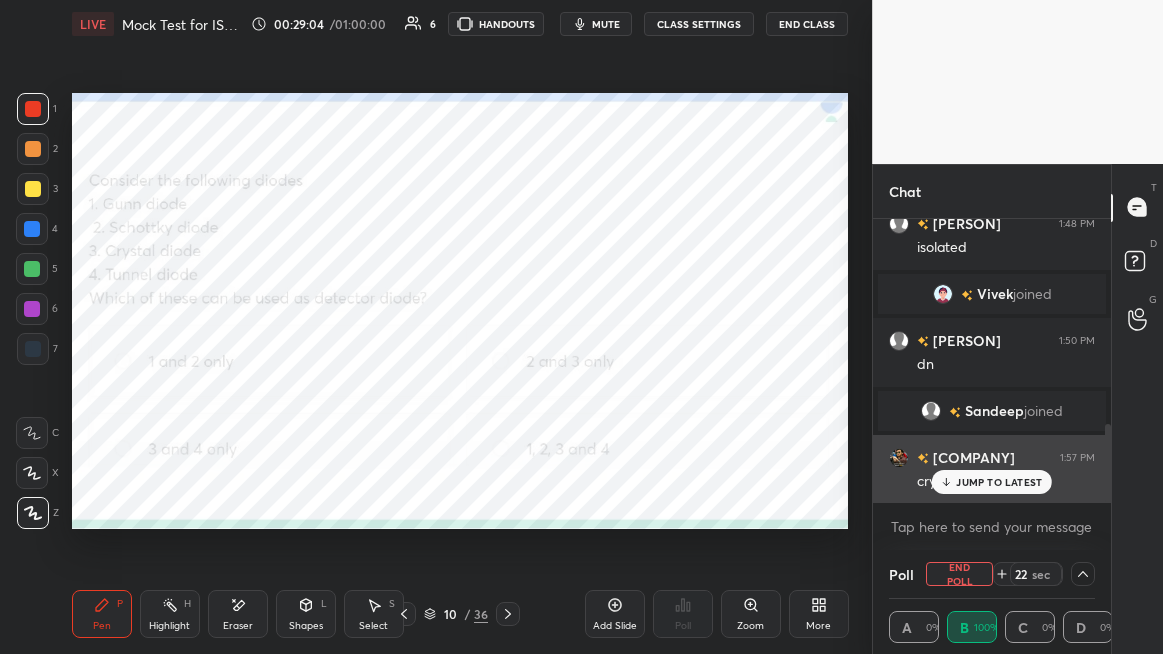 click on "JUMP TO LATEST" at bounding box center [999, 482] 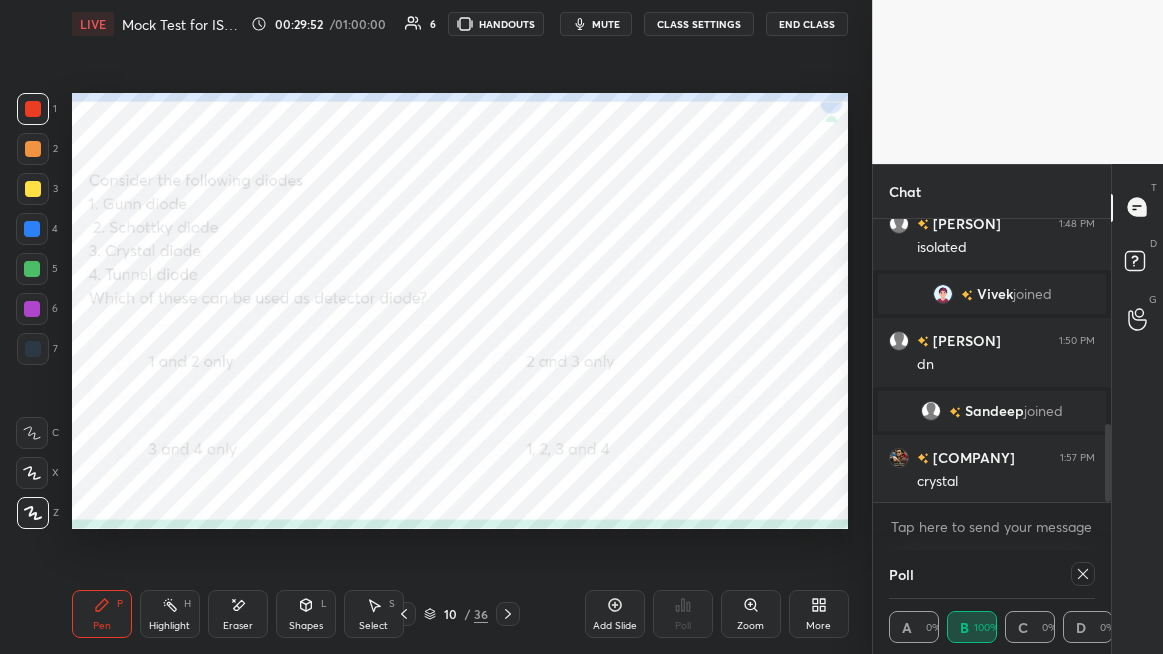 click 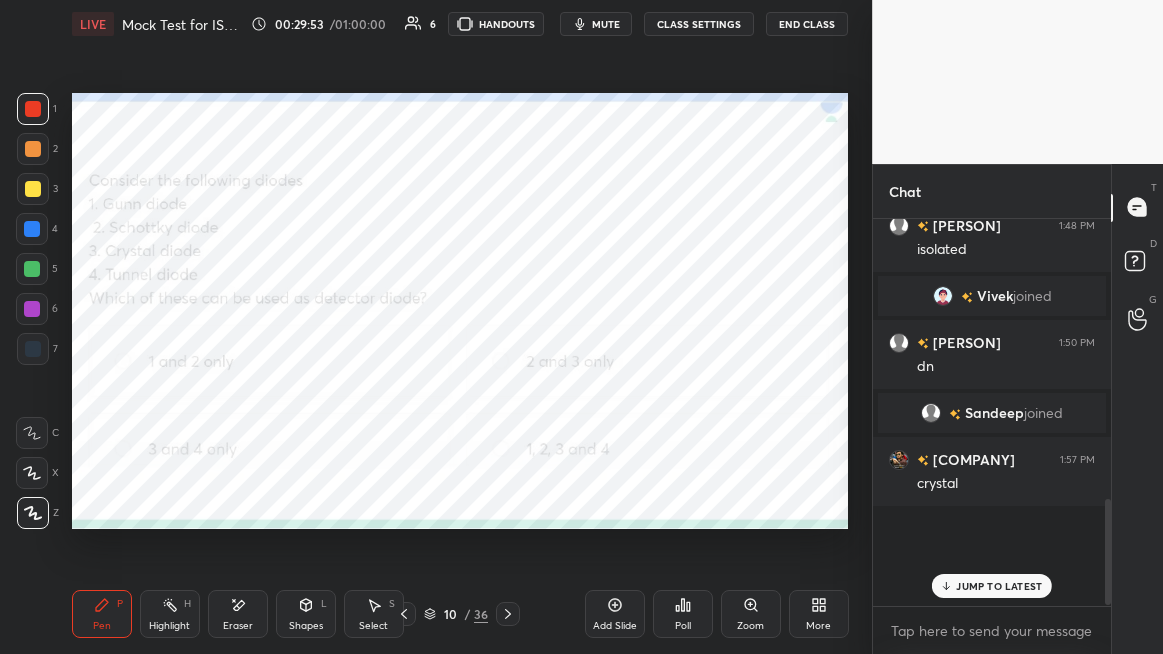 scroll, scrollTop: 6, scrollLeft: 6, axis: both 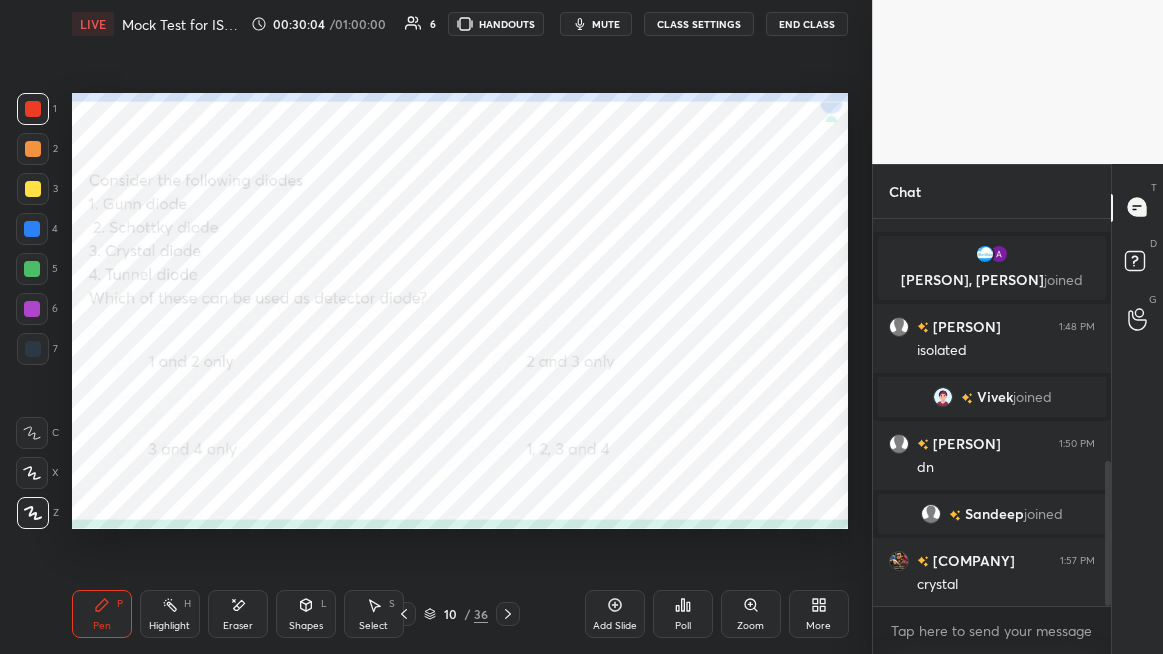 click at bounding box center [32, 229] 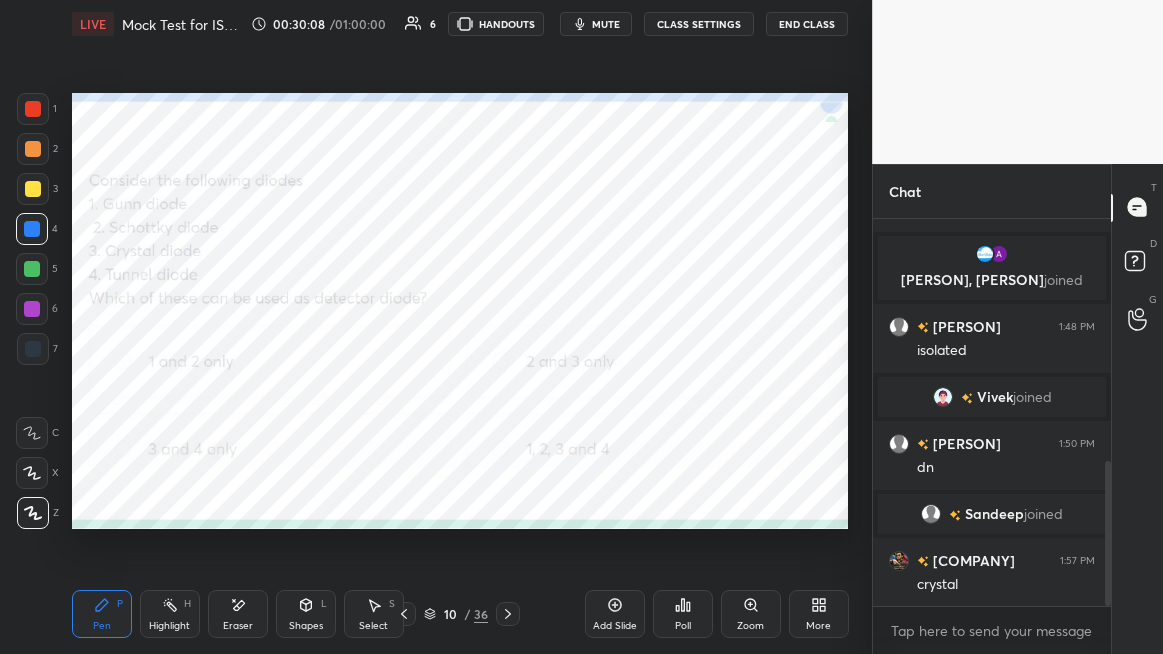 click at bounding box center (32, 269) 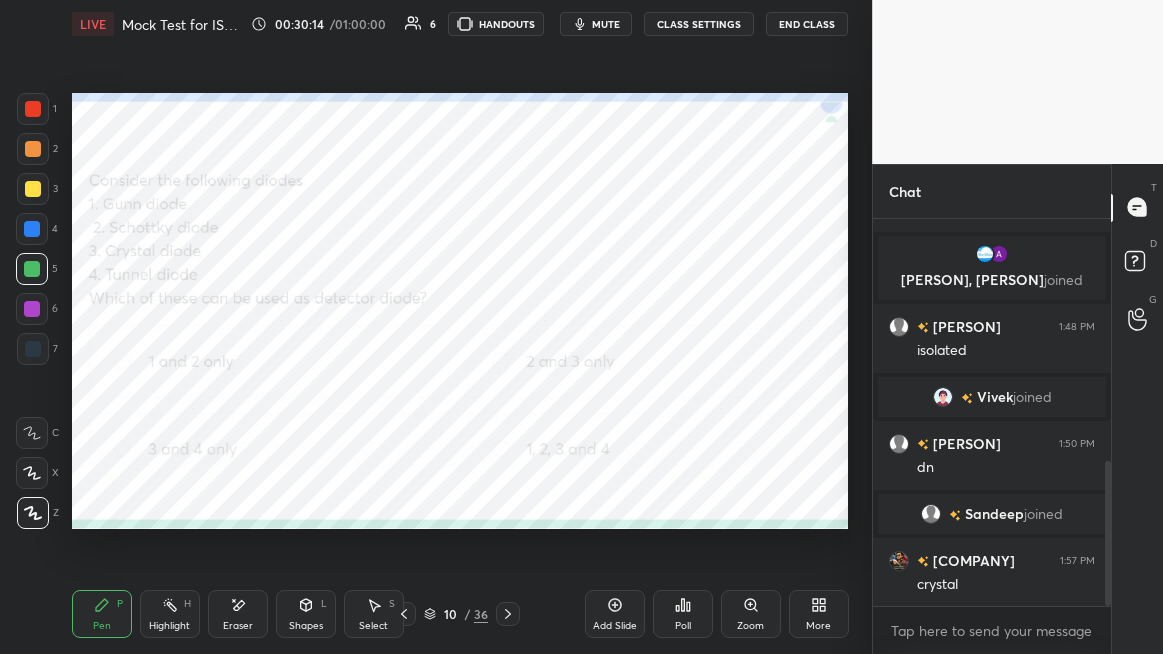 click 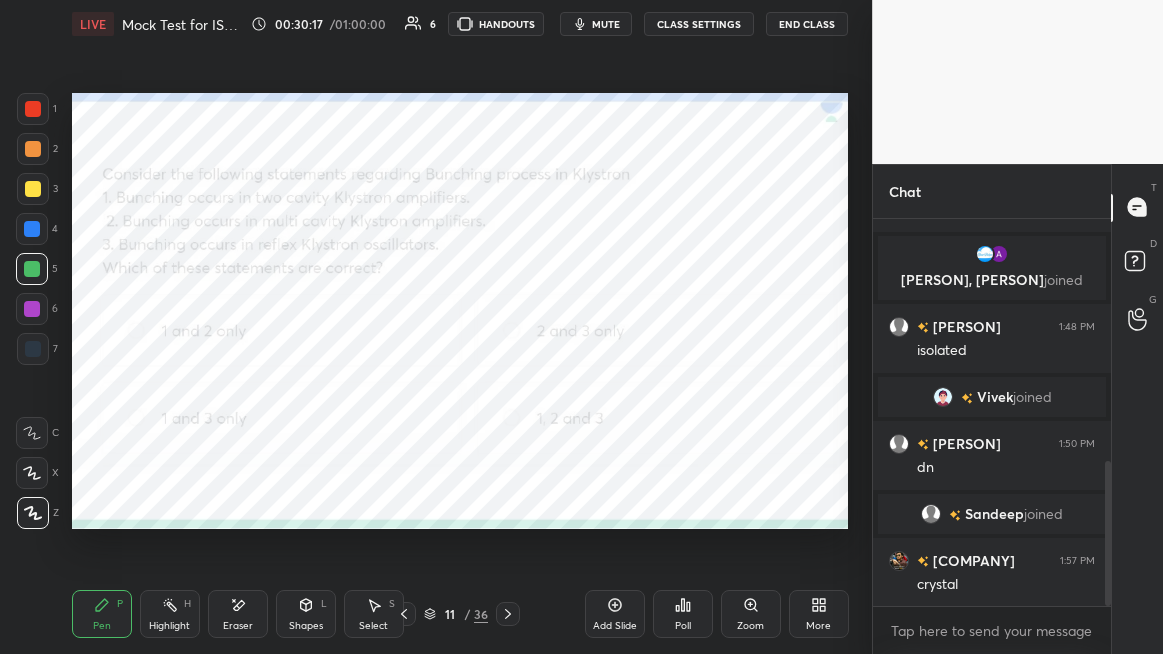 click at bounding box center [33, 109] 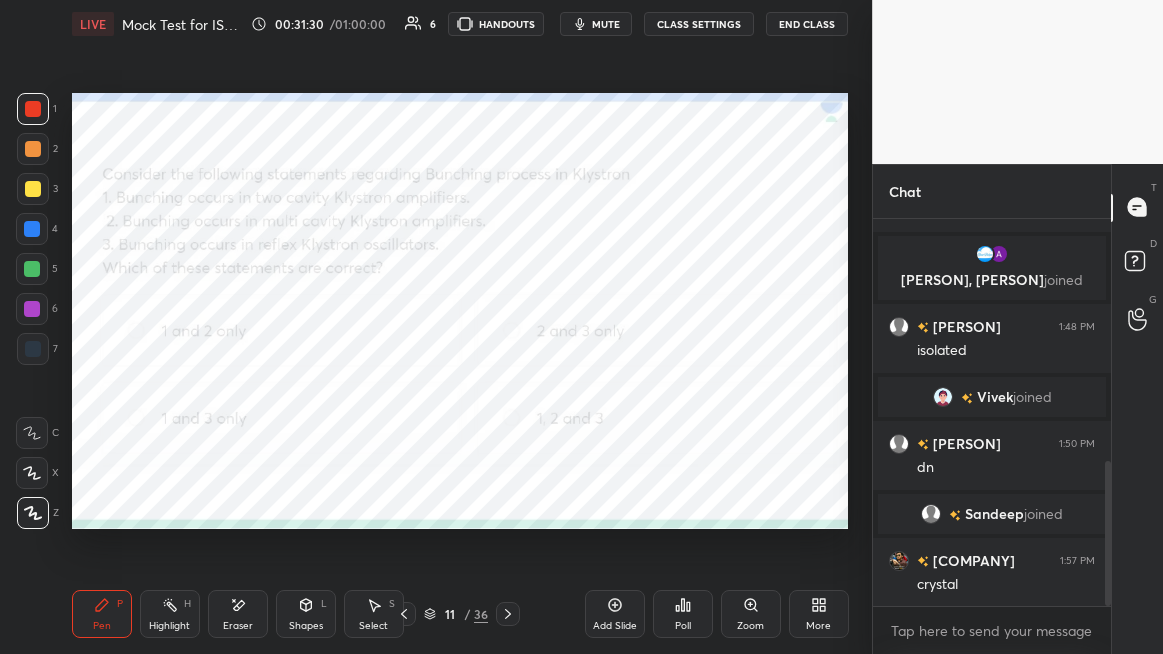 click on "Poll" at bounding box center [683, 614] 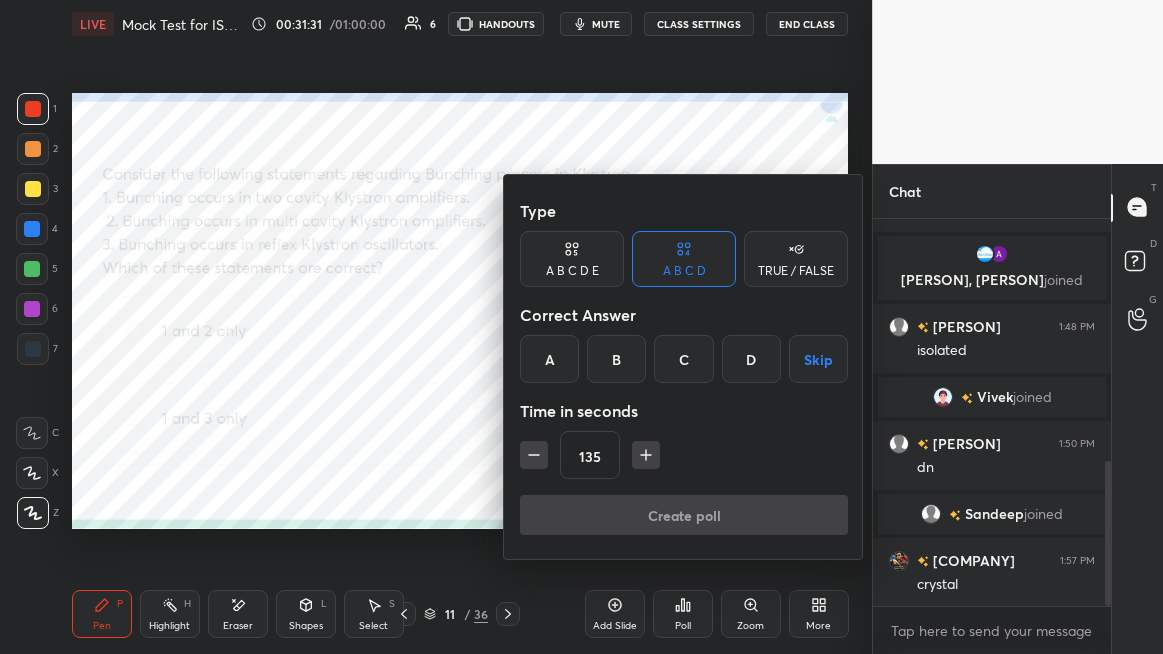 click 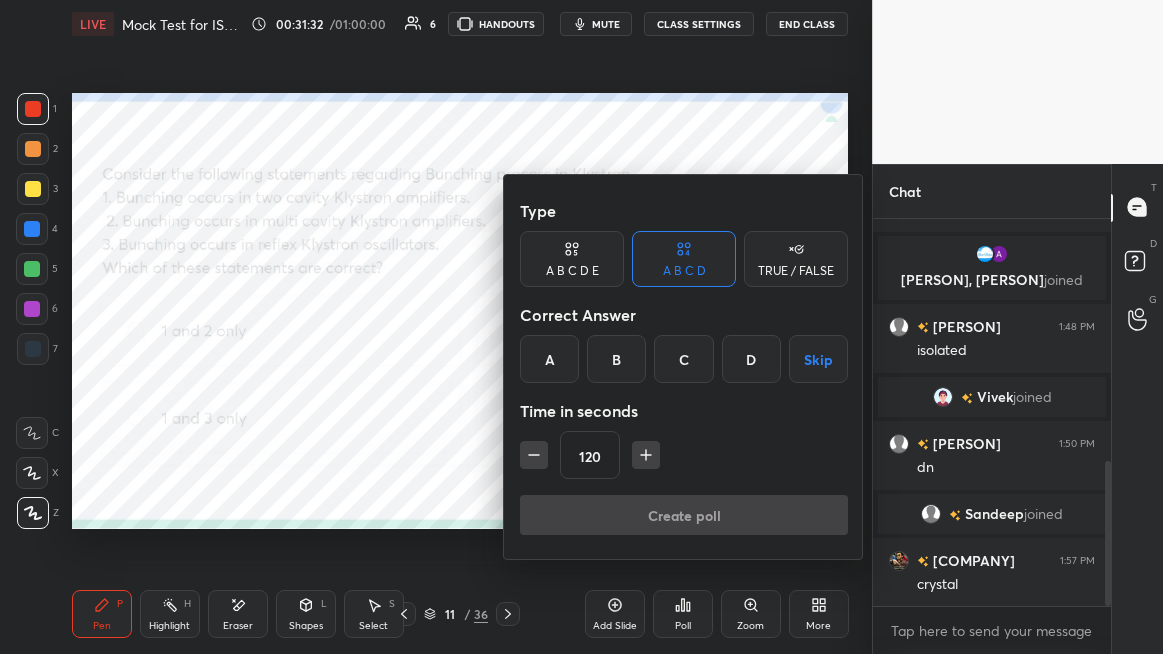 click on "D" at bounding box center [751, 359] 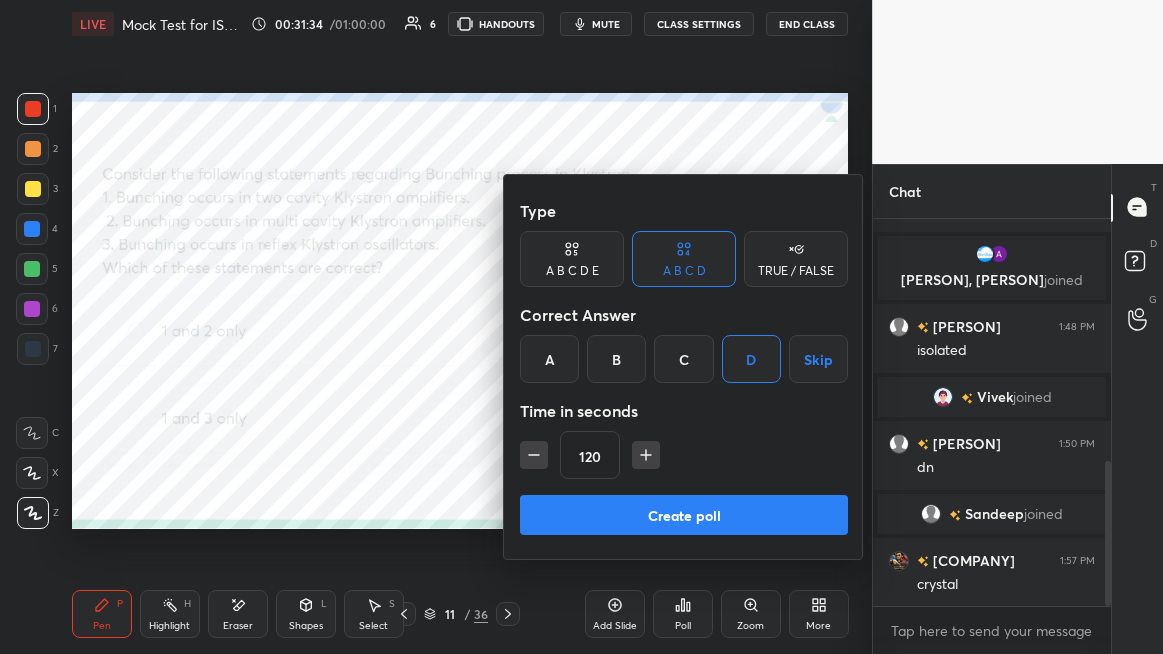 click on "Create poll" at bounding box center (684, 515) 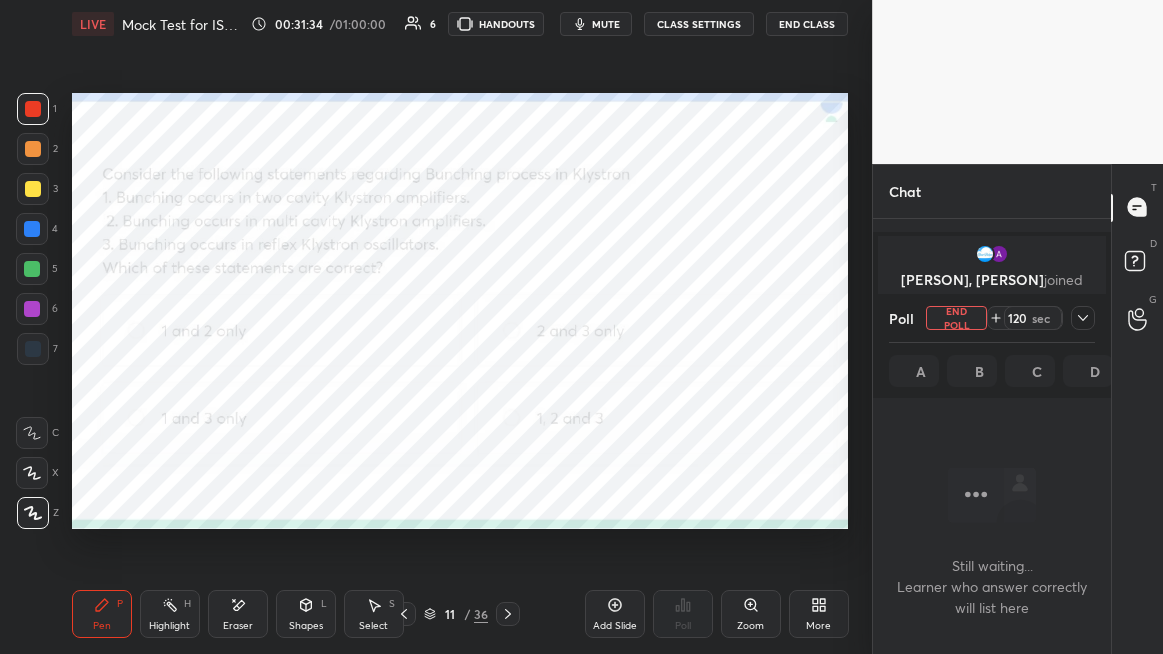 scroll, scrollTop: 350, scrollLeft: 232, axis: both 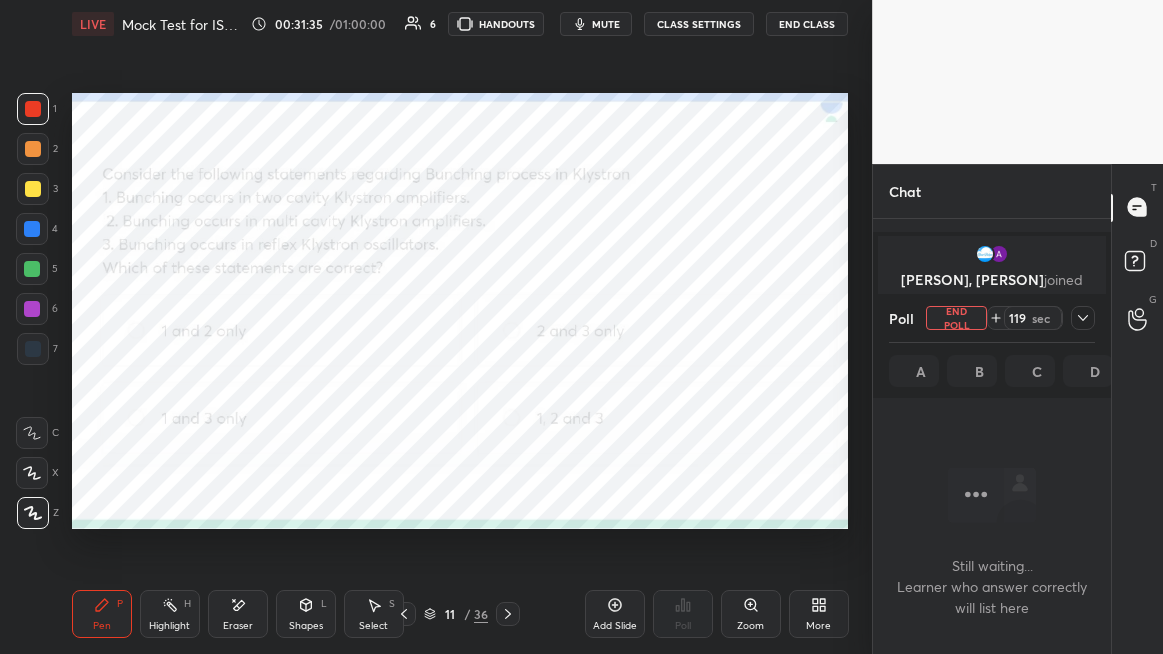 click 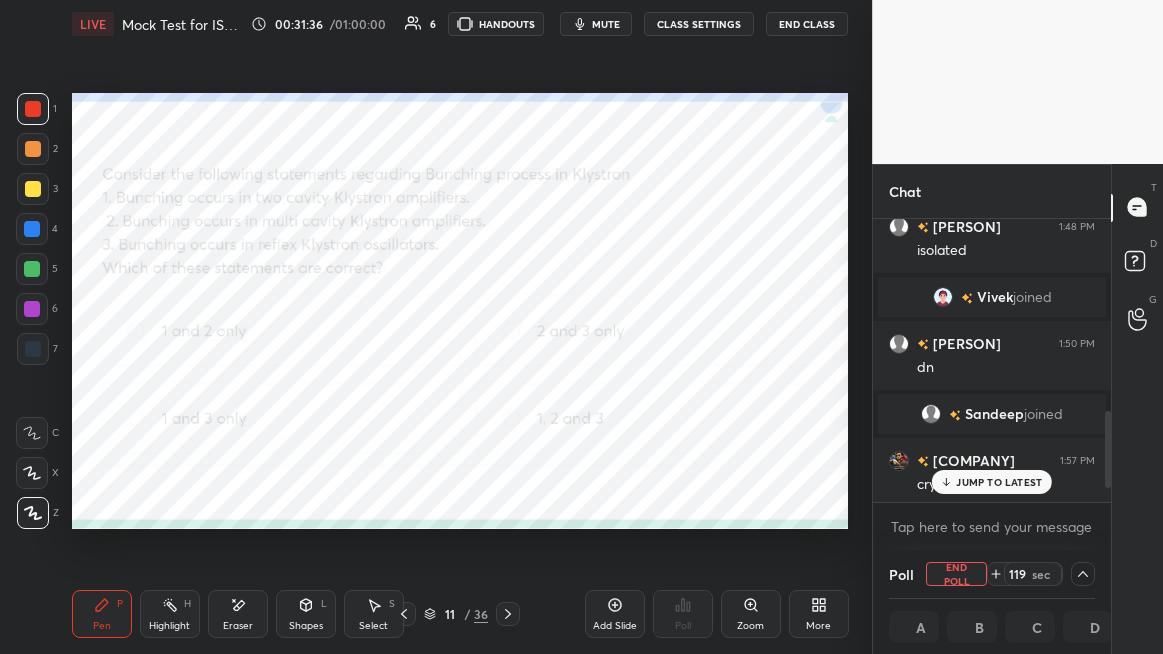 scroll, scrollTop: 752, scrollLeft: 0, axis: vertical 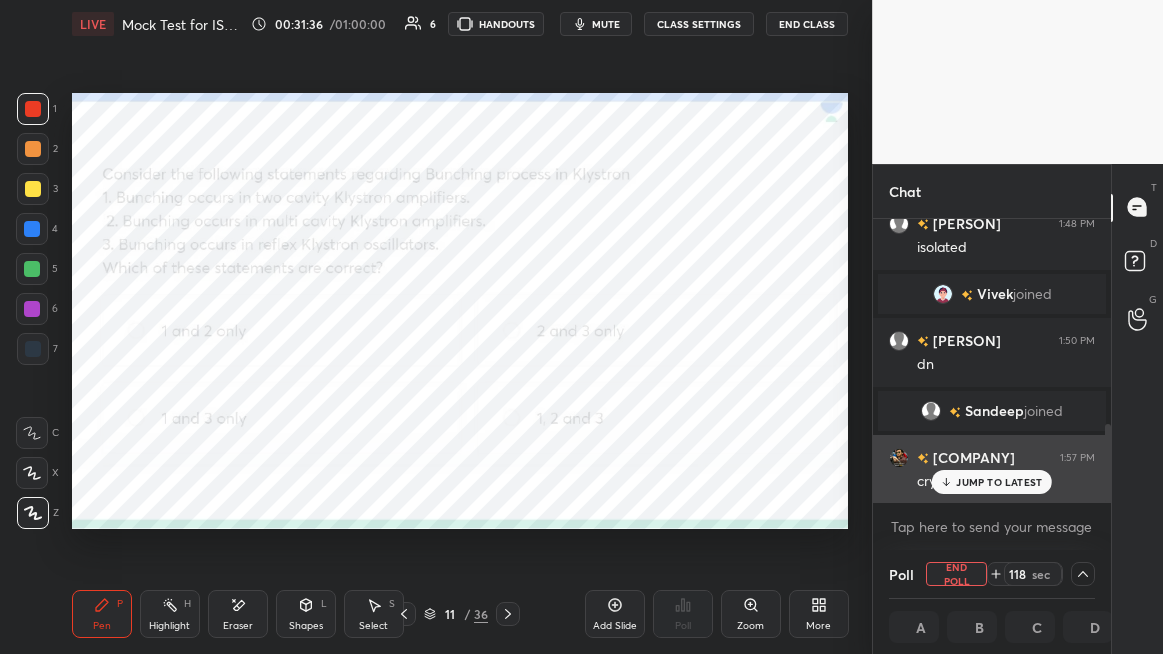 click on "JUMP TO LATEST" at bounding box center (999, 482) 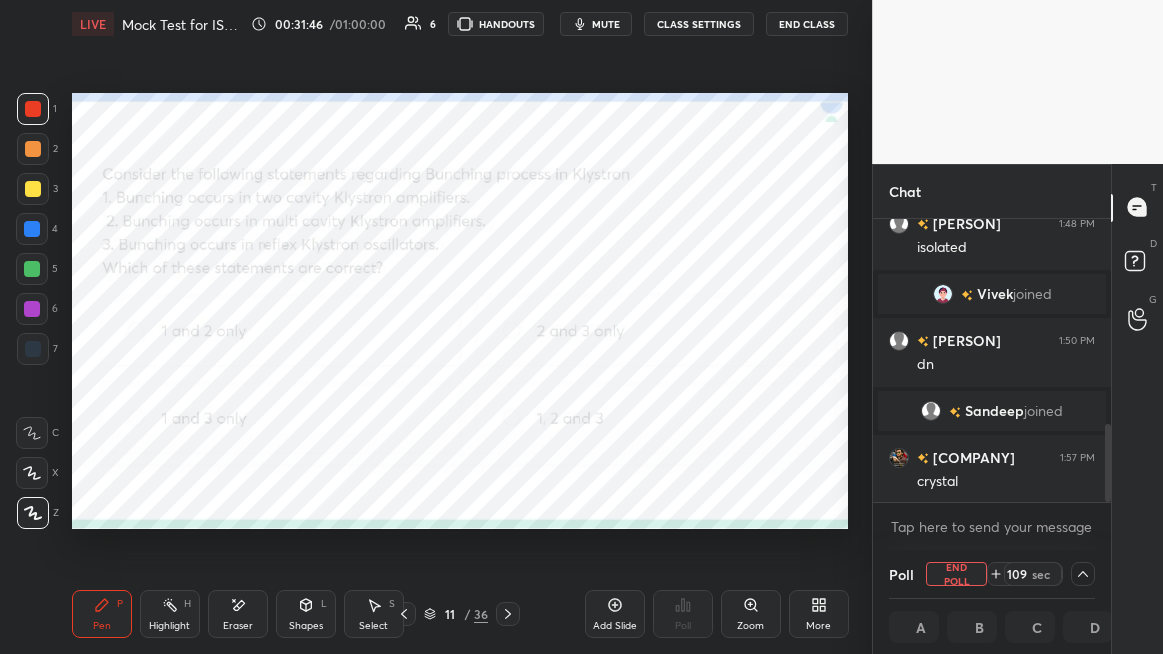 click on "mute" at bounding box center (606, 24) 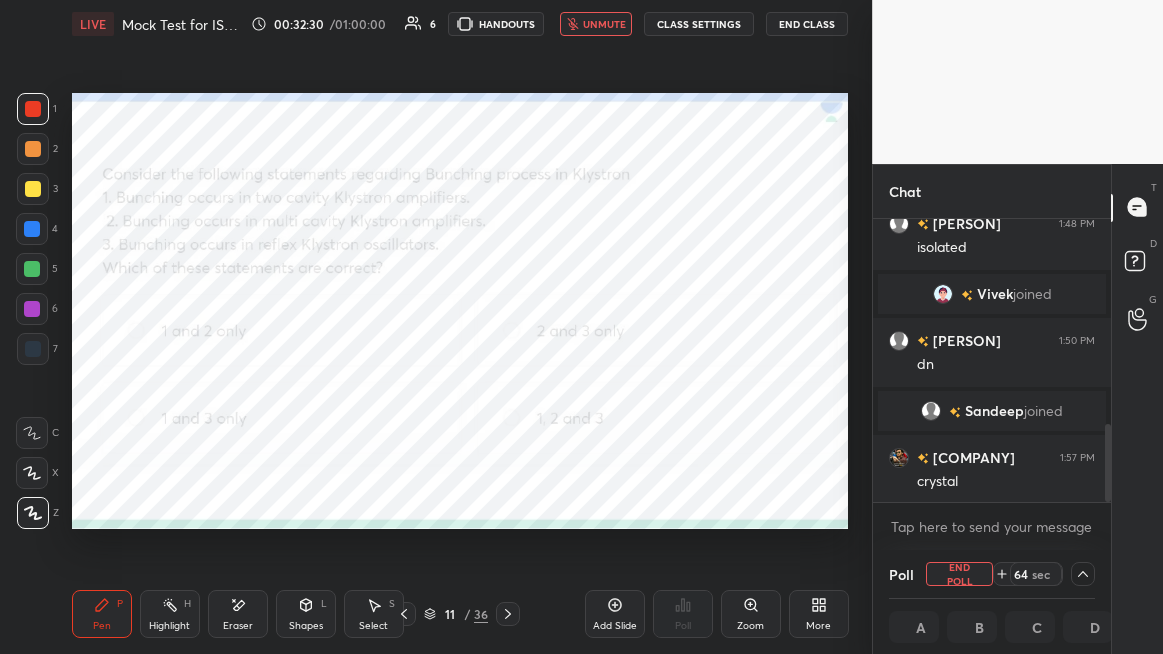 scroll, scrollTop: 1, scrollLeft: 6, axis: both 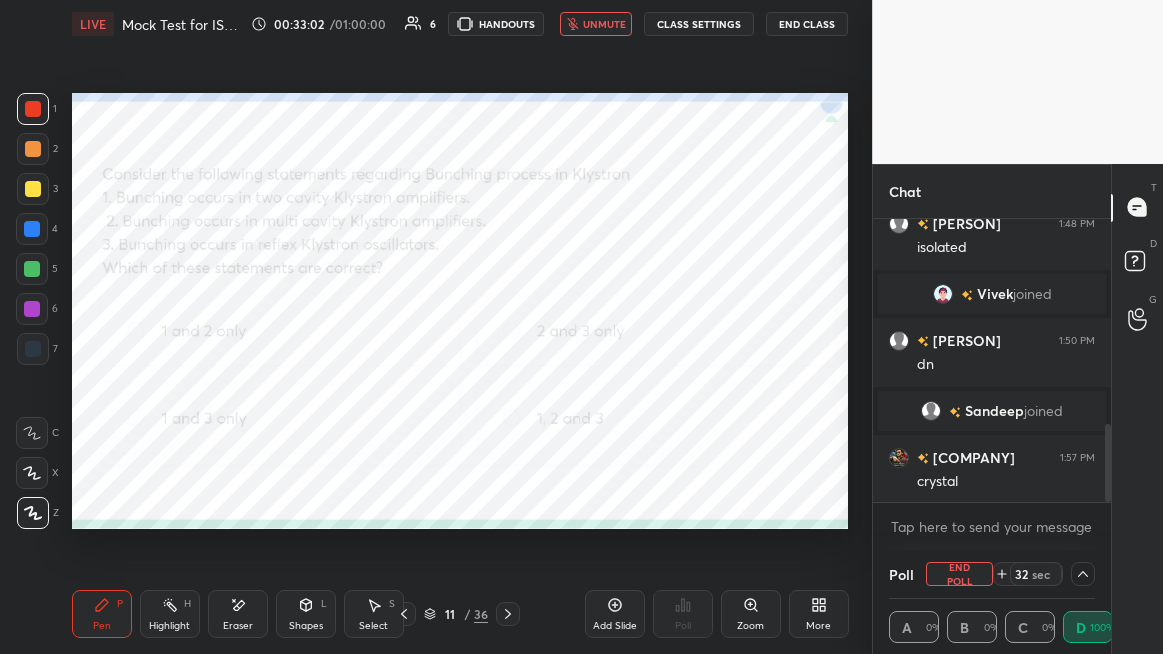 click on "unmute" at bounding box center (604, 24) 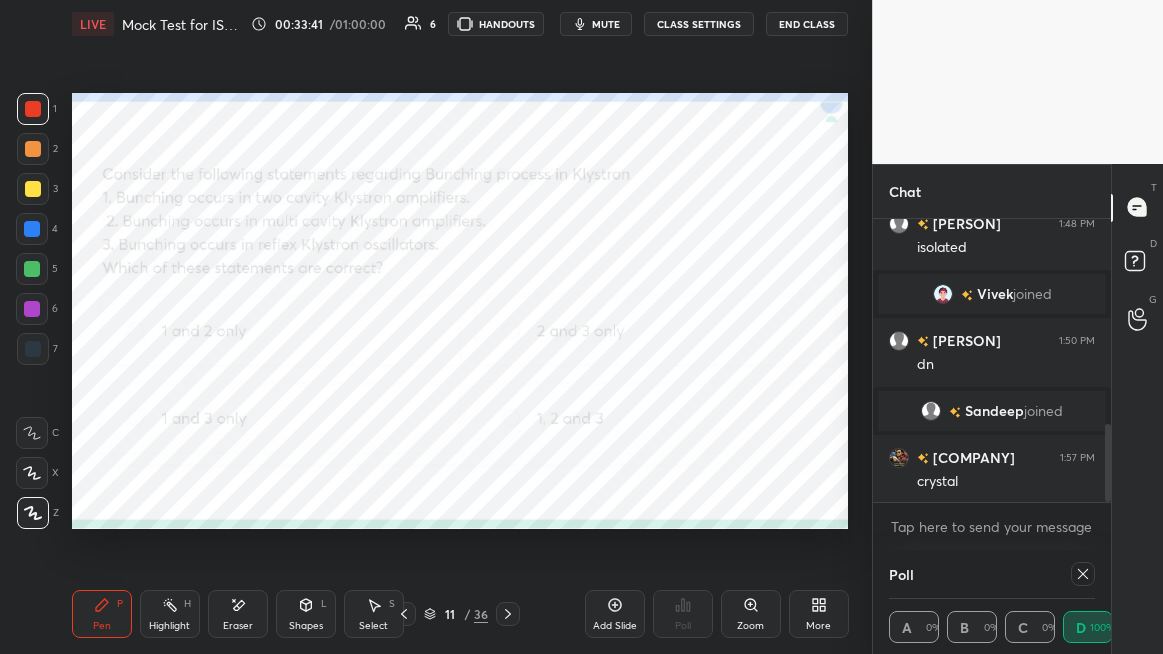 click 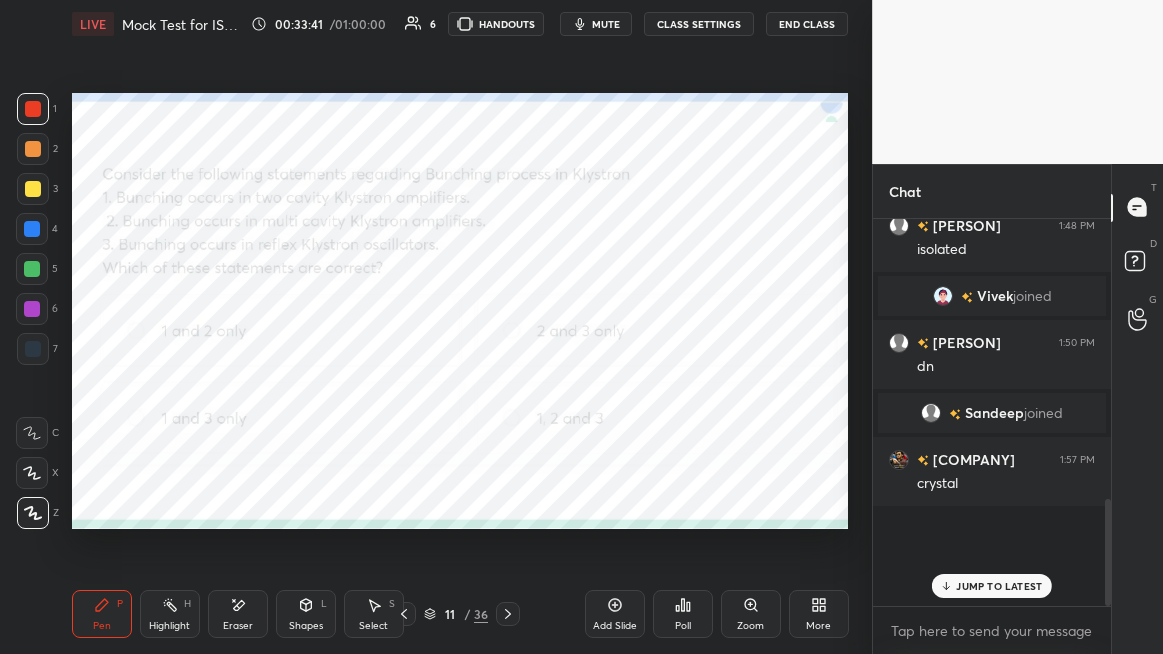 scroll, scrollTop: 6, scrollLeft: 6, axis: both 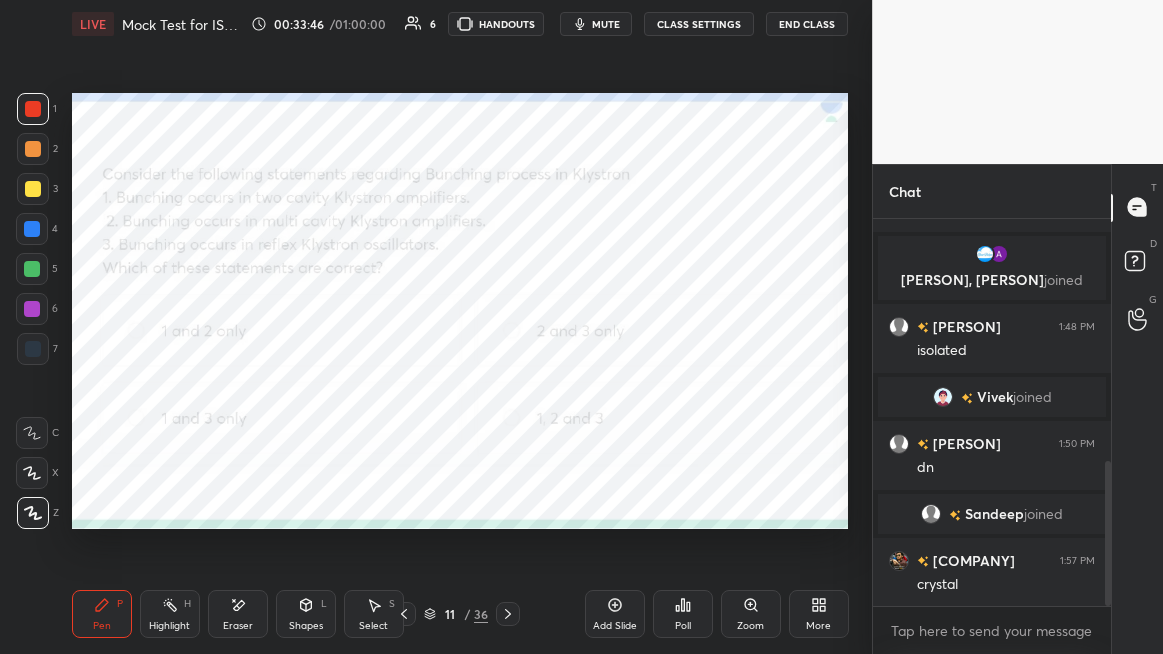 click at bounding box center [32, 229] 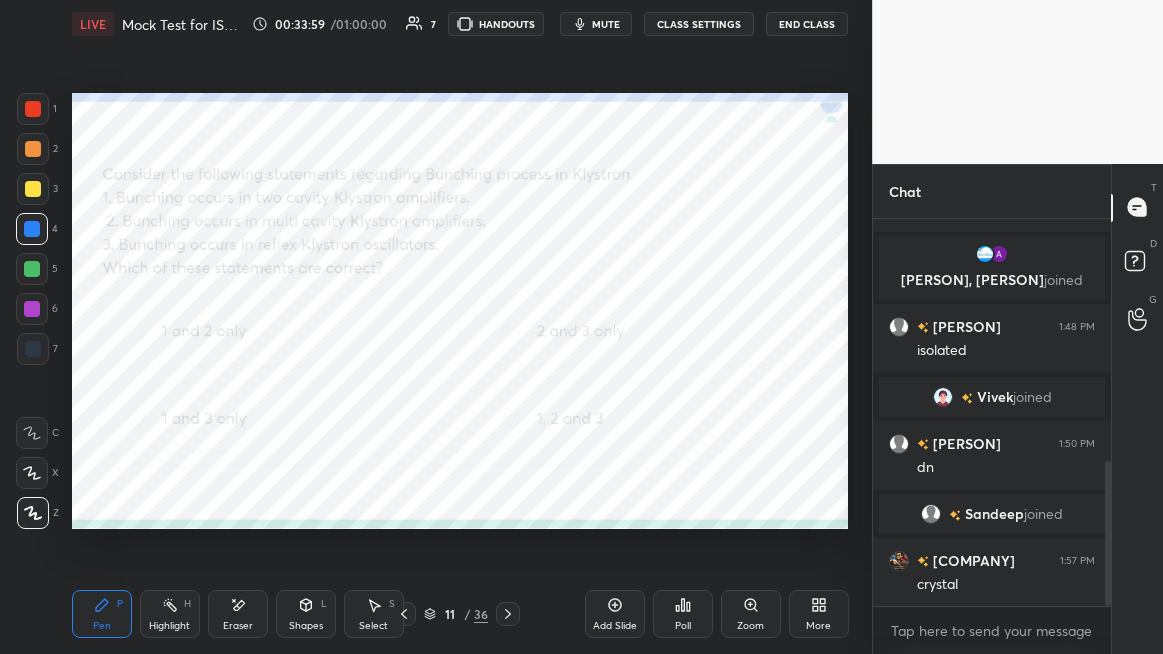 click 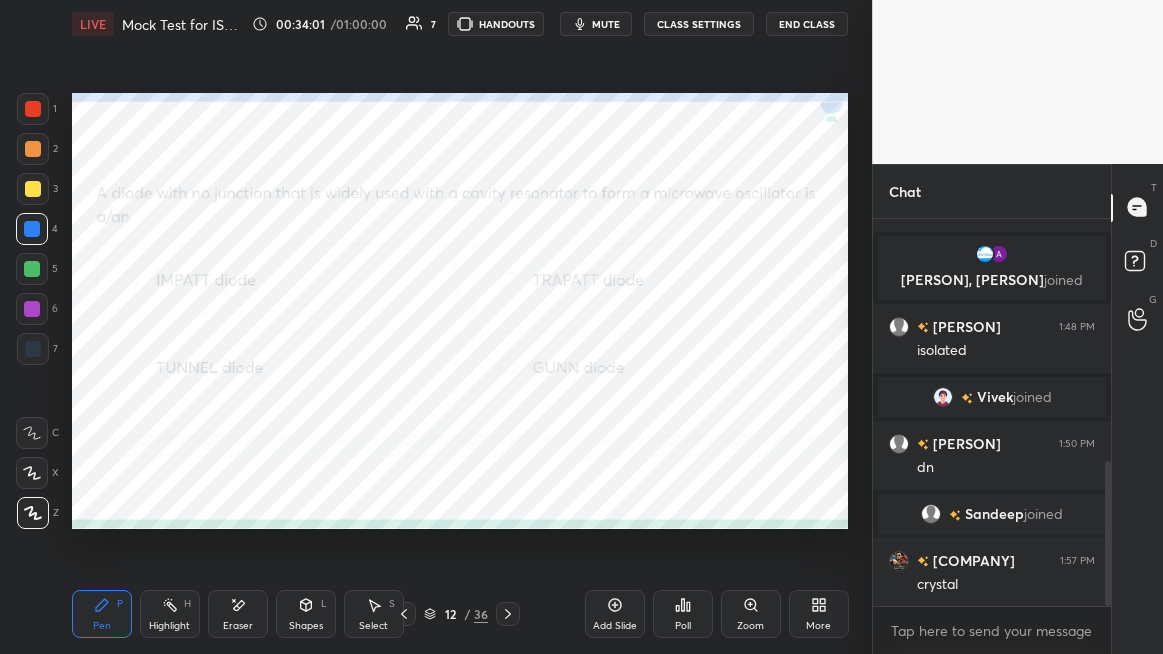 click at bounding box center (33, 109) 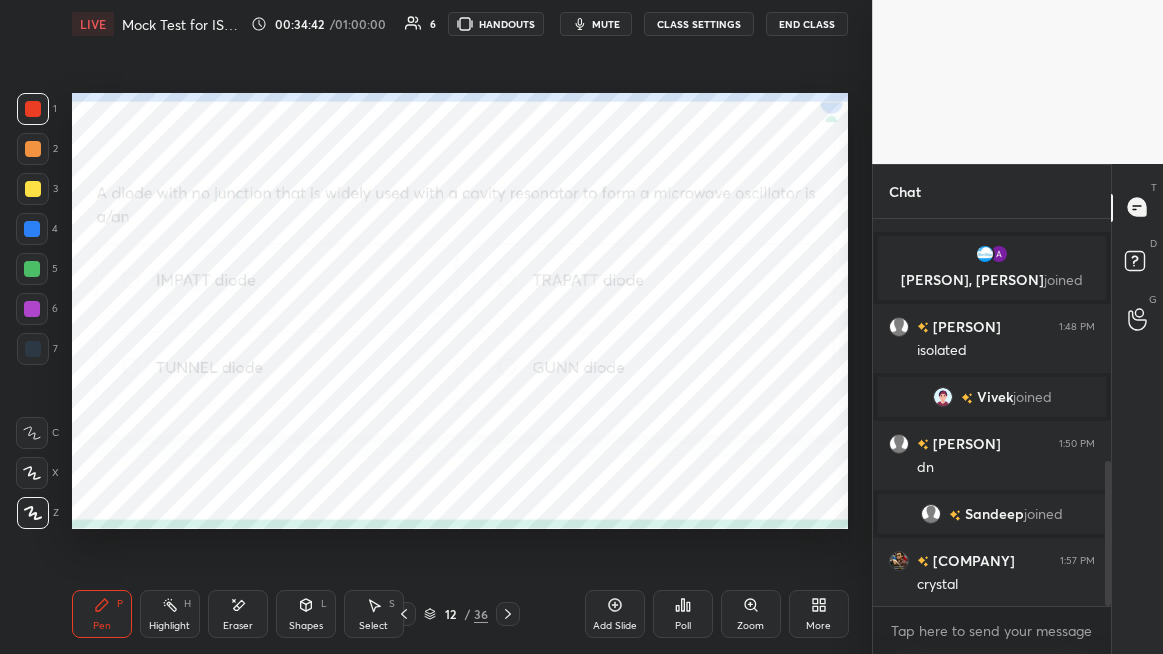 click on "Poll" at bounding box center (683, 626) 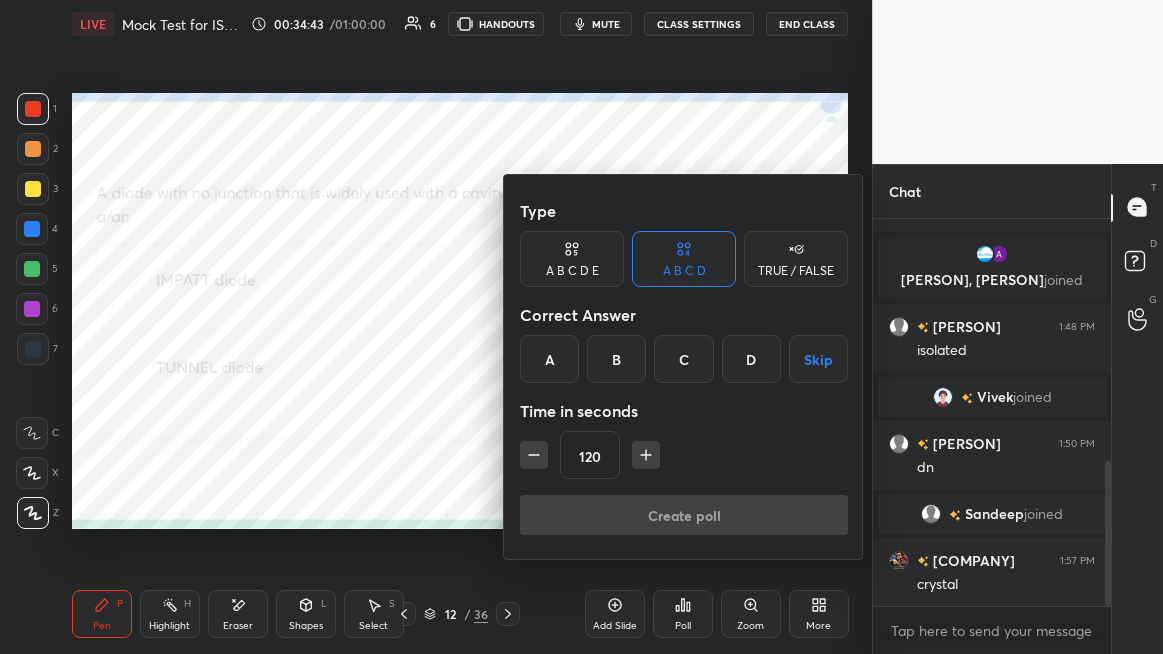 click on "D" at bounding box center [751, 359] 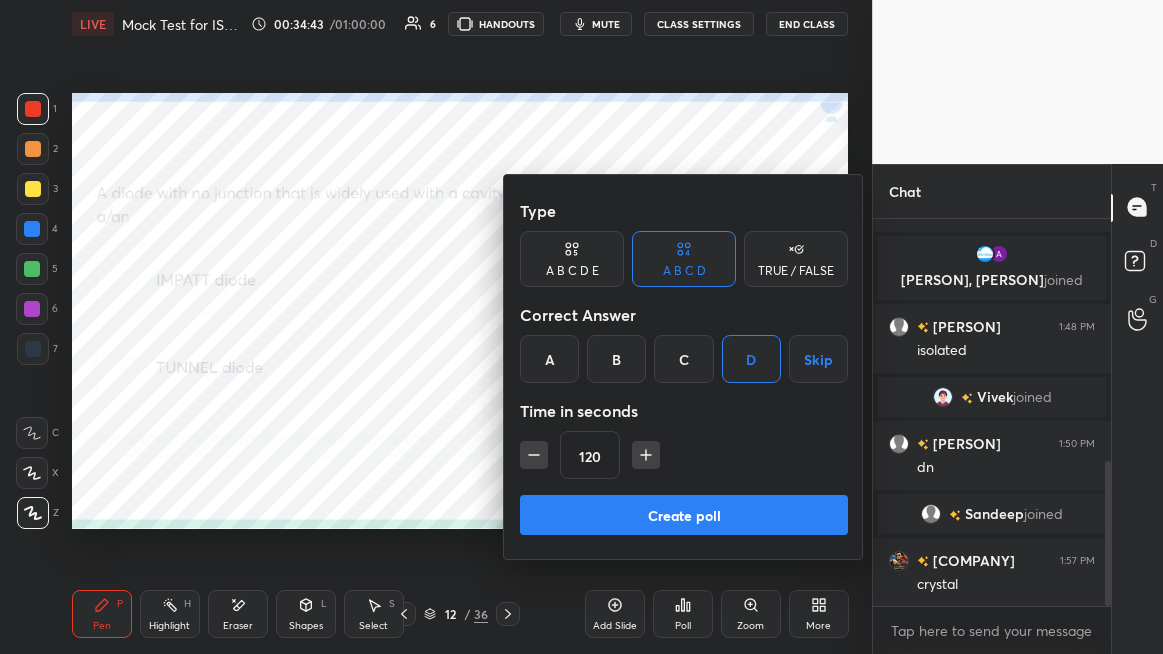 click on "Create poll" at bounding box center (684, 515) 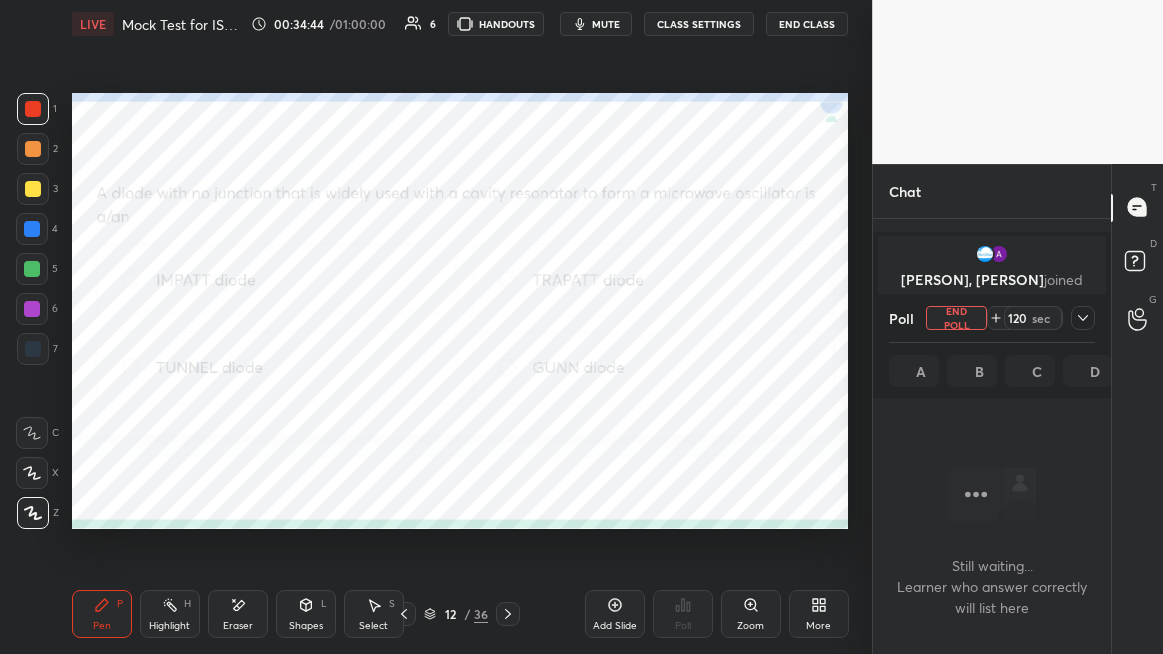 scroll, scrollTop: 358, scrollLeft: 232, axis: both 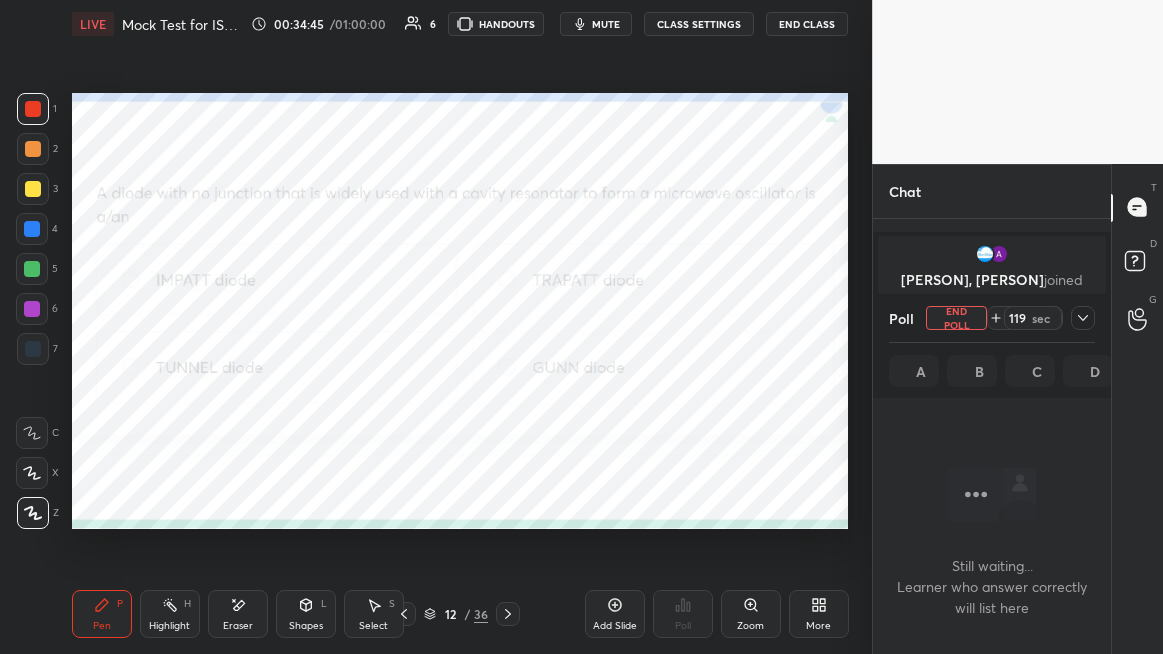 click 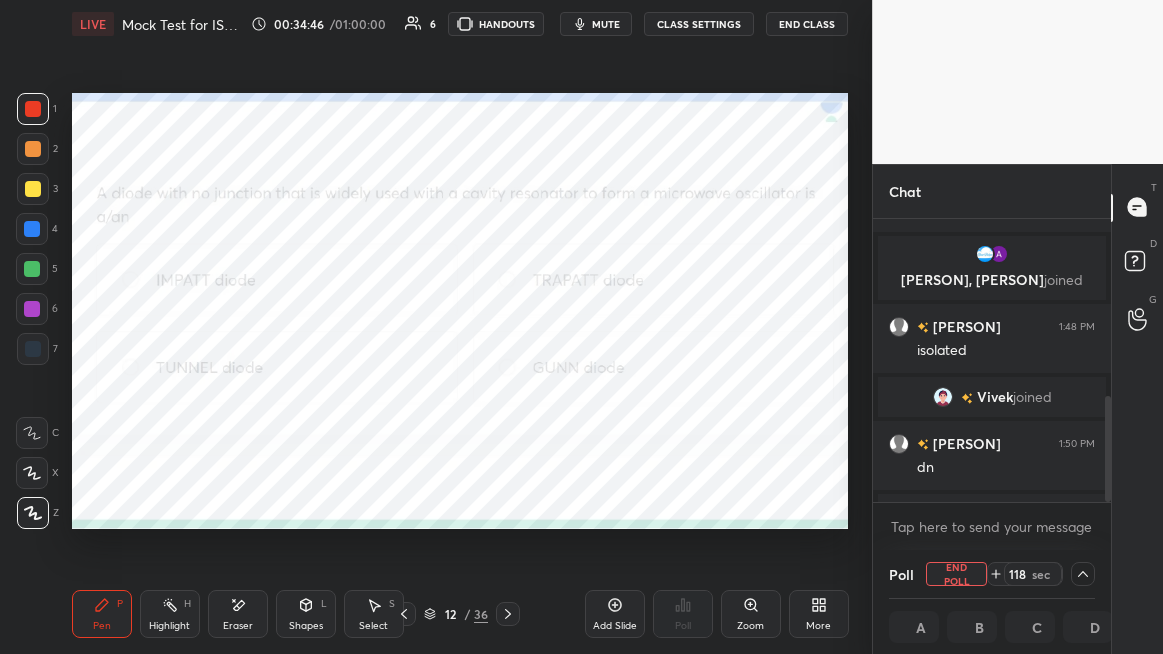 scroll, scrollTop: 752, scrollLeft: 0, axis: vertical 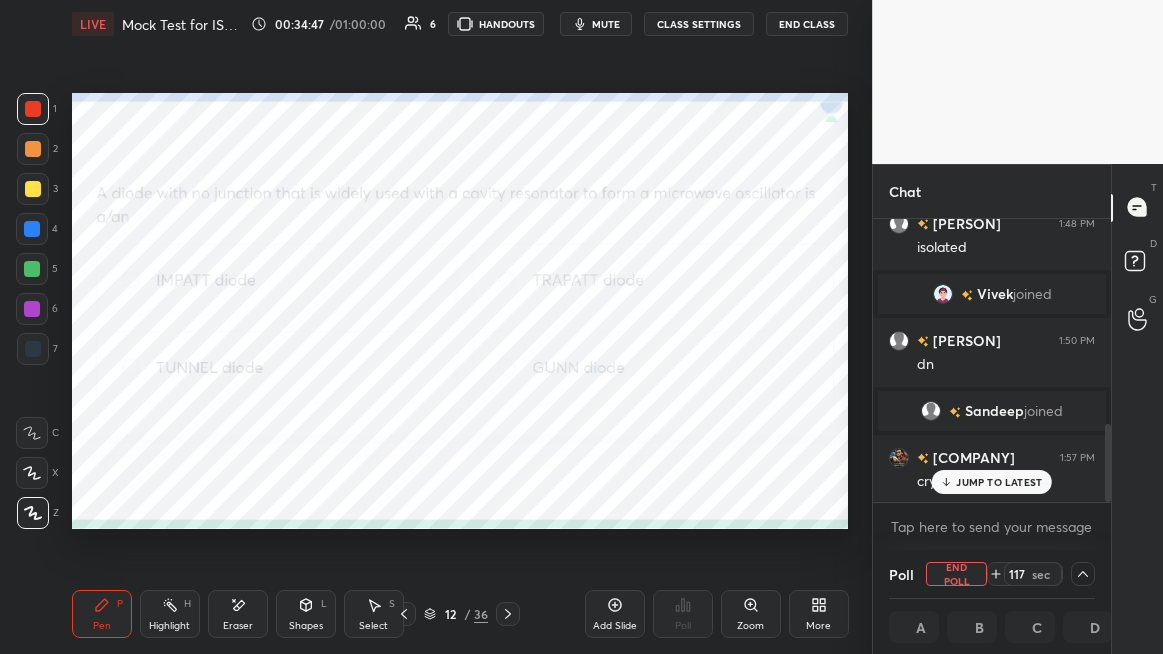 click on "JUMP TO LATEST" at bounding box center [999, 482] 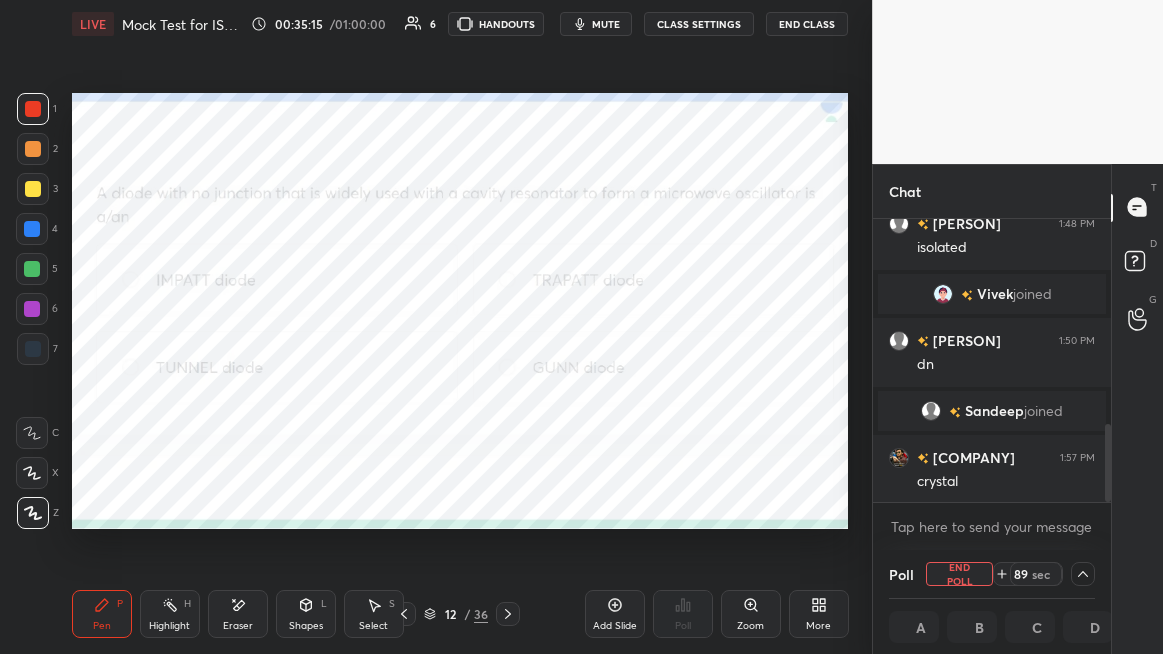 click on "mute" at bounding box center (606, 24) 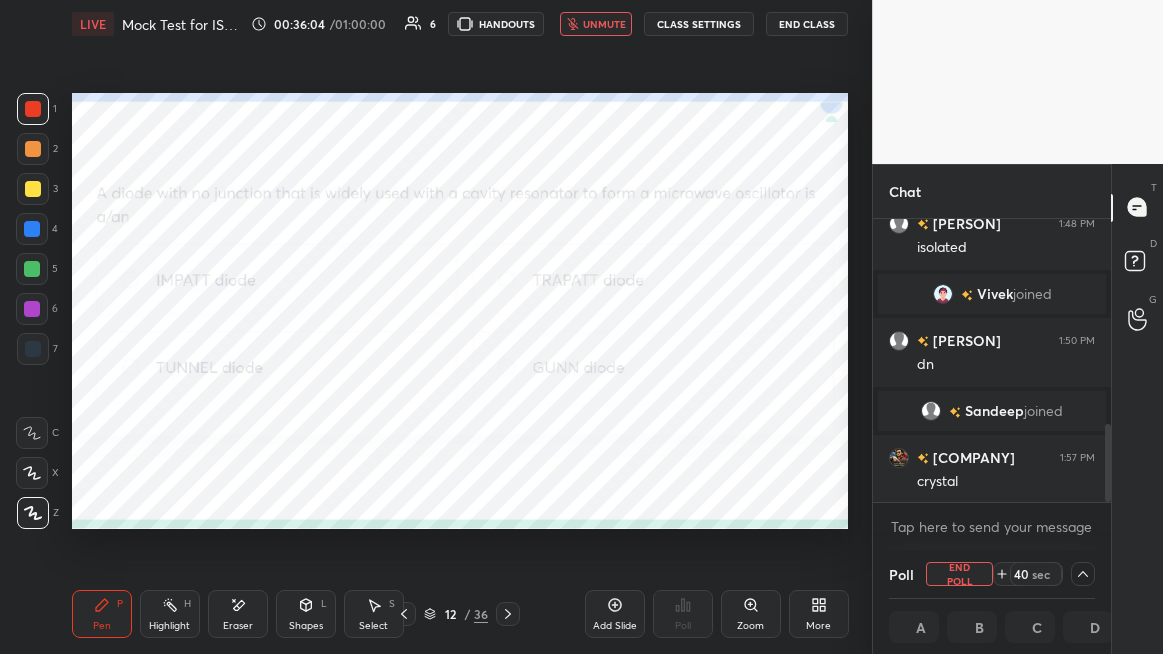 scroll, scrollTop: 1, scrollLeft: 6, axis: both 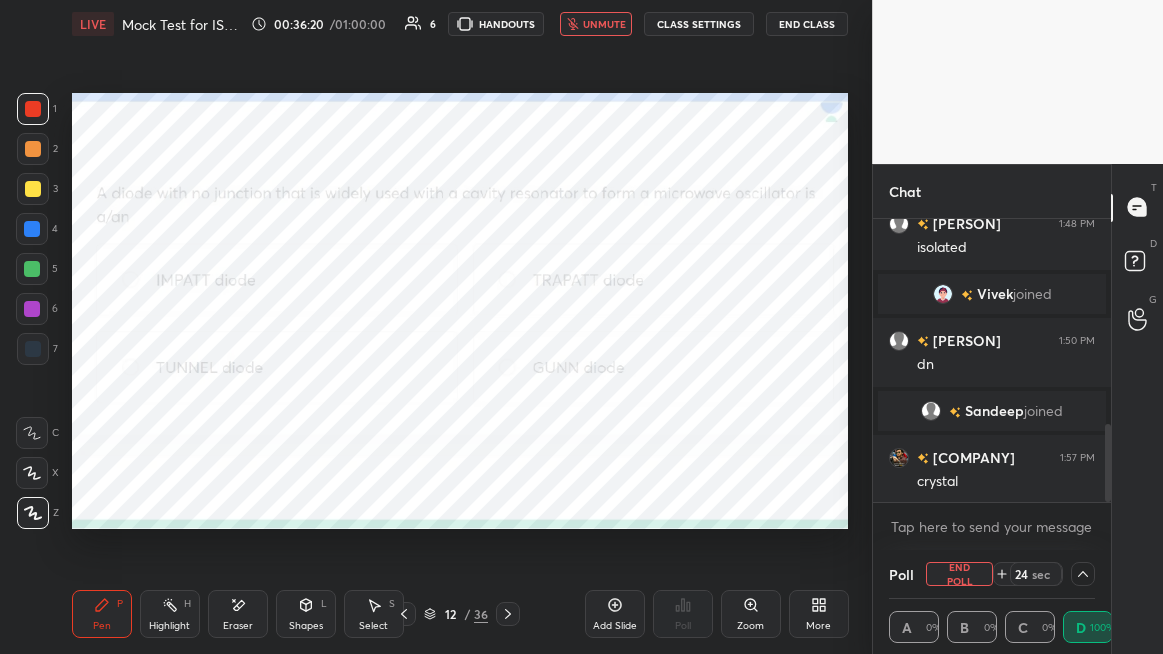 click 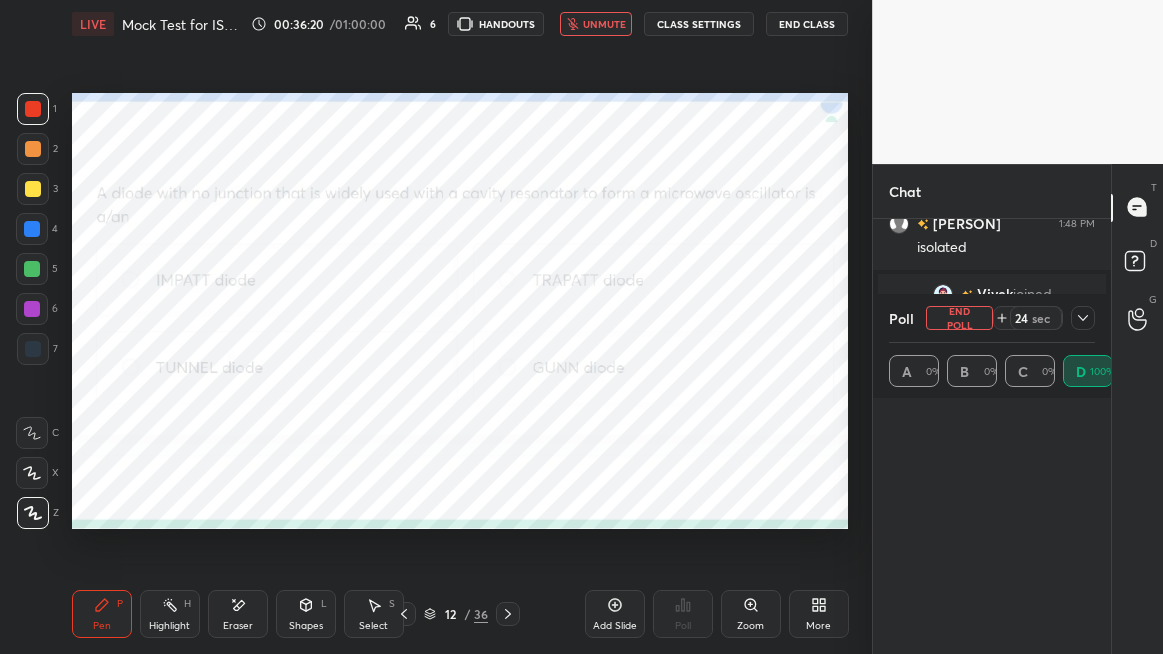 scroll, scrollTop: 7, scrollLeft: 6, axis: both 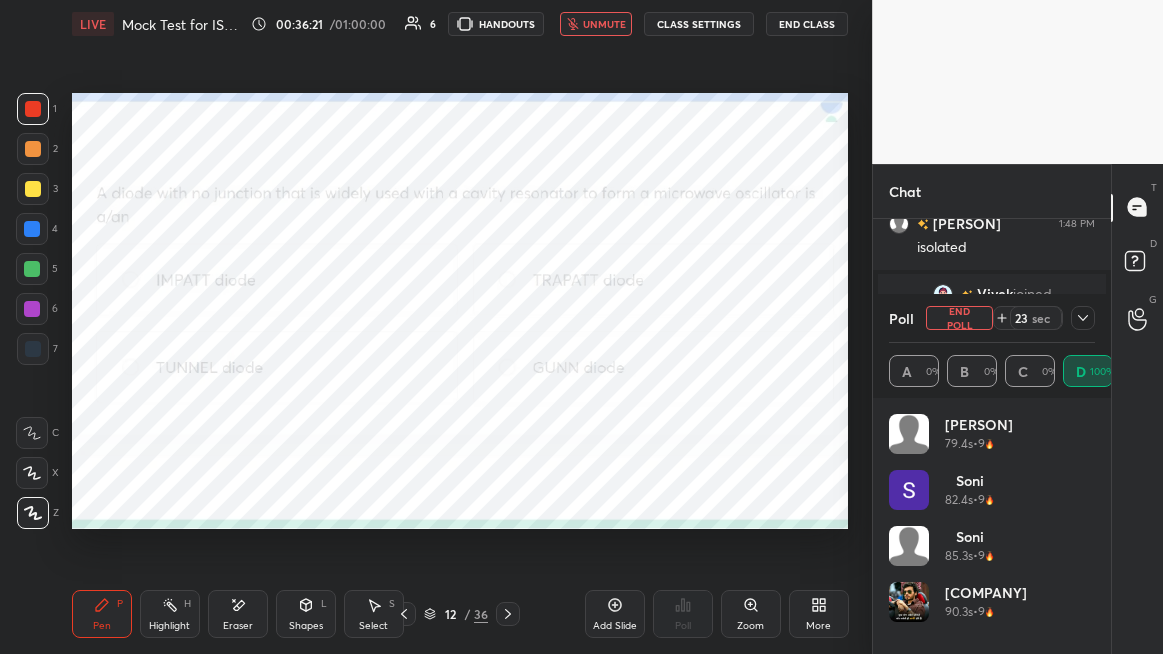 click 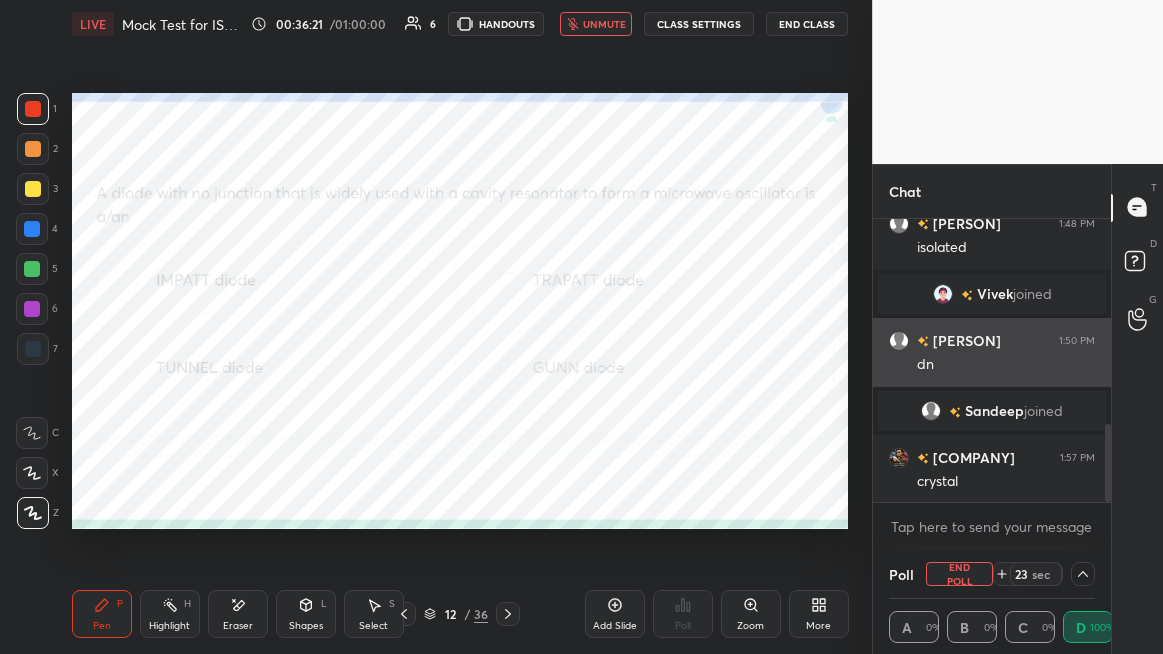 scroll, scrollTop: 0, scrollLeft: 0, axis: both 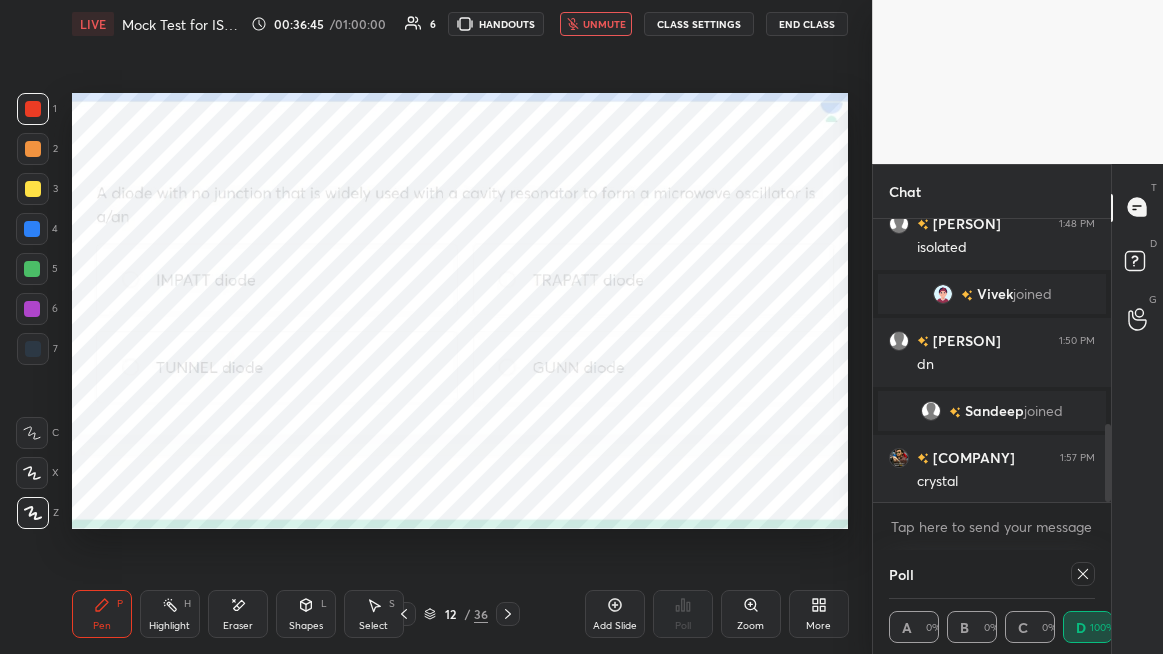 click 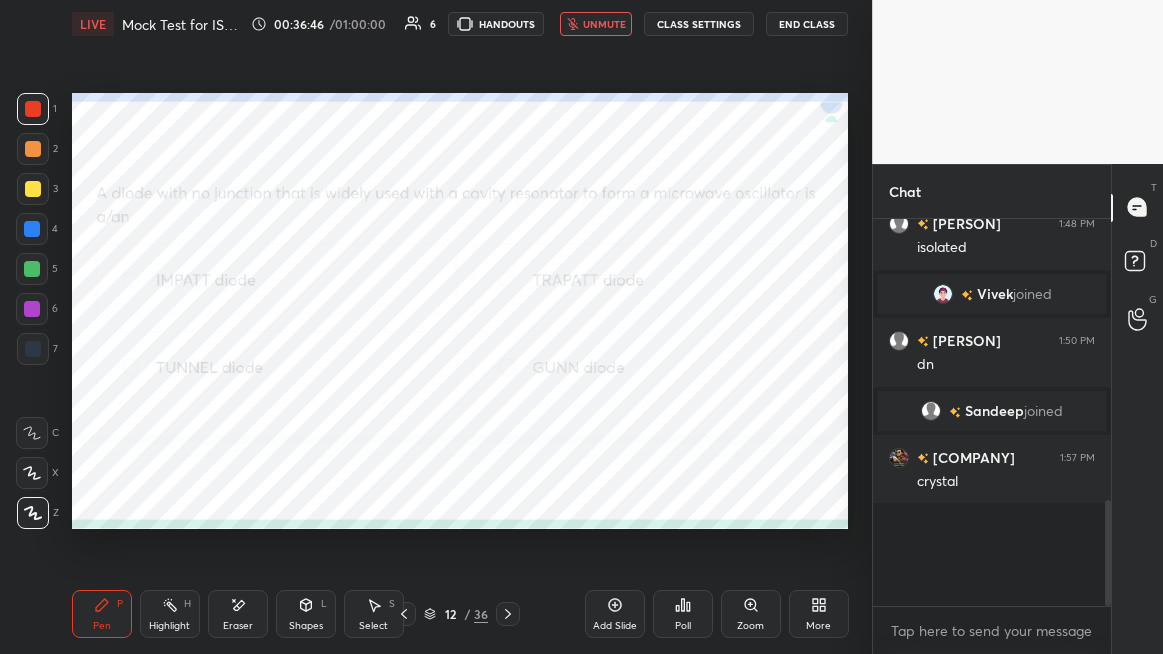 scroll, scrollTop: 6, scrollLeft: 6, axis: both 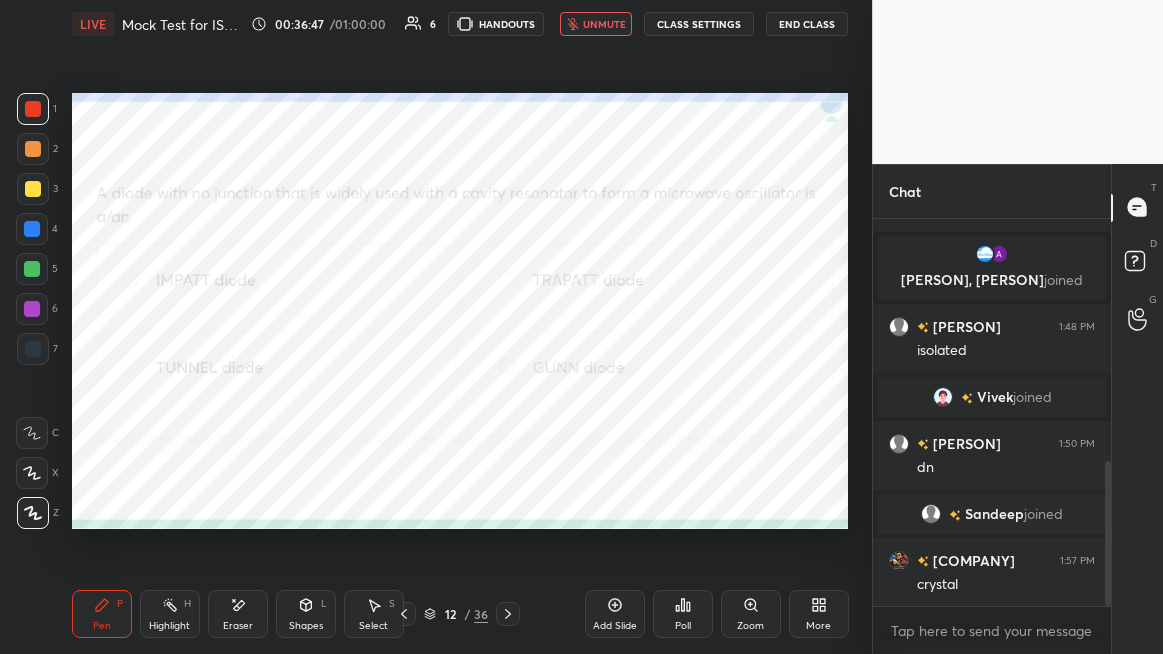 click on "unmute" at bounding box center [604, 24] 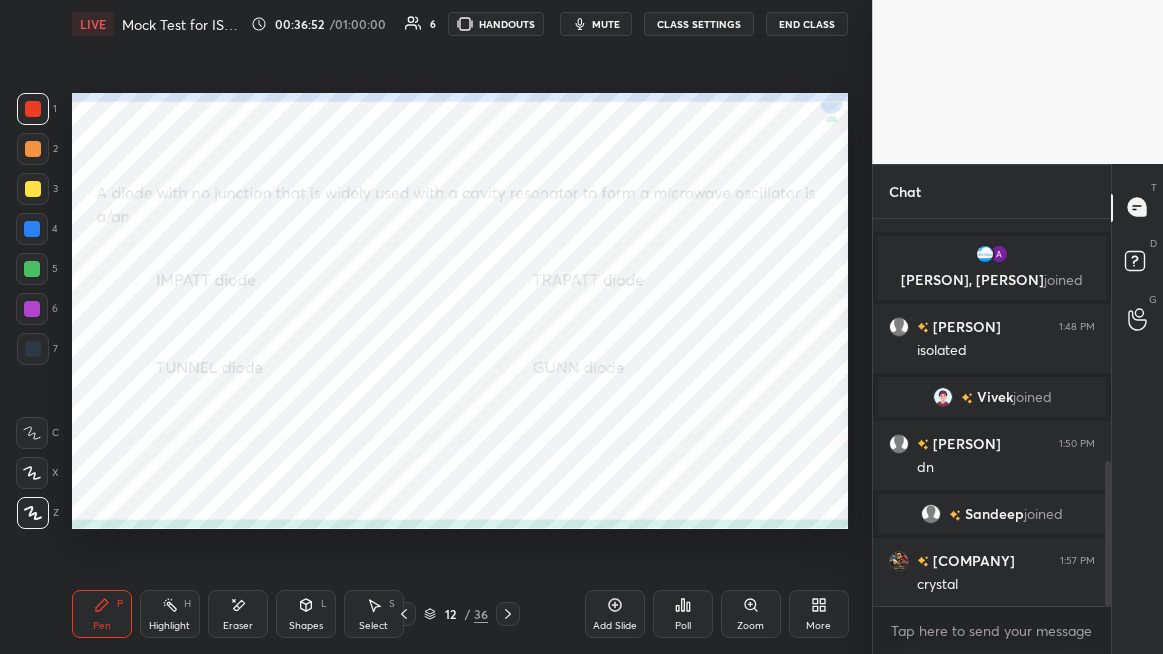 click at bounding box center [32, 269] 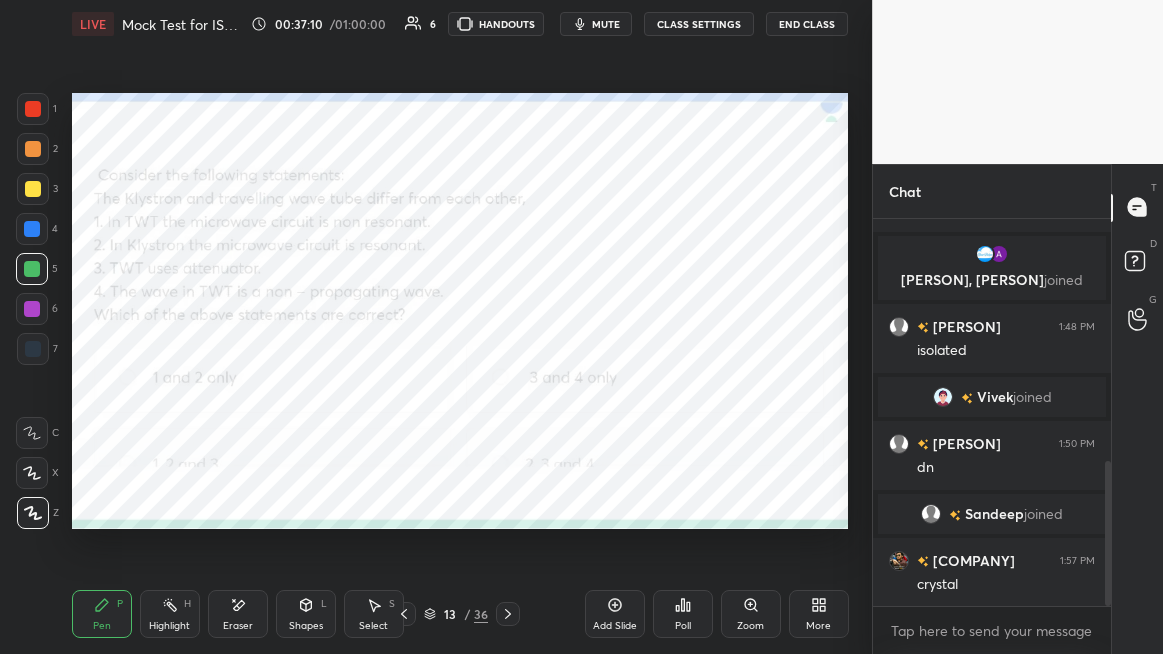click at bounding box center (33, 349) 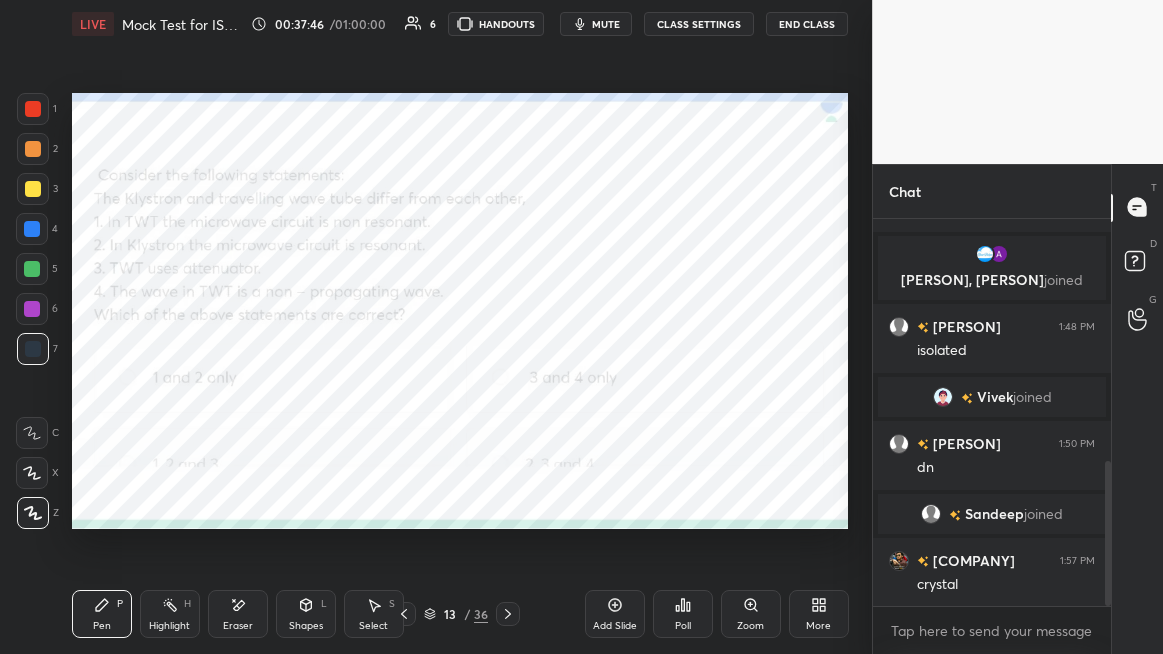click on "Poll" at bounding box center (683, 614) 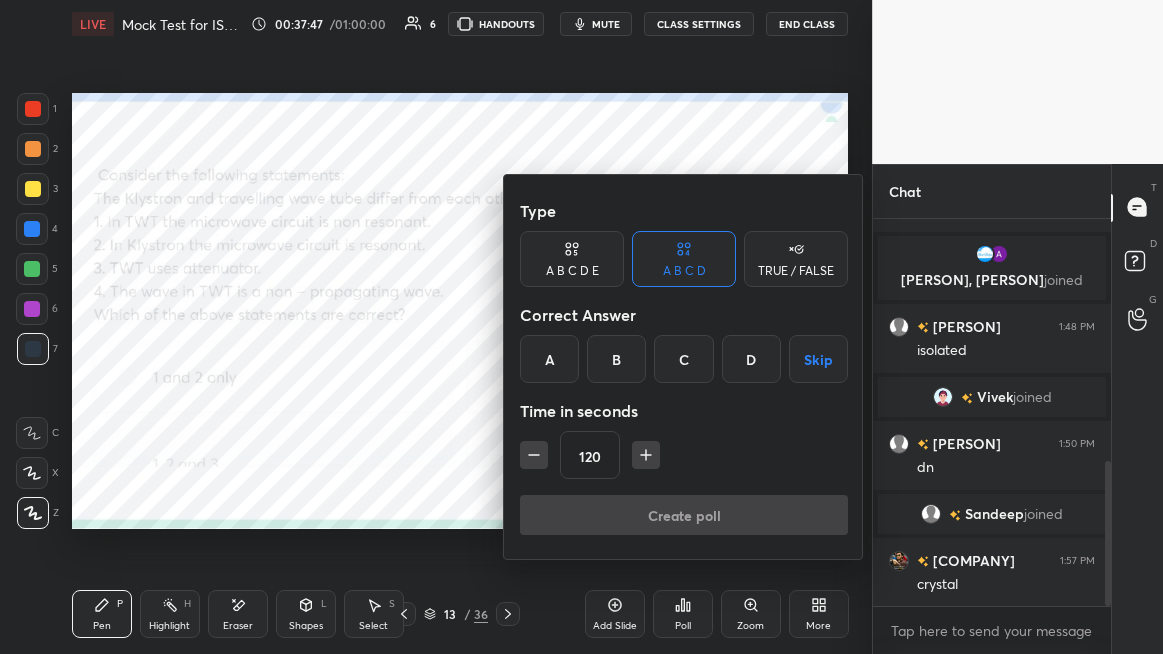 click on "C" at bounding box center [683, 359] 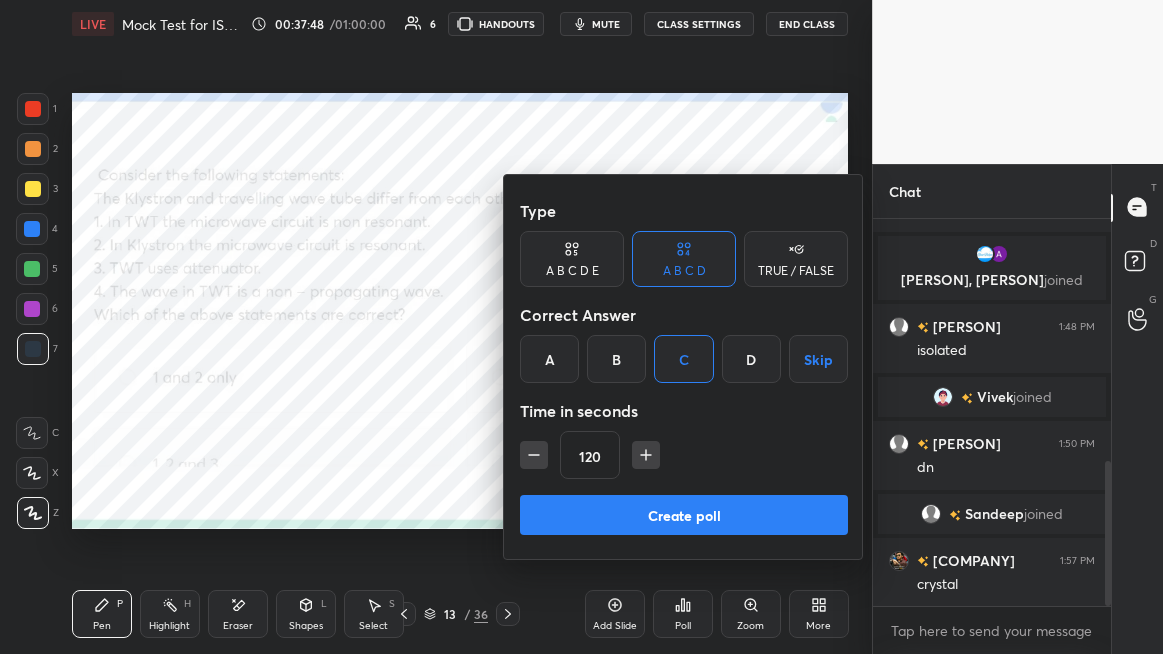 click 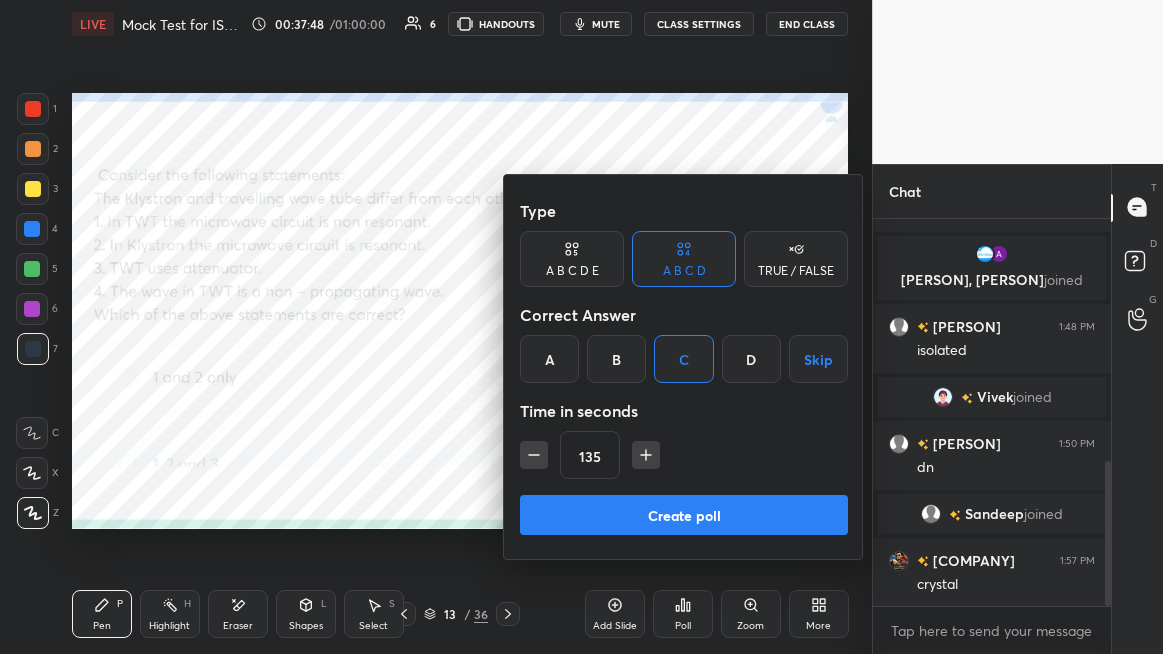 click 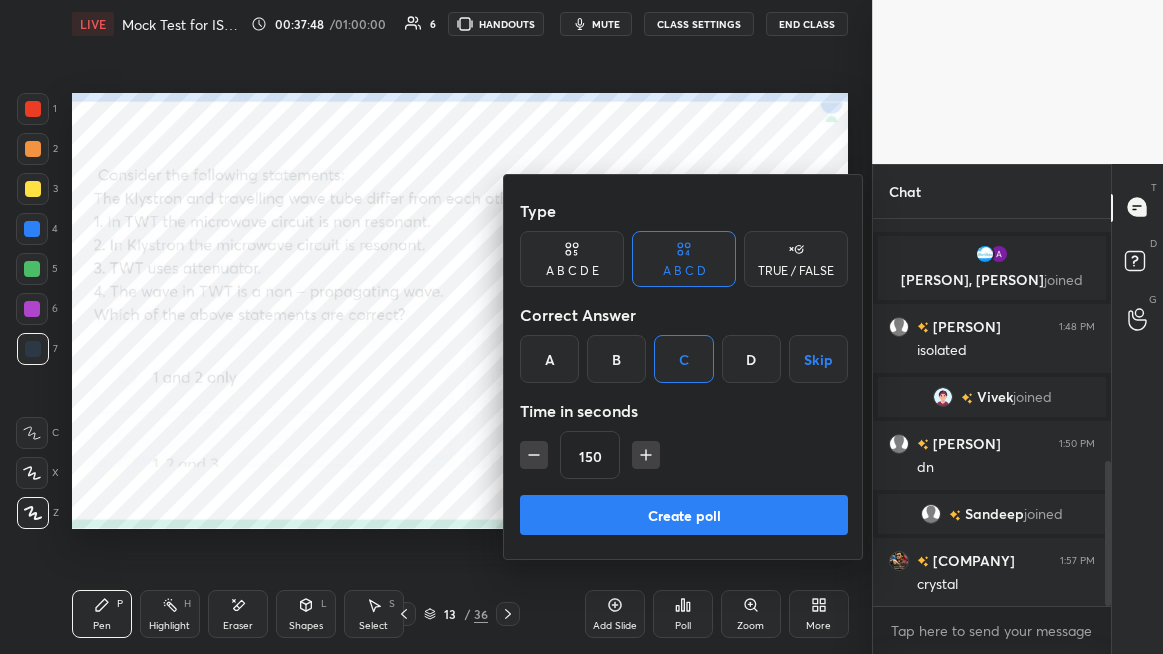 click 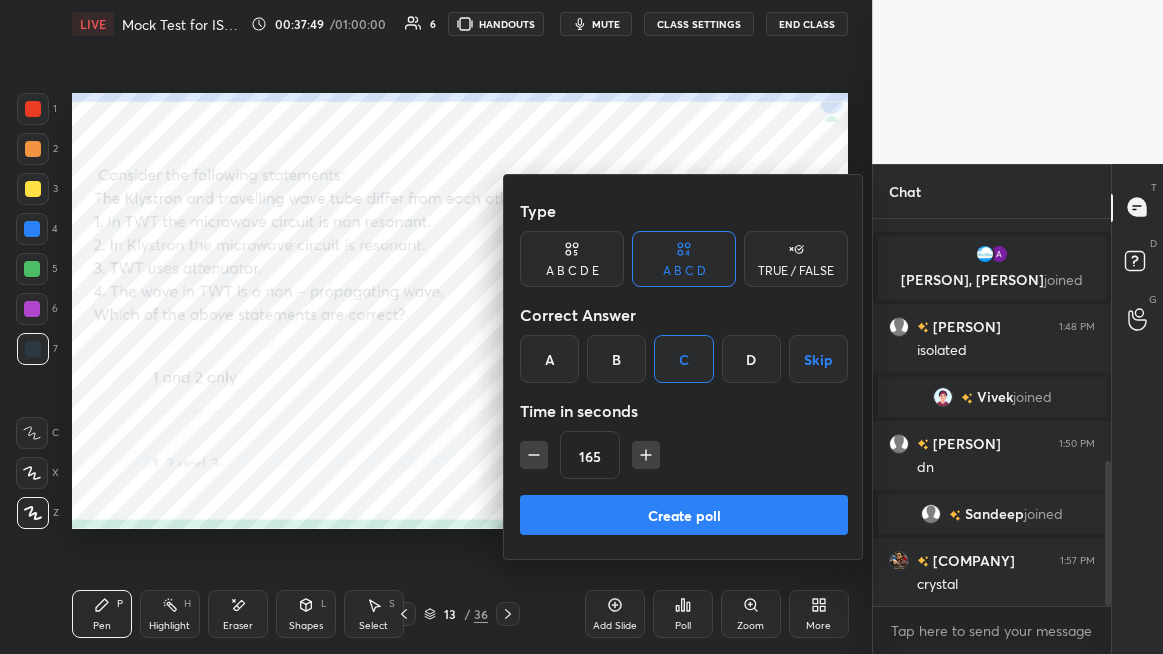 click 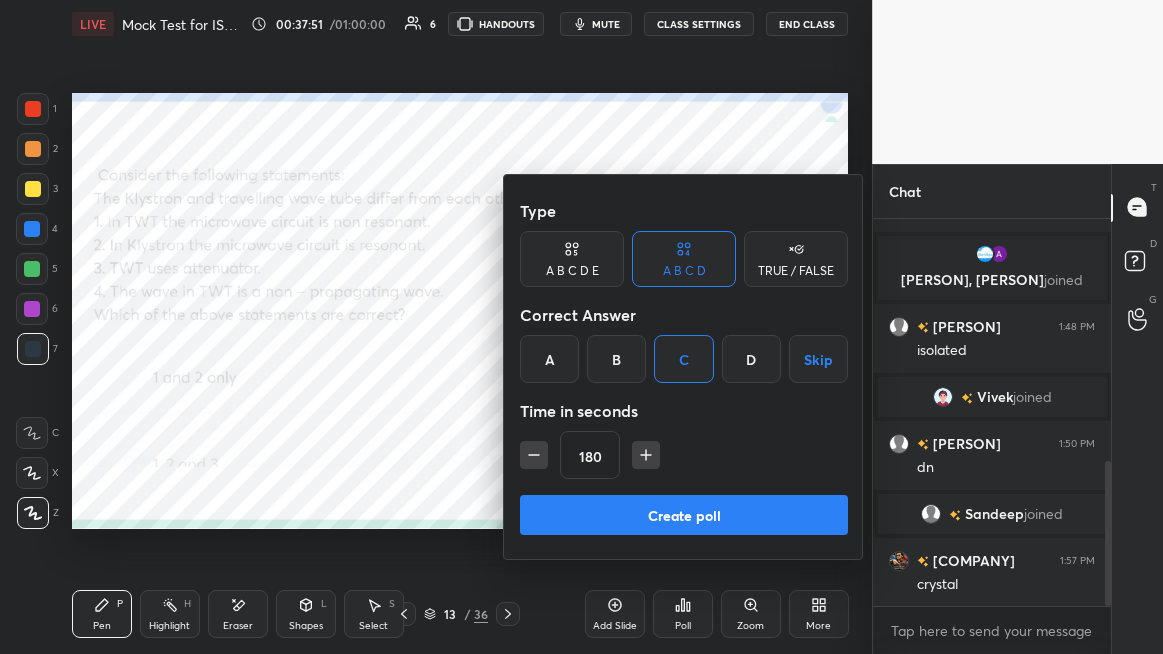 click on "Create poll" at bounding box center (684, 515) 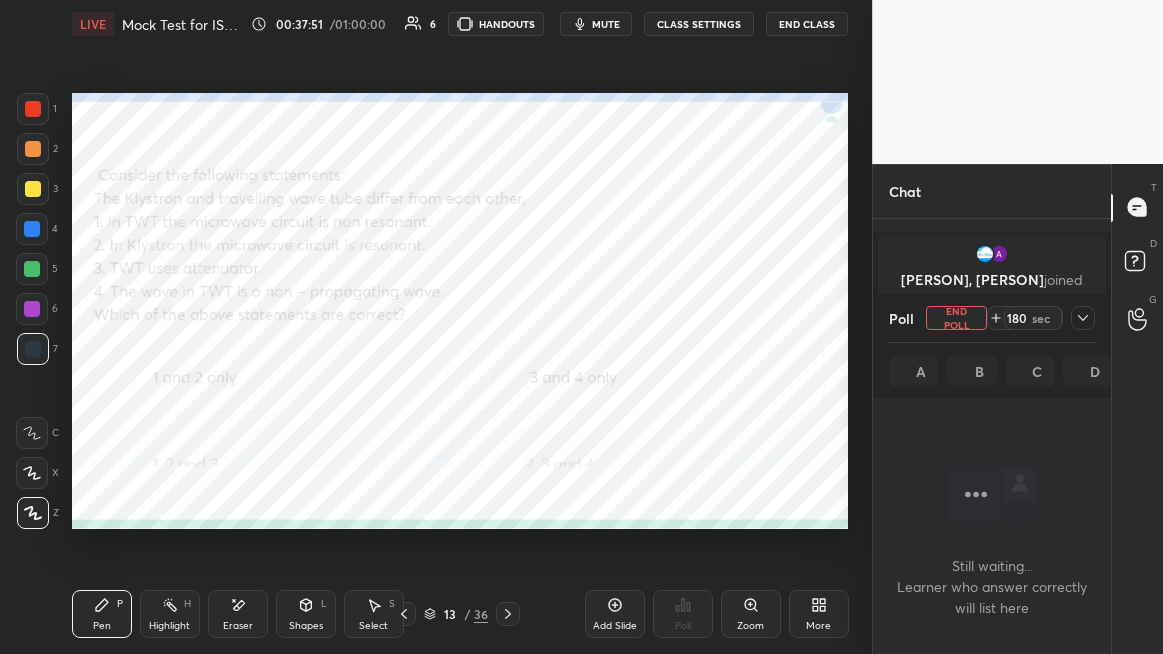 scroll, scrollTop: 278, scrollLeft: 232, axis: both 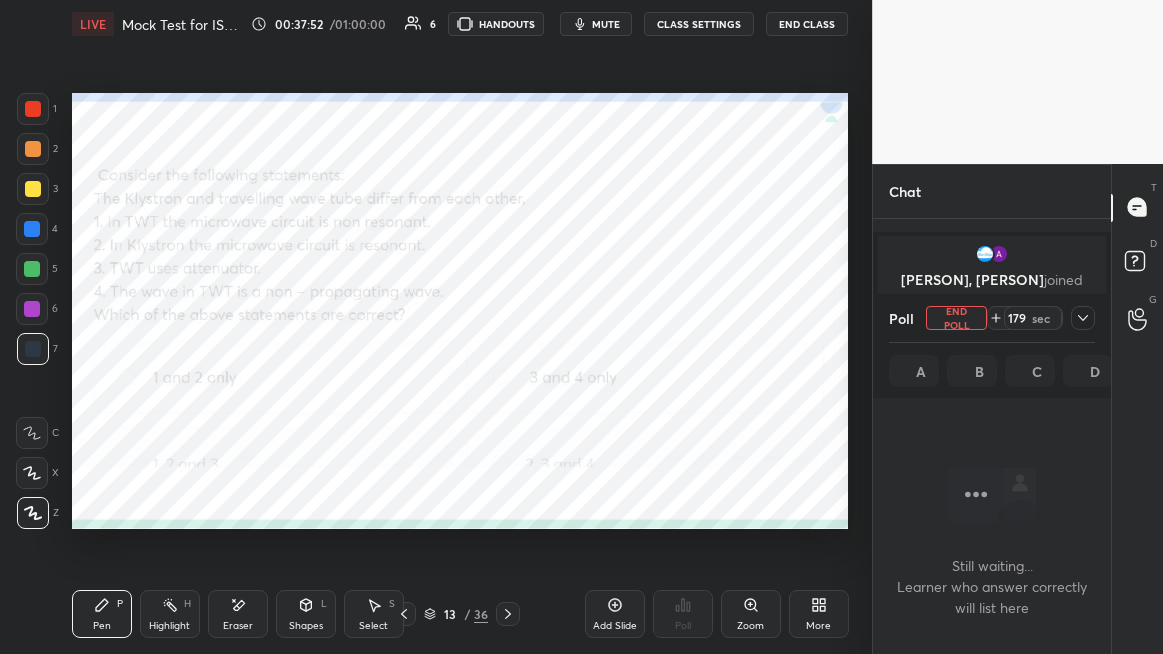 click 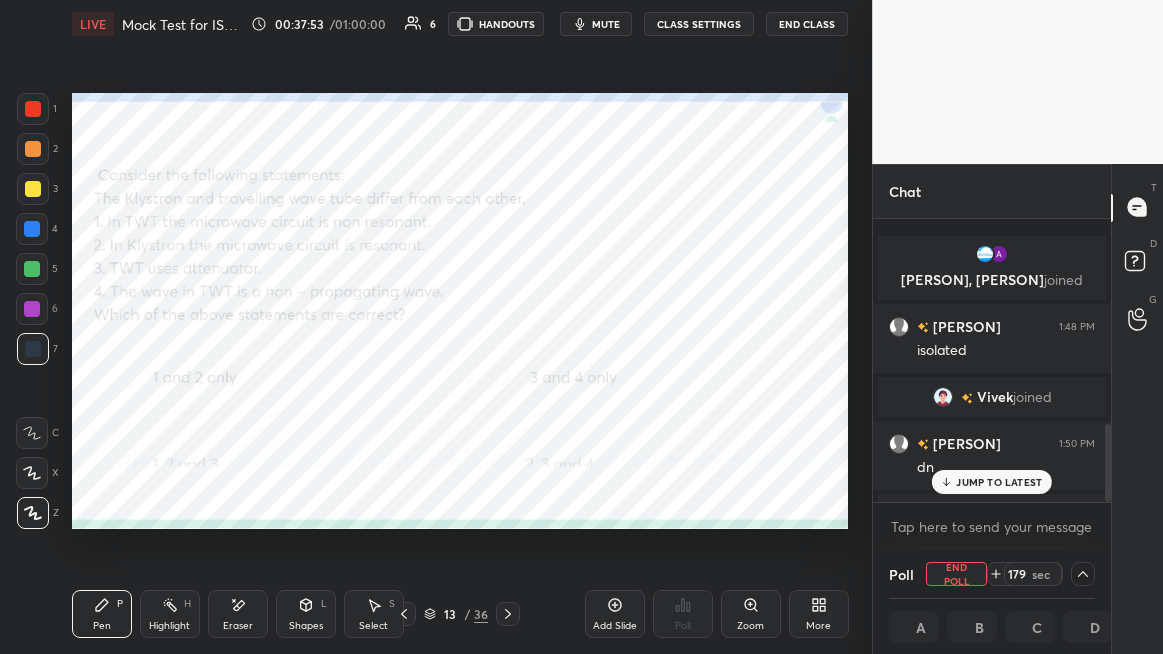 scroll, scrollTop: 752, scrollLeft: 0, axis: vertical 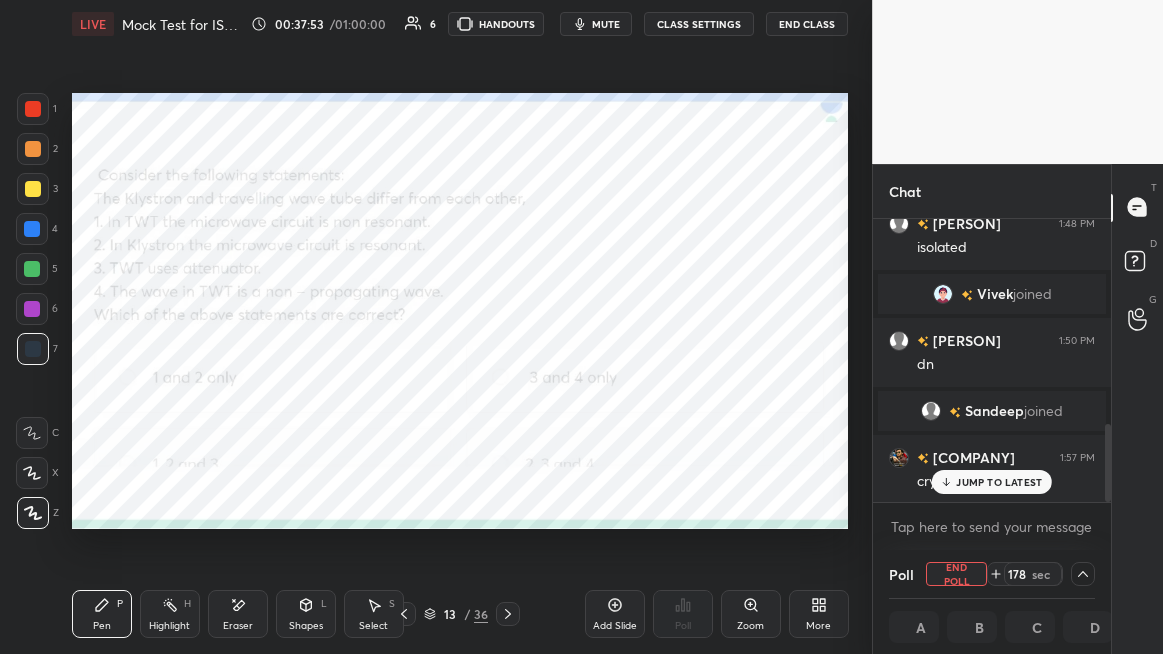 click on "JUMP TO LATEST" at bounding box center (999, 482) 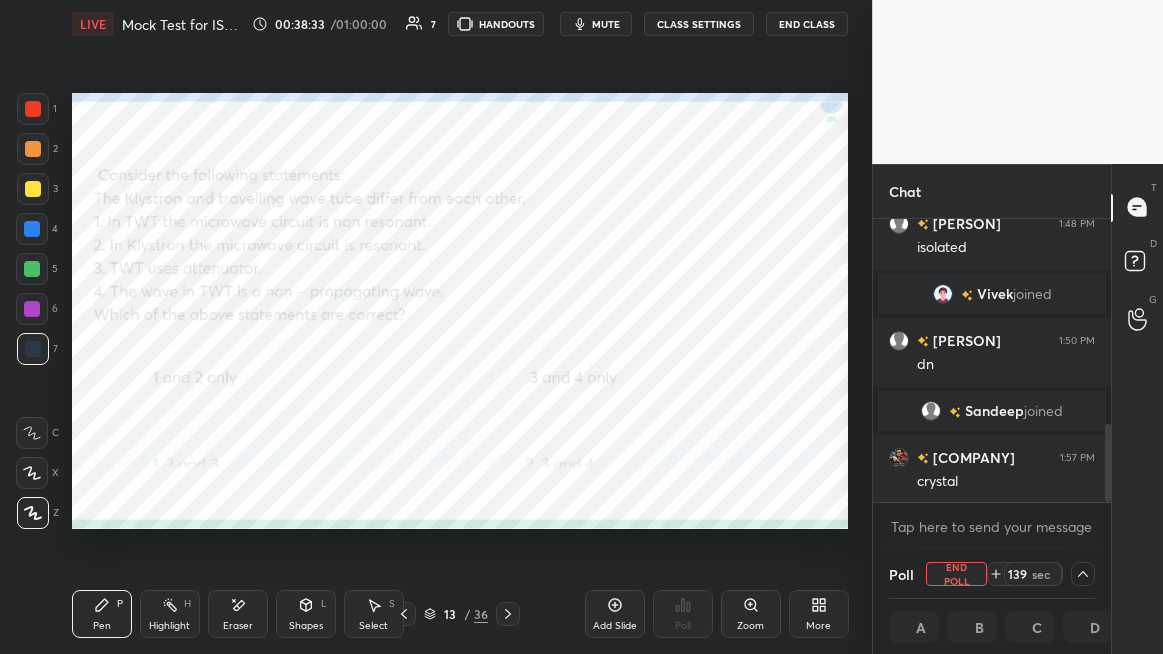 click on "mute" at bounding box center (606, 24) 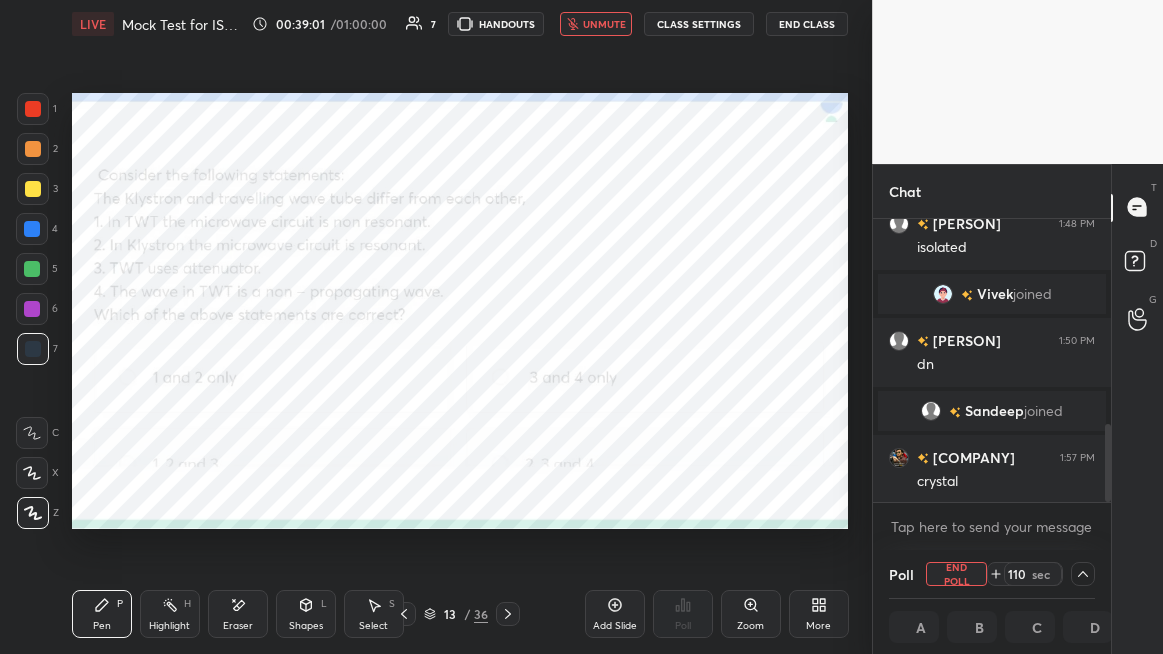 scroll, scrollTop: 1, scrollLeft: 6, axis: both 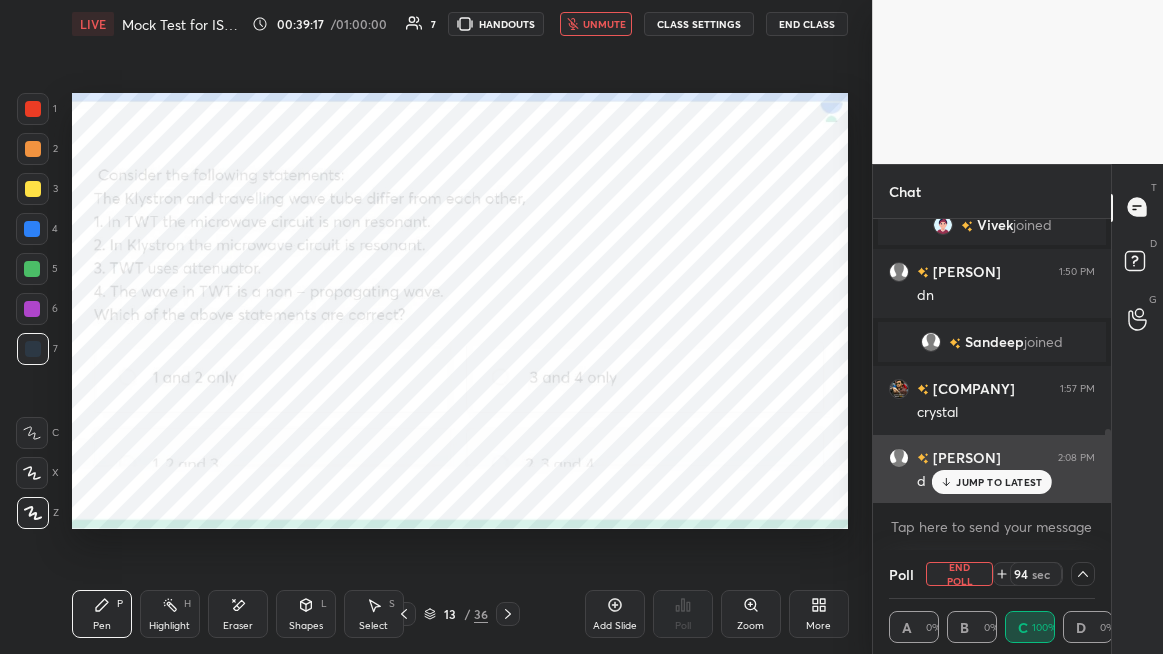 click on "JUMP TO LATEST" at bounding box center [999, 482] 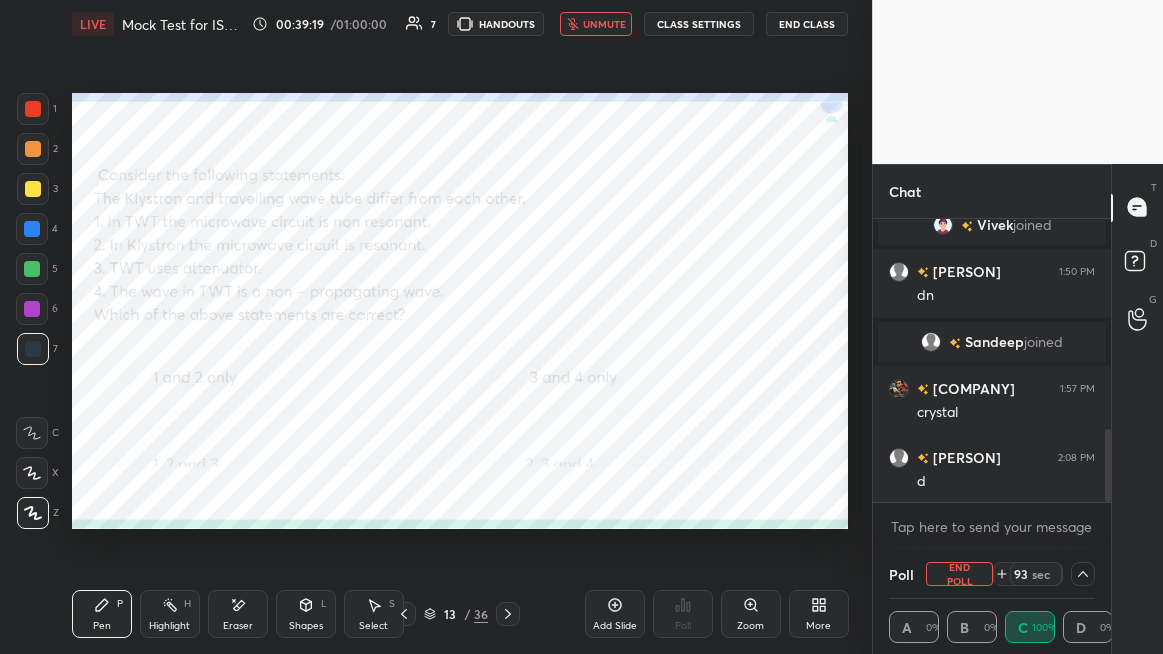 click on "unmute" at bounding box center [604, 24] 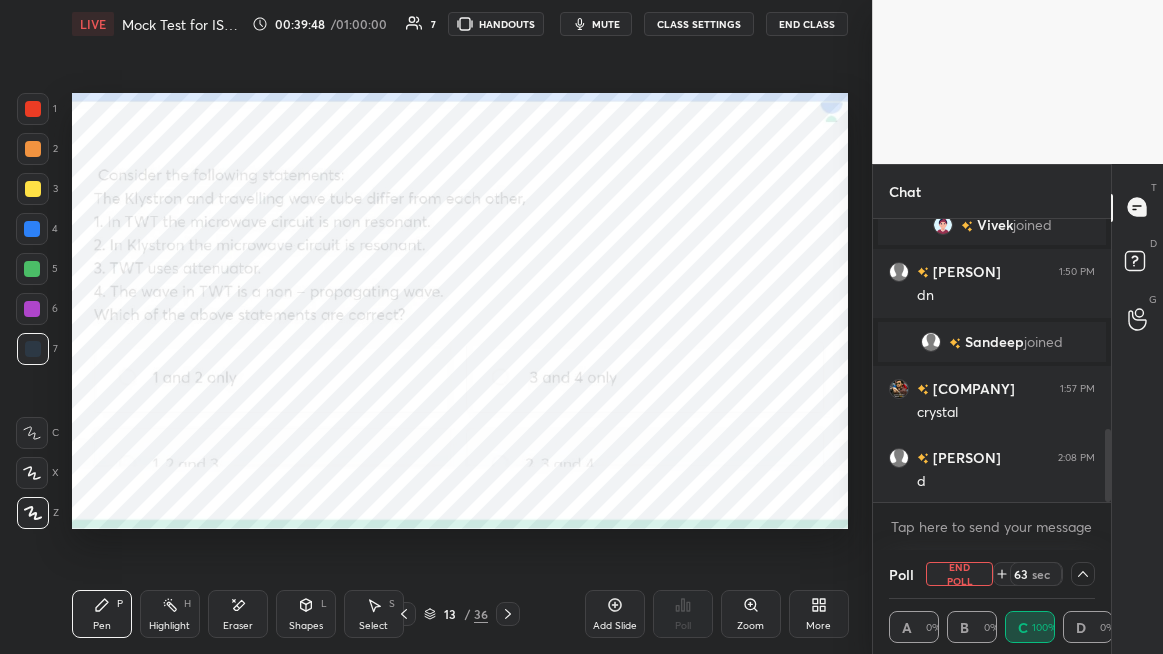 click at bounding box center [33, 109] 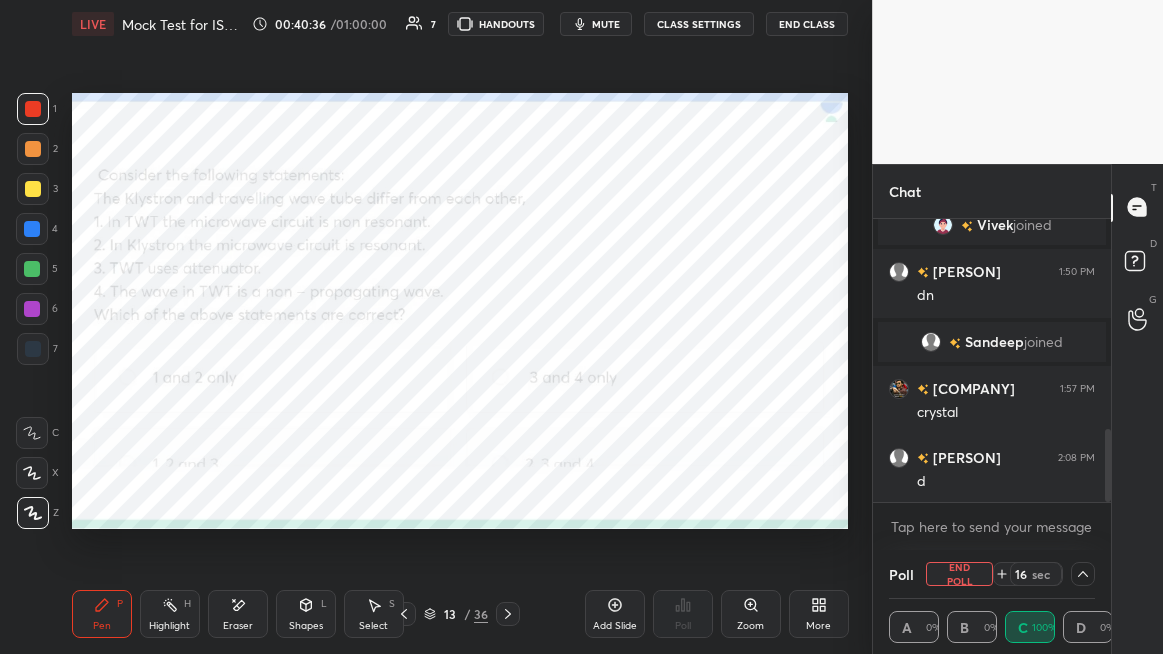 click 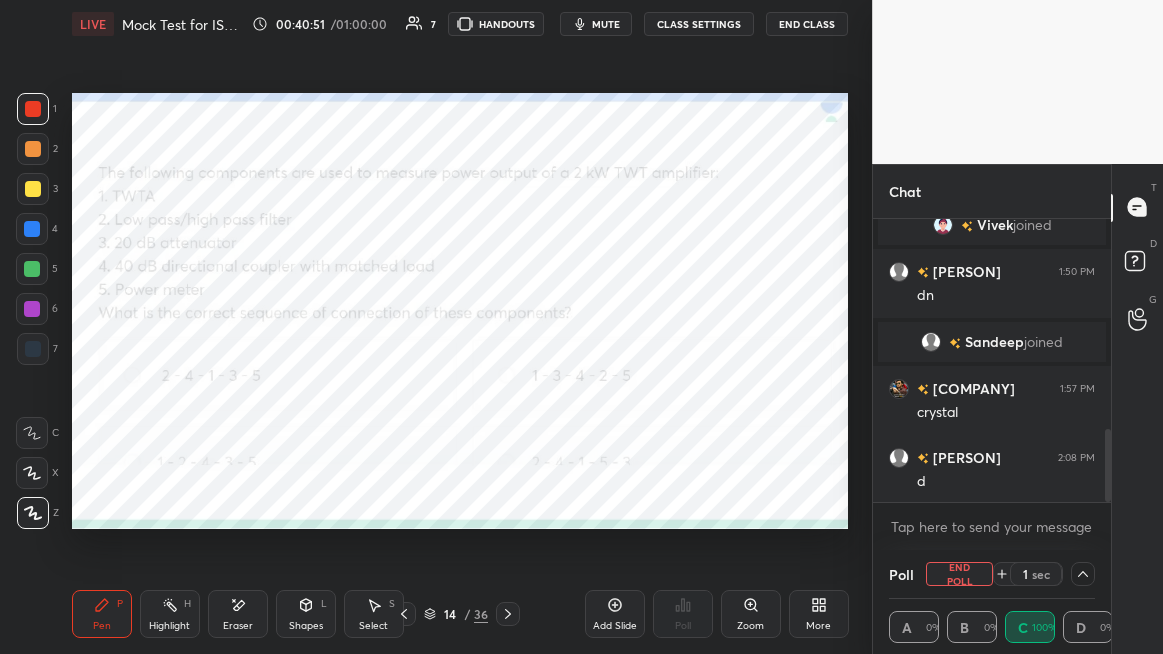 click at bounding box center (32, 309) 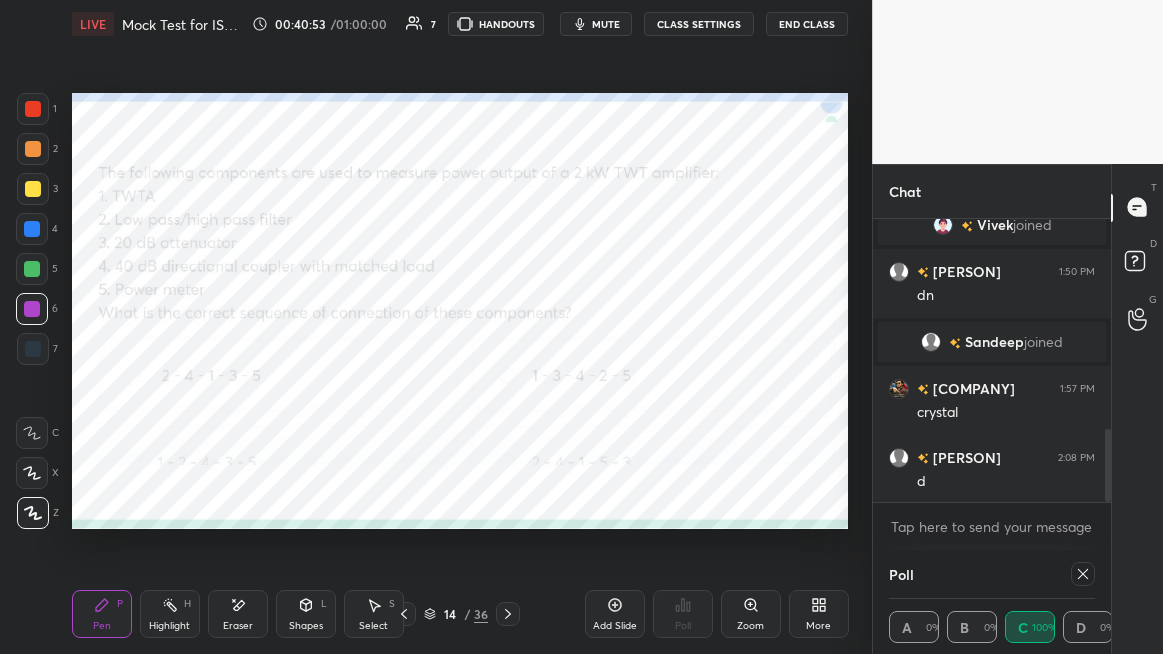 click 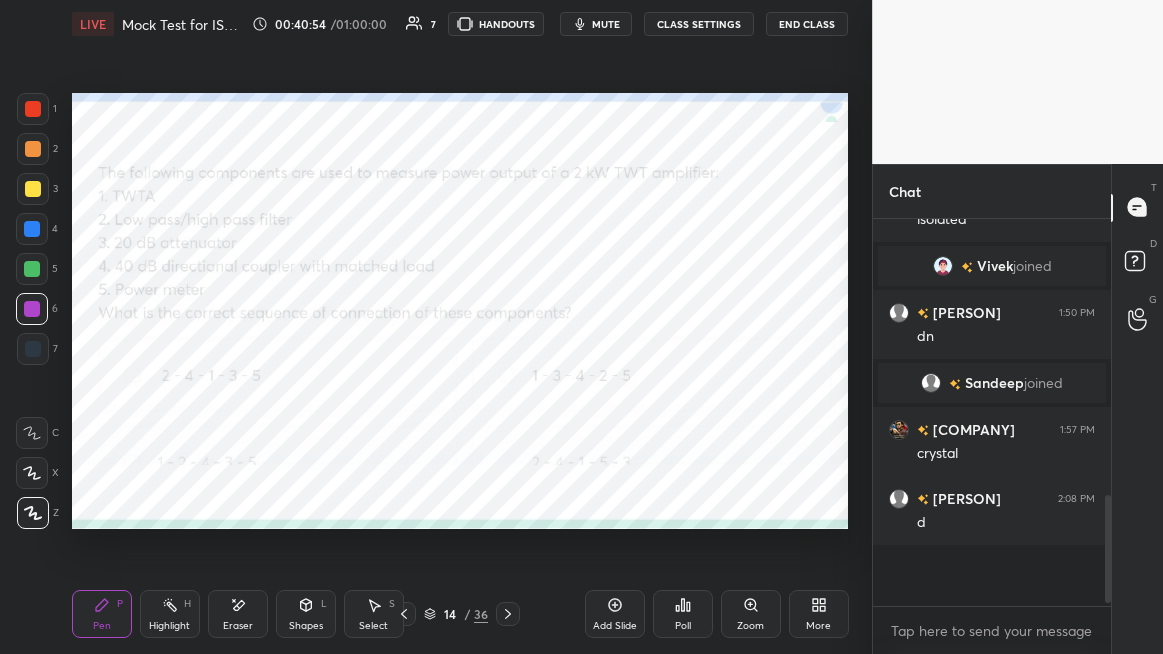 scroll, scrollTop: 6, scrollLeft: 6, axis: both 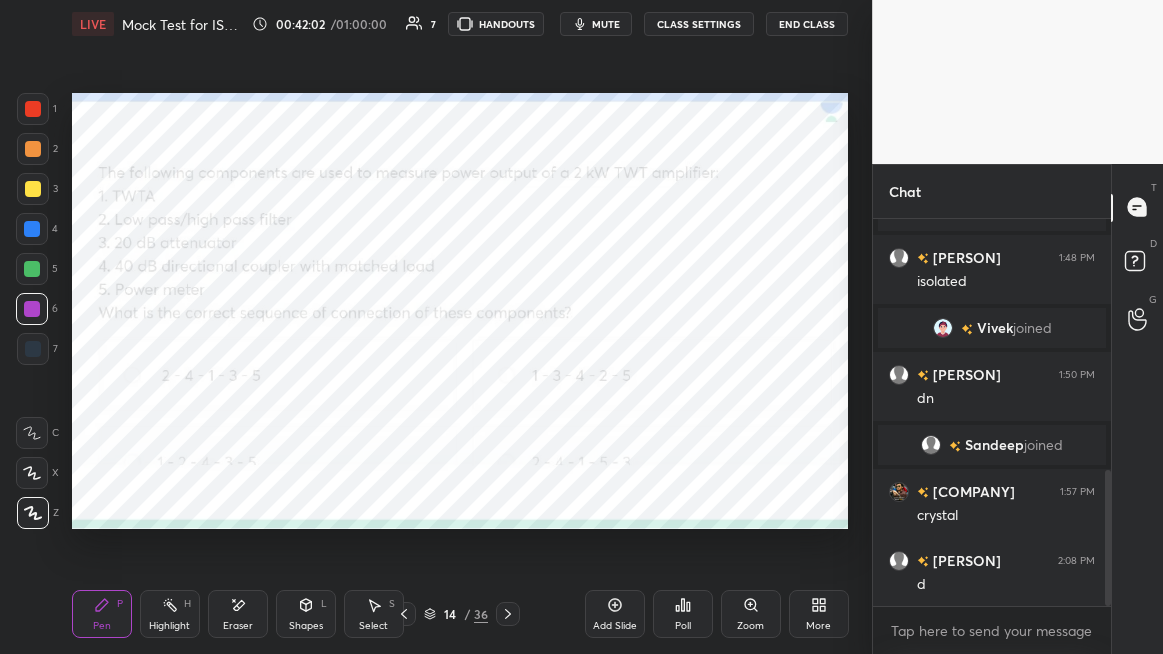 click at bounding box center (32, 269) 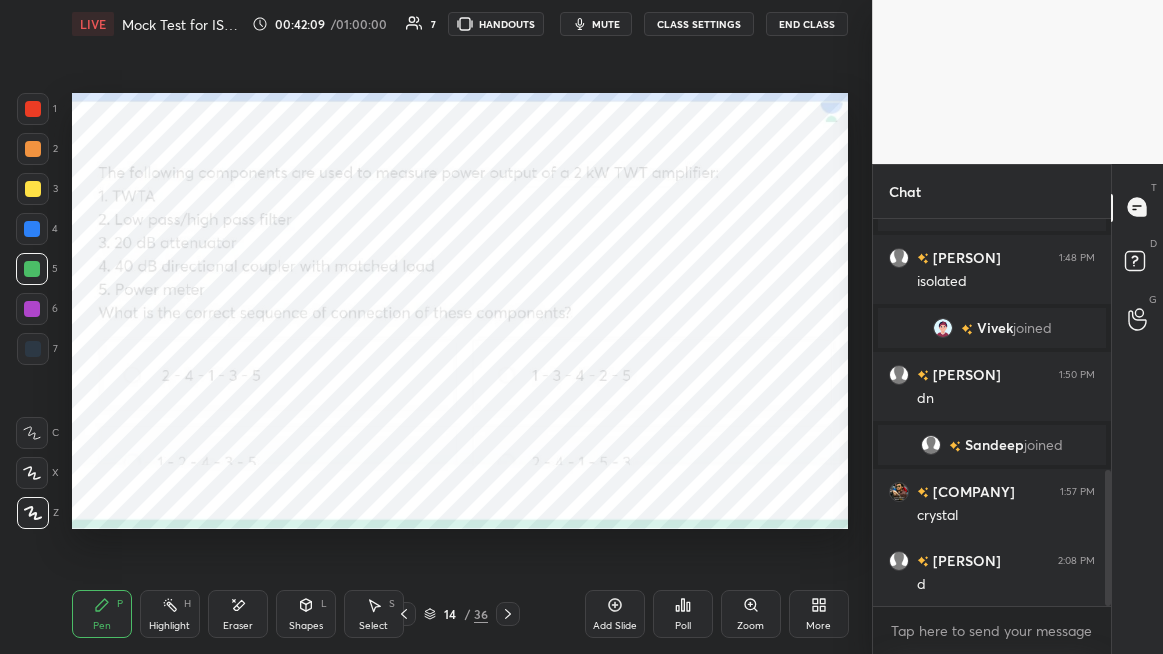 click on "Poll" at bounding box center [683, 614] 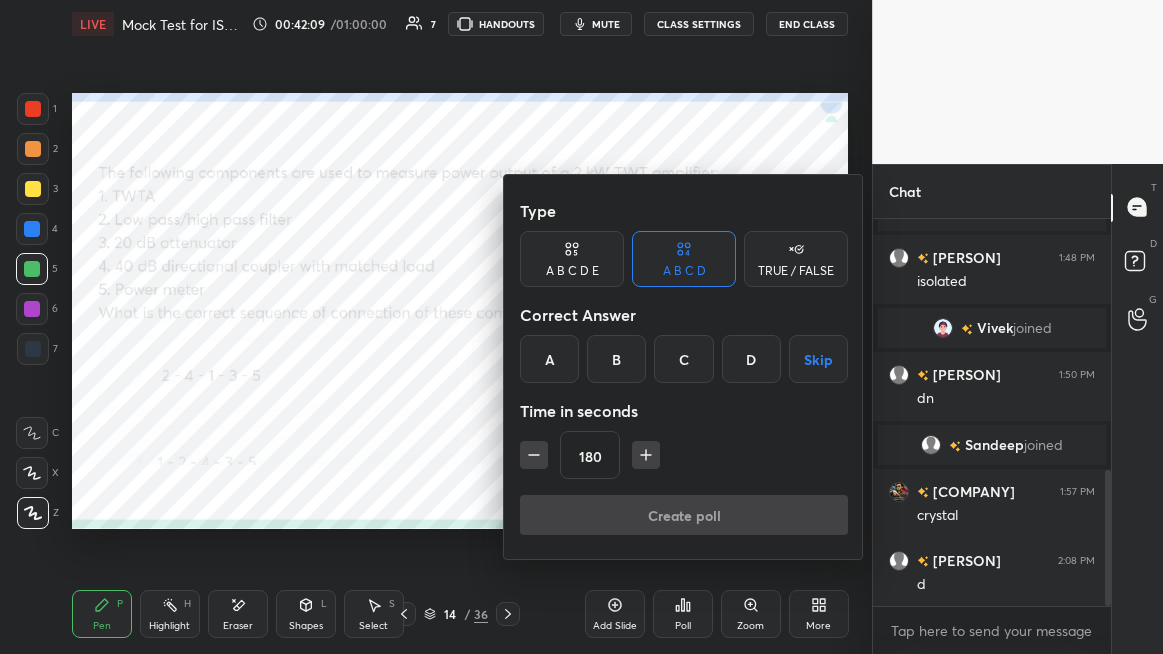 click on "C" at bounding box center (683, 359) 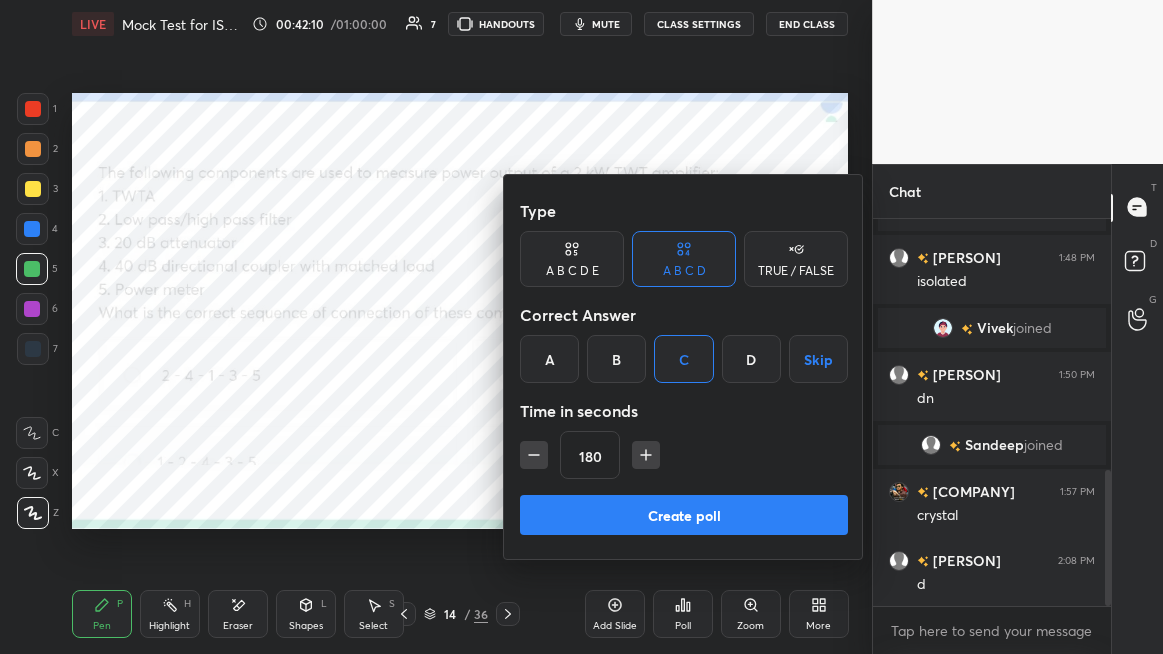 click on "Create poll" at bounding box center [684, 515] 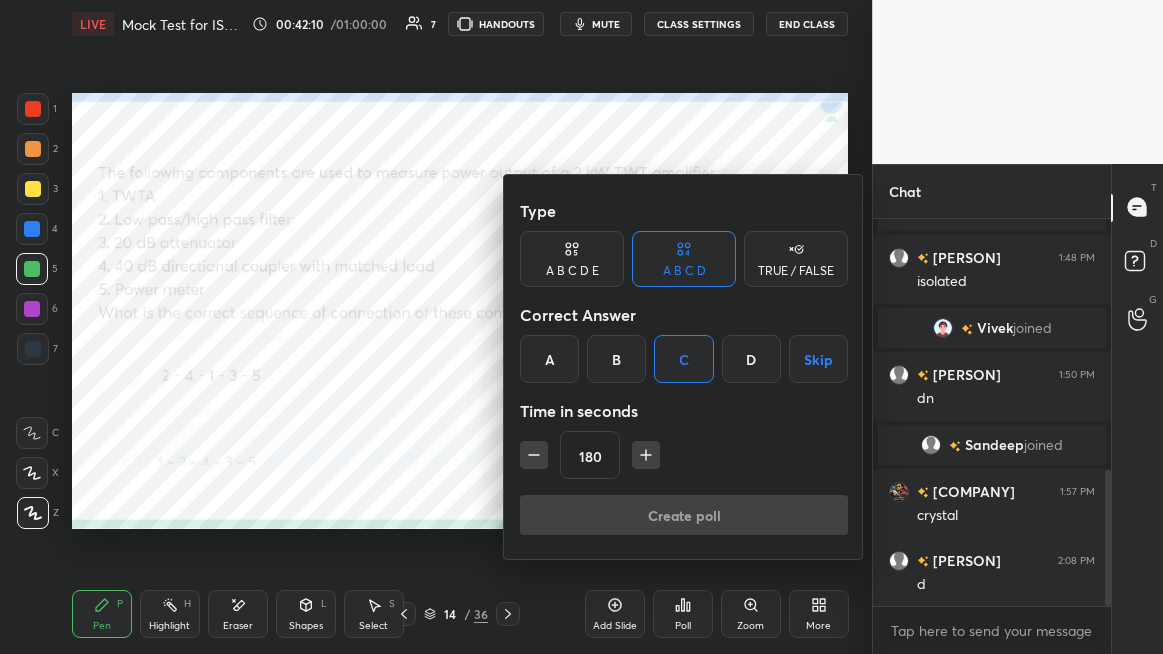 scroll, scrollTop: 341, scrollLeft: 232, axis: both 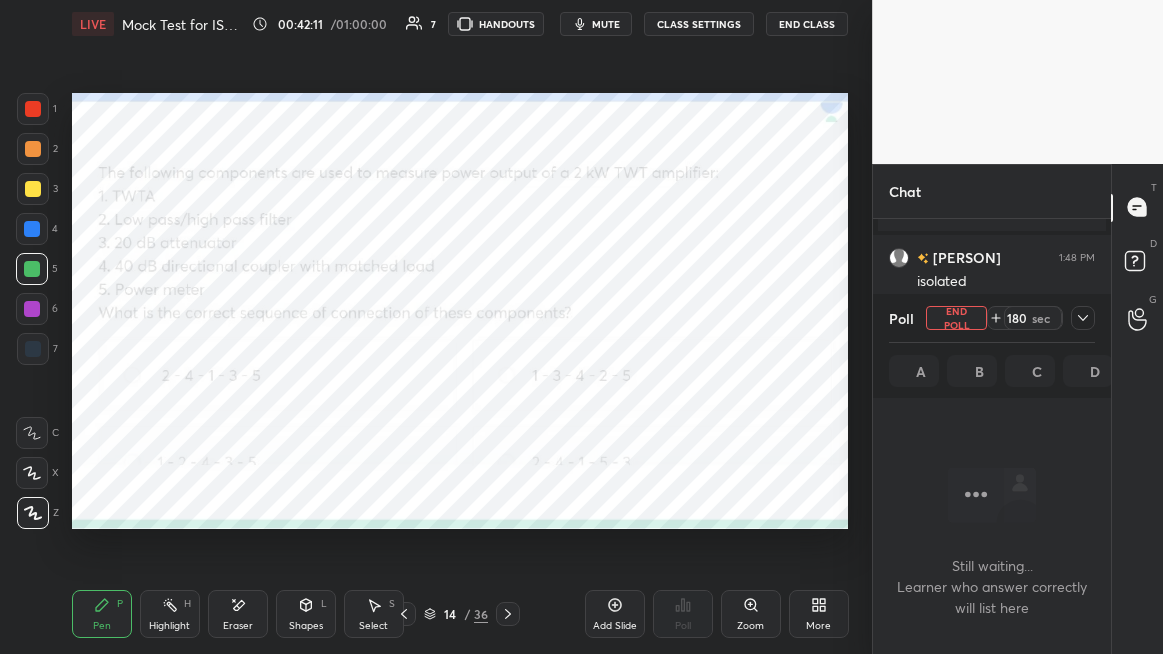 click 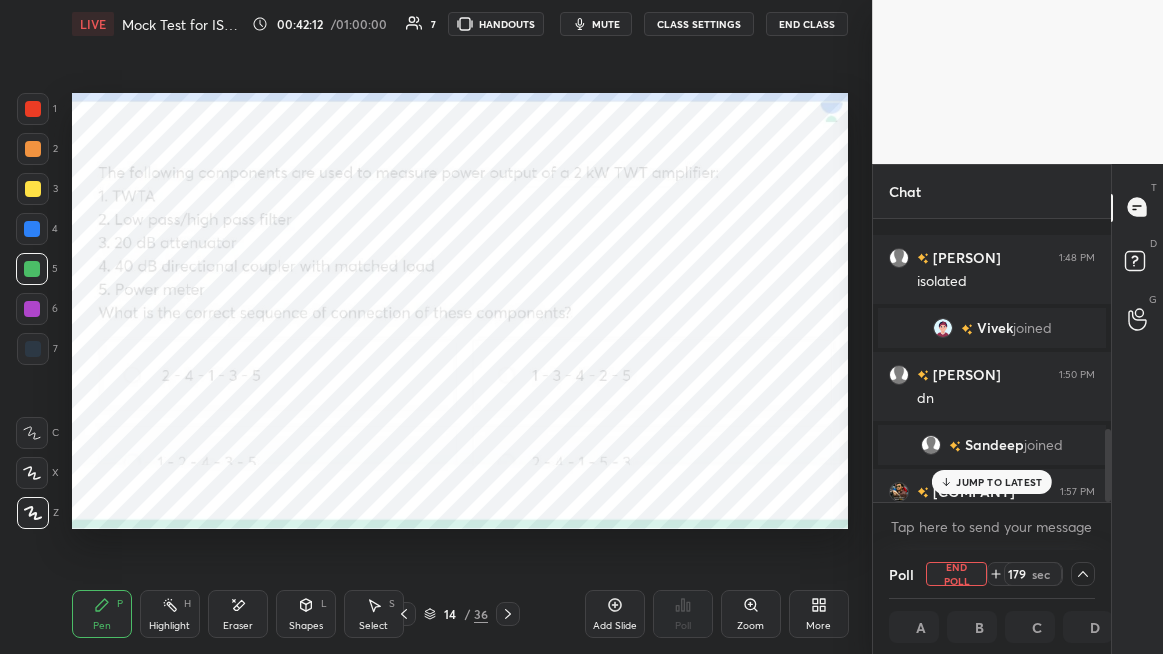 scroll, scrollTop: 821, scrollLeft: 0, axis: vertical 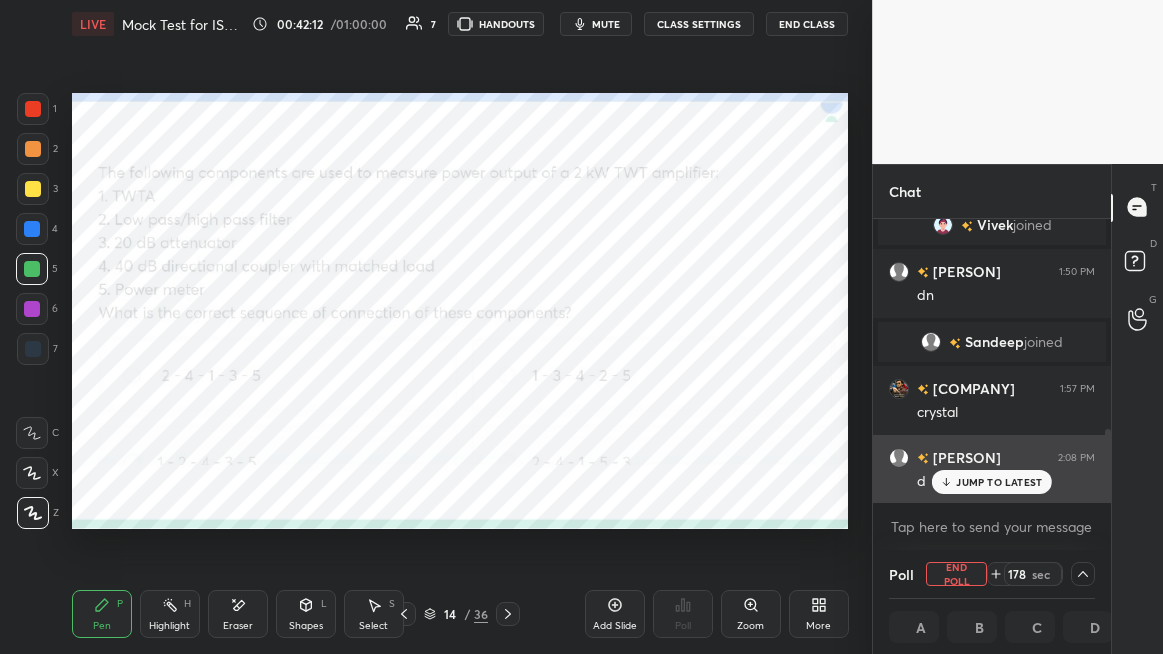 click on "JUMP TO LATEST" at bounding box center [999, 482] 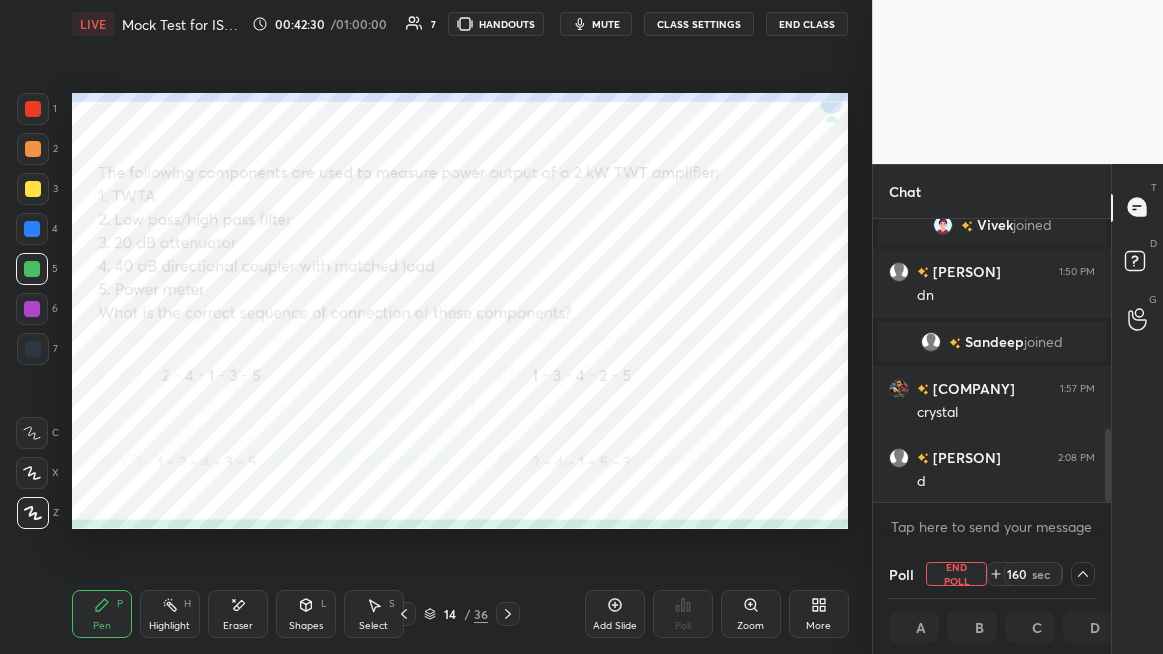 scroll, scrollTop: 1, scrollLeft: 6, axis: both 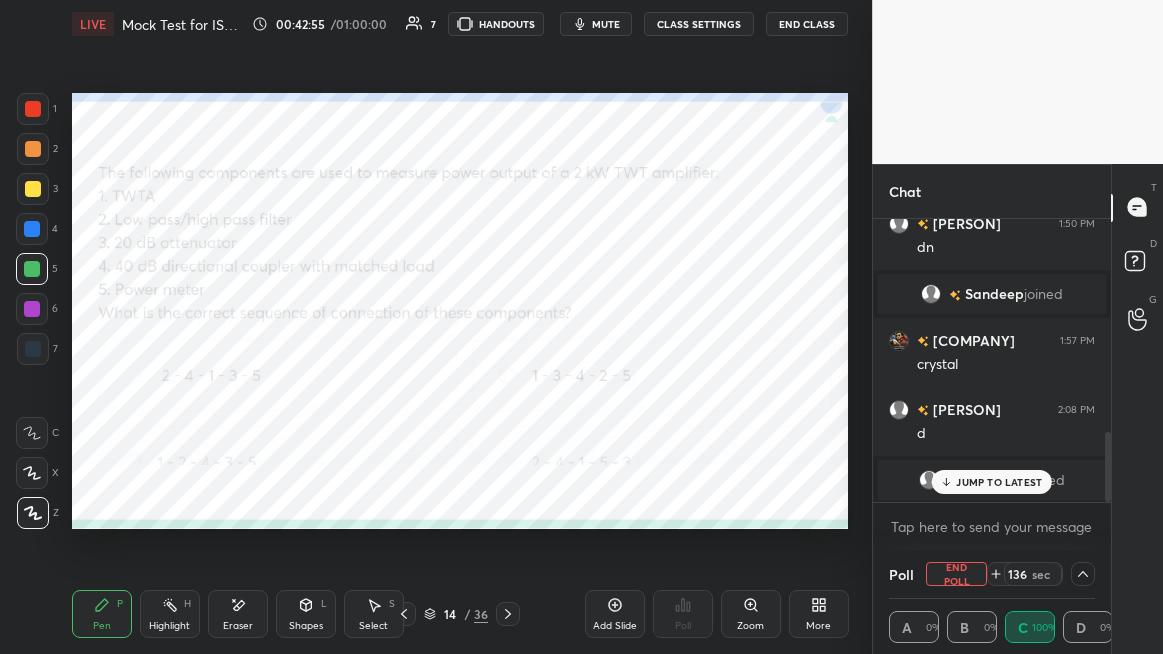 click on "JUMP TO LATEST" at bounding box center (999, 482) 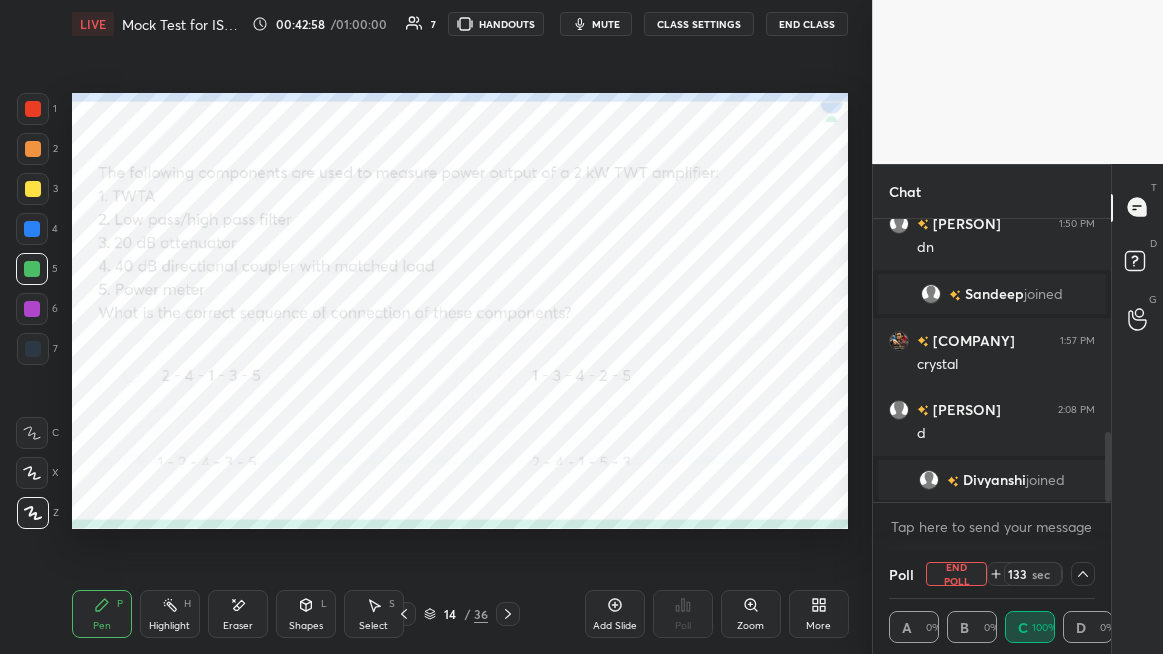 click on "Divyanshi" at bounding box center [994, 480] 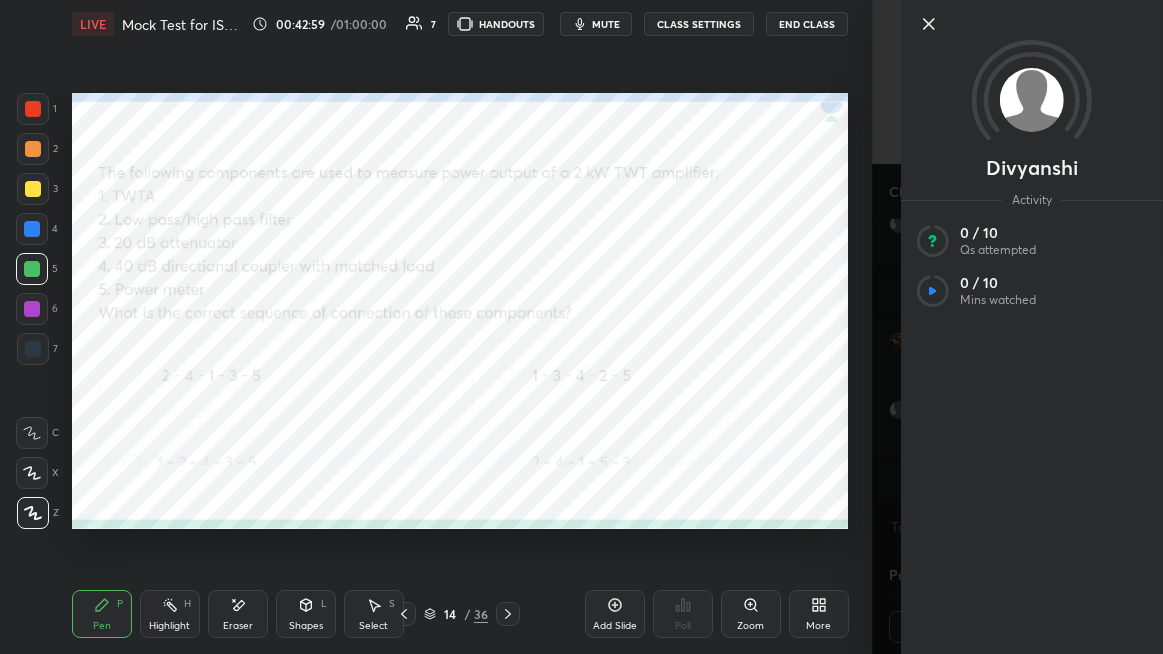 click 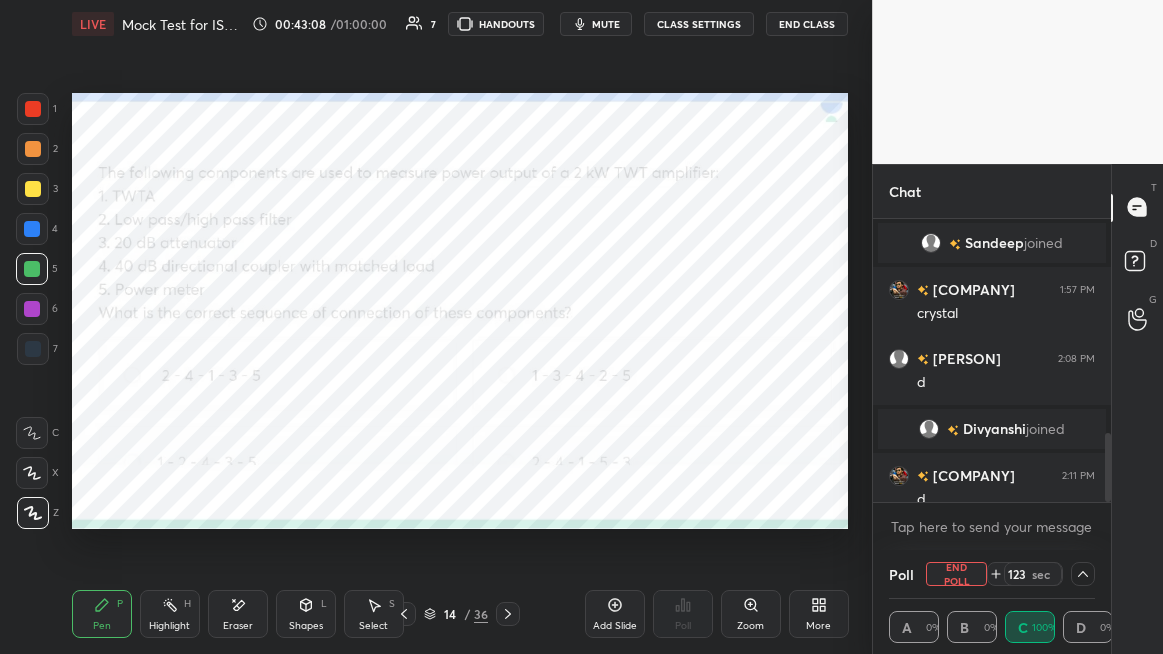 scroll, scrollTop: 887, scrollLeft: 0, axis: vertical 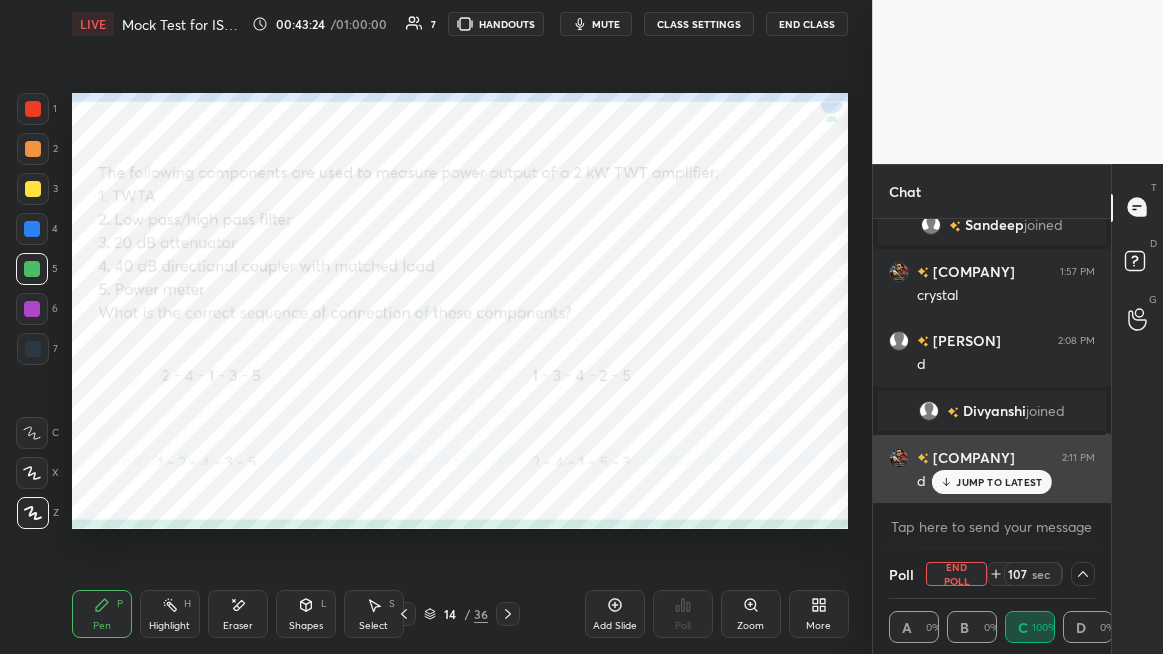 click on "JUMP TO LATEST" at bounding box center (999, 482) 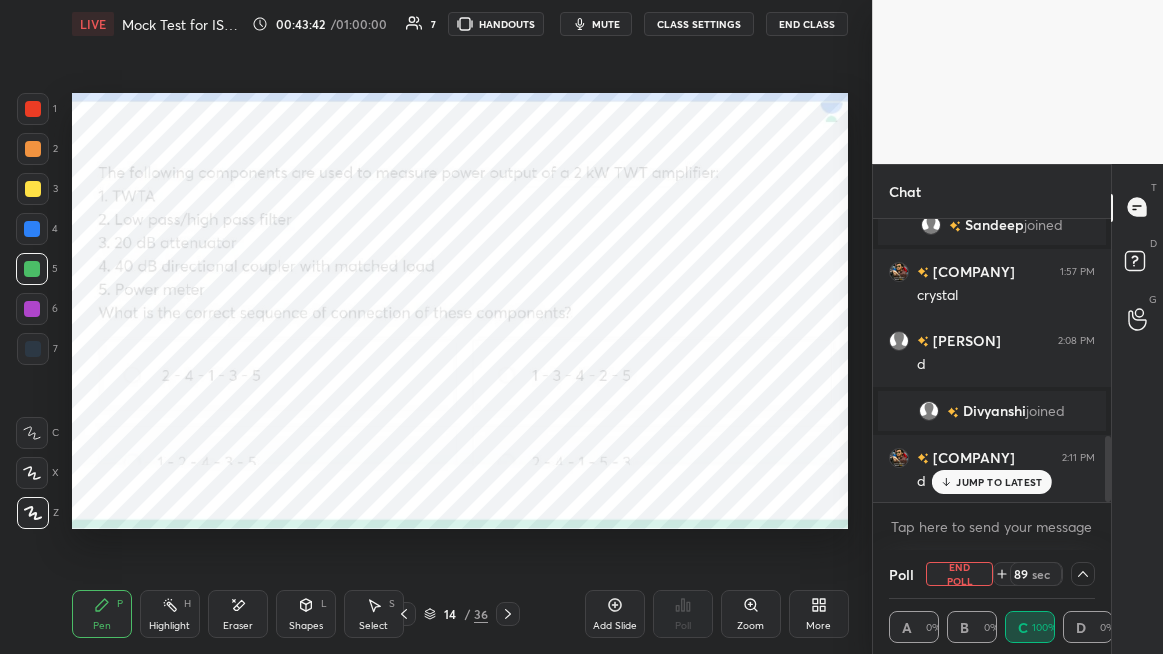 scroll, scrollTop: 935, scrollLeft: 0, axis: vertical 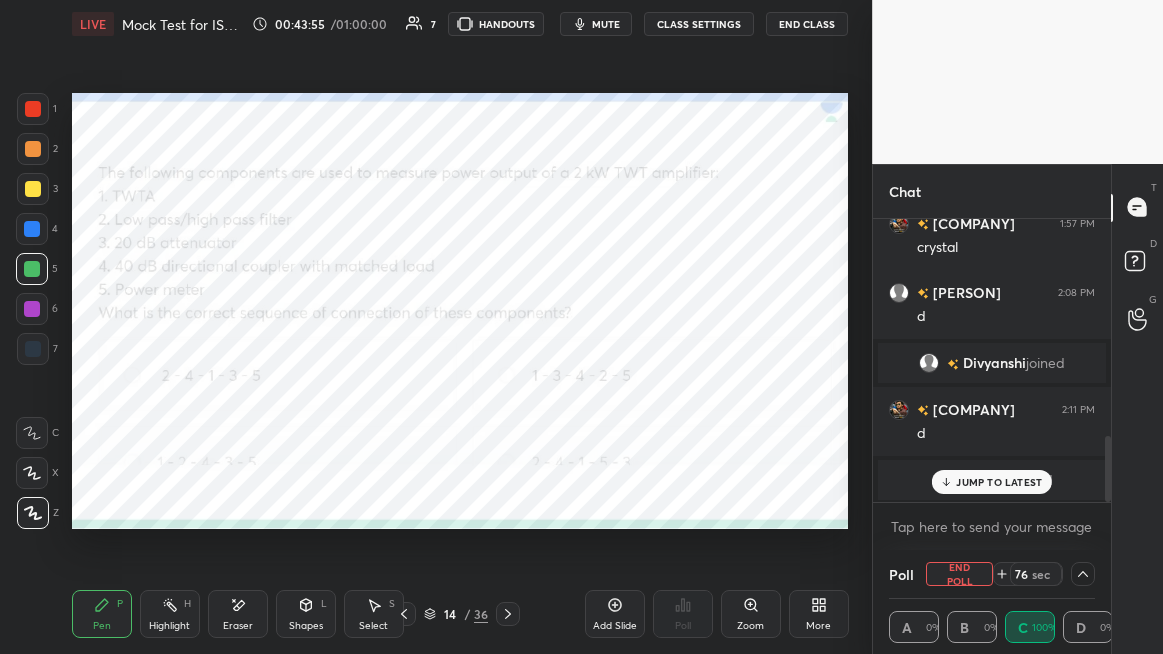 click on "JUMP TO LATEST" at bounding box center [999, 482] 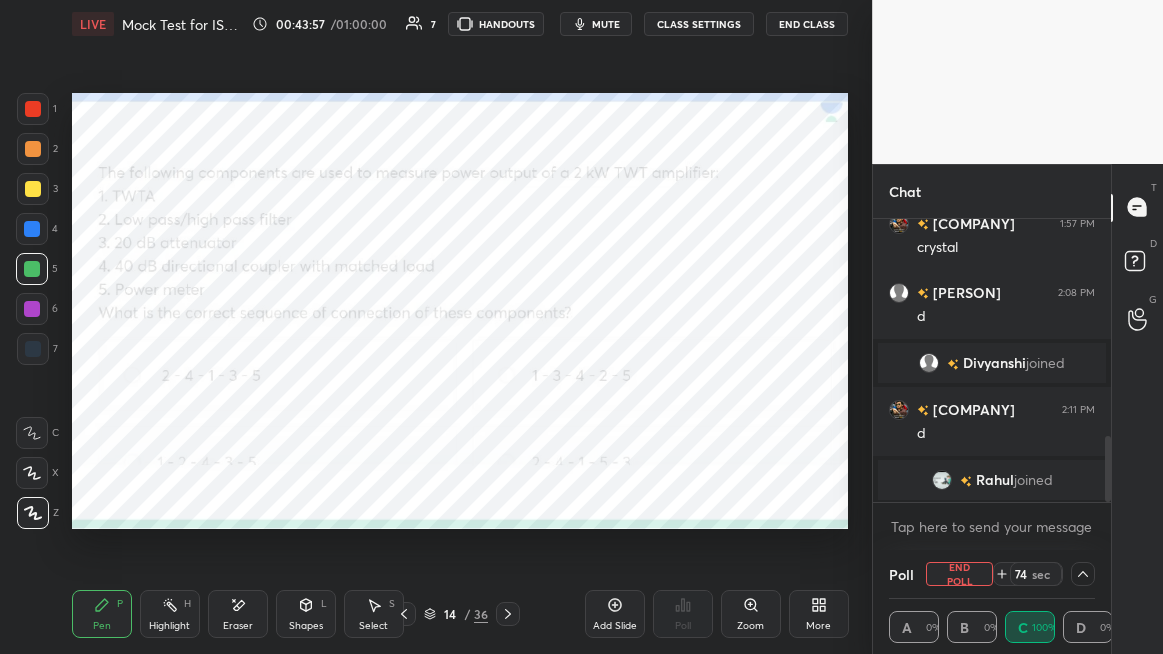click on "Rahul" at bounding box center [995, 480] 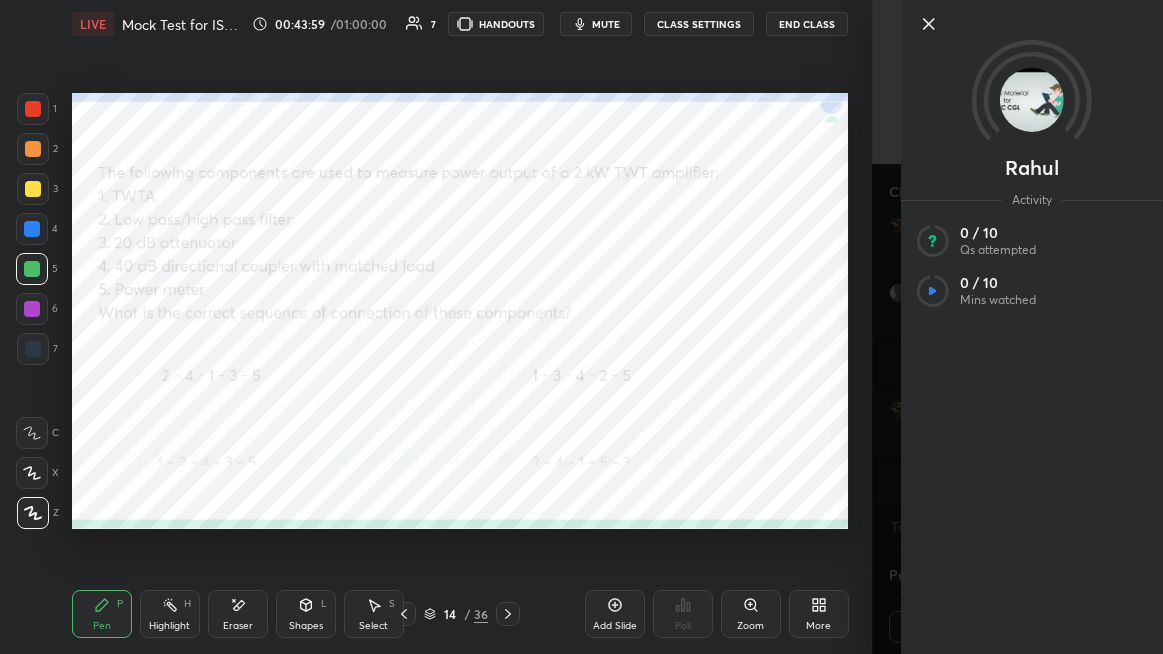 click 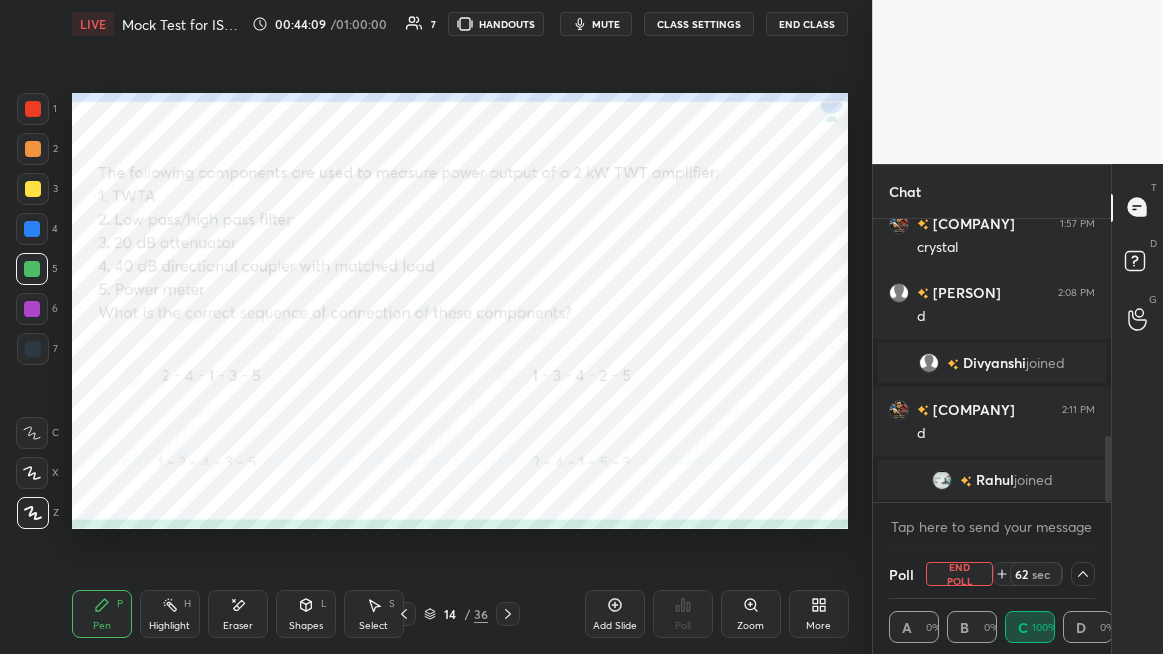 scroll, scrollTop: 946, scrollLeft: 0, axis: vertical 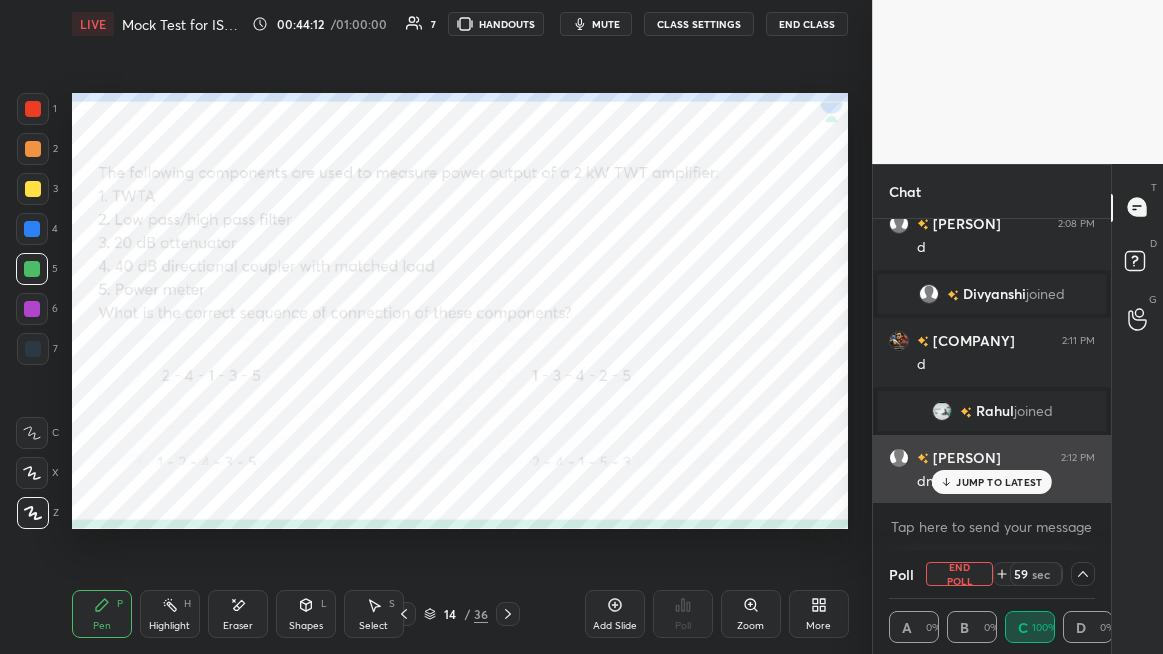 click on "JUMP TO LATEST" at bounding box center (992, 482) 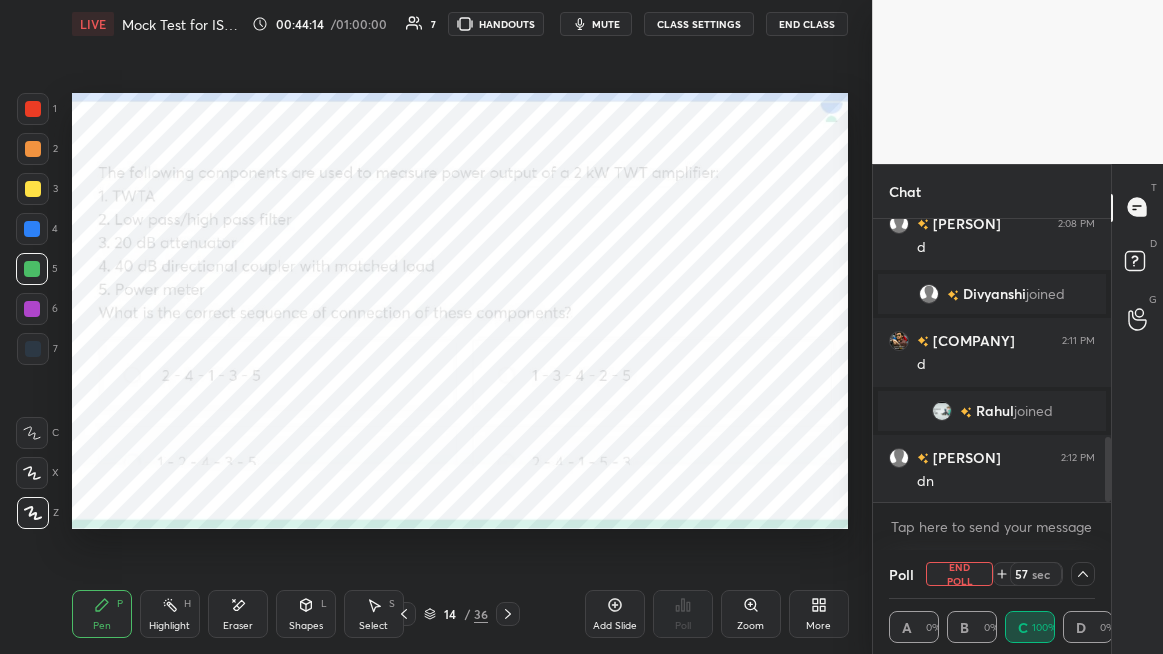click 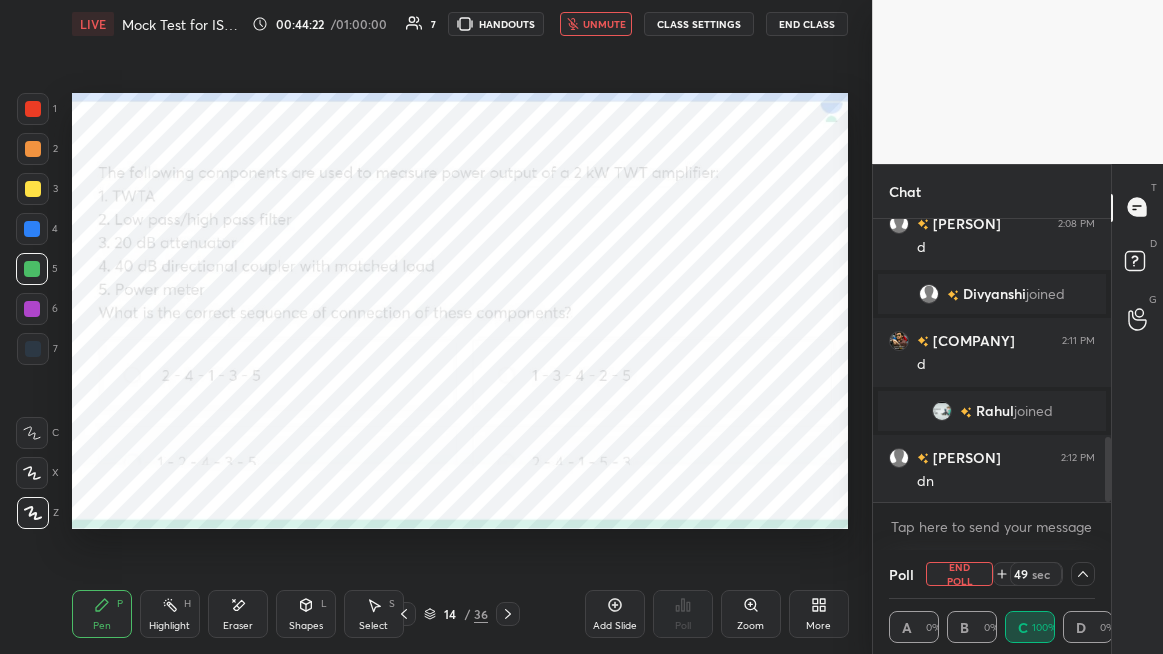click on "unmute" at bounding box center (604, 24) 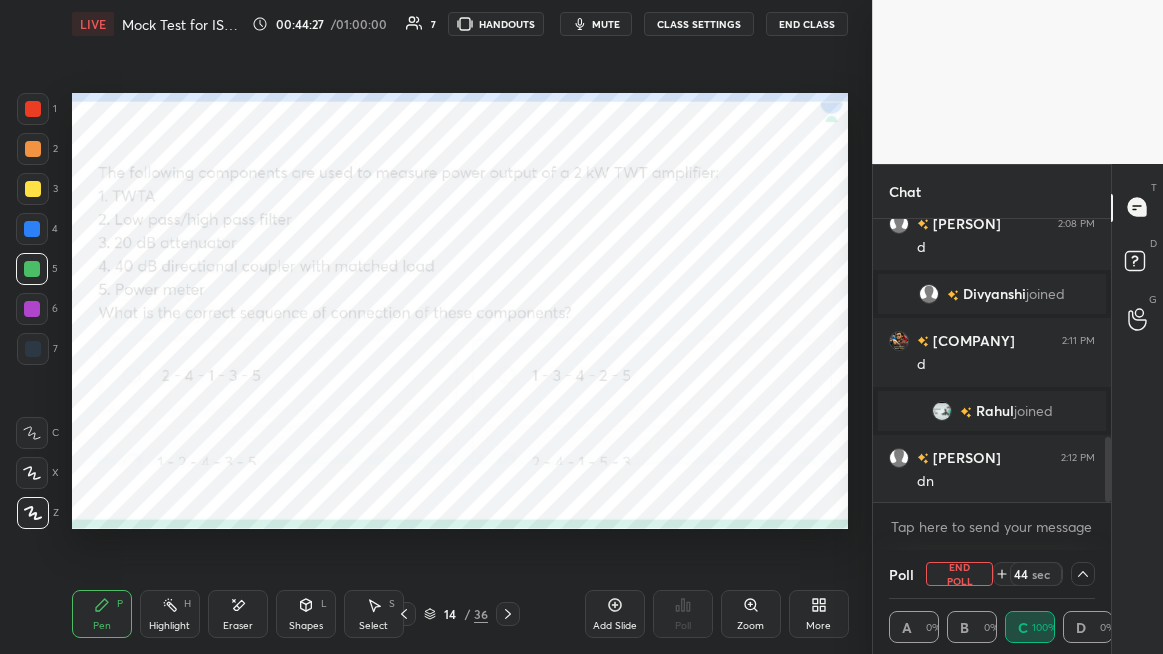 click at bounding box center (33, 109) 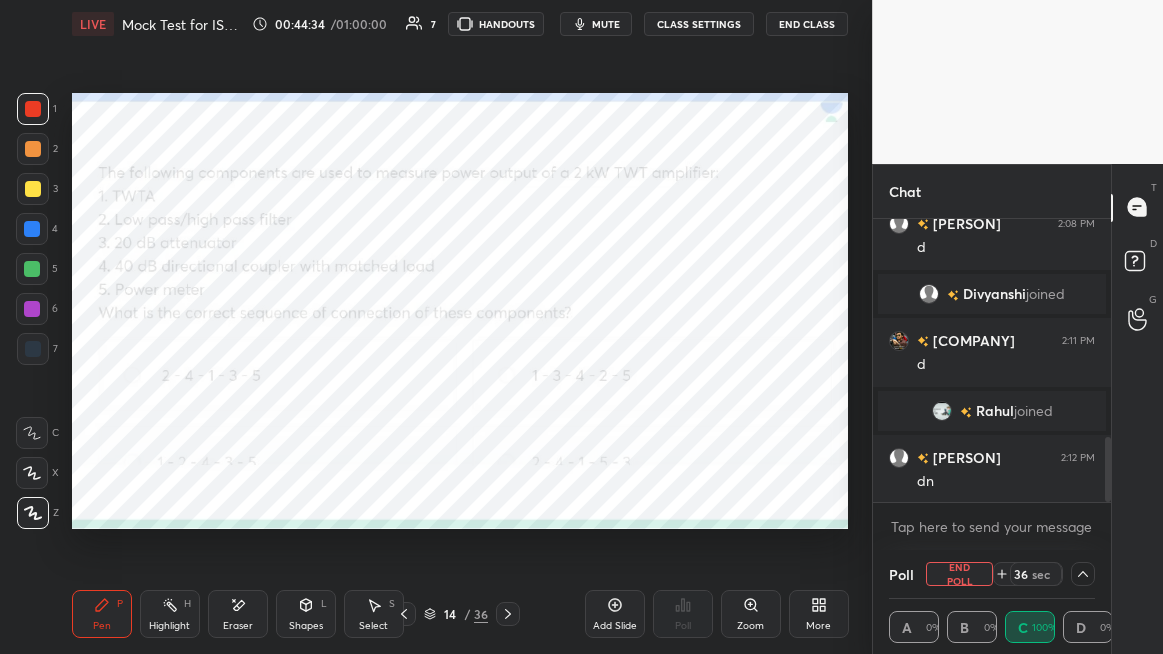 scroll, scrollTop: 994, scrollLeft: 0, axis: vertical 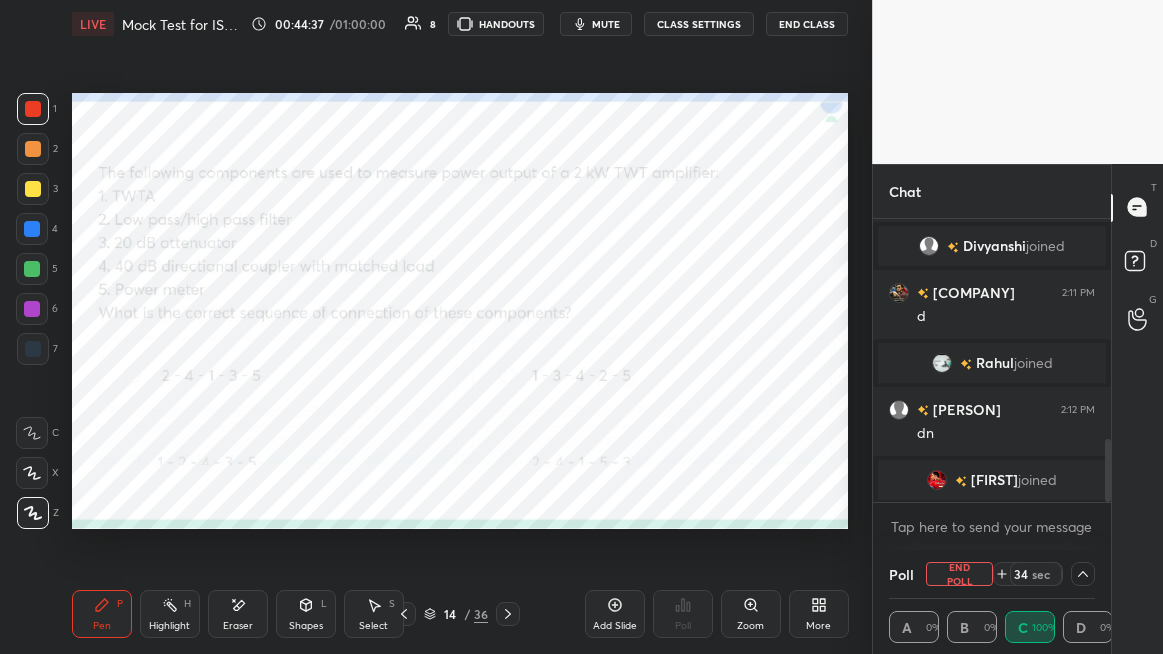 click on "[FIRST]" at bounding box center (994, 480) 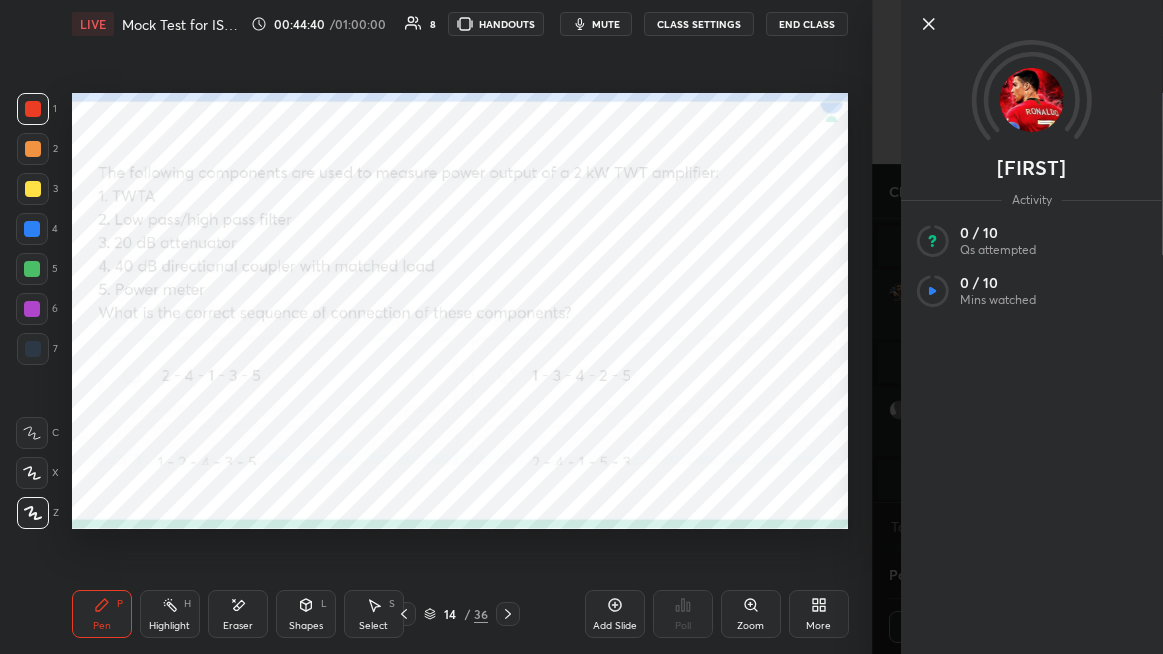 click 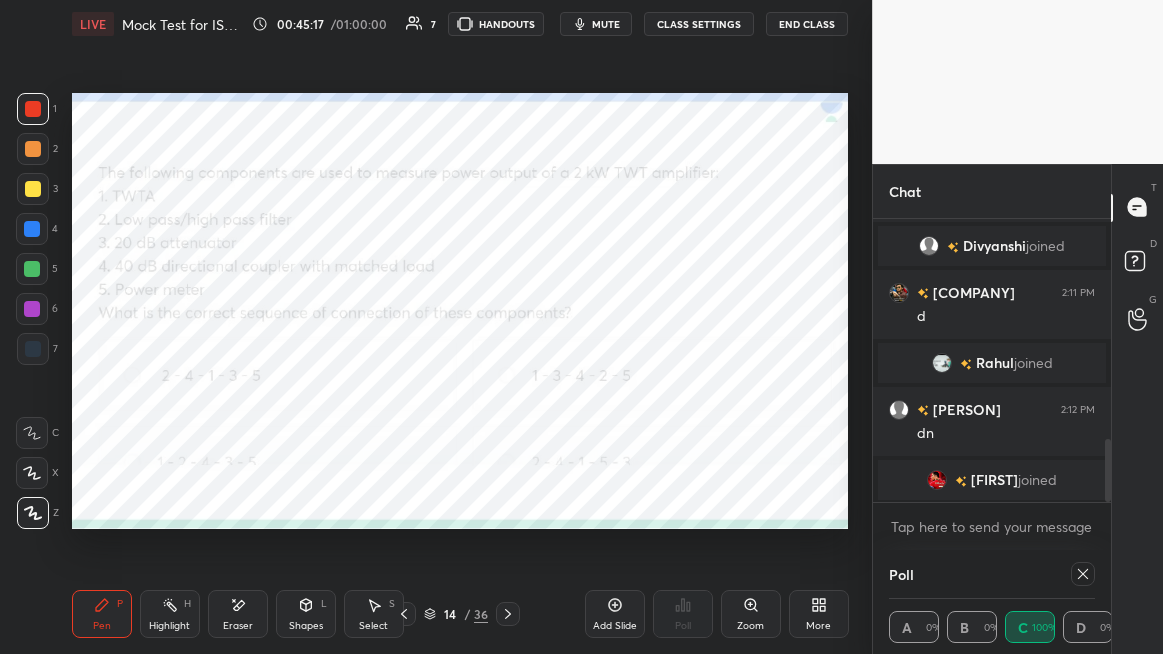 click at bounding box center [32, 309] 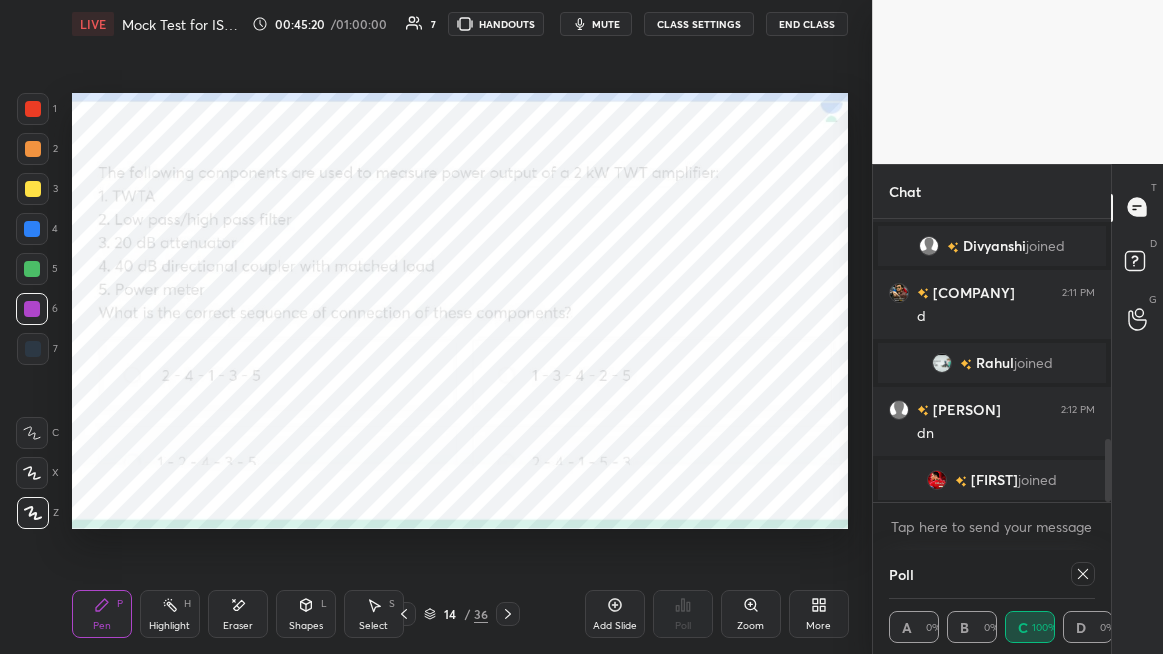 click at bounding box center (32, 269) 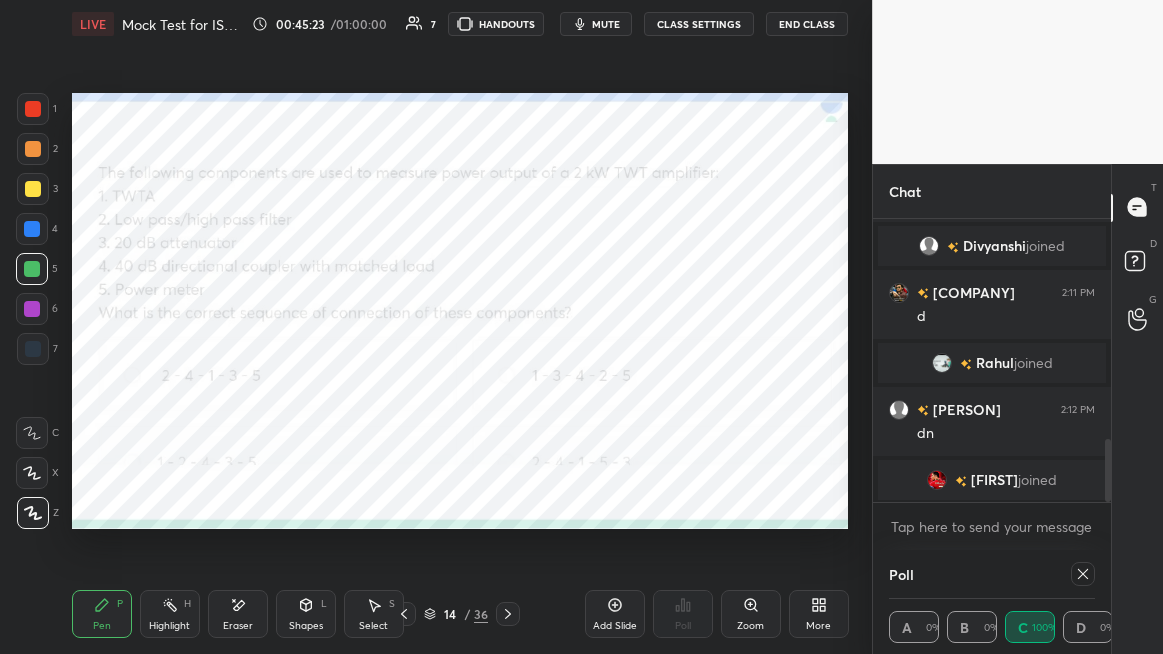 click 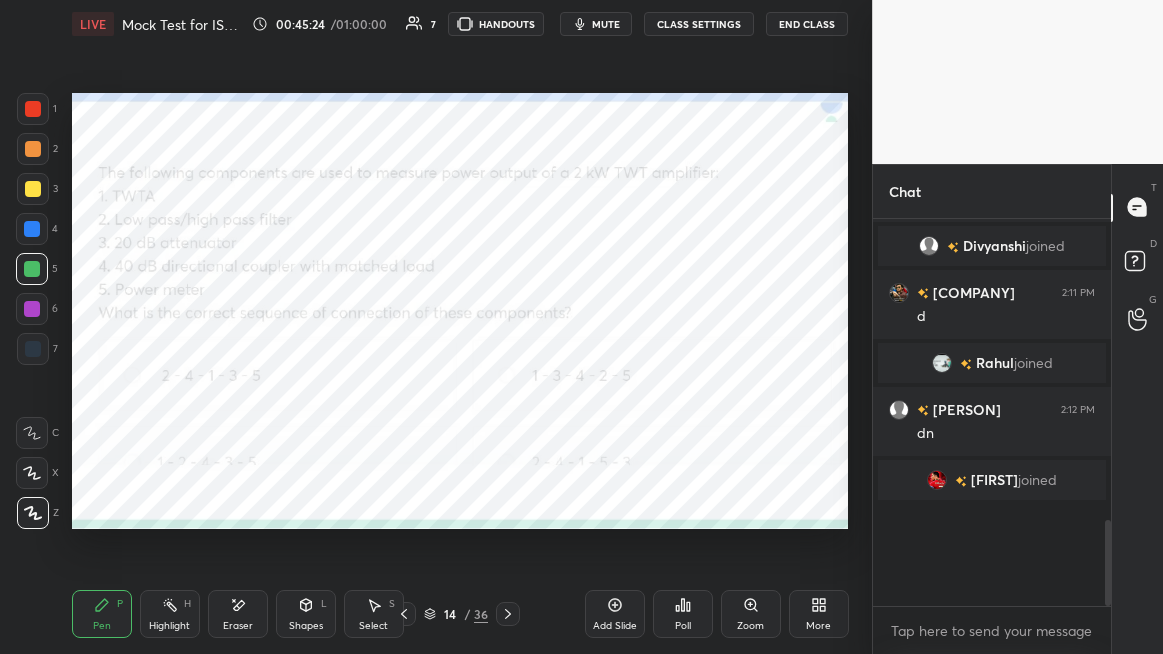 scroll, scrollTop: 6, scrollLeft: 6, axis: both 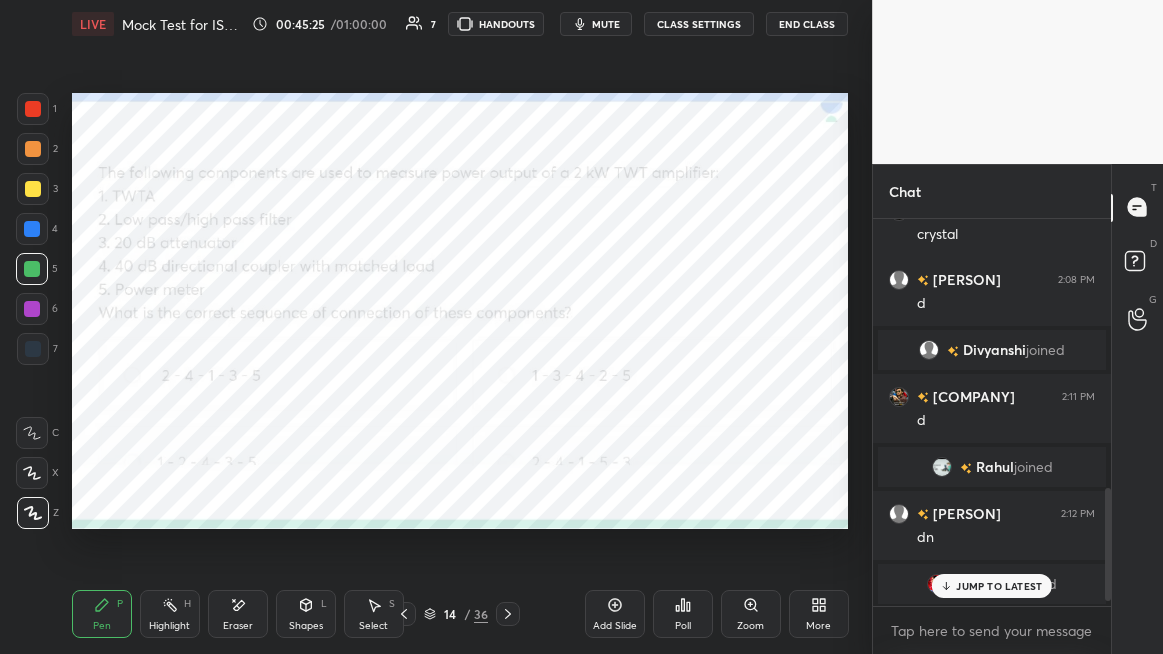 click on "JUMP TO LATEST" at bounding box center (999, 586) 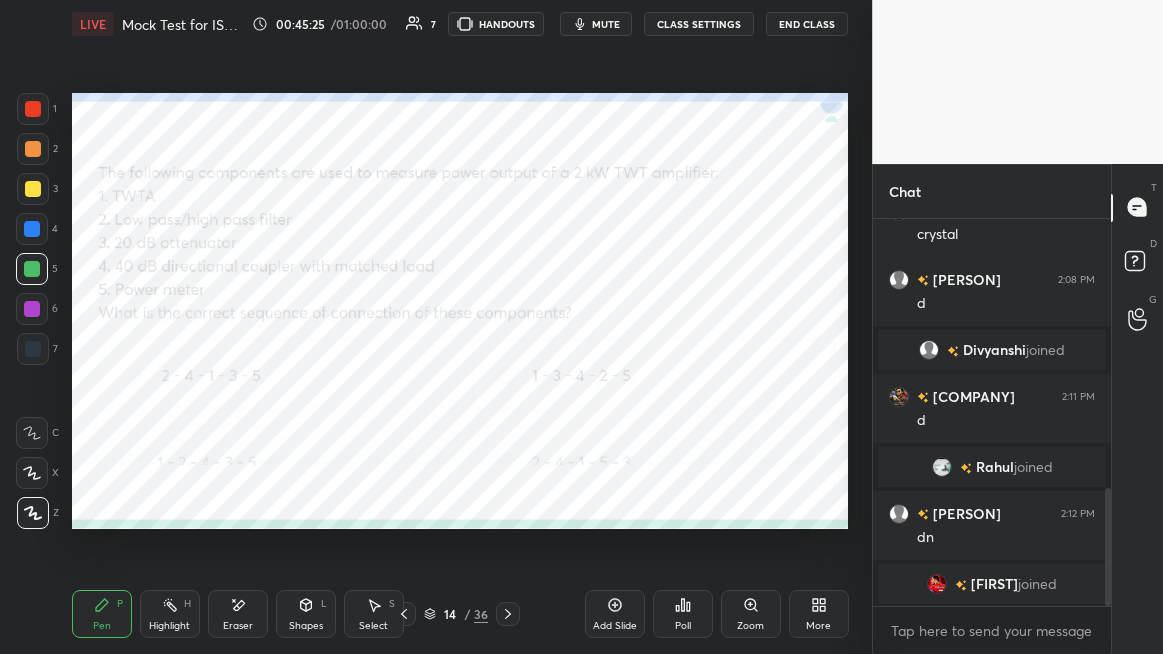 click on "[FIRST]" at bounding box center (994, 584) 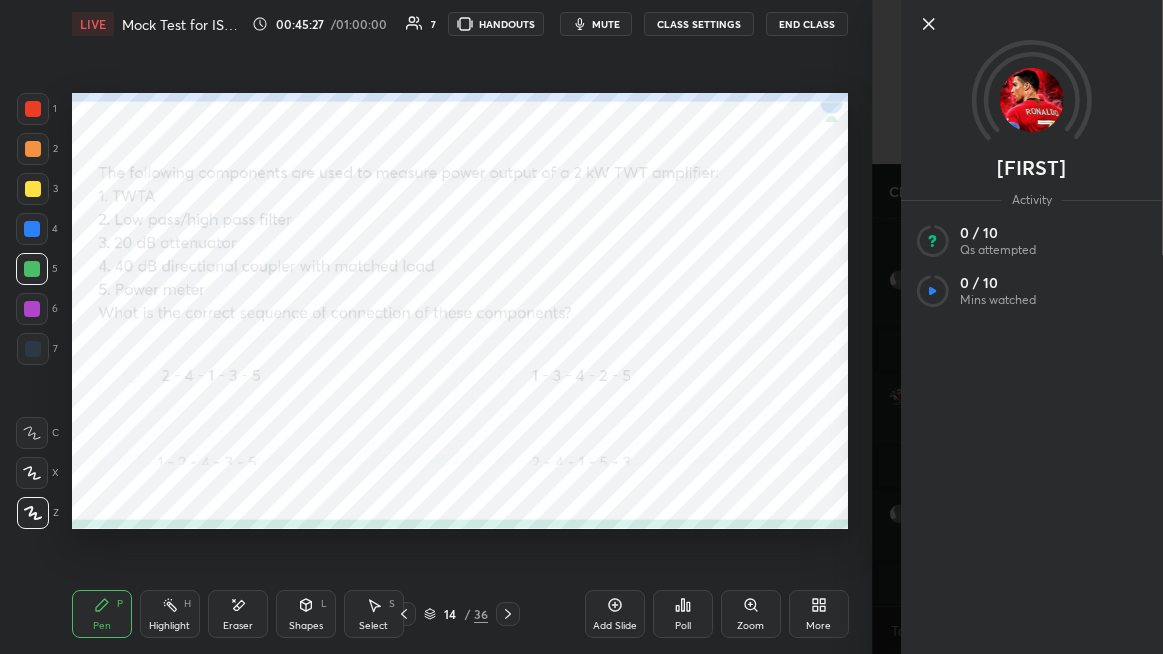 click 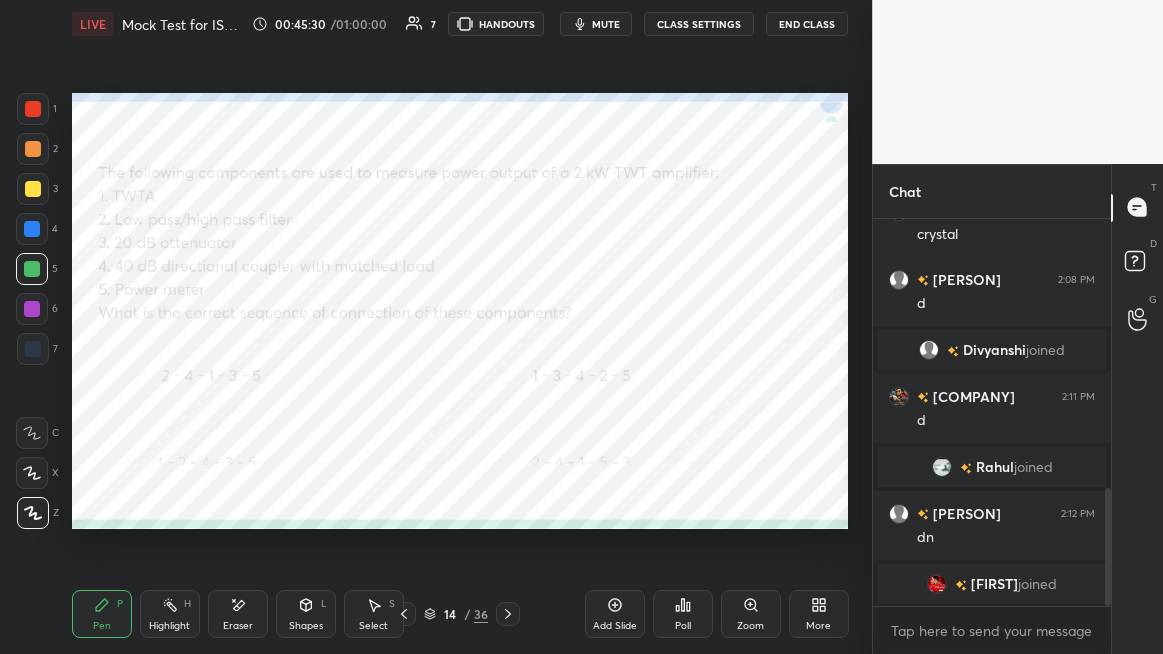 click on "mute" at bounding box center [606, 24] 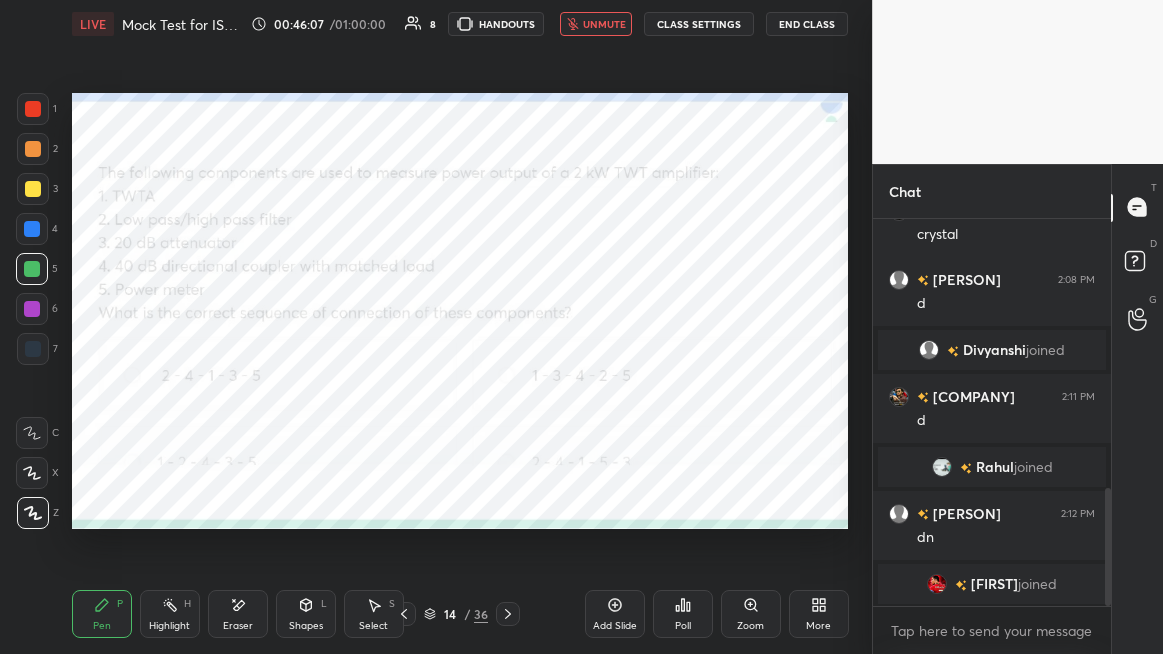 scroll, scrollTop: 959, scrollLeft: 0, axis: vertical 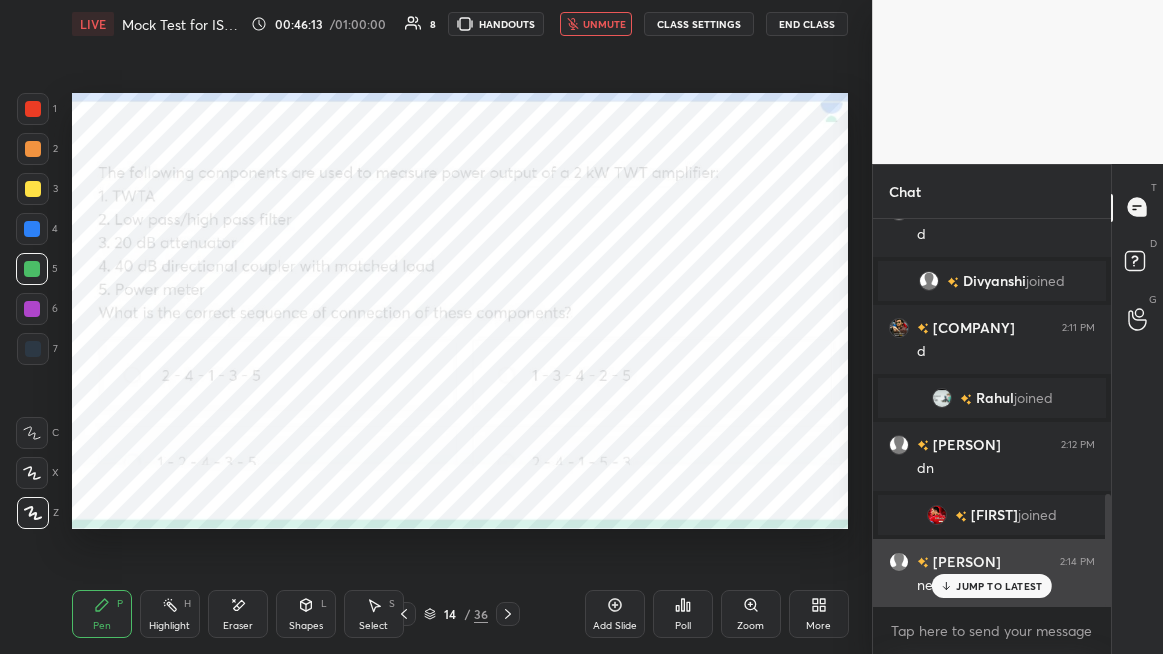 click on "JUMP TO LATEST" at bounding box center (999, 586) 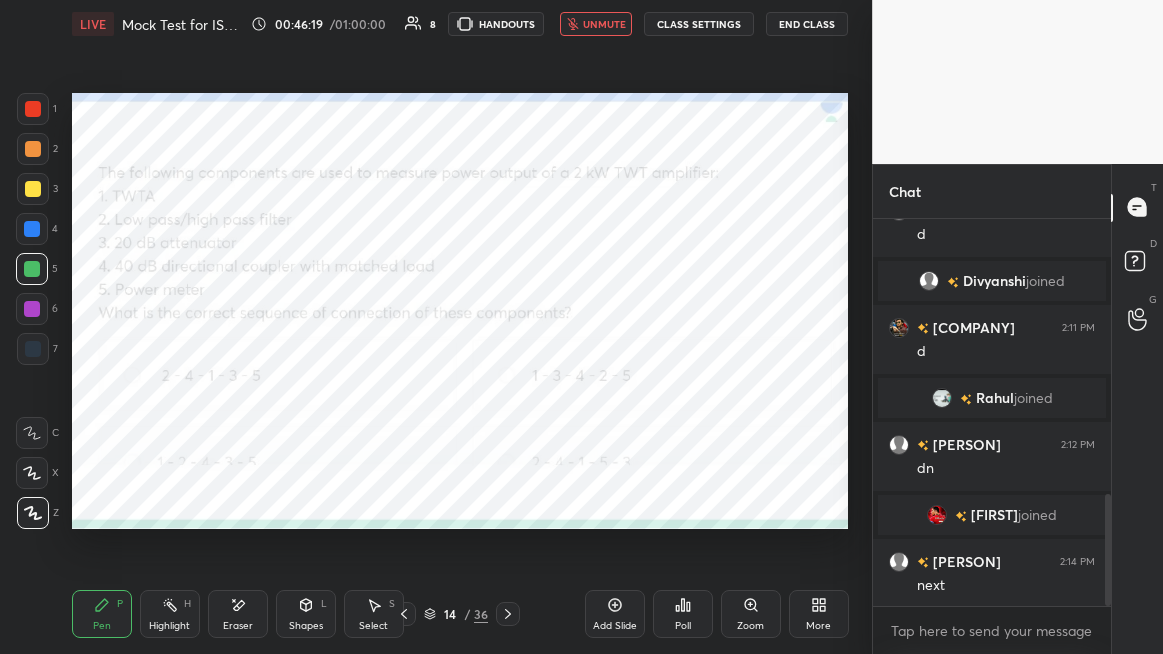 click 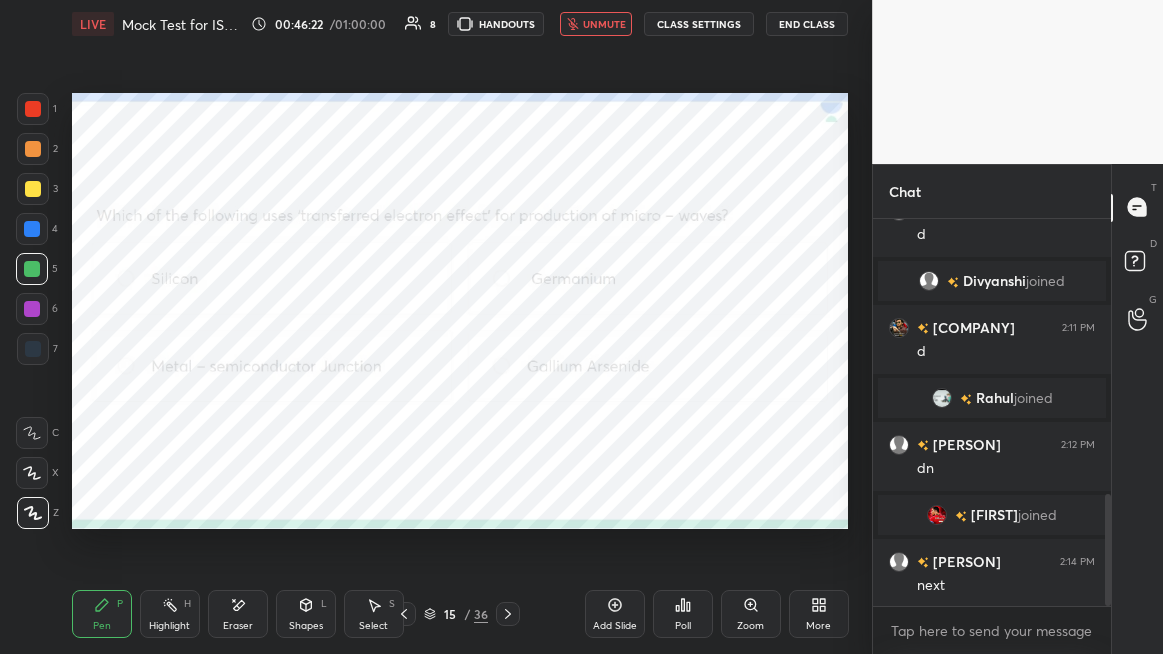 click at bounding box center [33, 109] 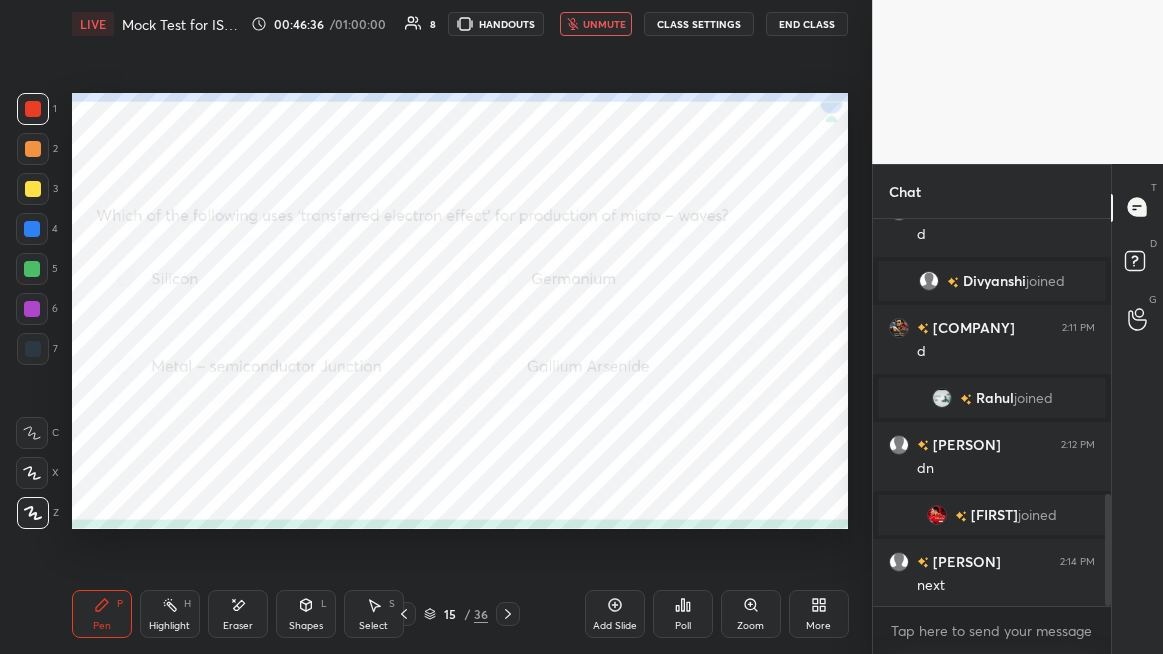 click on "unmute" at bounding box center [604, 24] 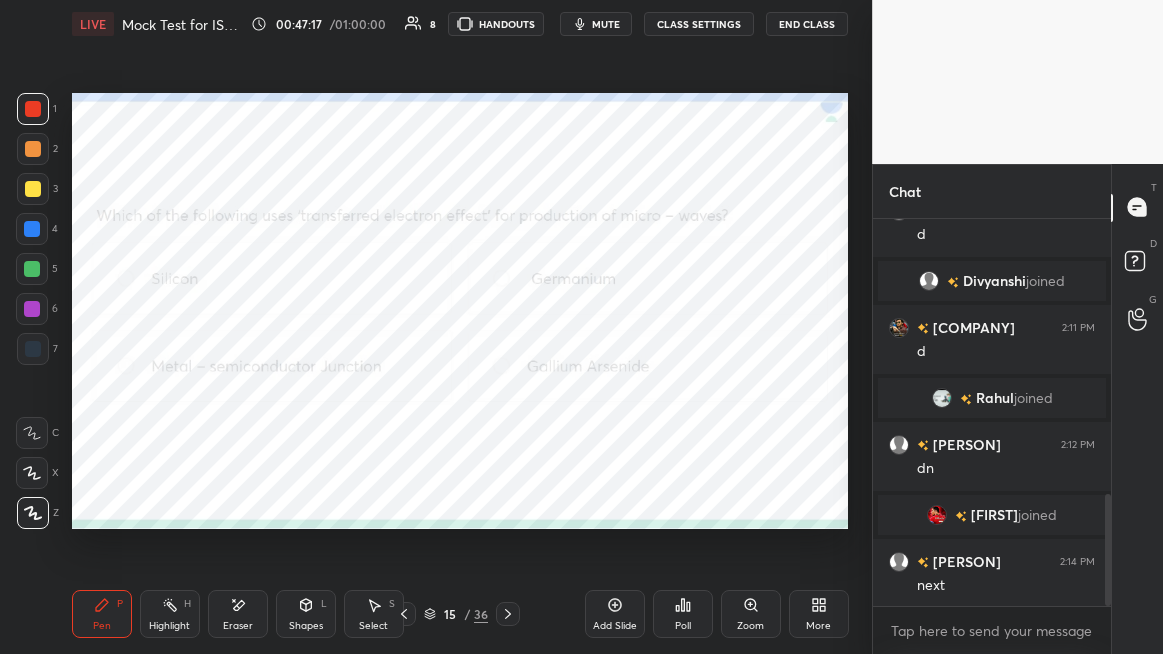 click on "Poll" at bounding box center [683, 614] 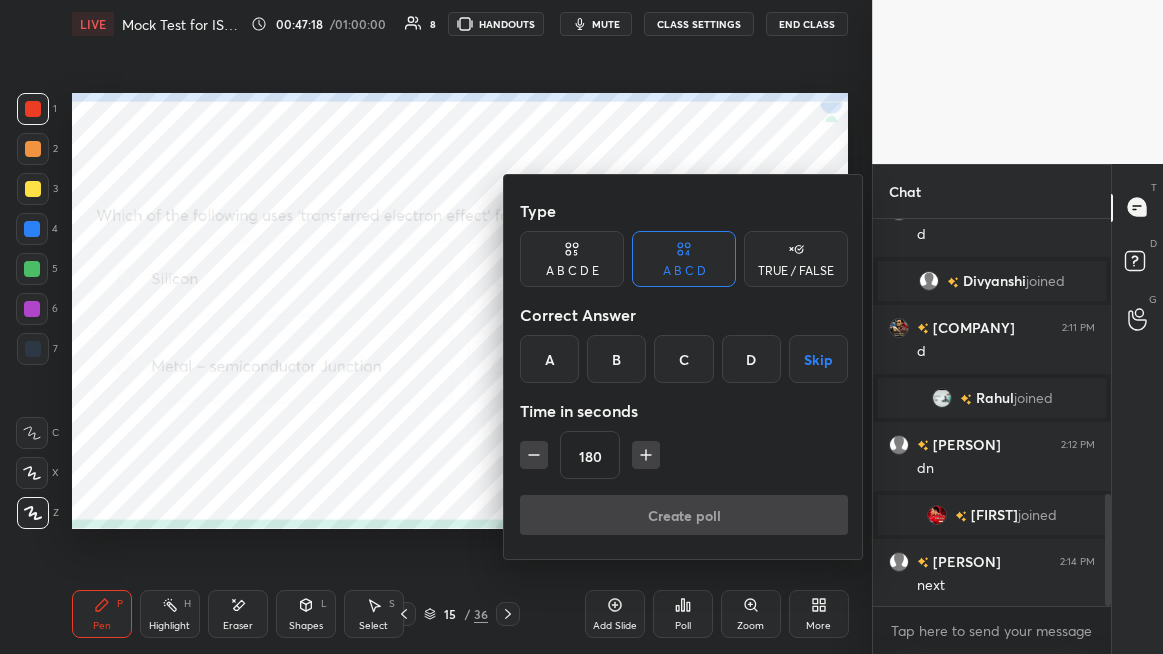 click on "D" at bounding box center (751, 359) 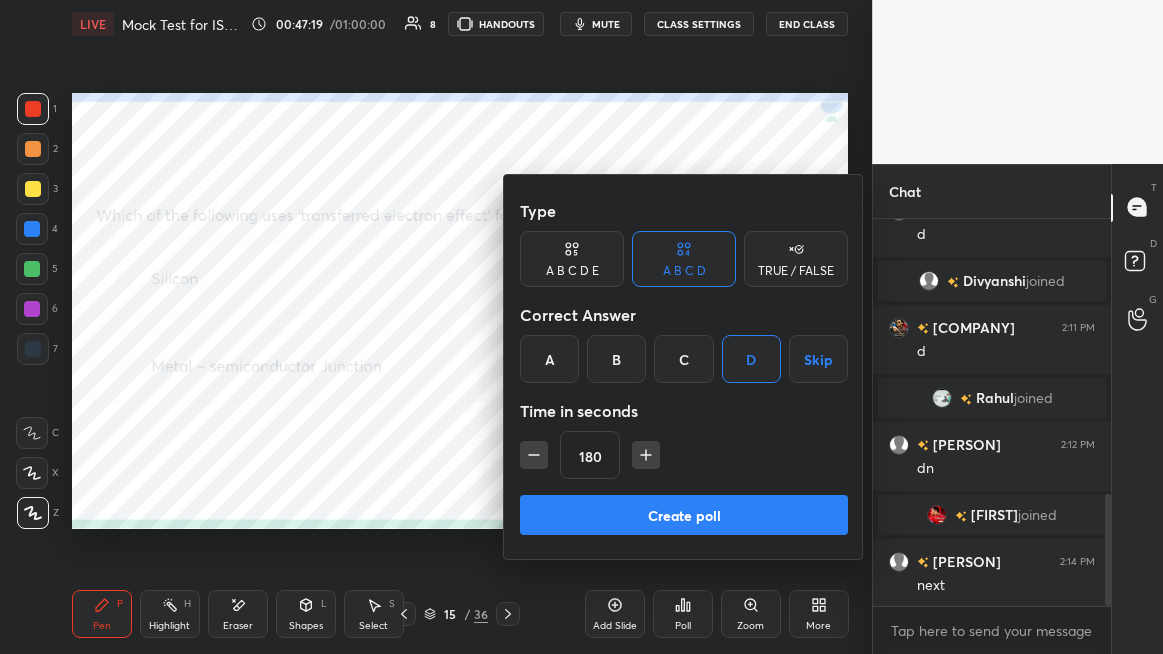 click on "Create poll" at bounding box center (684, 515) 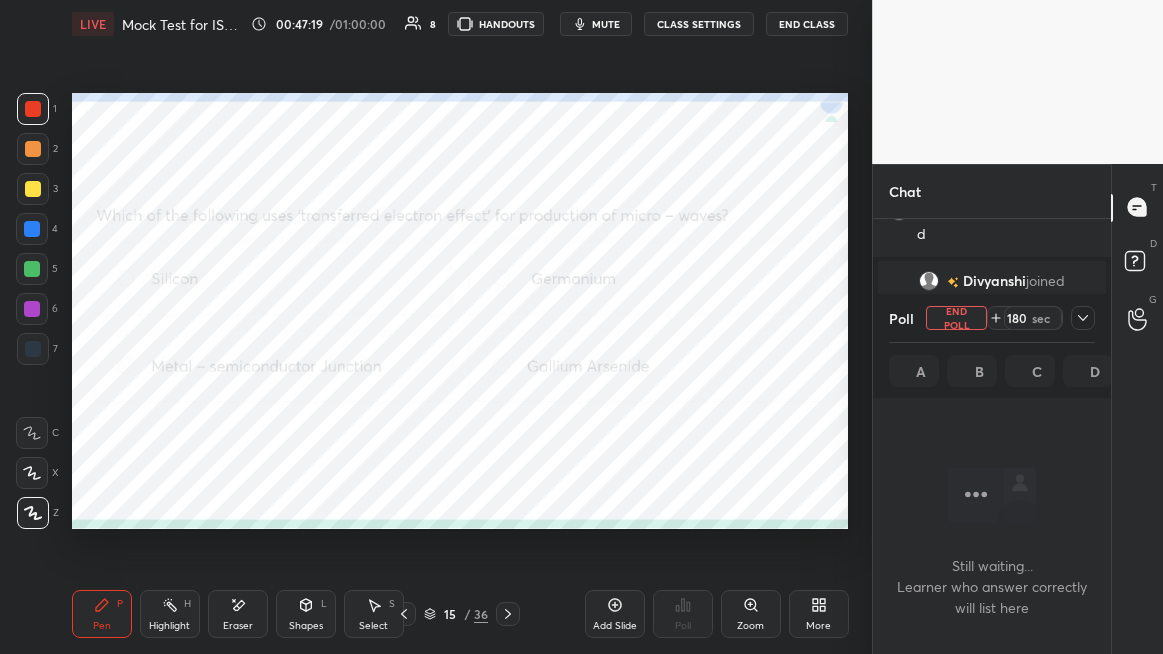 scroll, scrollTop: 366, scrollLeft: 232, axis: both 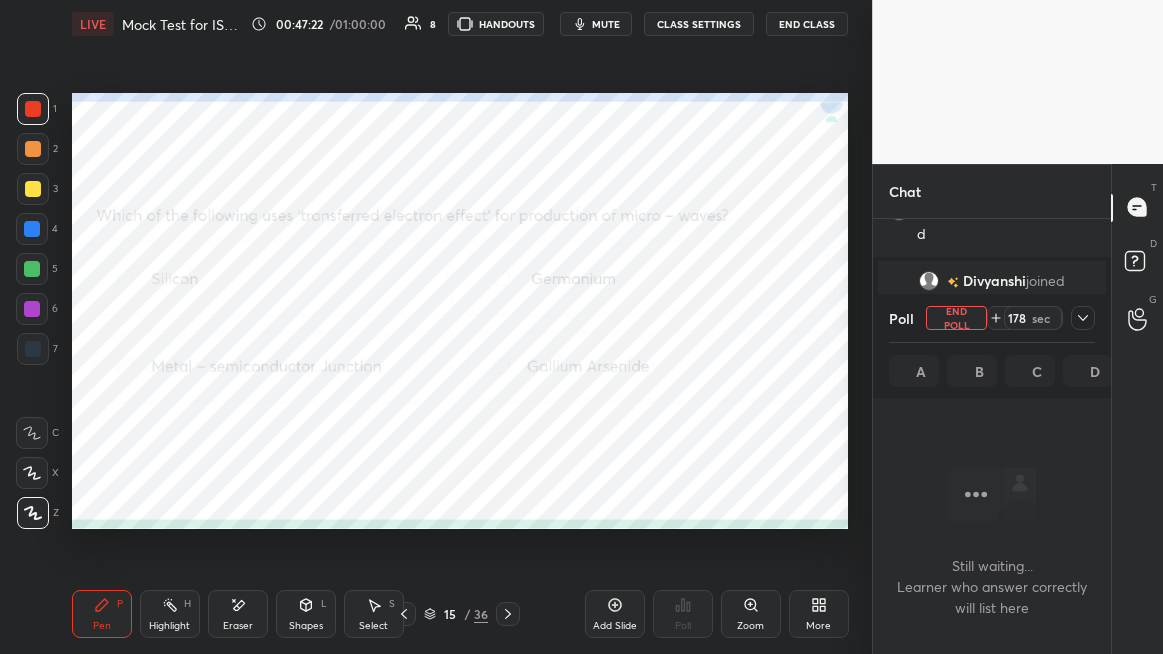 click 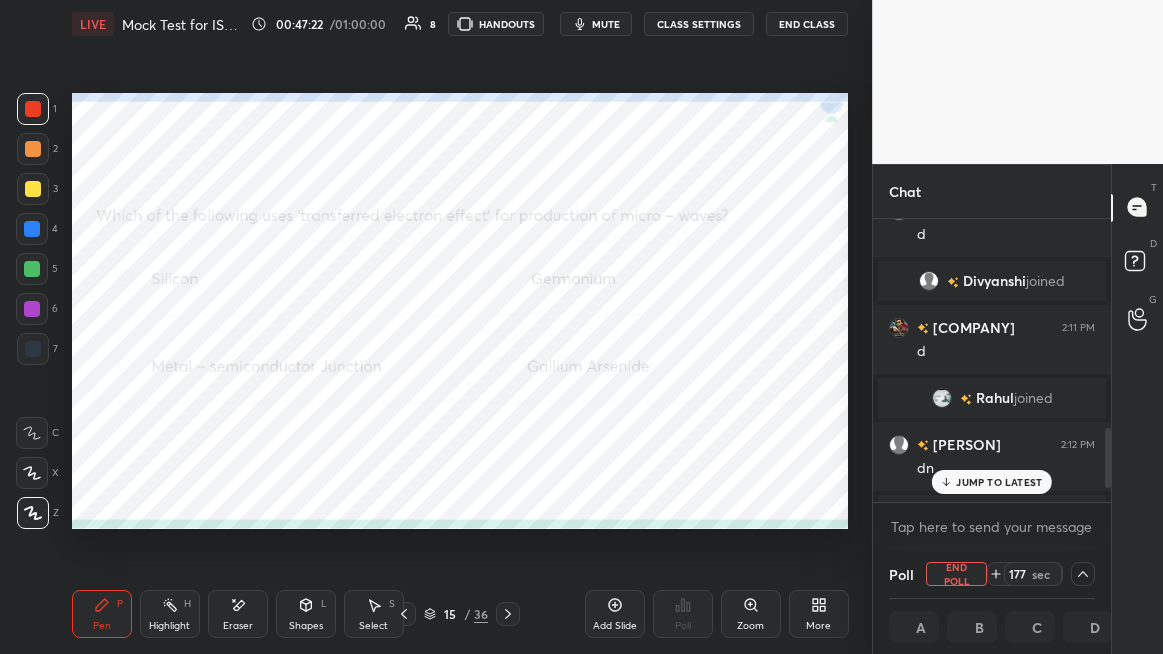 scroll, scrollTop: 1063, scrollLeft: 0, axis: vertical 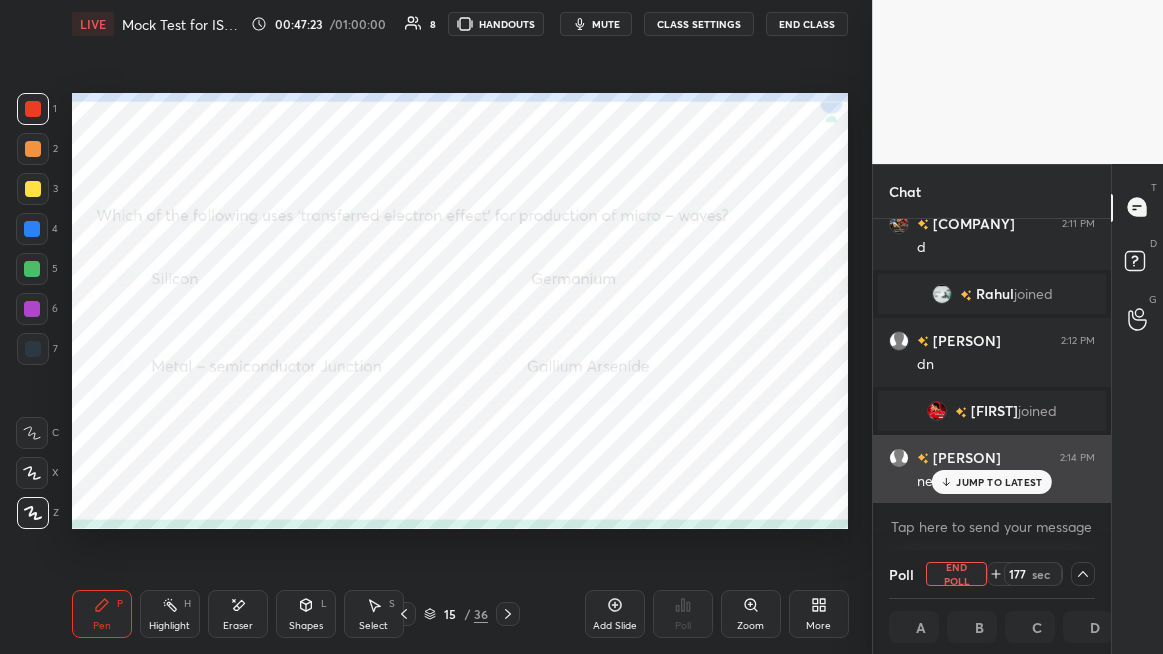 click on "JUMP TO LATEST" at bounding box center [999, 482] 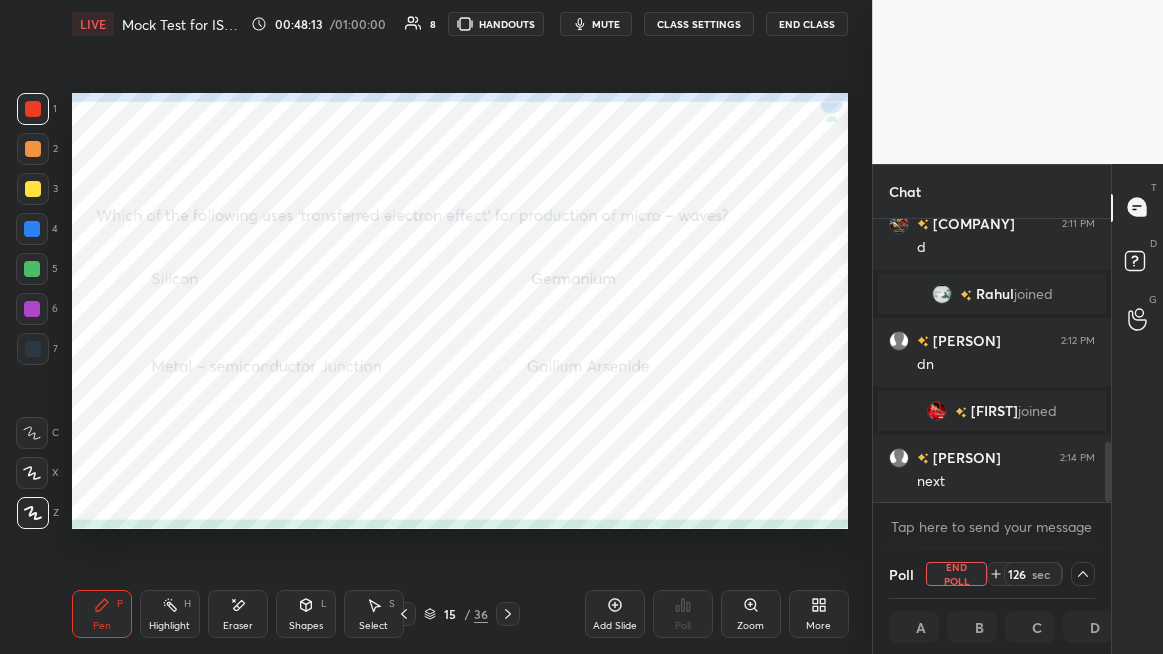 click at bounding box center (32, 309) 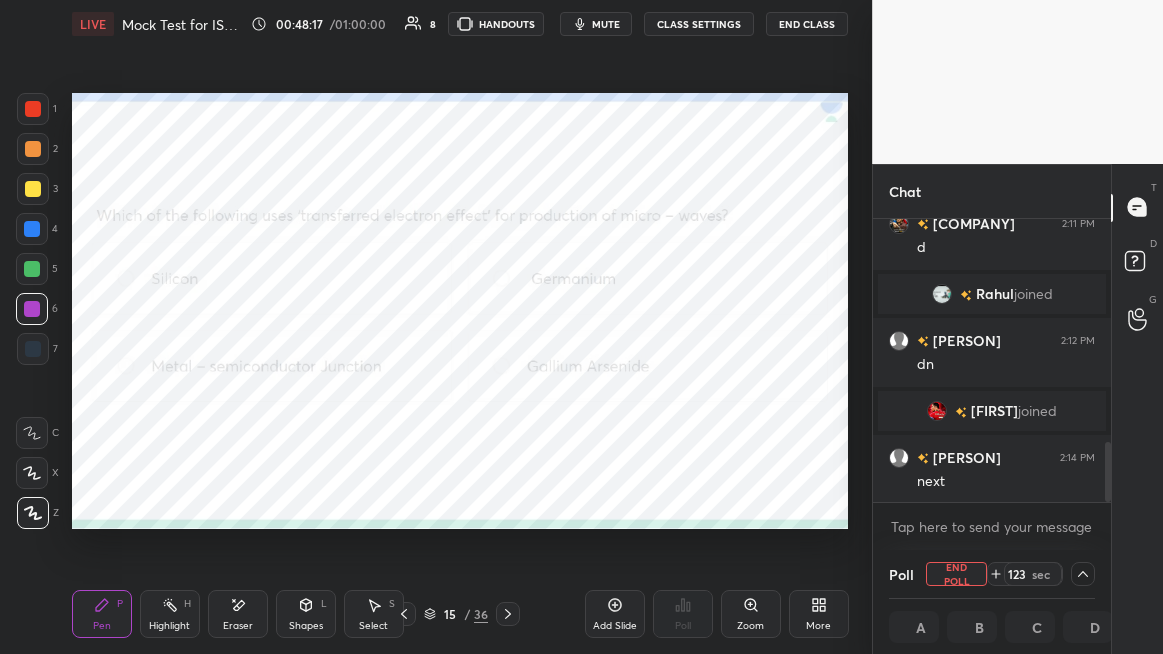 click at bounding box center [32, 269] 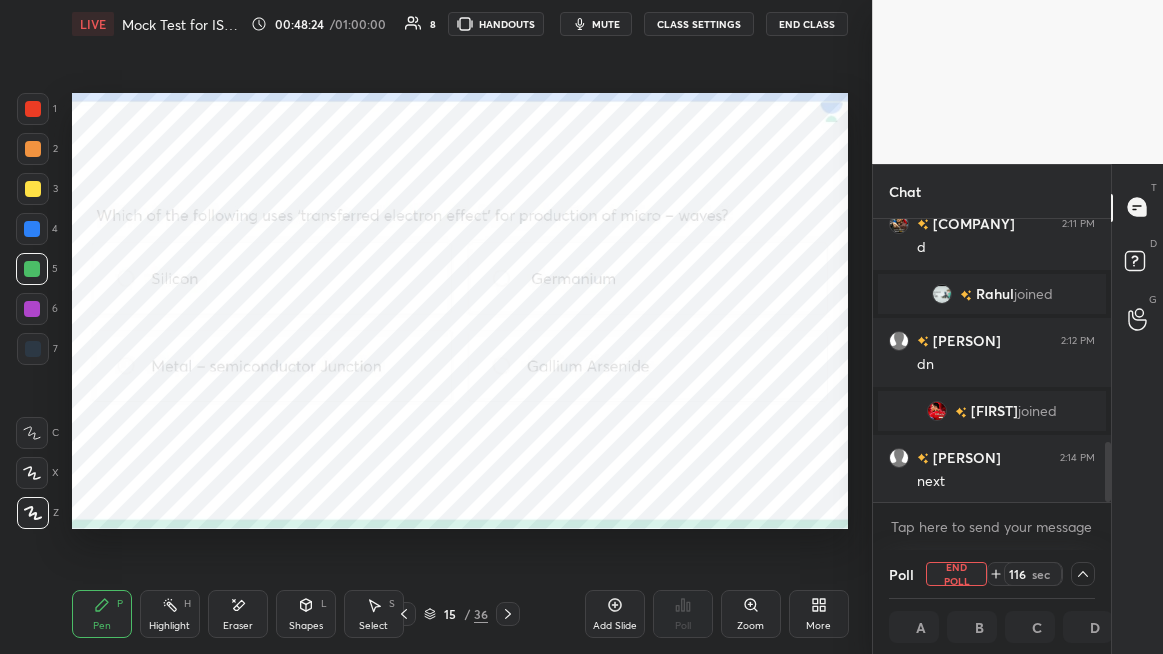 click 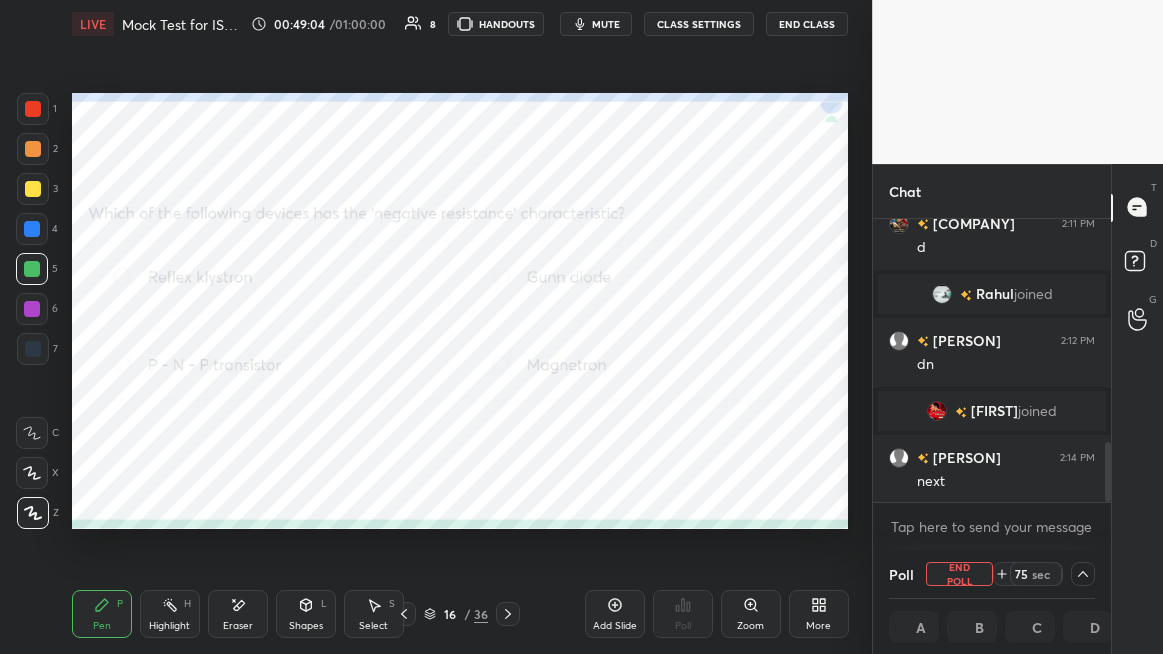 click on "End Poll" at bounding box center (959, 574) 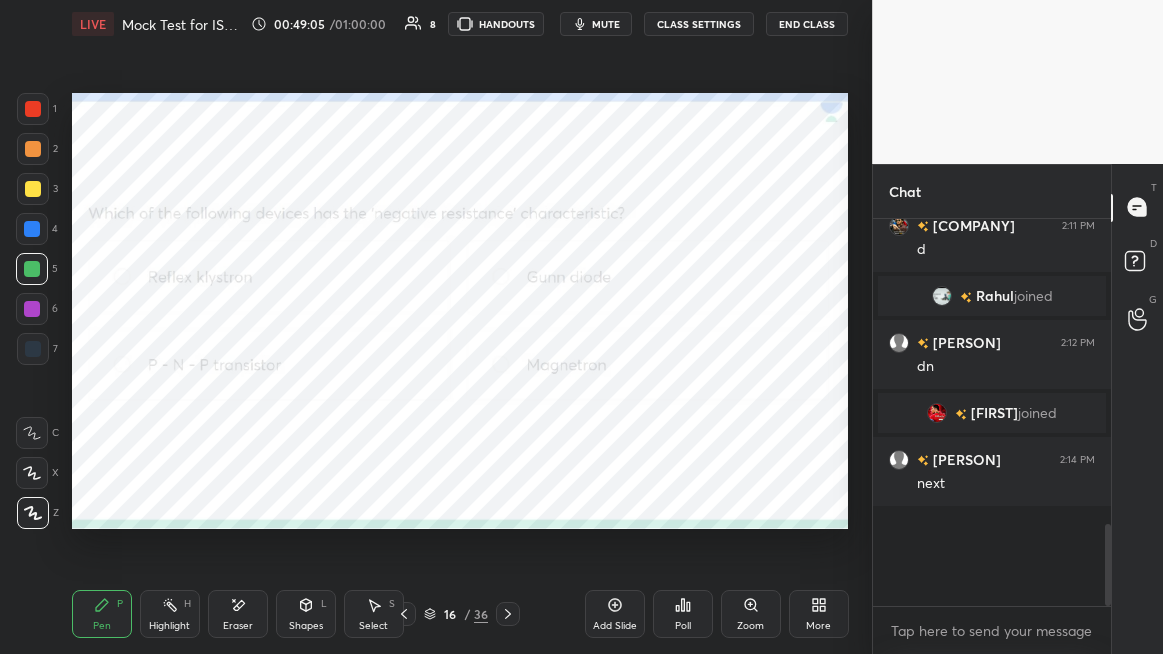 scroll, scrollTop: 6, scrollLeft: 6, axis: both 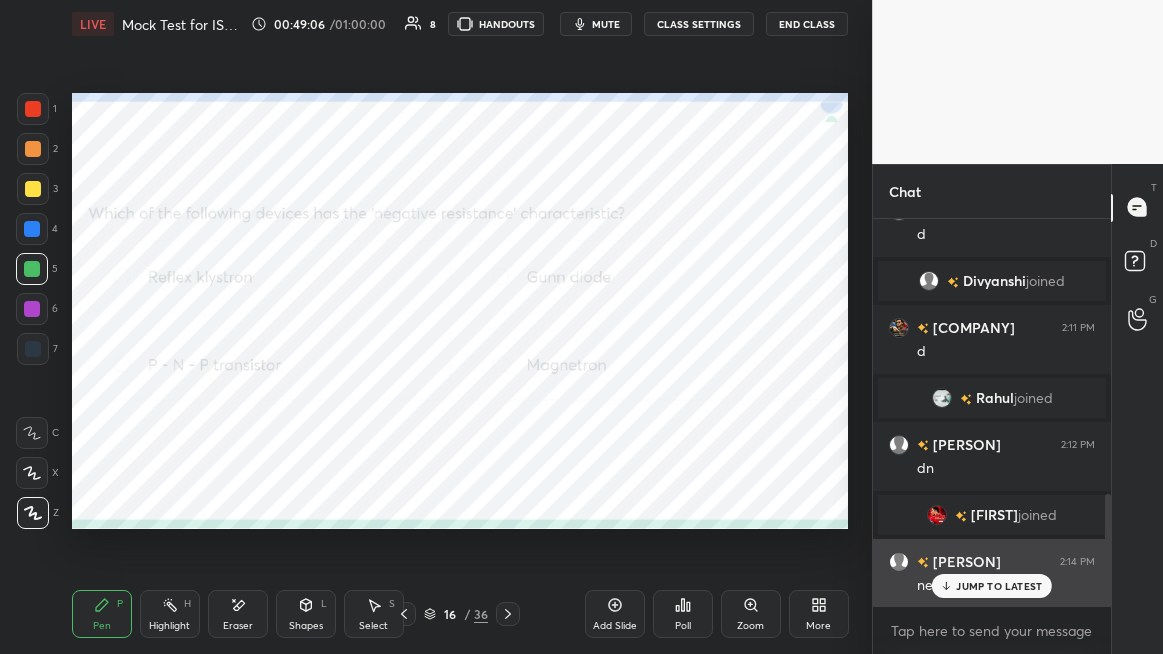 click 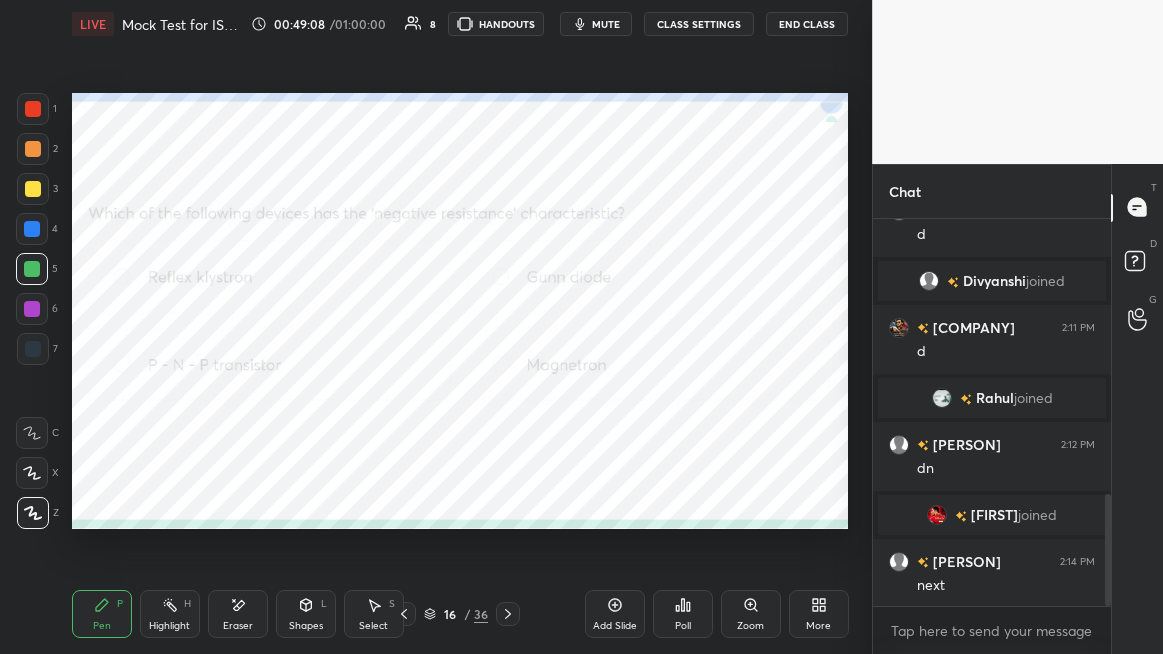 click on "Poll" at bounding box center (683, 614) 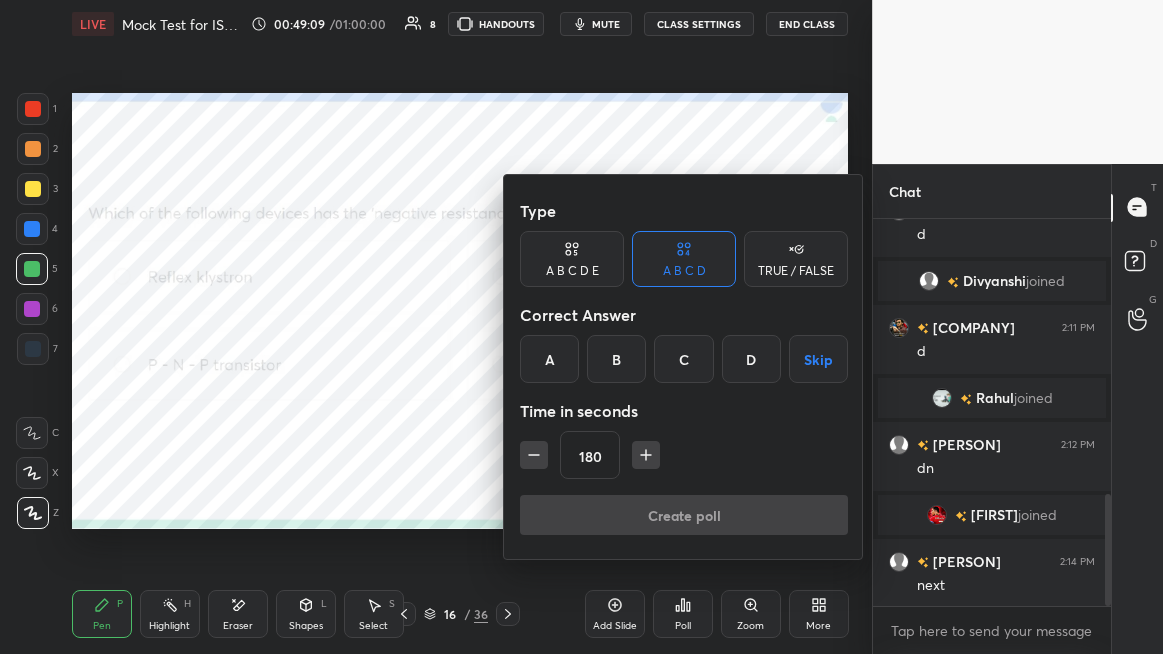 click on "B" at bounding box center (616, 359) 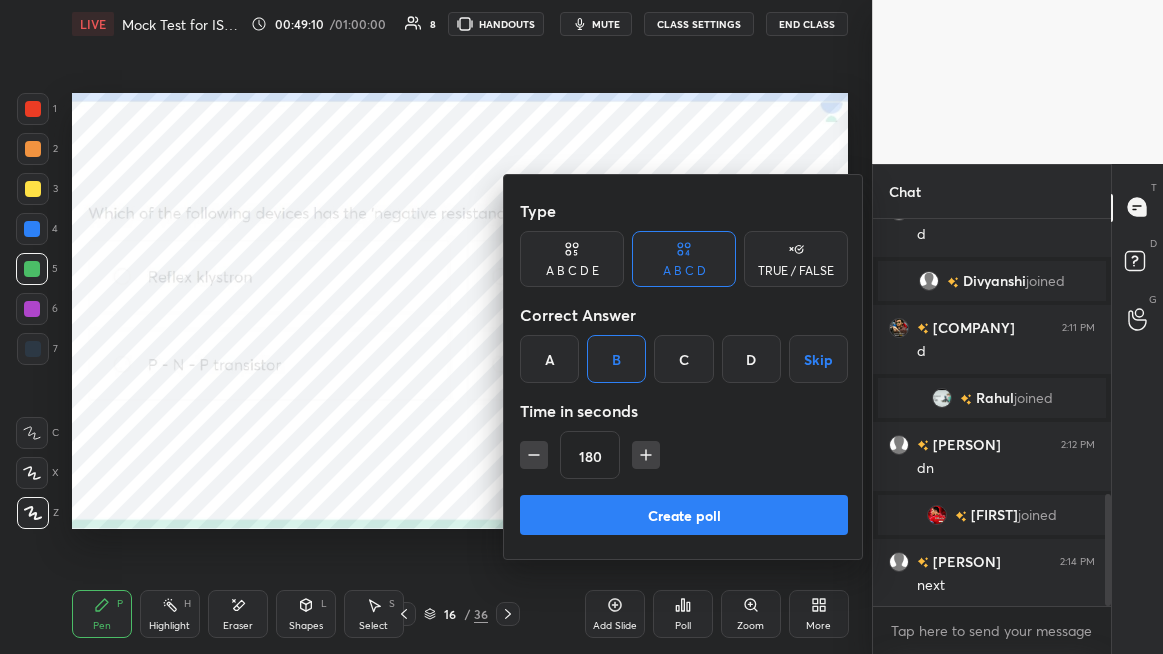 click 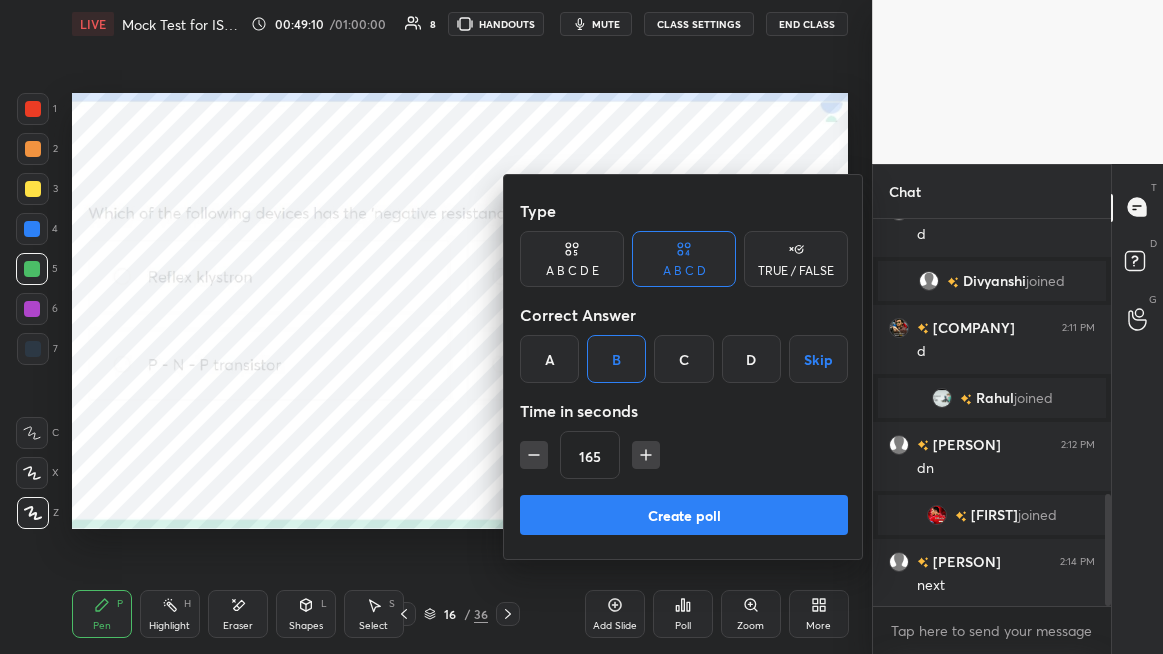 click 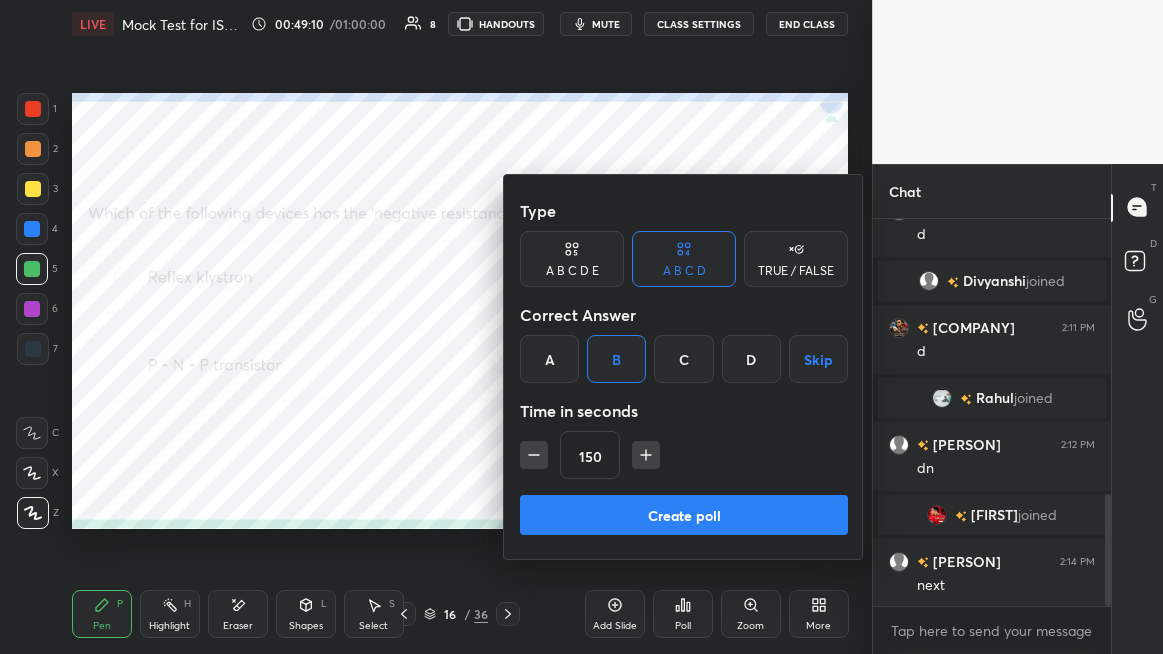 click 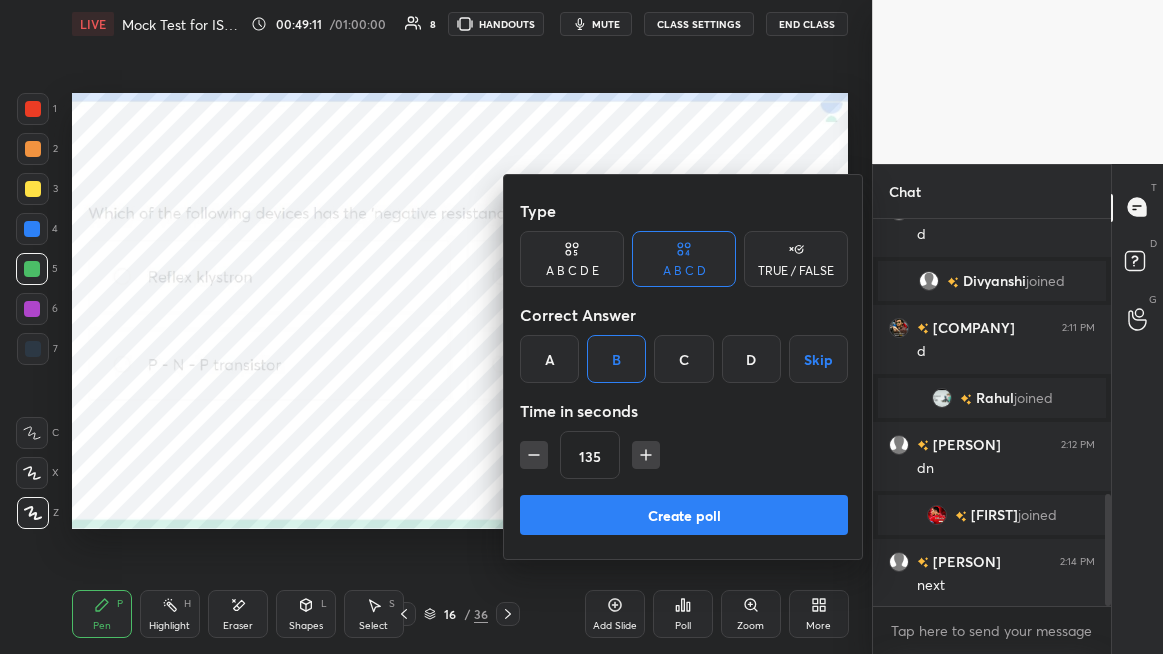 click 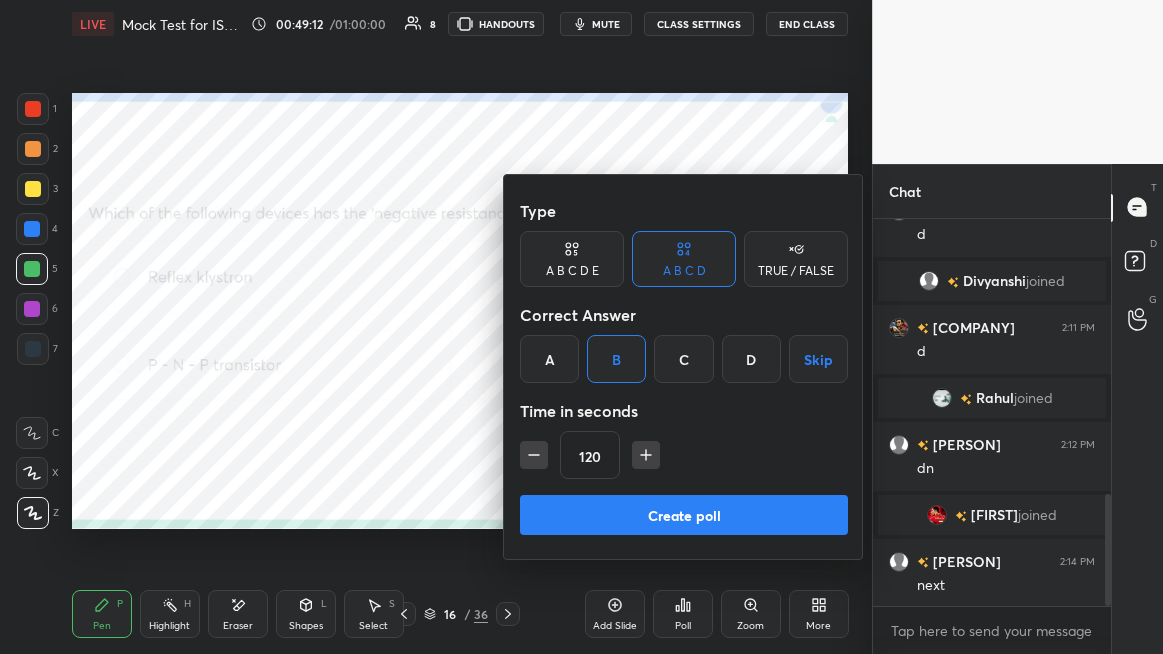click on "Create poll" at bounding box center (684, 515) 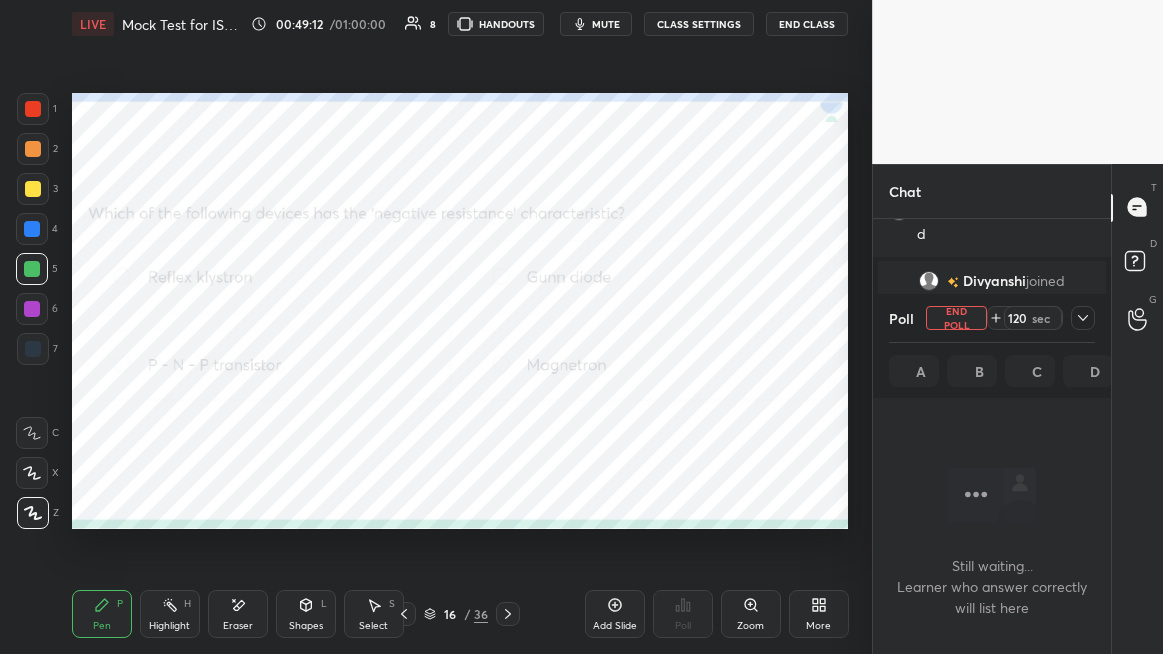 scroll, scrollTop: 284, scrollLeft: 232, axis: both 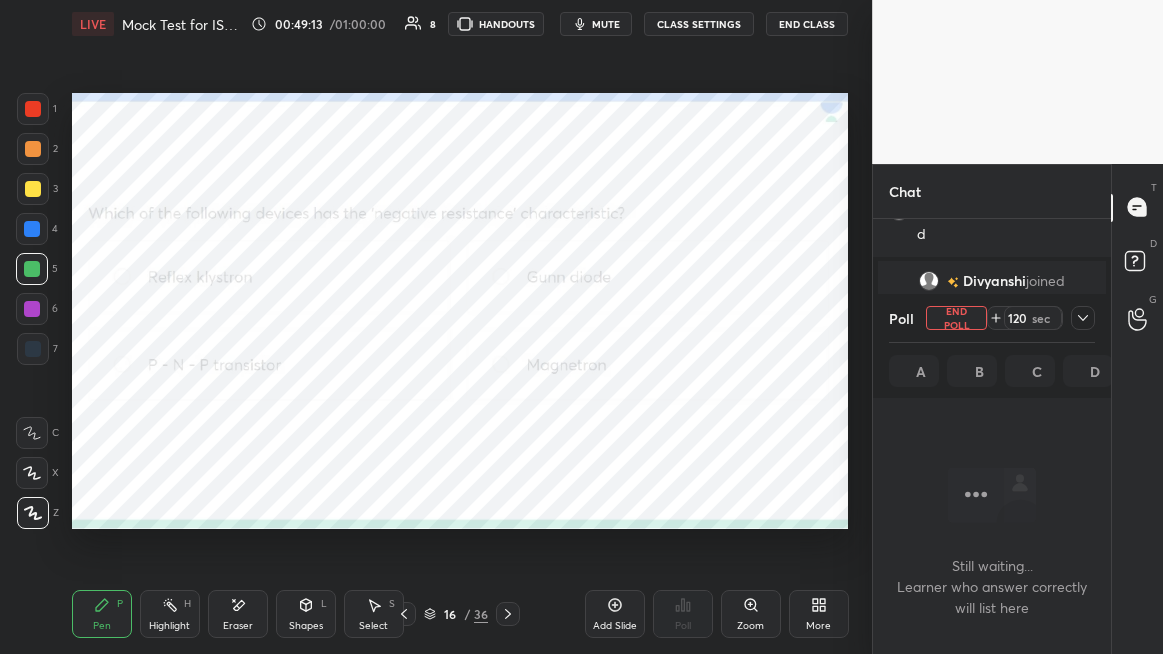 click 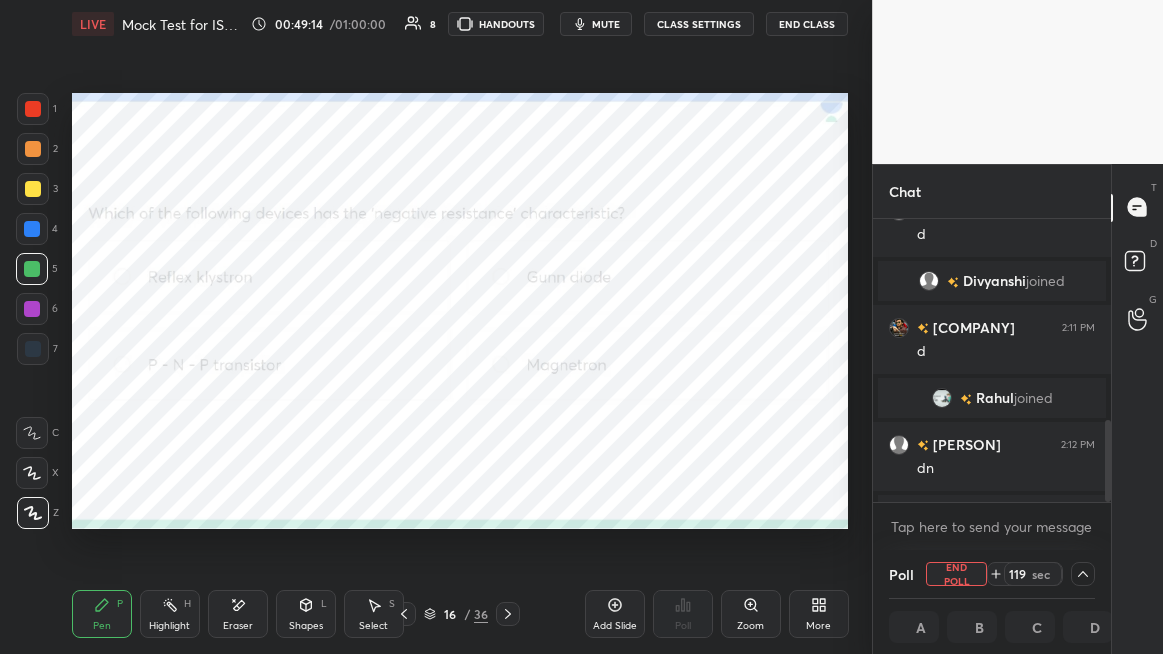 scroll, scrollTop: 1063, scrollLeft: 0, axis: vertical 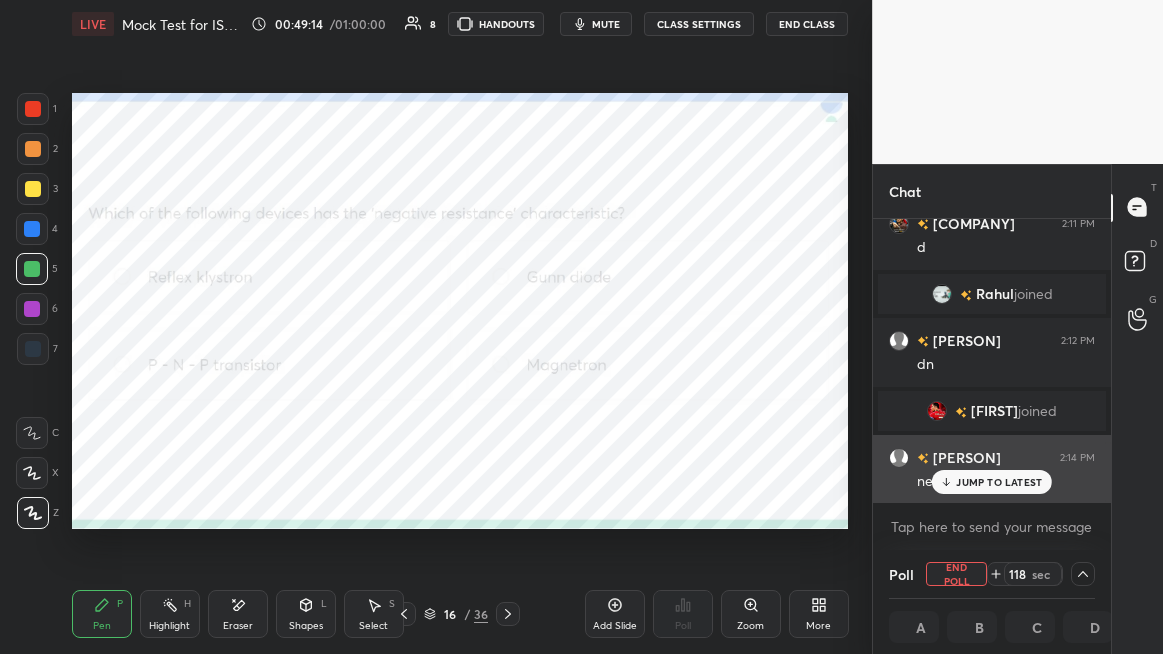 click on "JUMP TO LATEST" at bounding box center (999, 482) 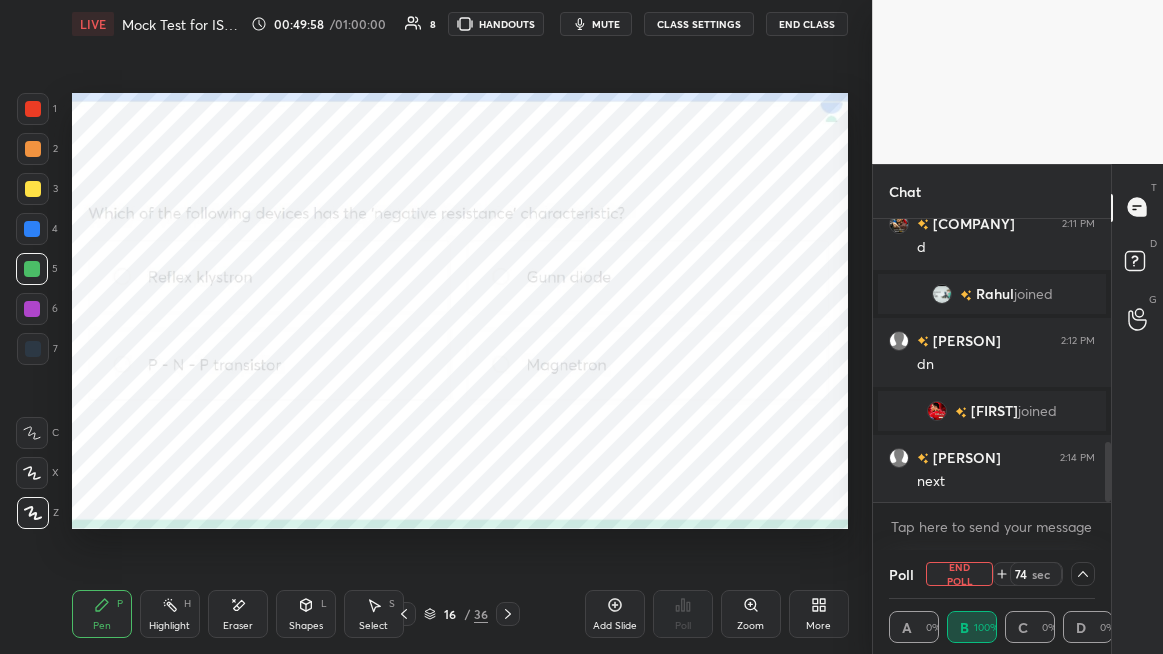 scroll, scrollTop: 1, scrollLeft: 6, axis: both 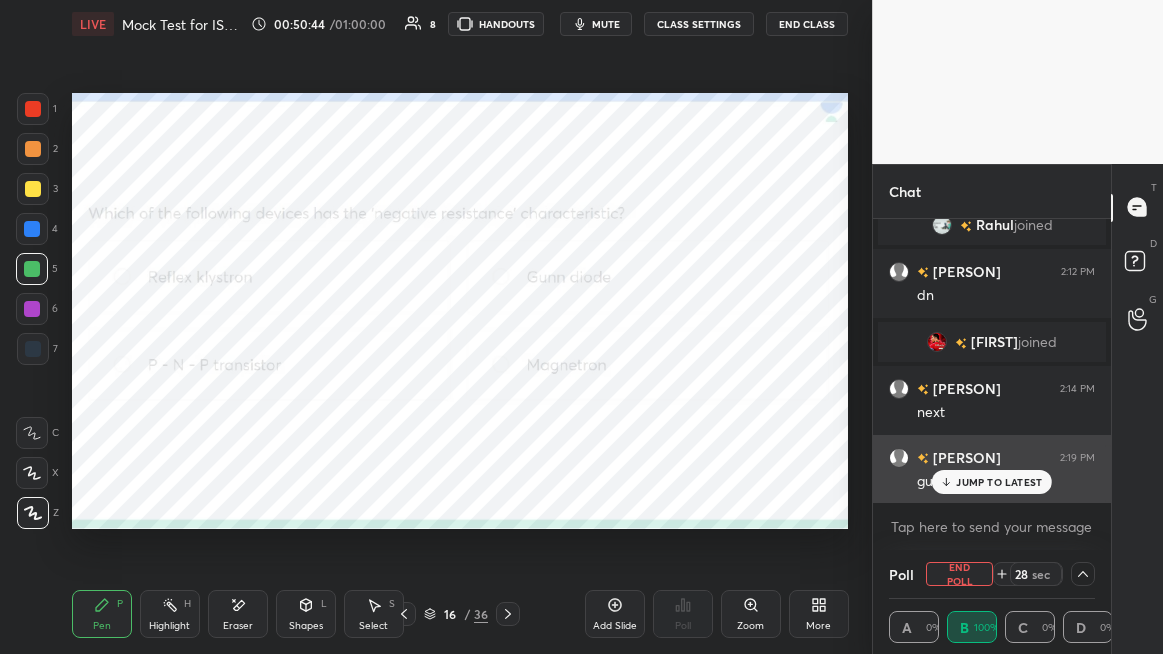 click on "JUMP TO LATEST" at bounding box center [992, 482] 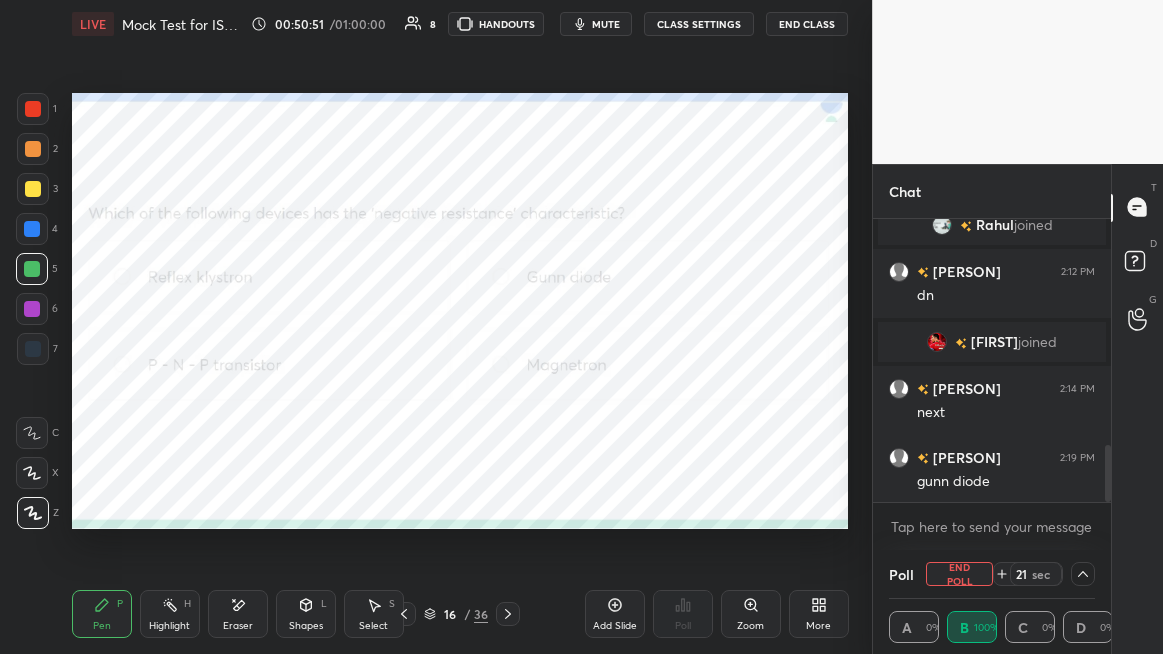 click at bounding box center (33, 109) 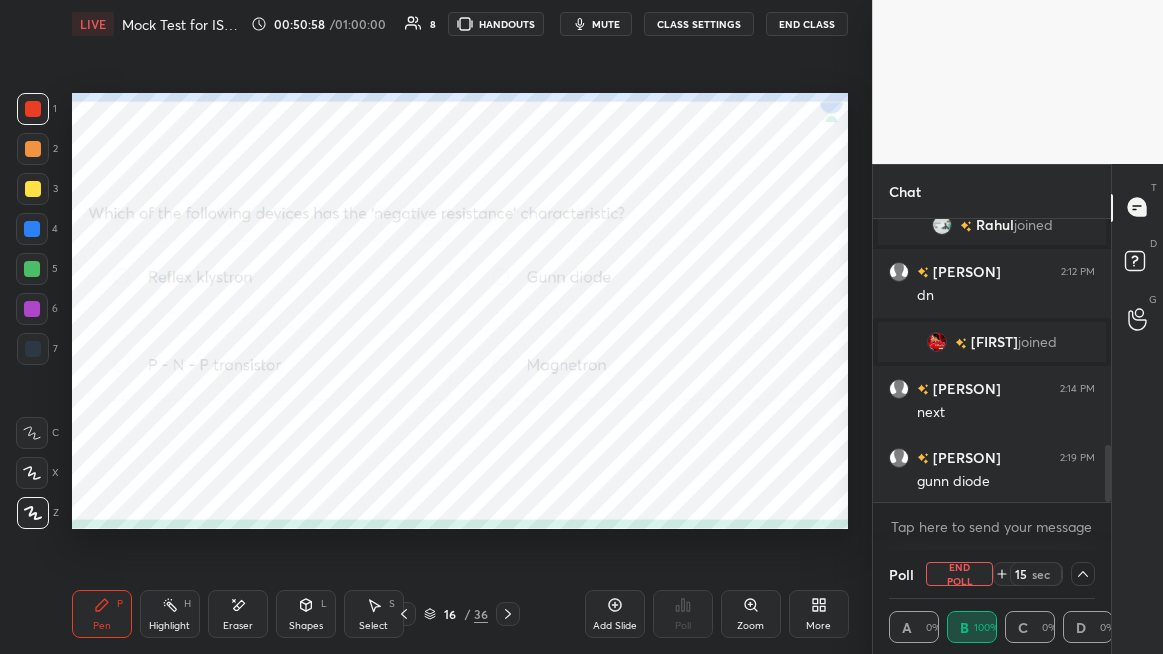 click 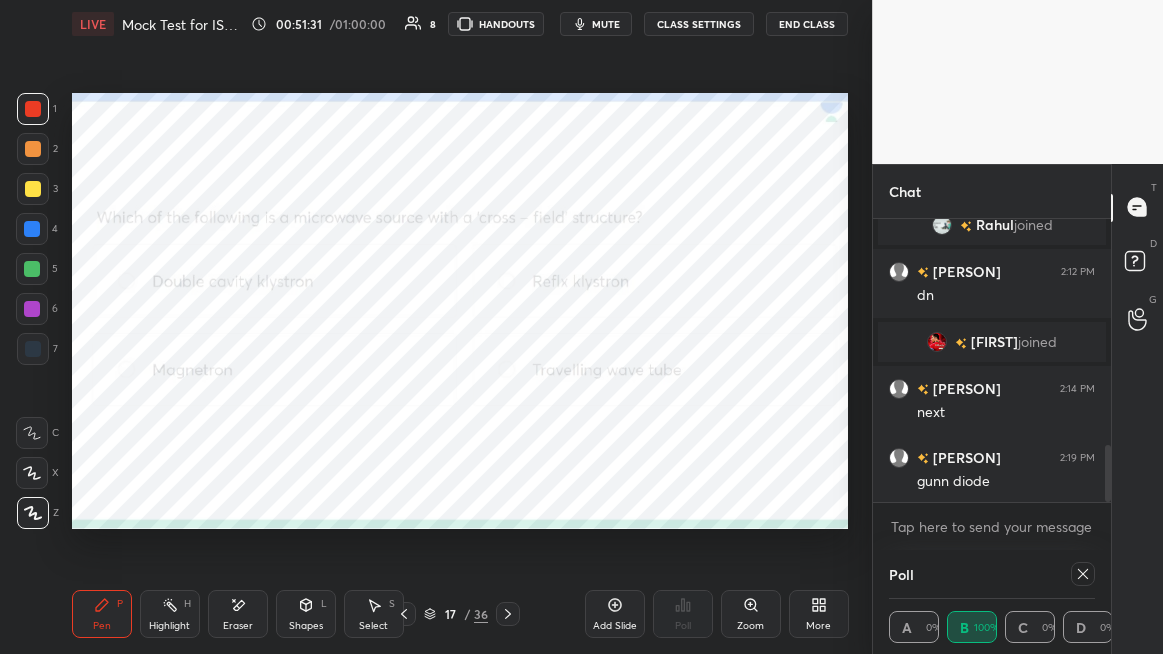 click 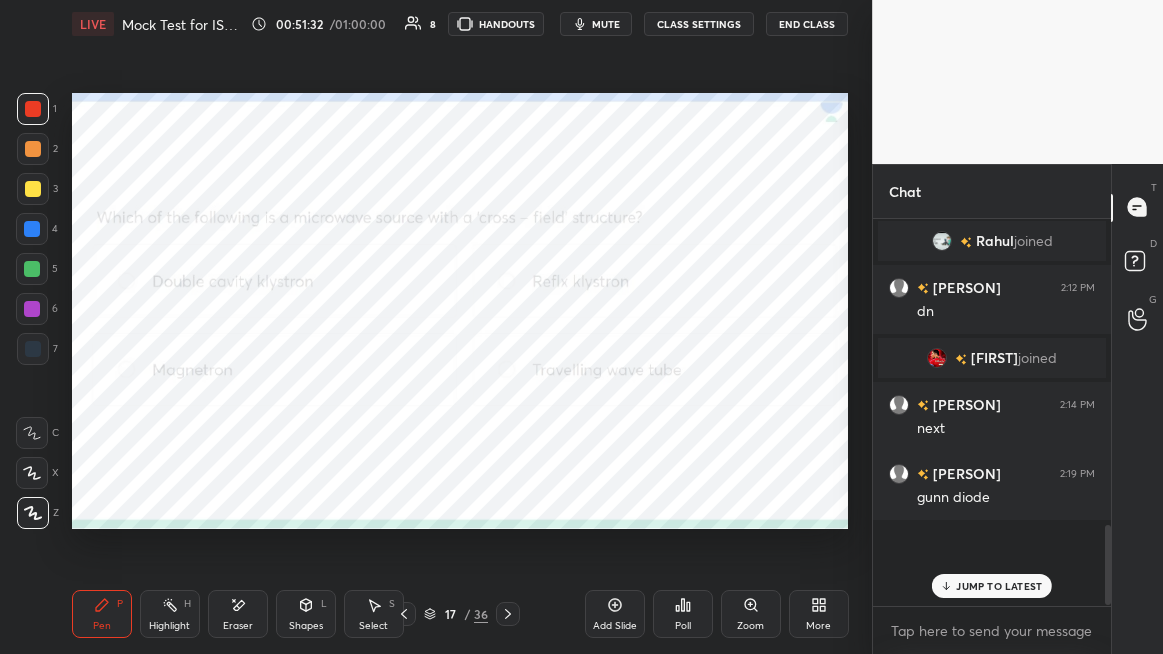 scroll, scrollTop: 6, scrollLeft: 6, axis: both 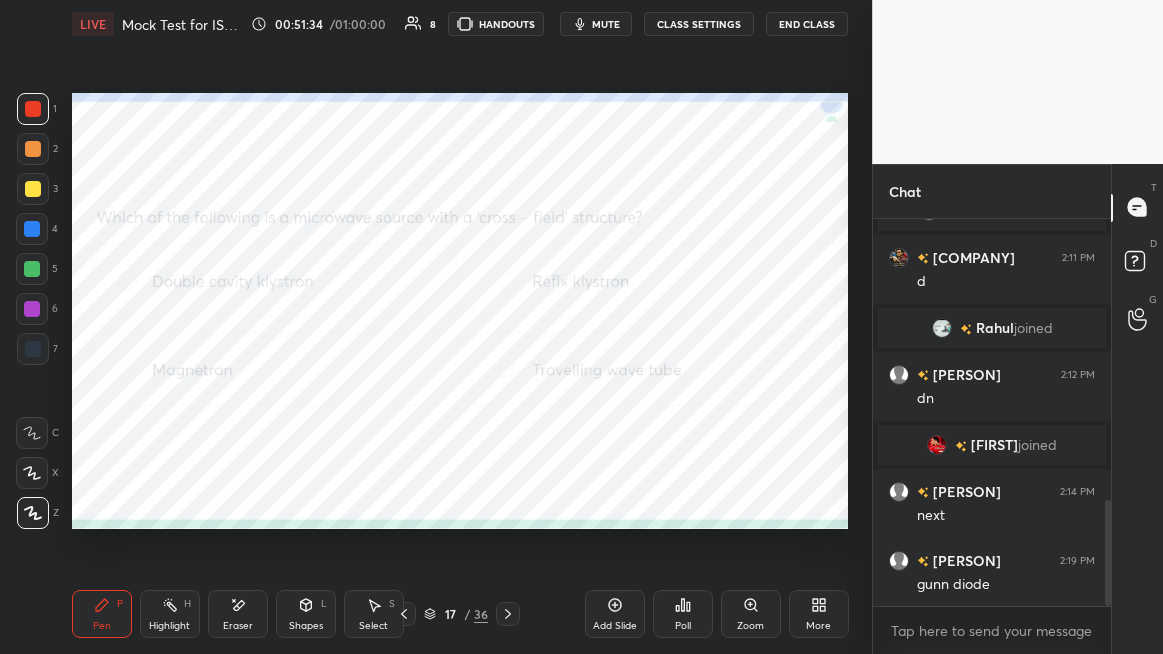 click 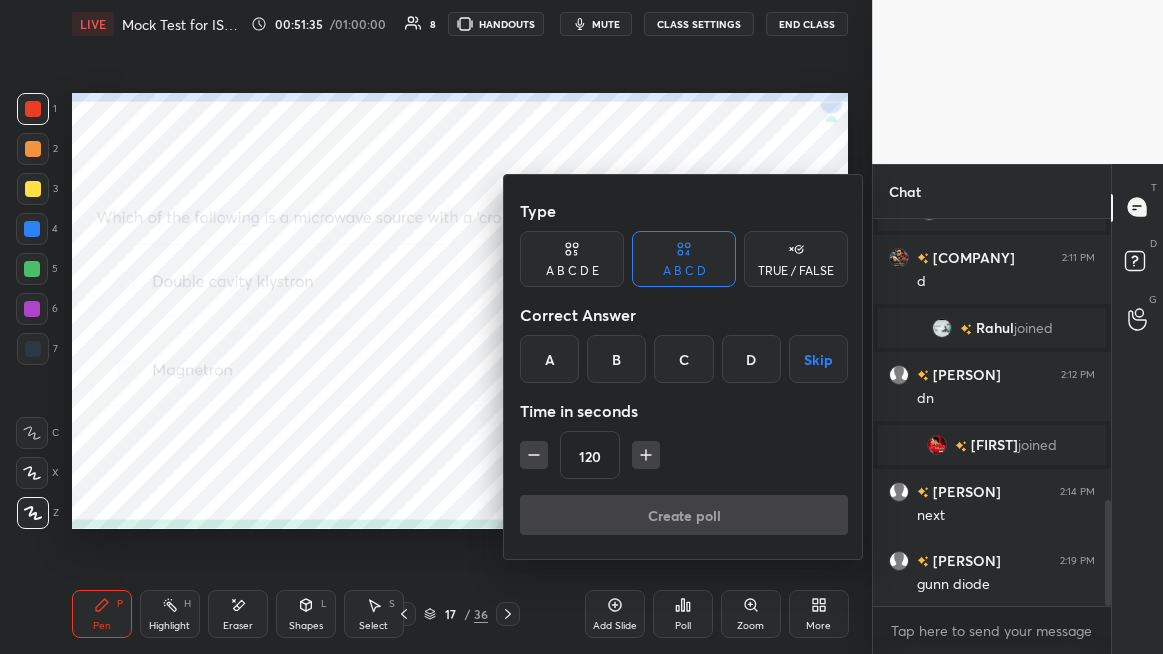 click on "C" at bounding box center (683, 359) 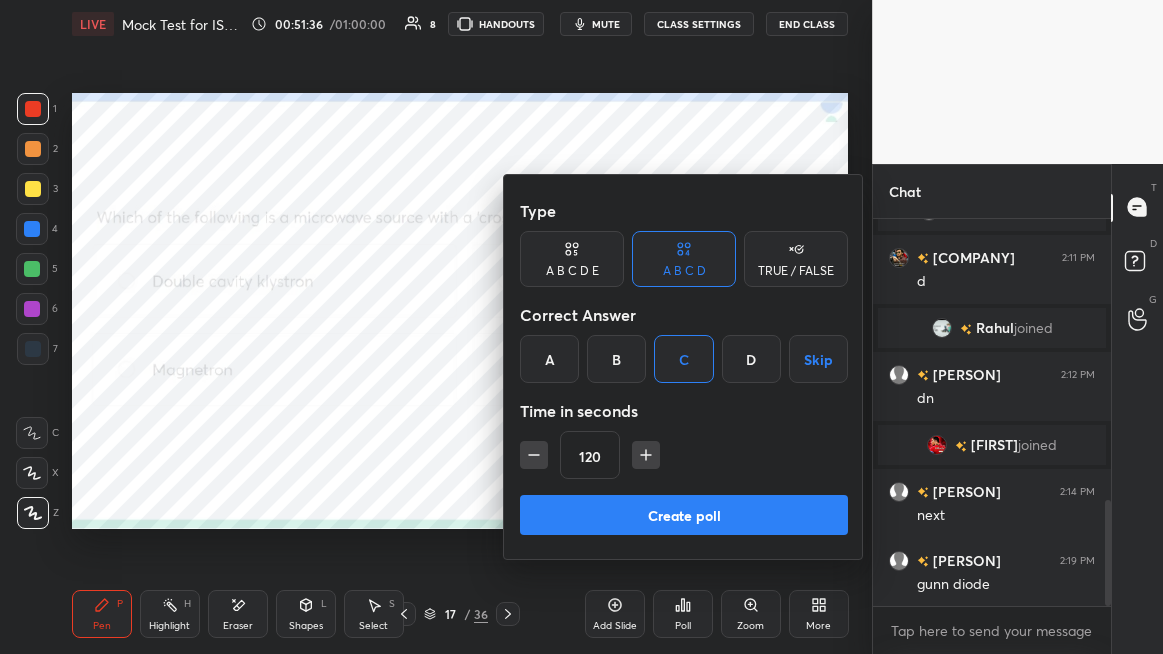 click on "Create poll" at bounding box center (684, 515) 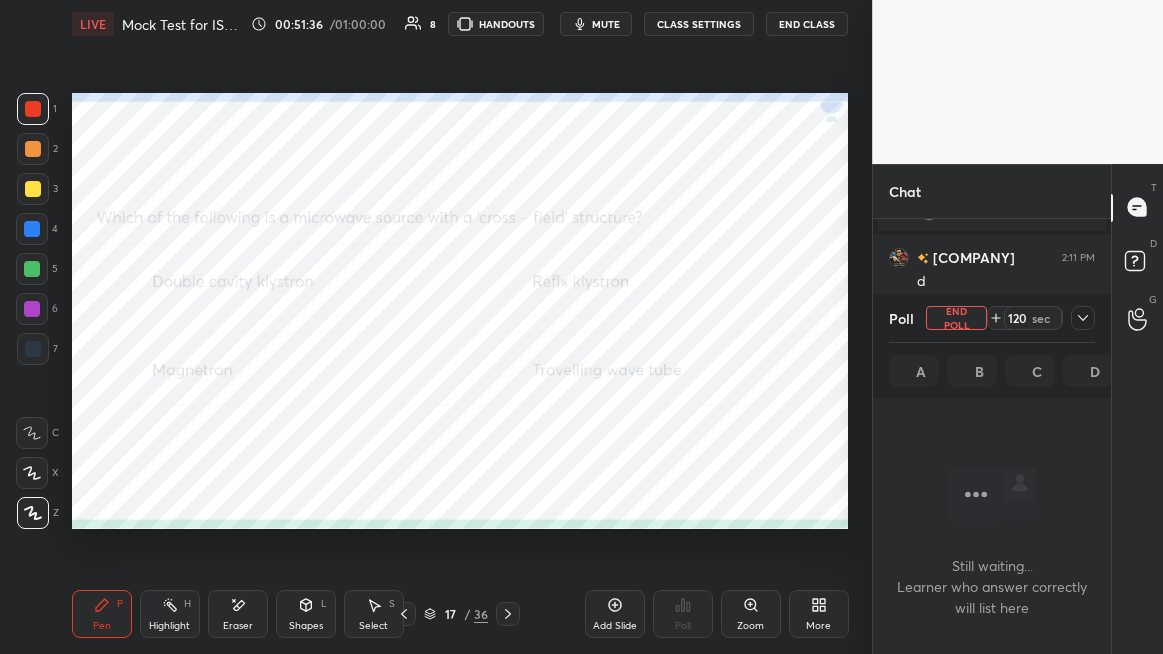 scroll, scrollTop: 350, scrollLeft: 232, axis: both 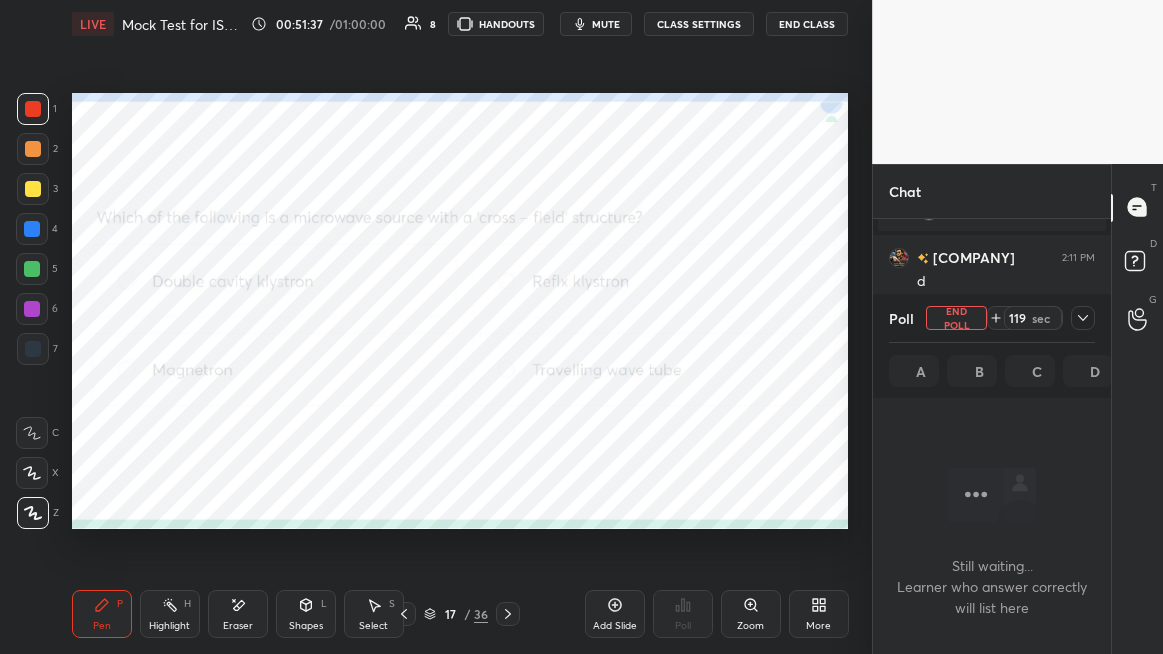 click 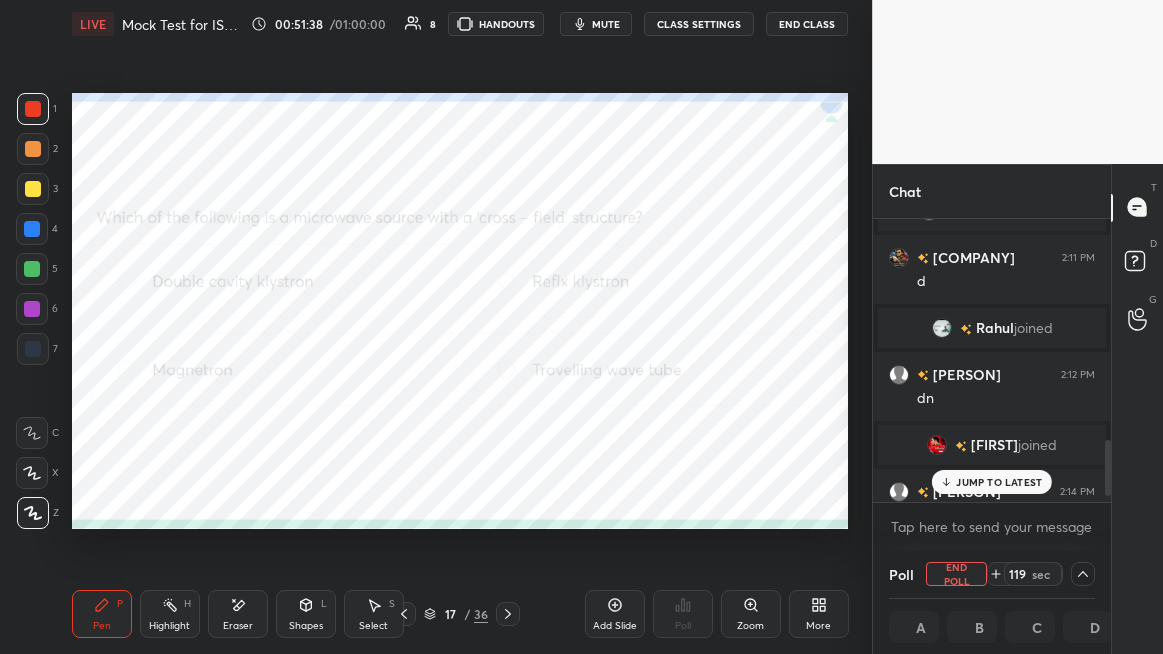 scroll, scrollTop: 1132, scrollLeft: 0, axis: vertical 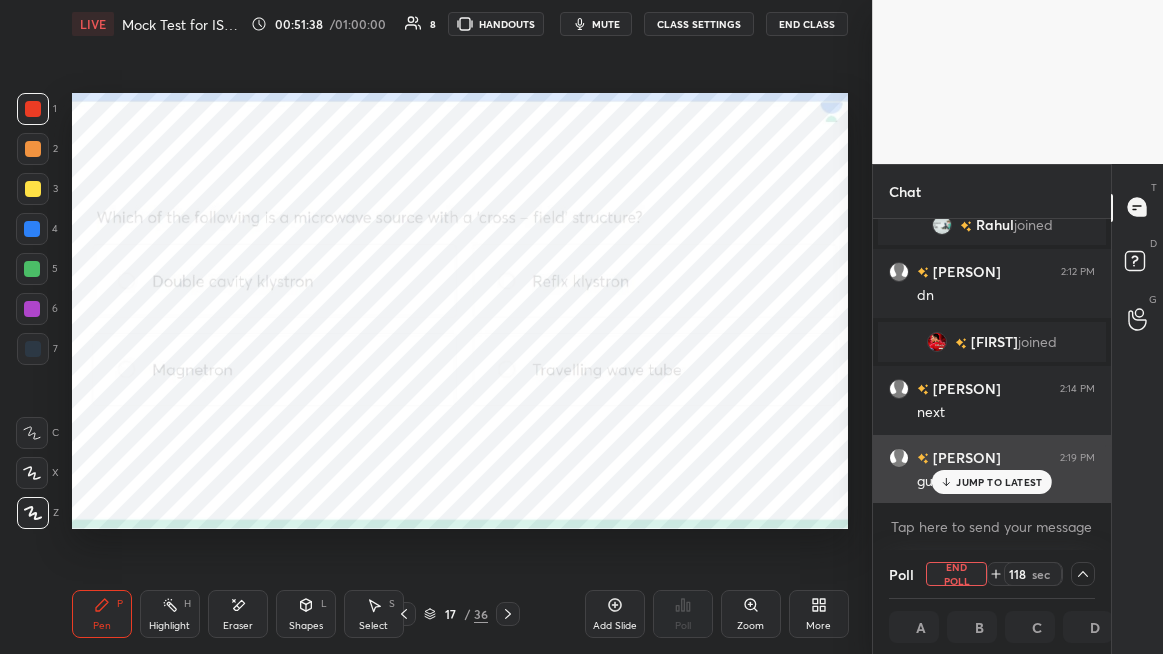 click on "JUMP TO LATEST" at bounding box center (999, 482) 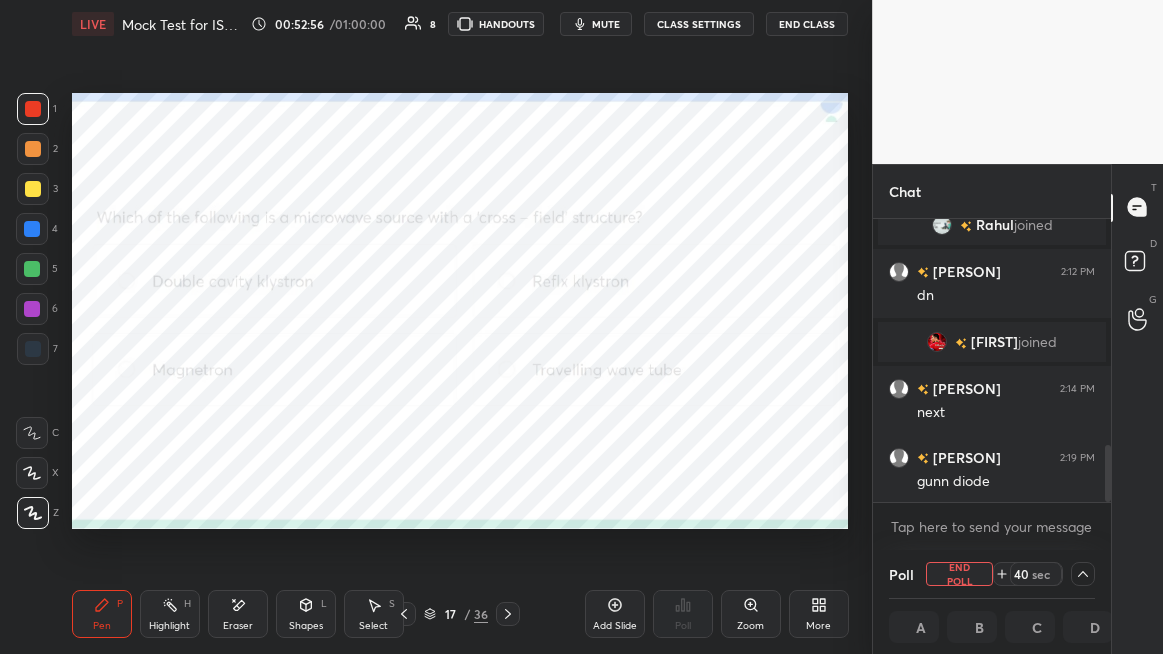 scroll, scrollTop: 1, scrollLeft: 6, axis: both 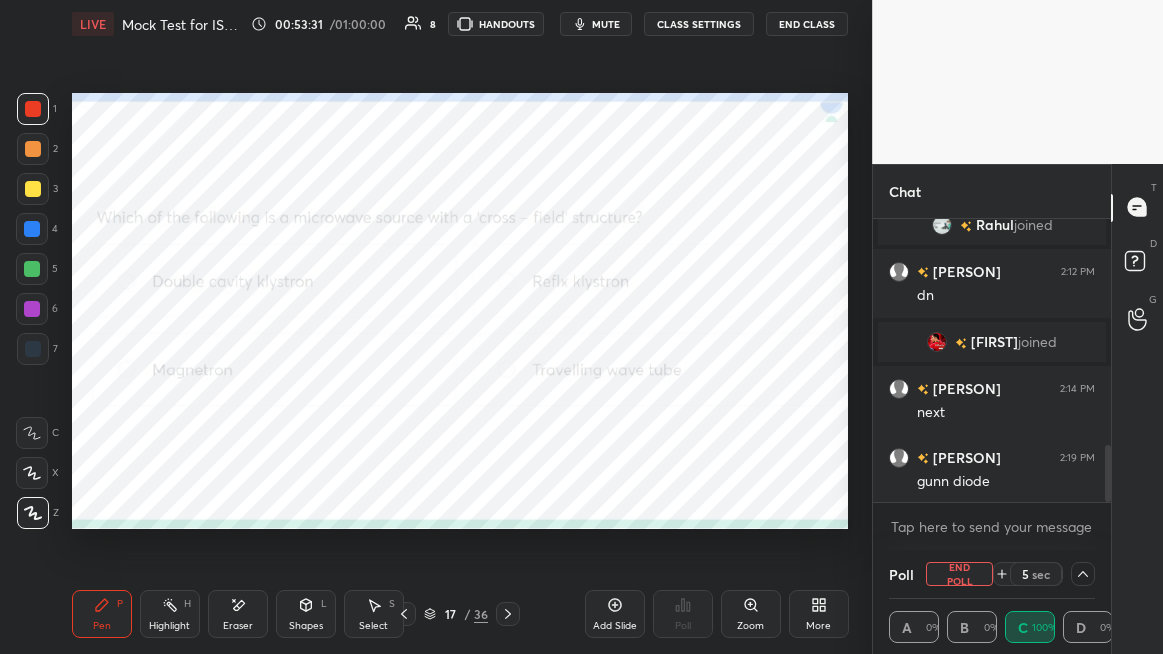 click at bounding box center [32, 269] 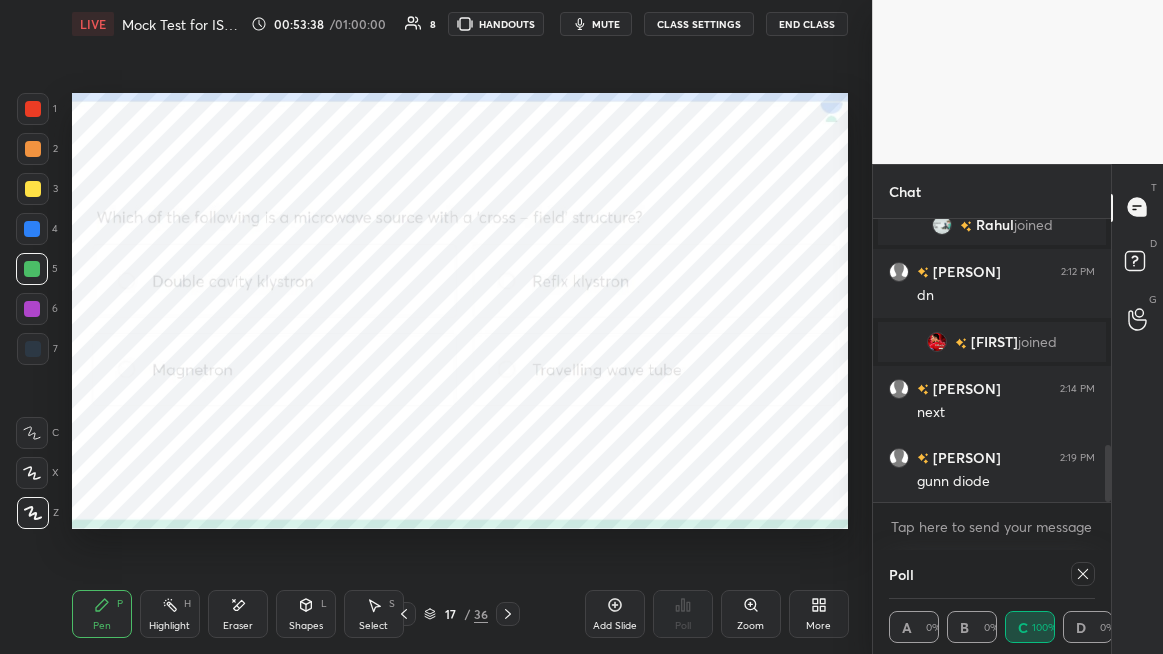 click 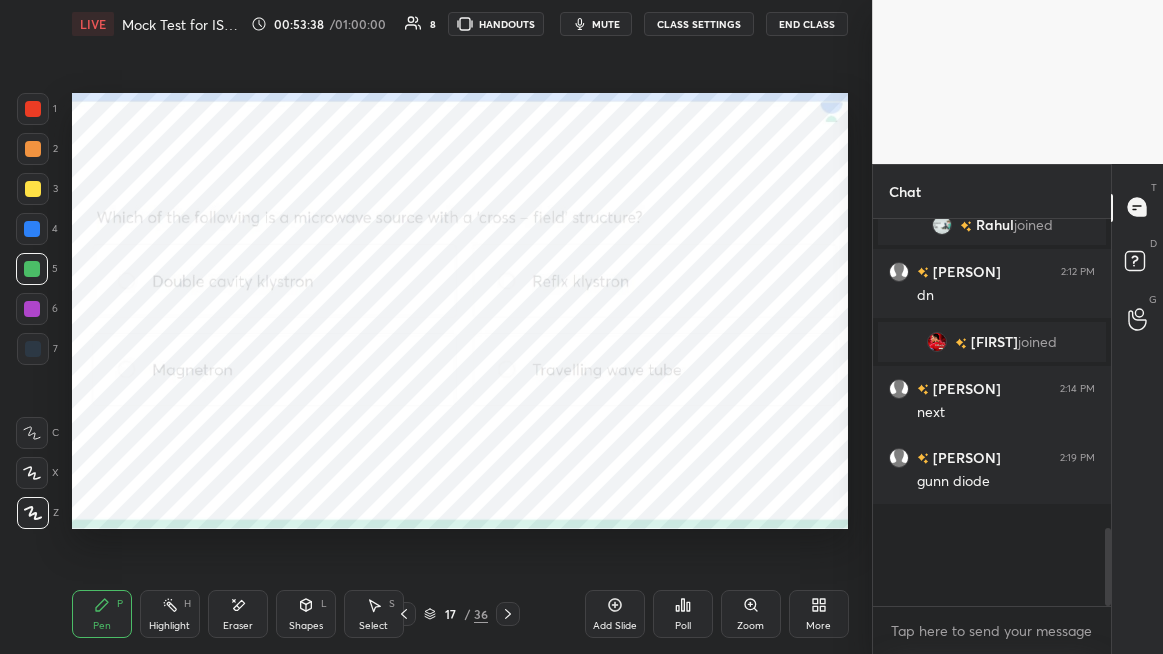 scroll, scrollTop: 6, scrollLeft: 6, axis: both 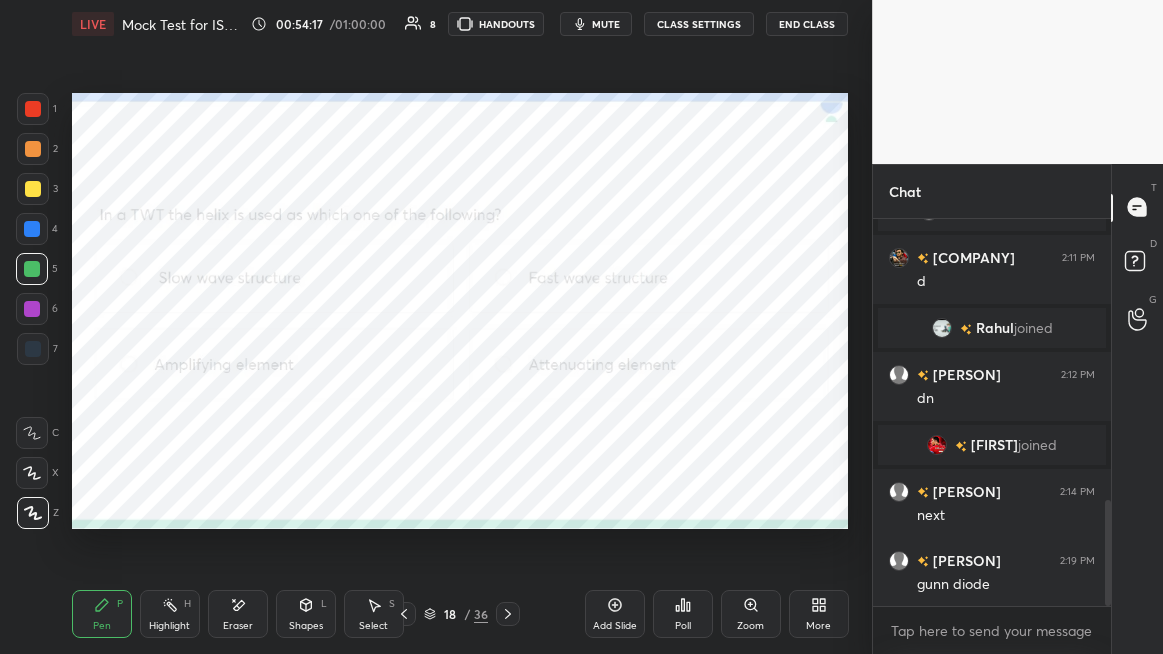 click at bounding box center (33, 109) 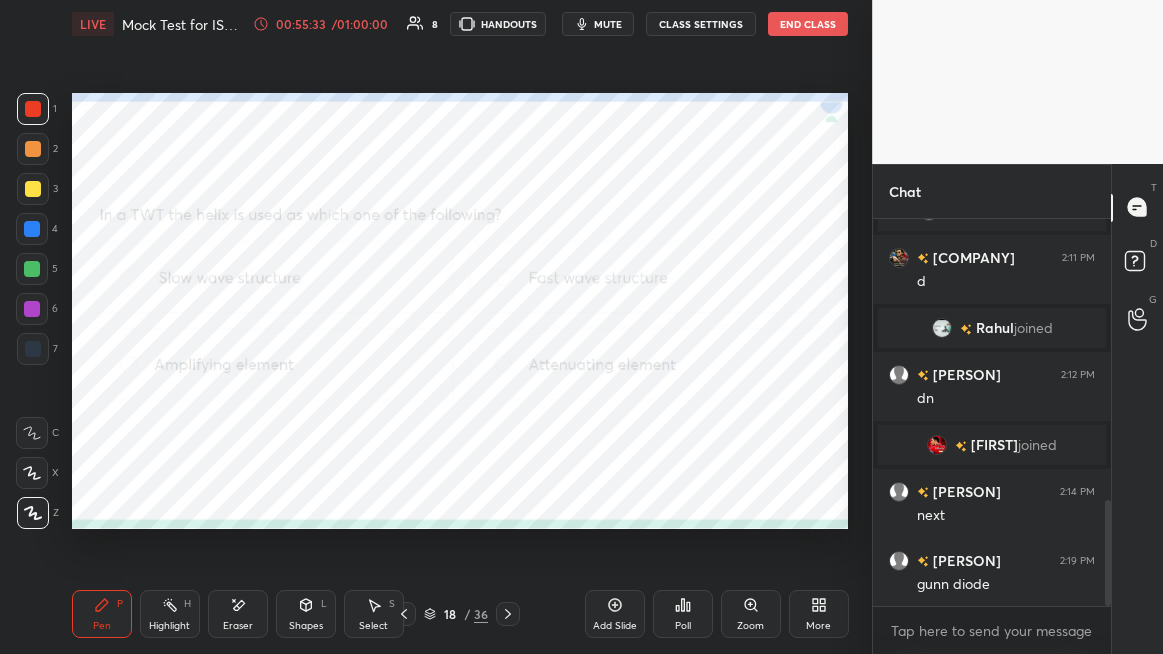 click on "Poll" at bounding box center (683, 614) 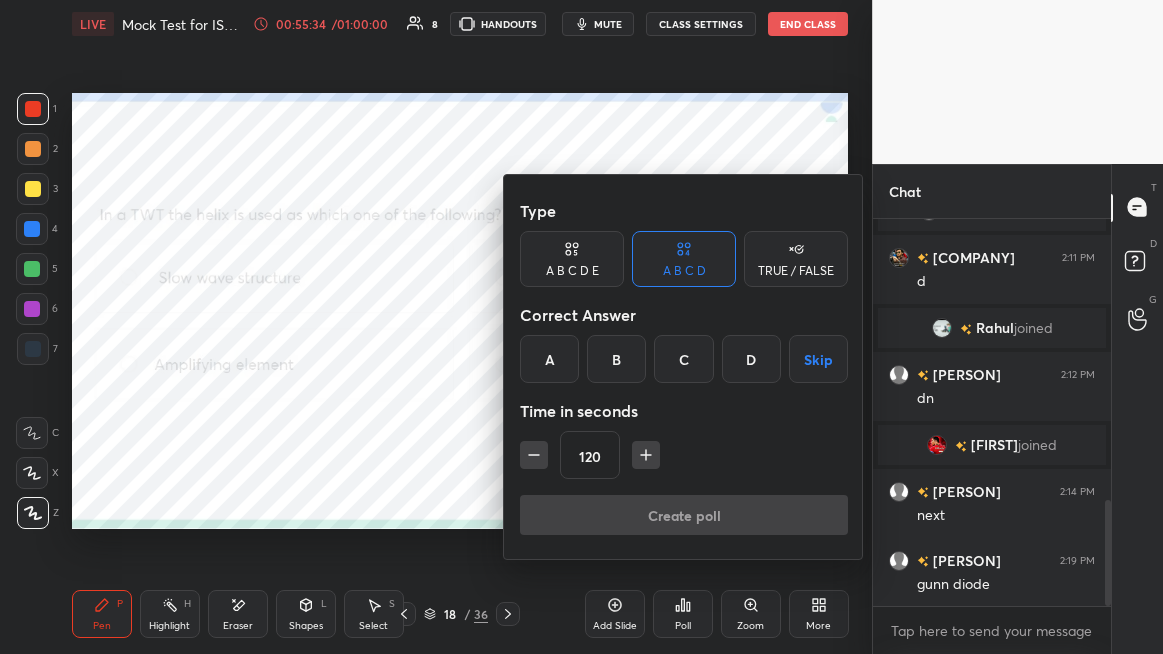 click on "A" at bounding box center (549, 359) 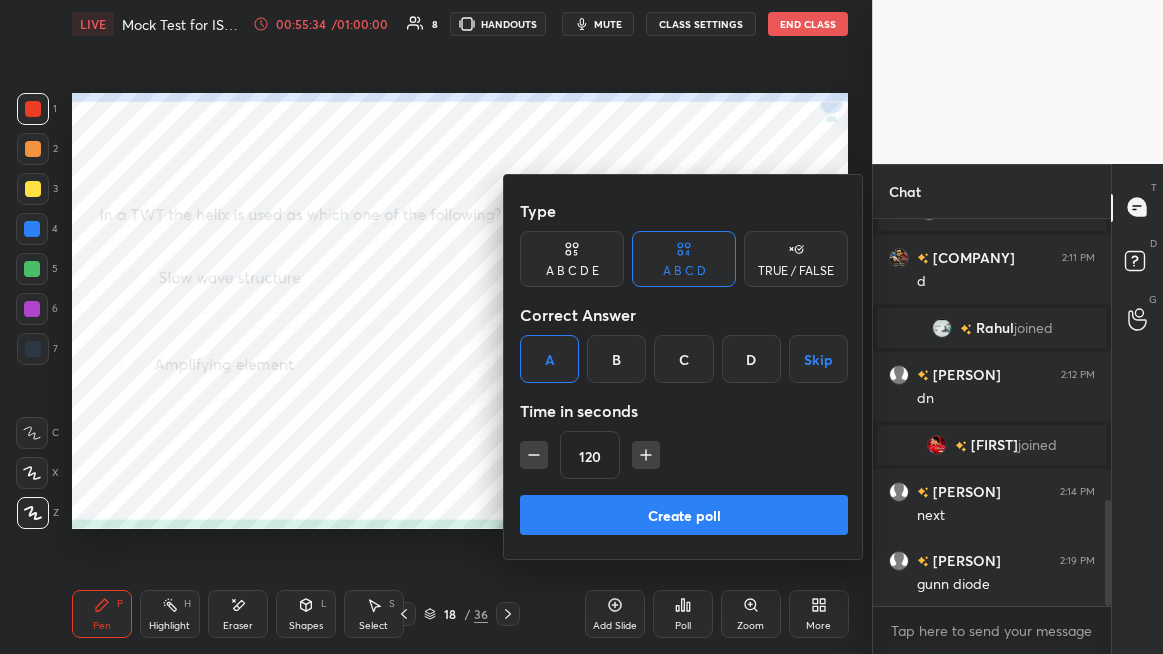 click on "Create poll" at bounding box center [684, 515] 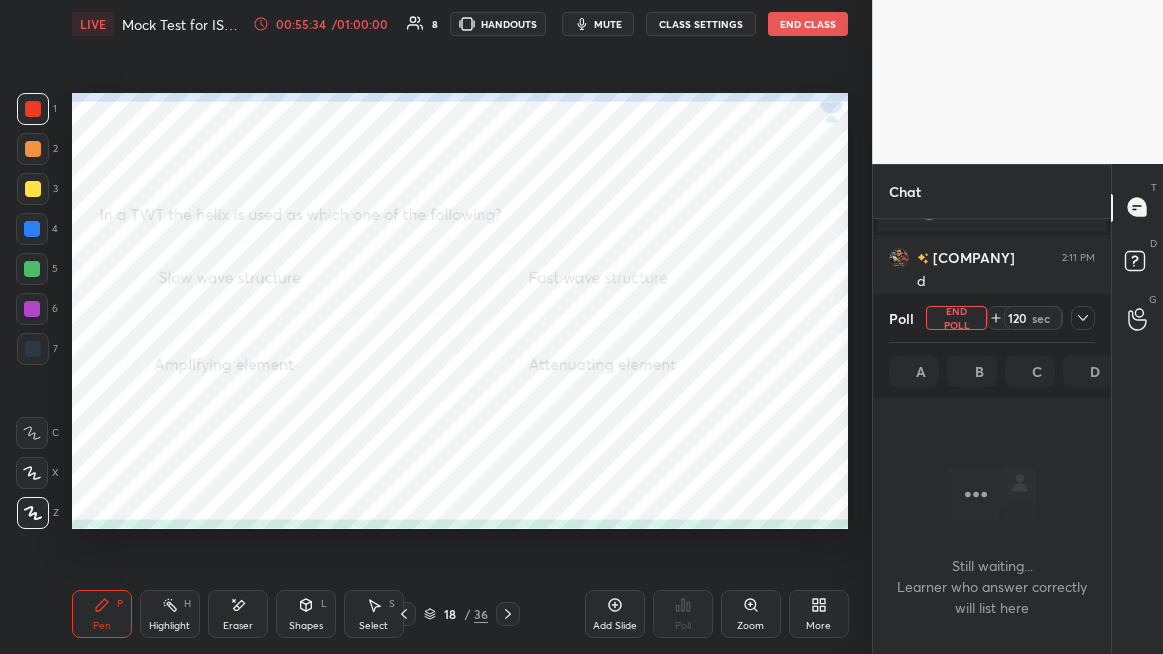 scroll, scrollTop: 350, scrollLeft: 232, axis: both 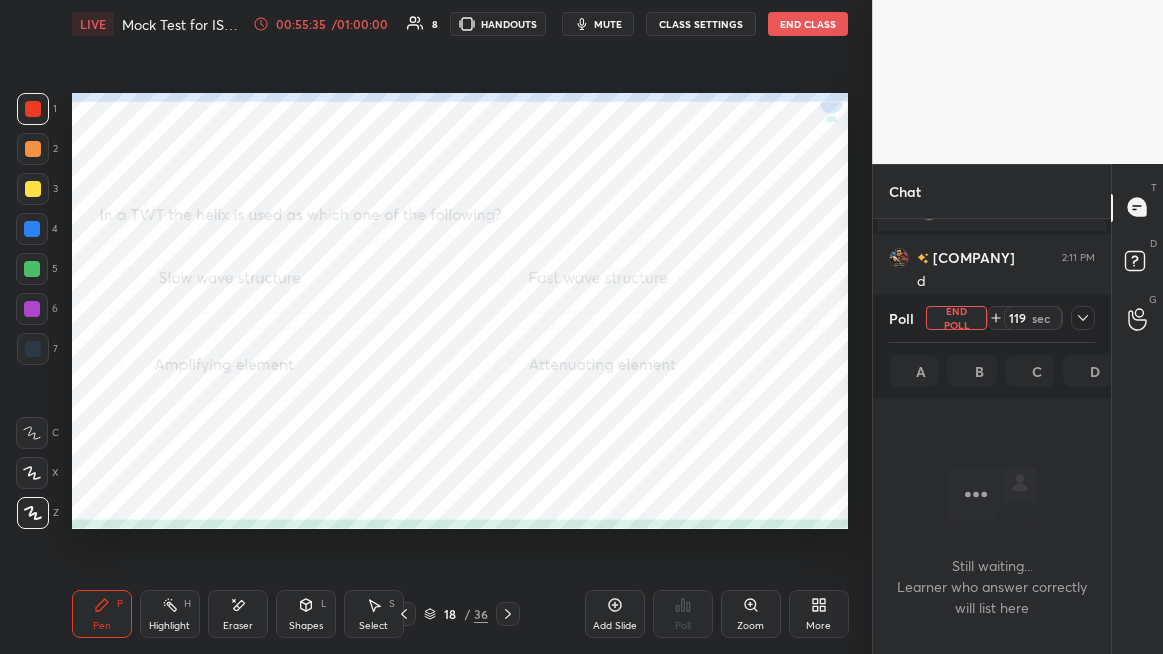 click 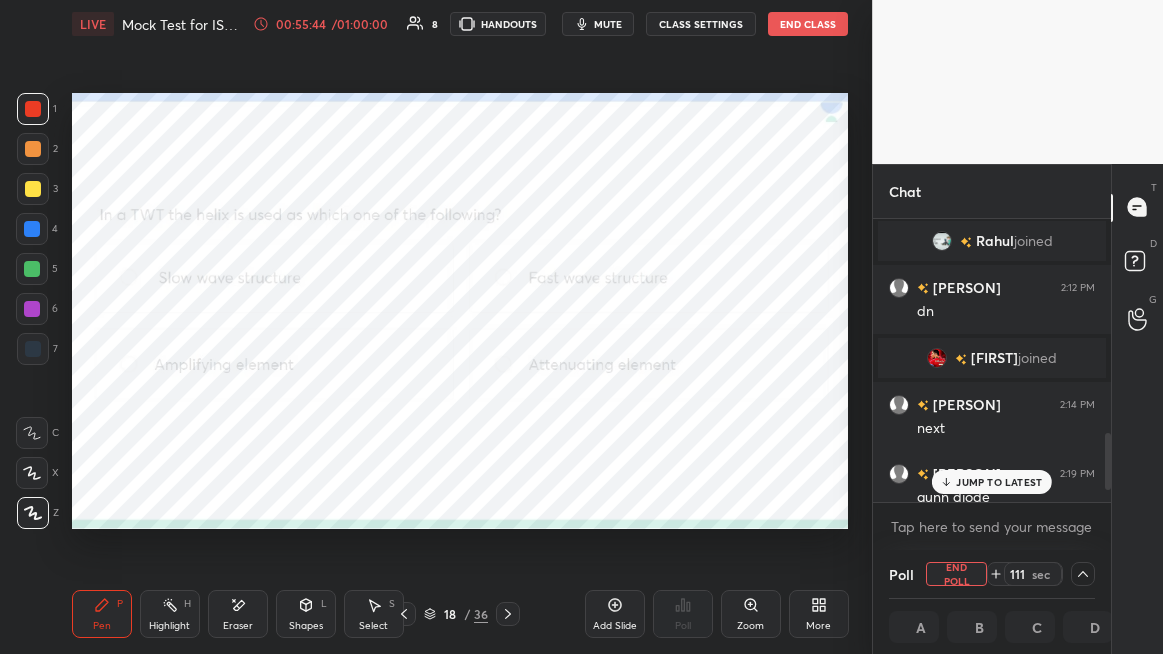 scroll, scrollTop: 1132, scrollLeft: 0, axis: vertical 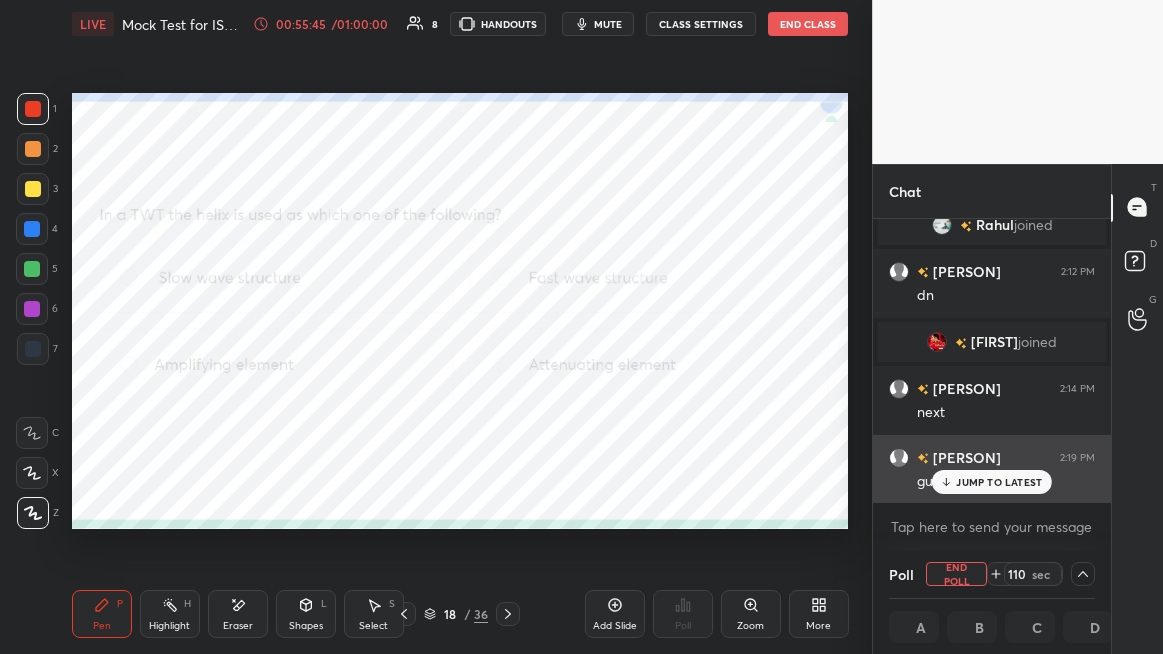 click on "JUMP TO LATEST" at bounding box center [992, 482] 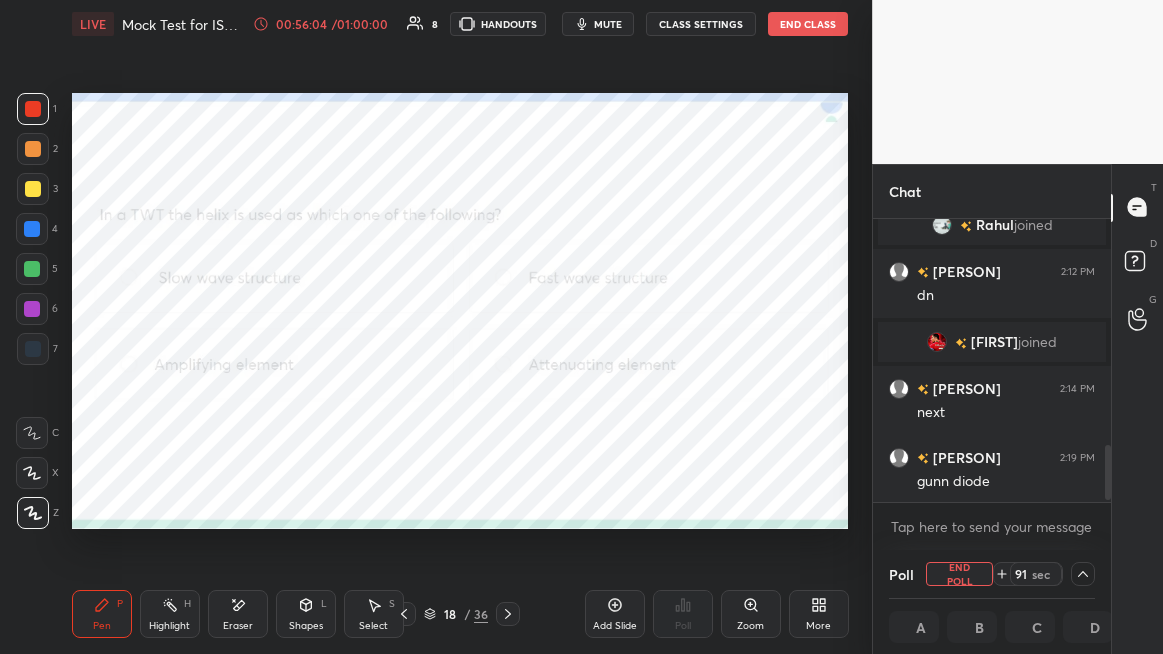 scroll, scrollTop: 1201, scrollLeft: 0, axis: vertical 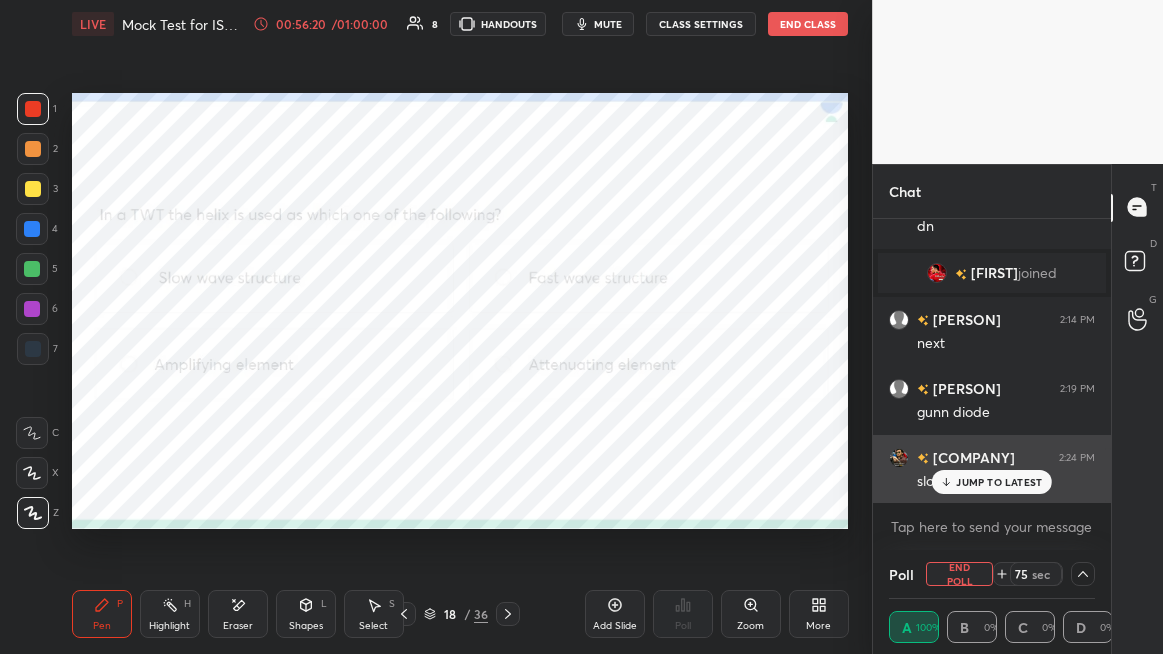 click 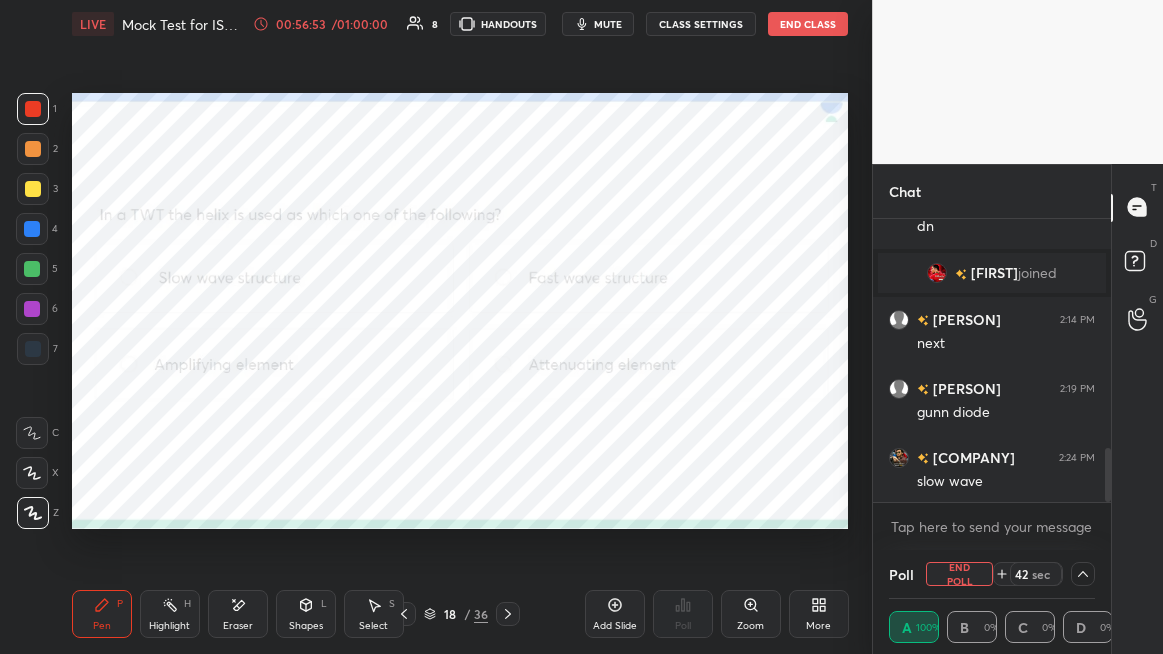 click at bounding box center [32, 229] 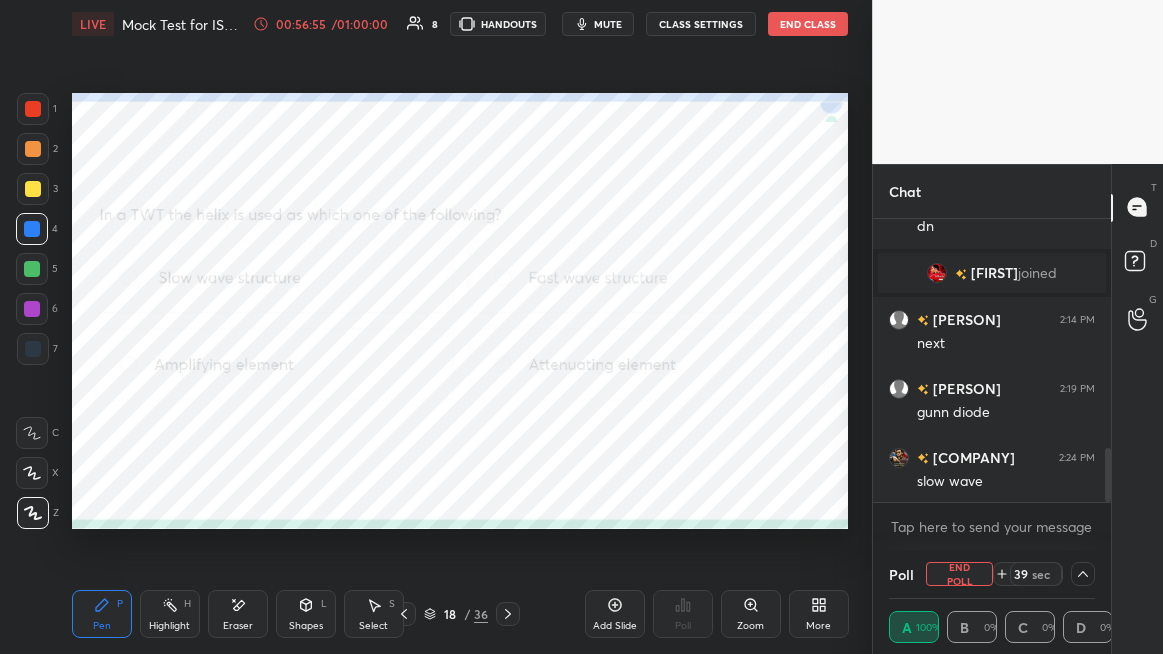 click at bounding box center [32, 269] 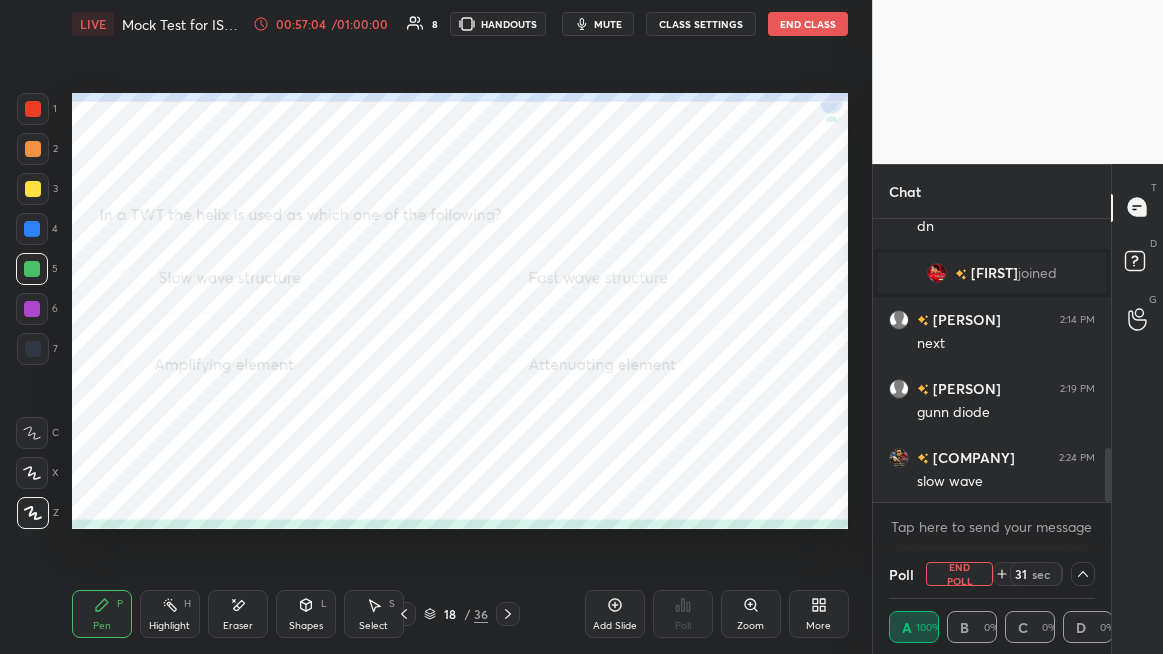 click 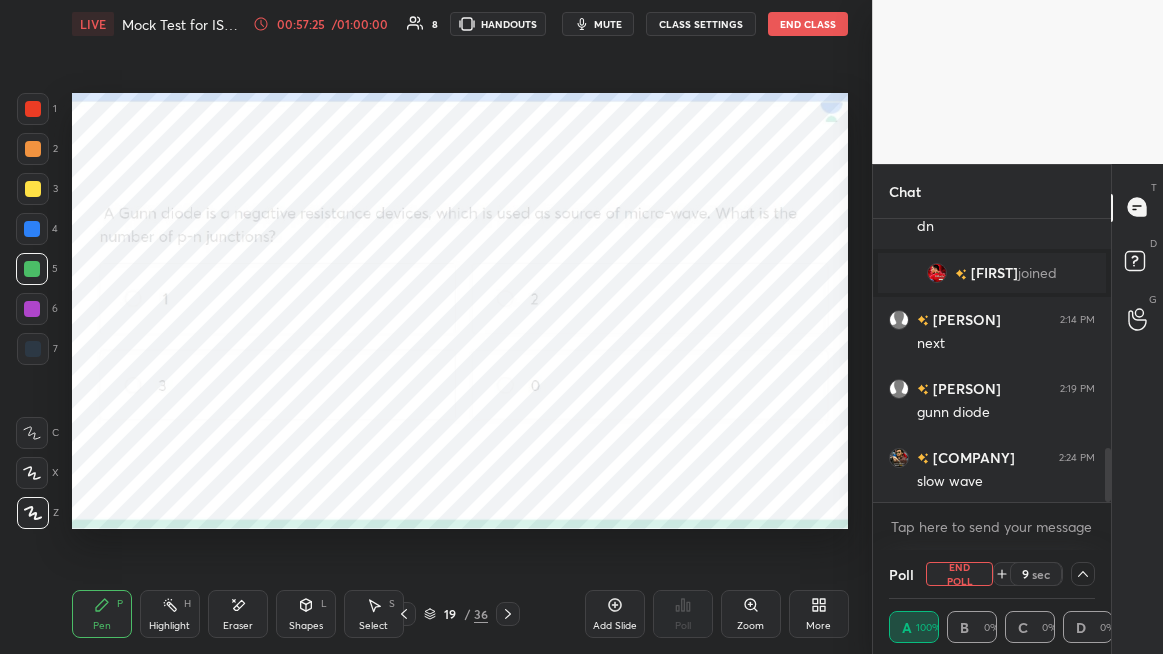click on "End Poll" at bounding box center (959, 574) 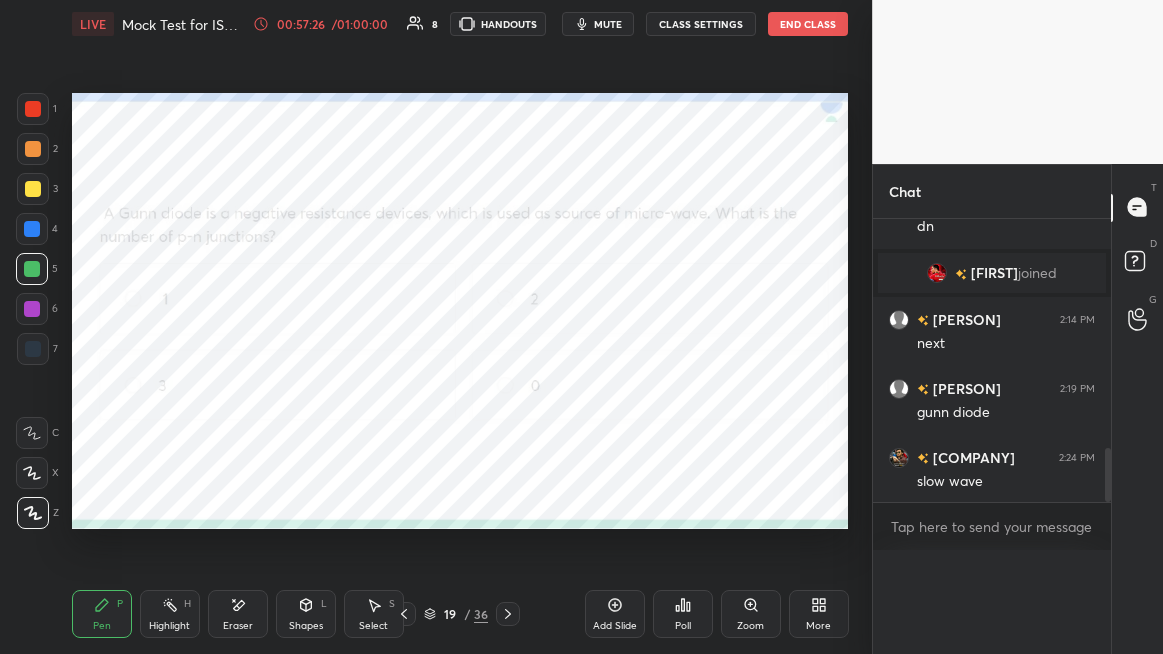 scroll, scrollTop: 6, scrollLeft: 6, axis: both 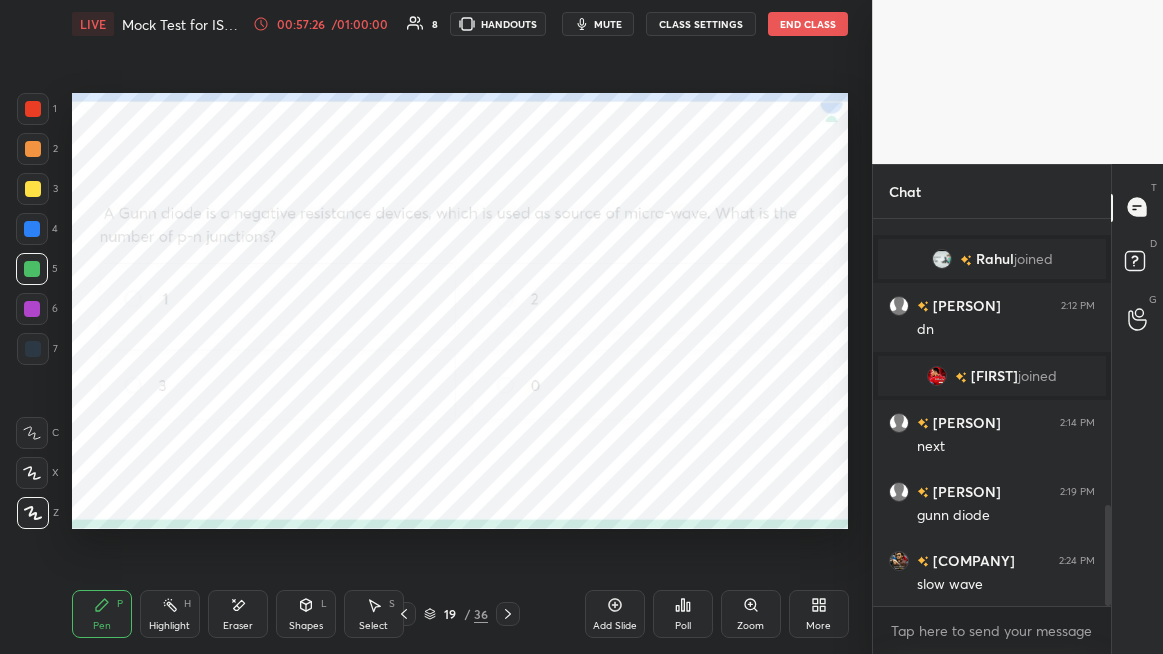 click on "Poll" at bounding box center [683, 614] 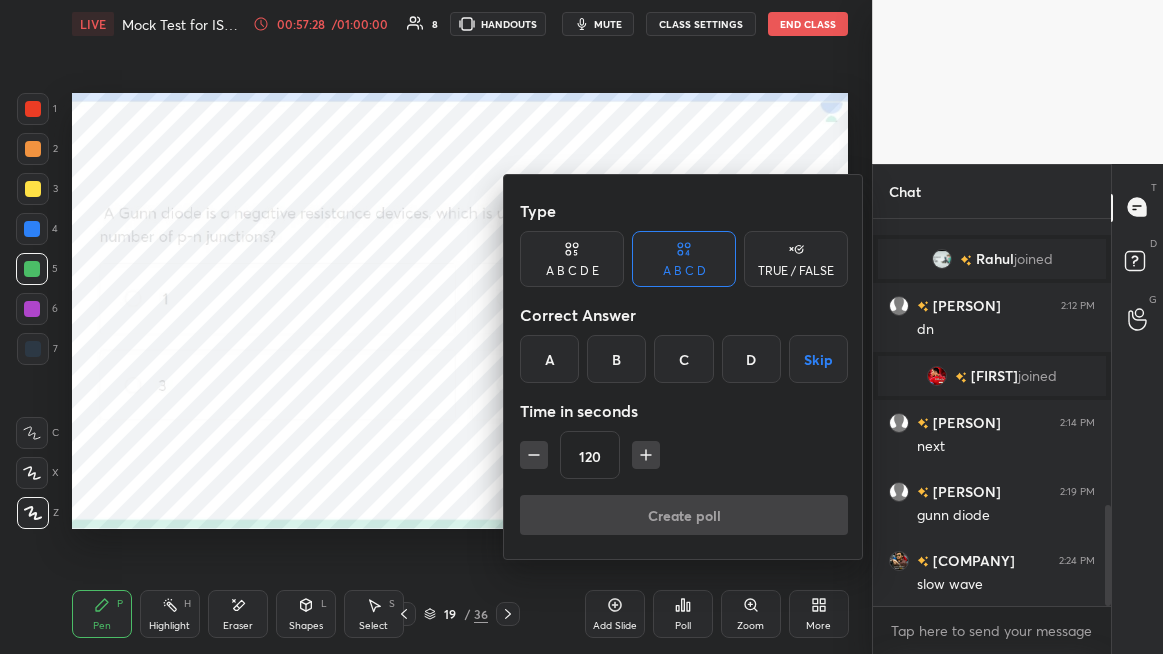 click on "D" at bounding box center [751, 359] 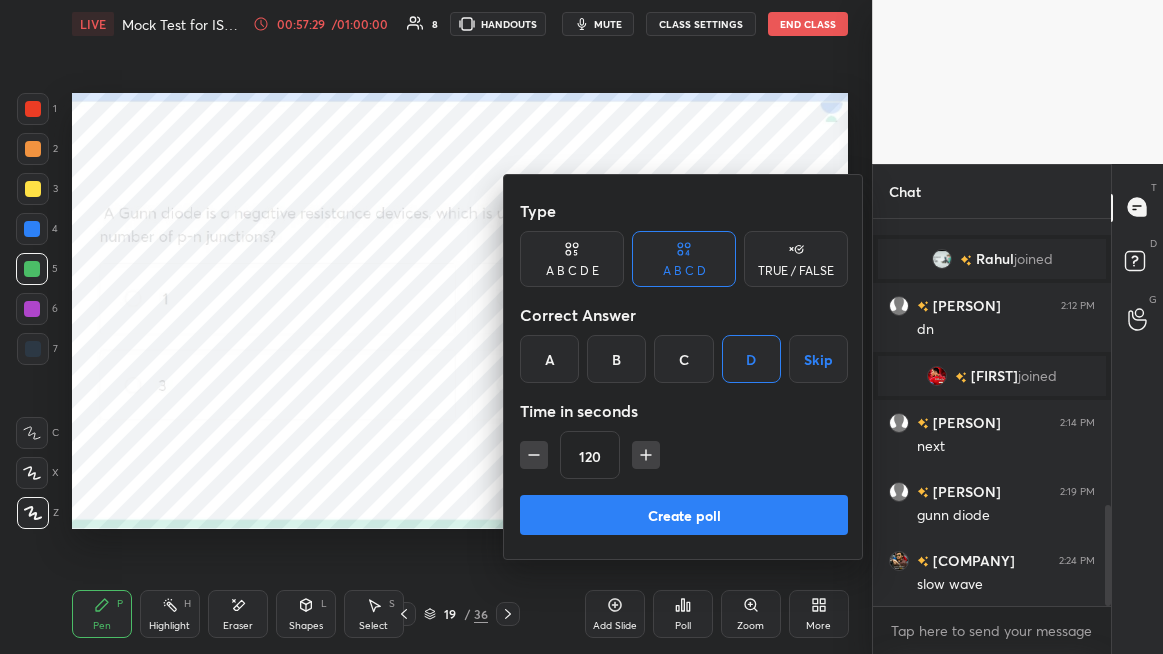 click on "Create poll" at bounding box center (684, 515) 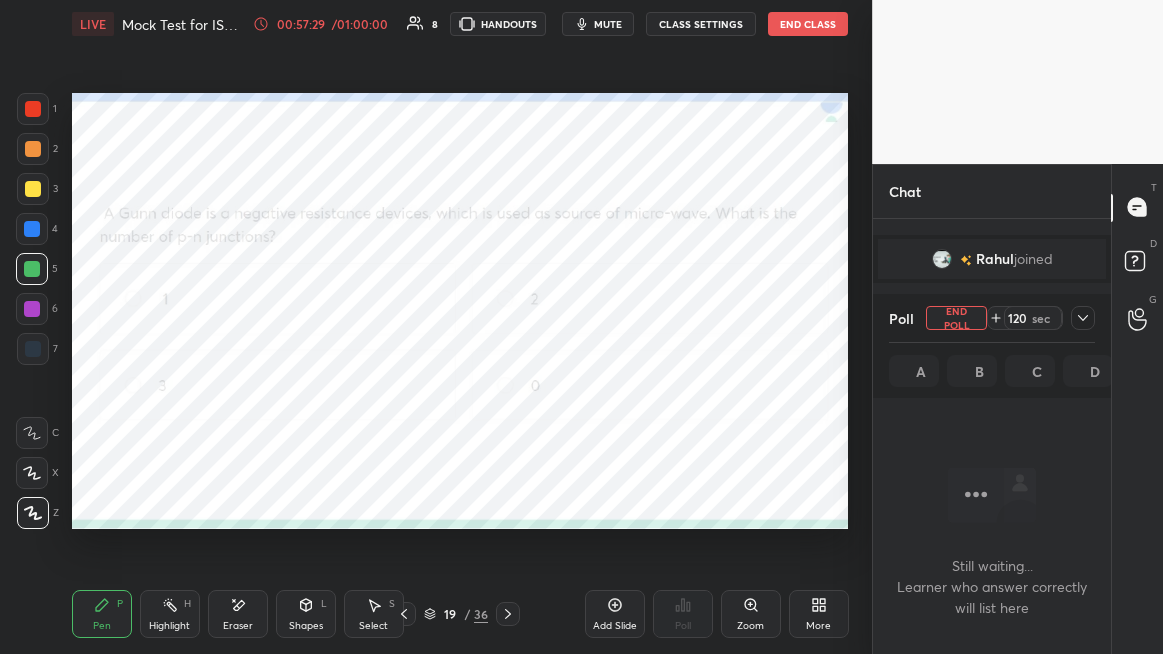 scroll, scrollTop: 350, scrollLeft: 232, axis: both 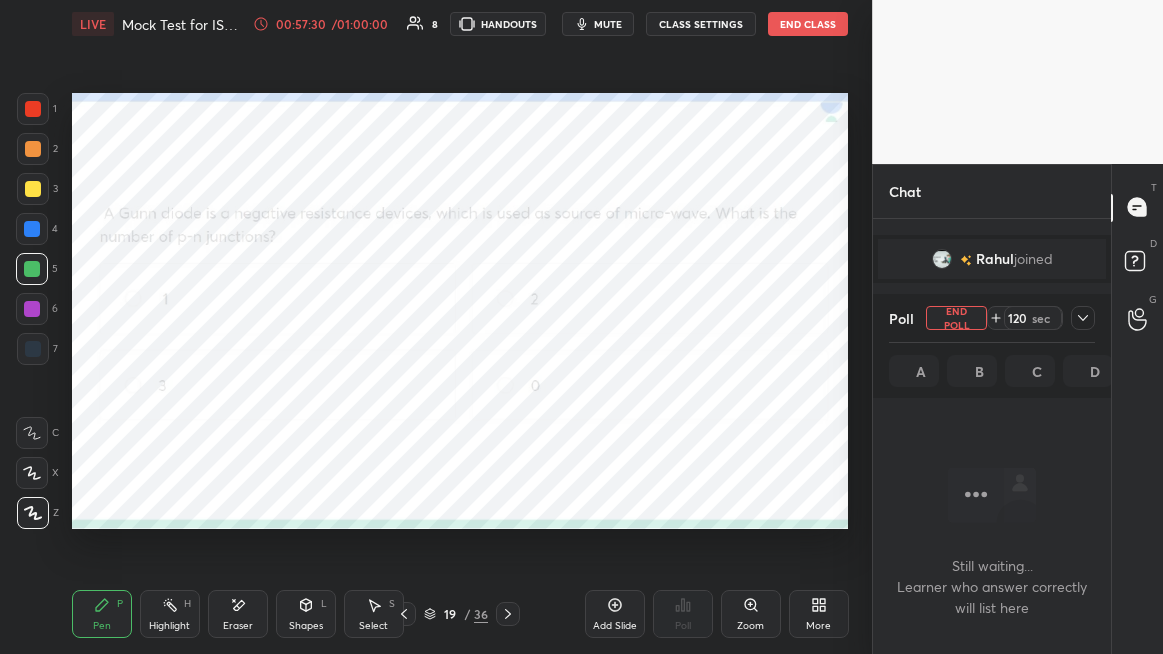 click 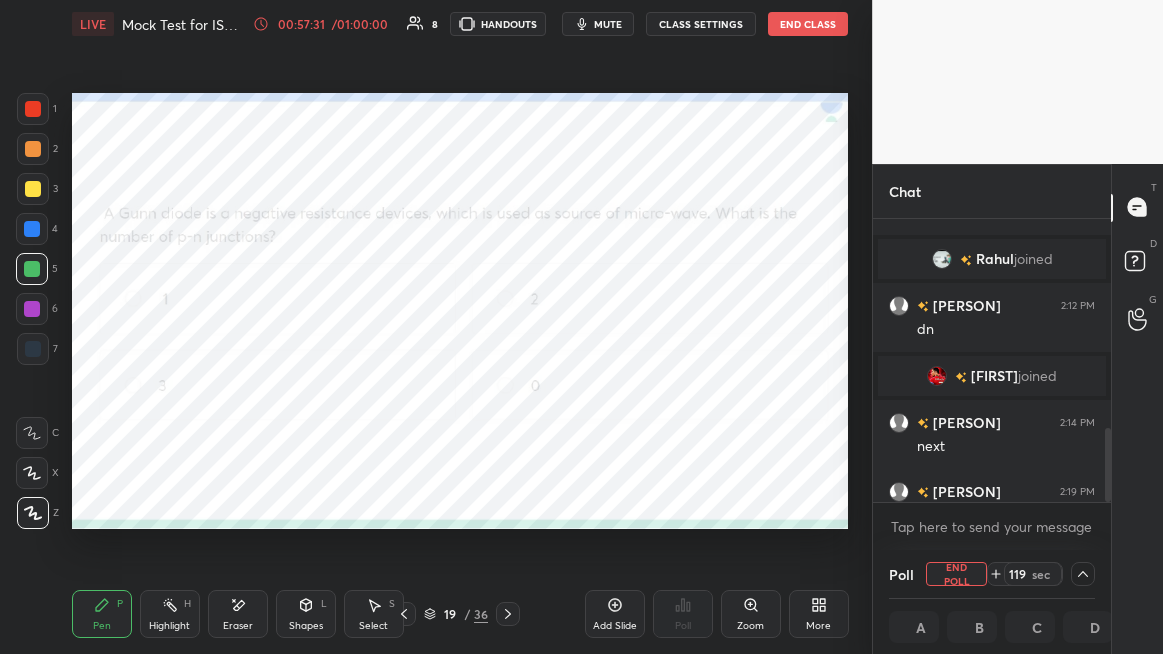 scroll, scrollTop: 1201, scrollLeft: 0, axis: vertical 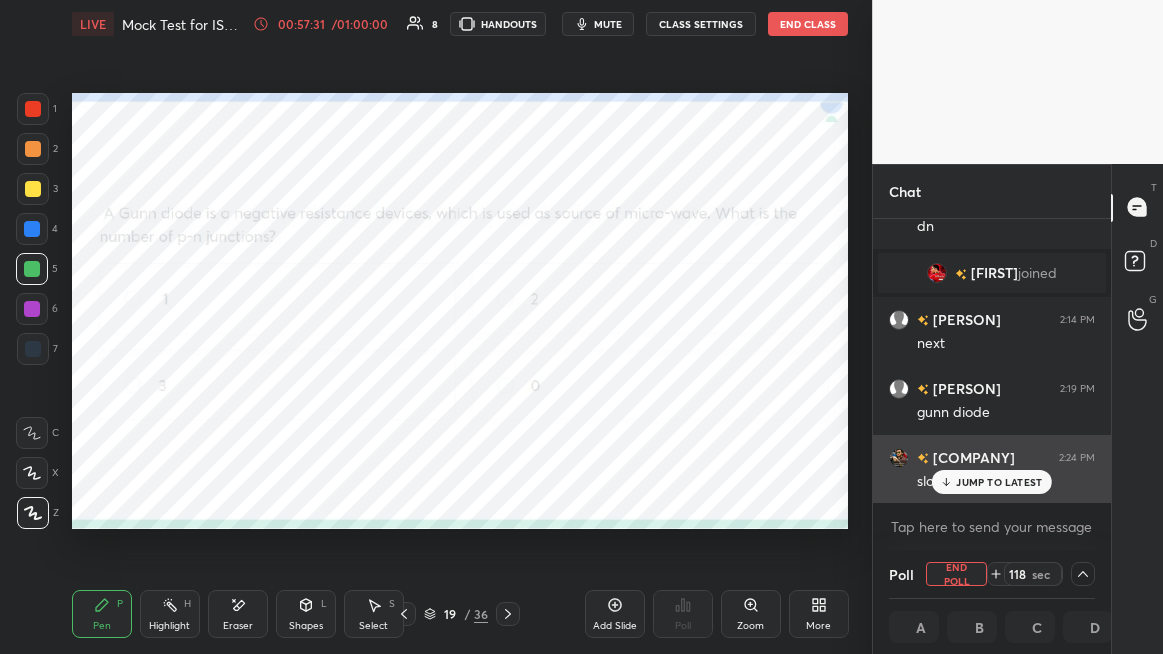 click on "JUMP TO LATEST" at bounding box center [999, 482] 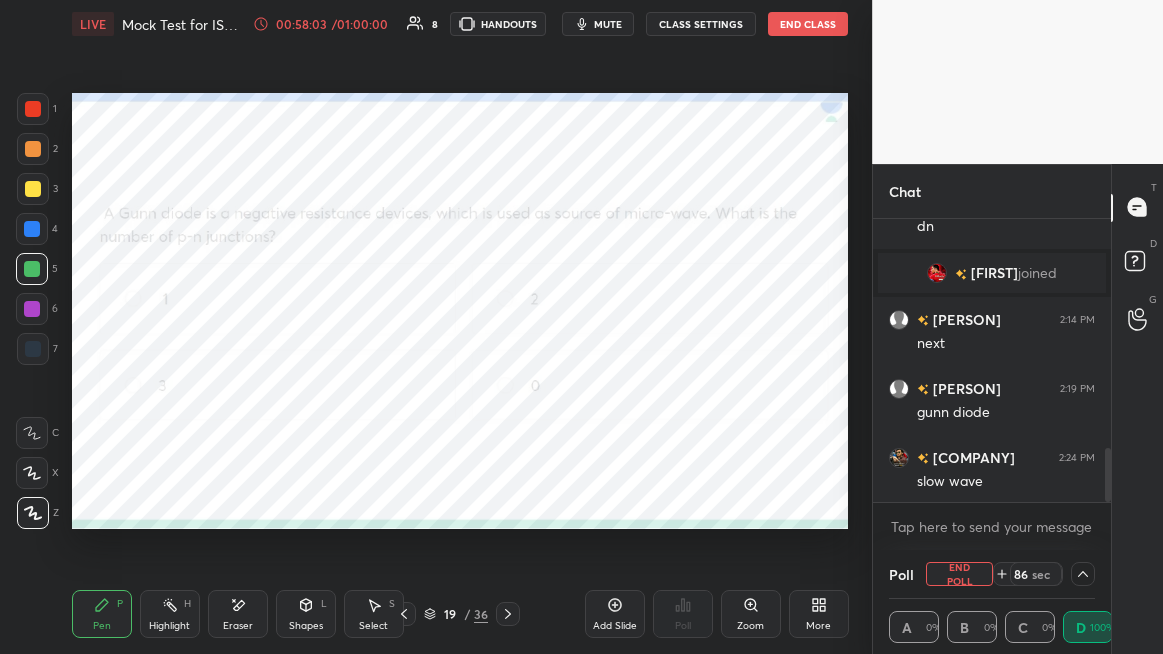 scroll, scrollTop: 1, scrollLeft: 6, axis: both 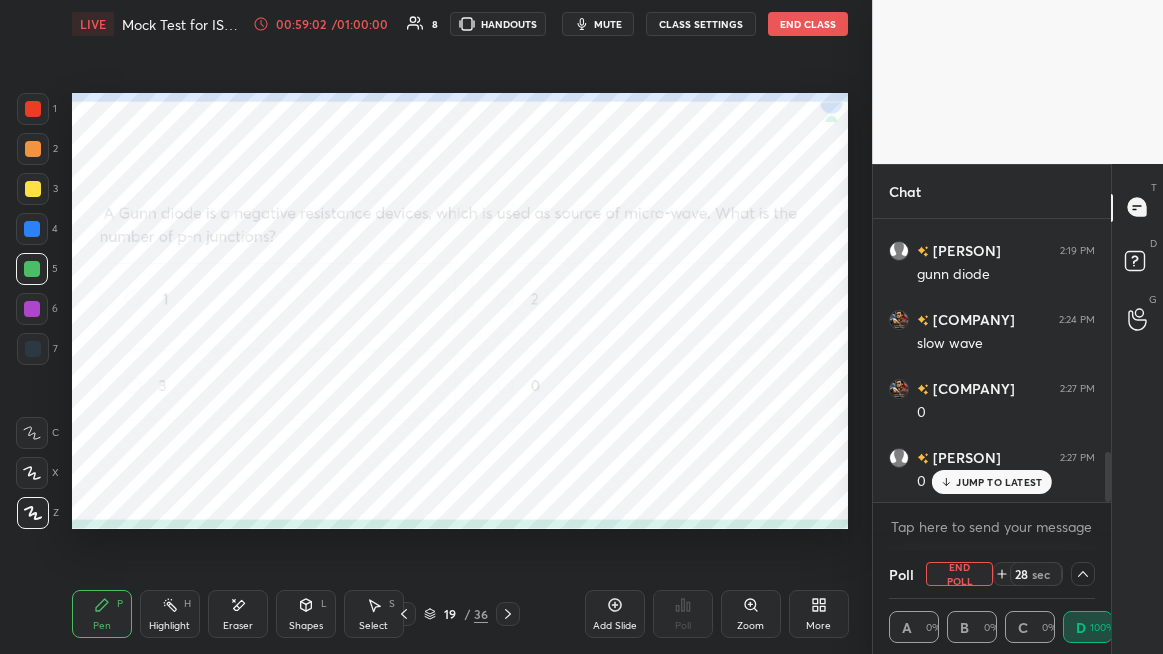click on "JUMP TO LATEST" at bounding box center (999, 482) 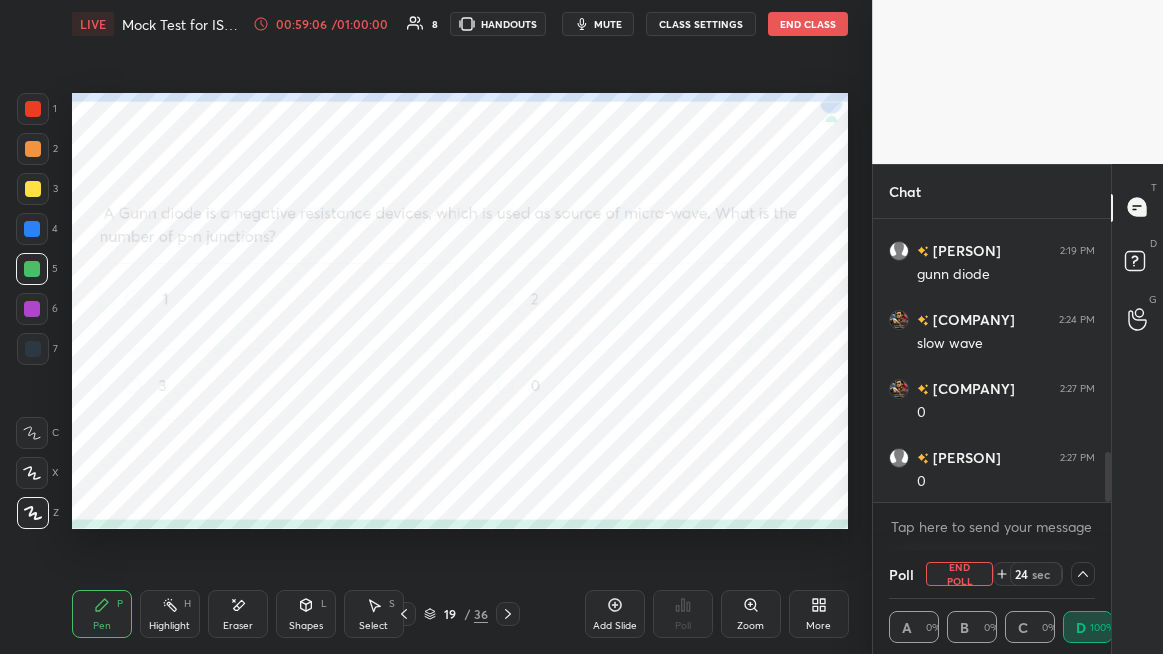 click at bounding box center [32, 309] 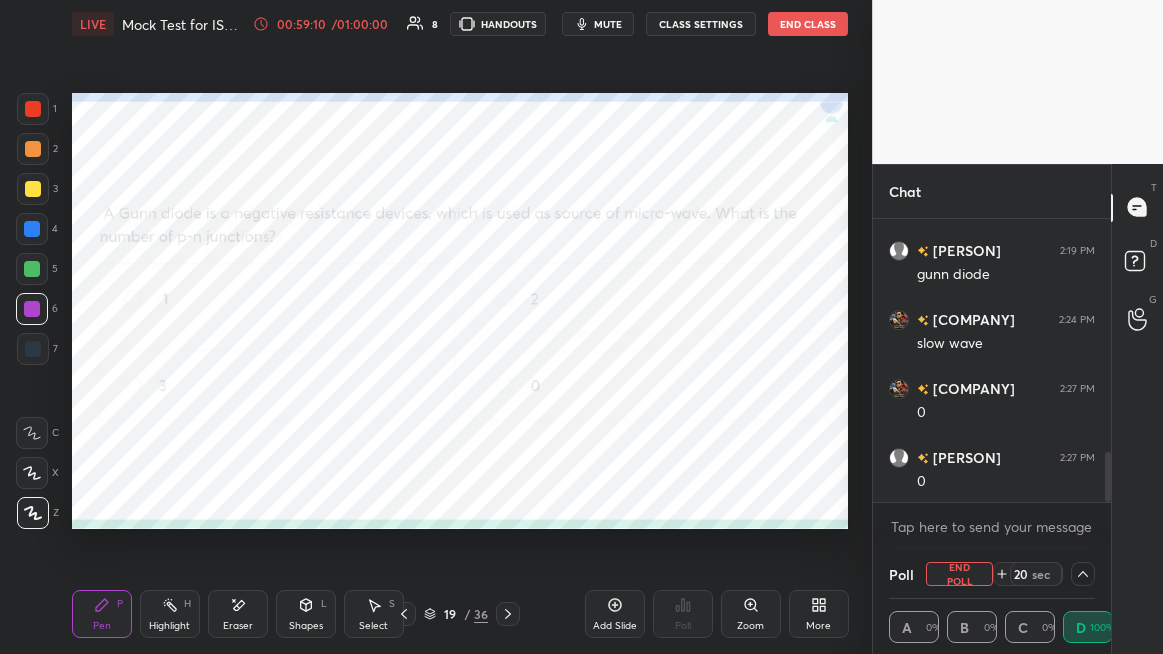 click at bounding box center (33, 149) 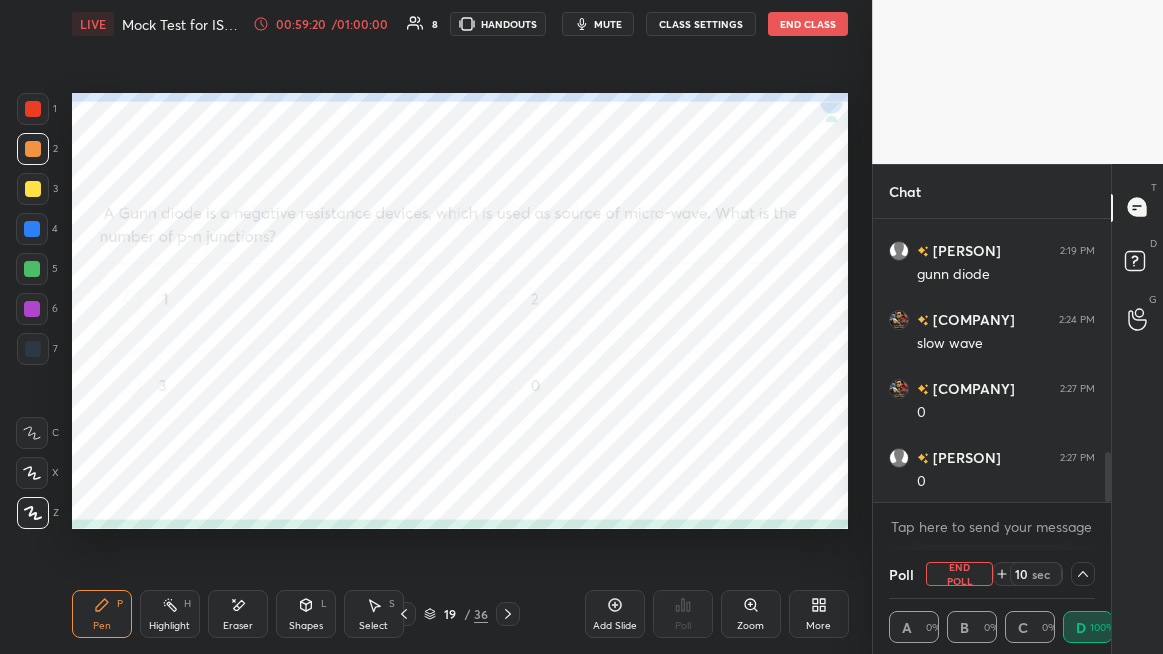 click 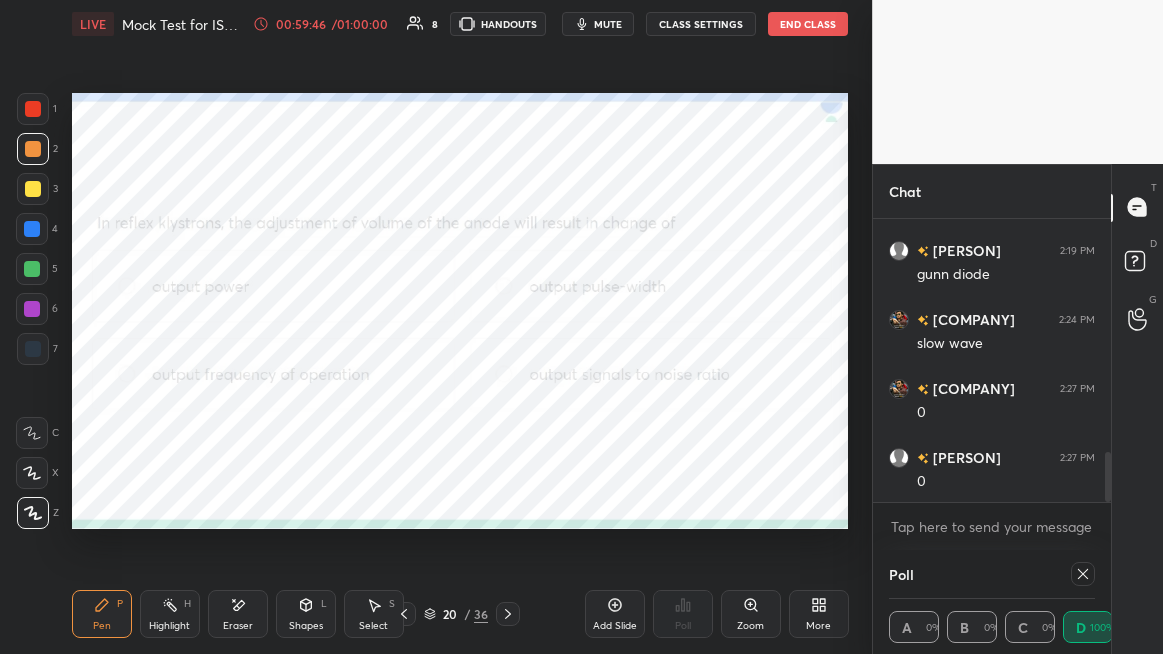 click at bounding box center [33, 109] 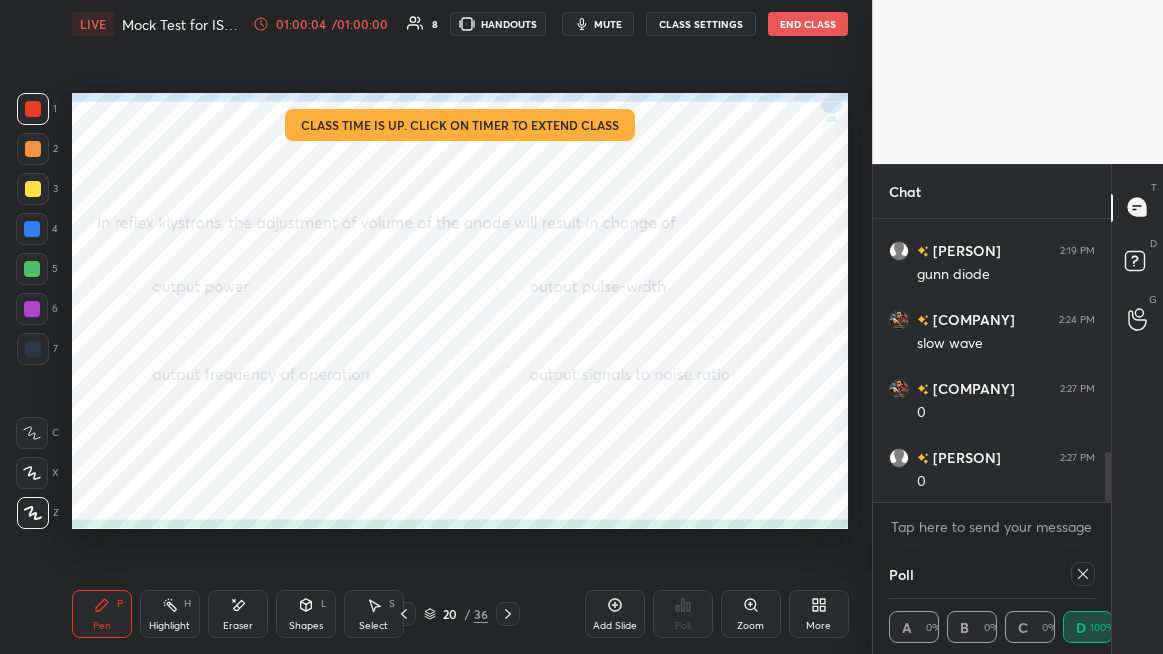 click 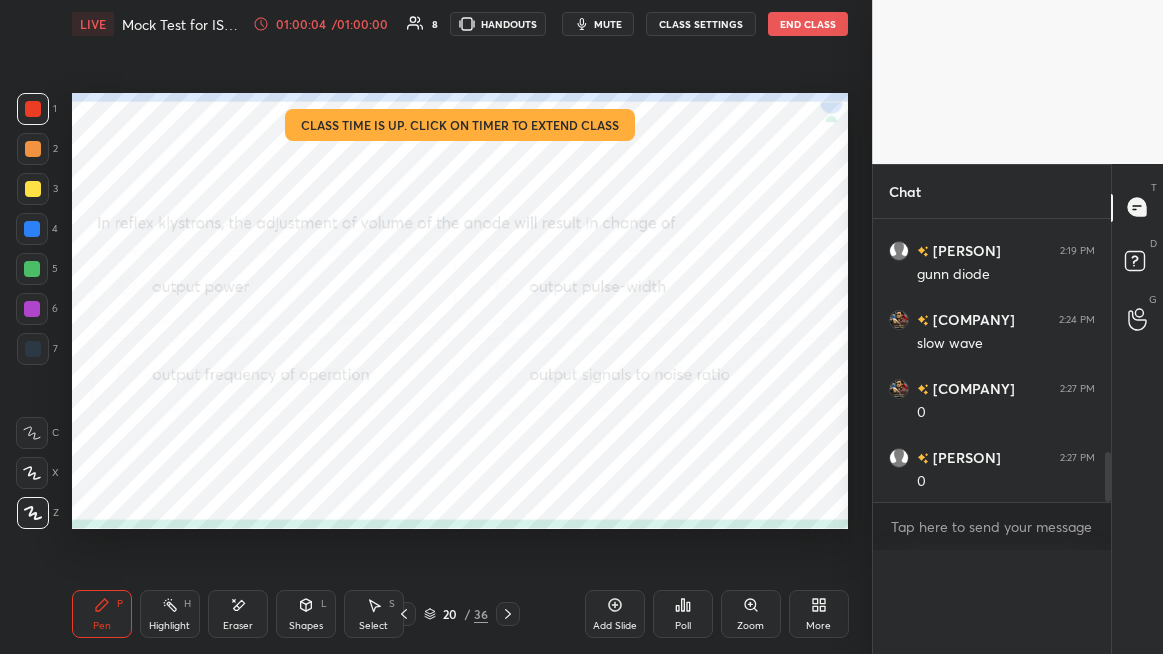 scroll, scrollTop: 6, scrollLeft: 6, axis: both 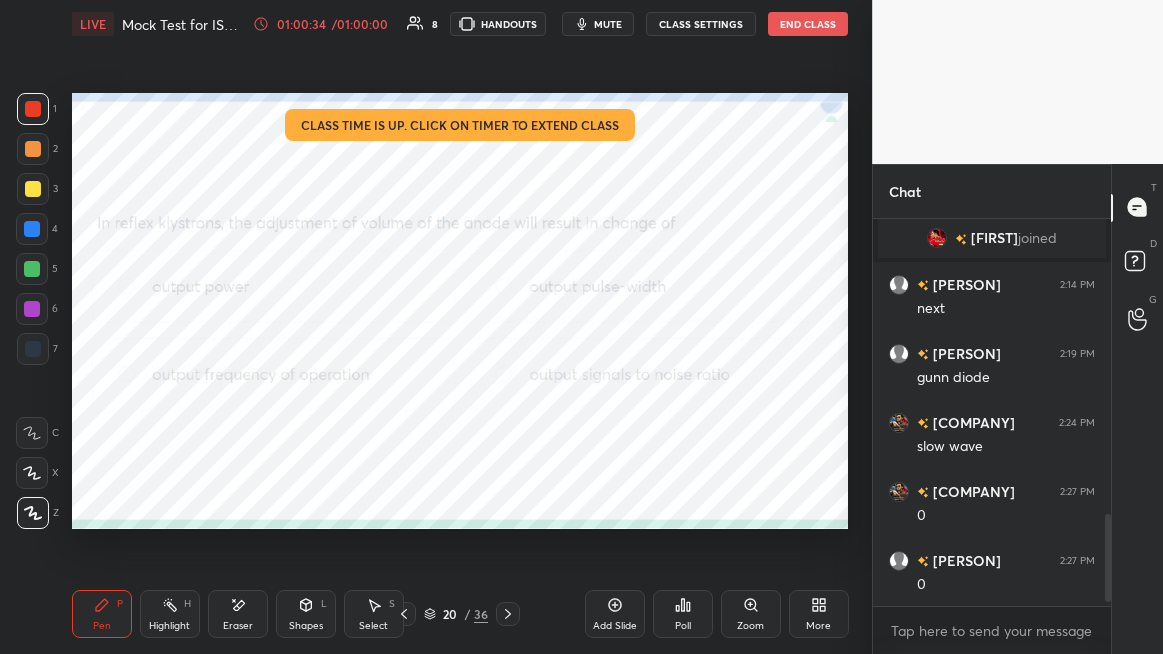 click on "End Class" at bounding box center [808, 24] 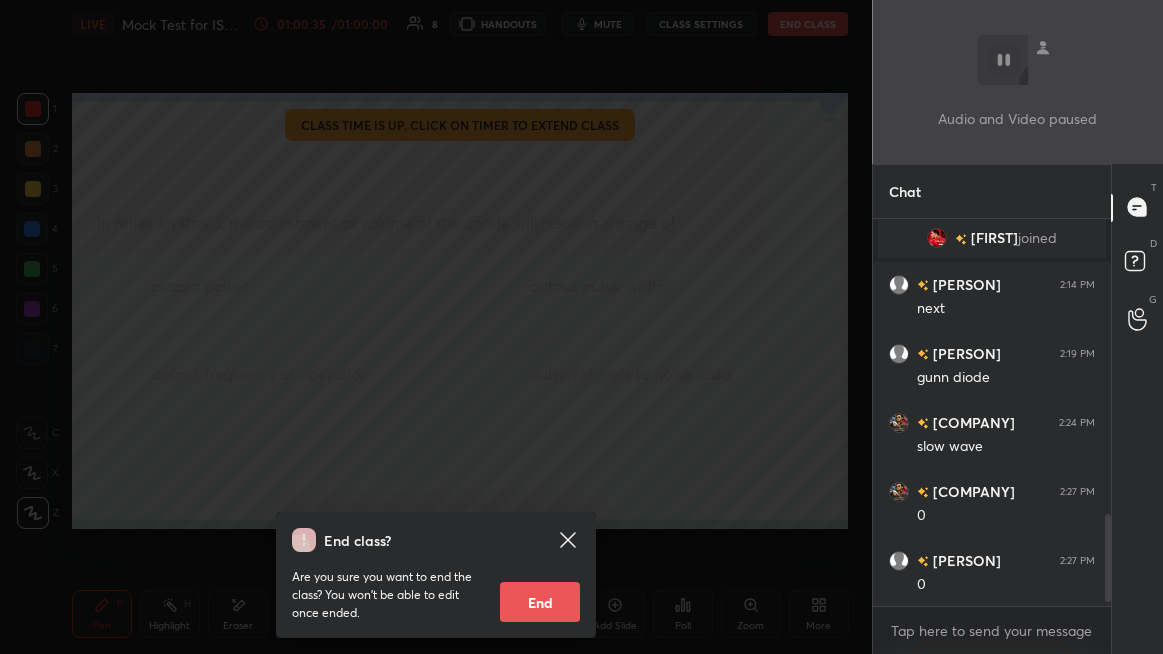 click on "End" at bounding box center [540, 602] 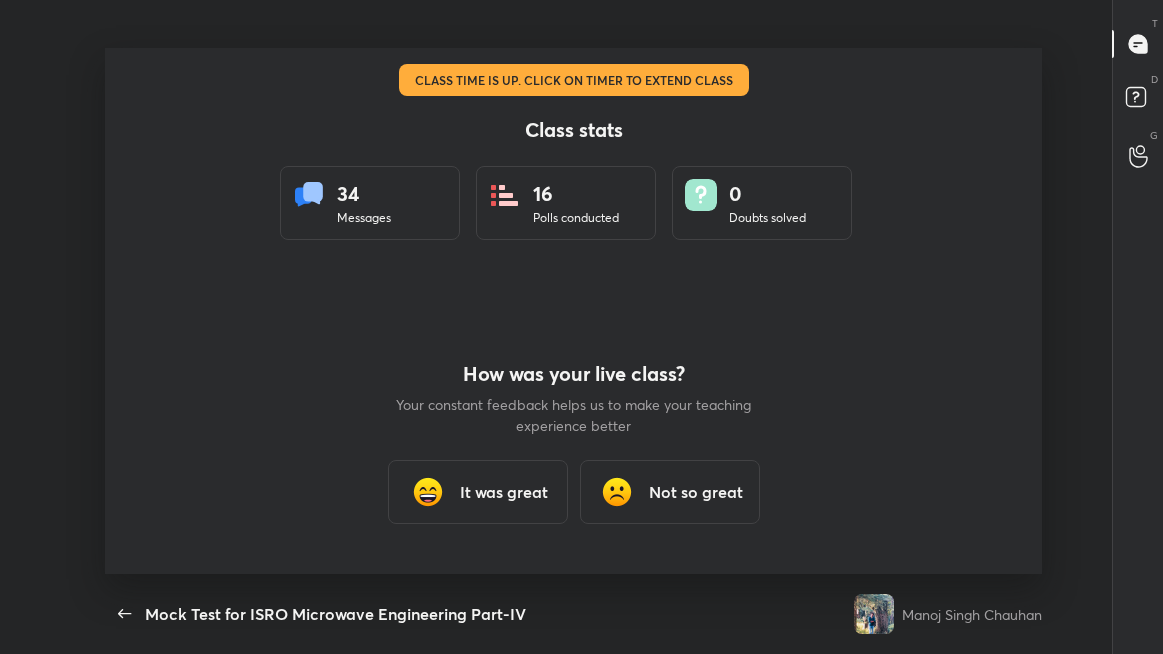 scroll, scrollTop: 99473, scrollLeft: 98852, axis: both 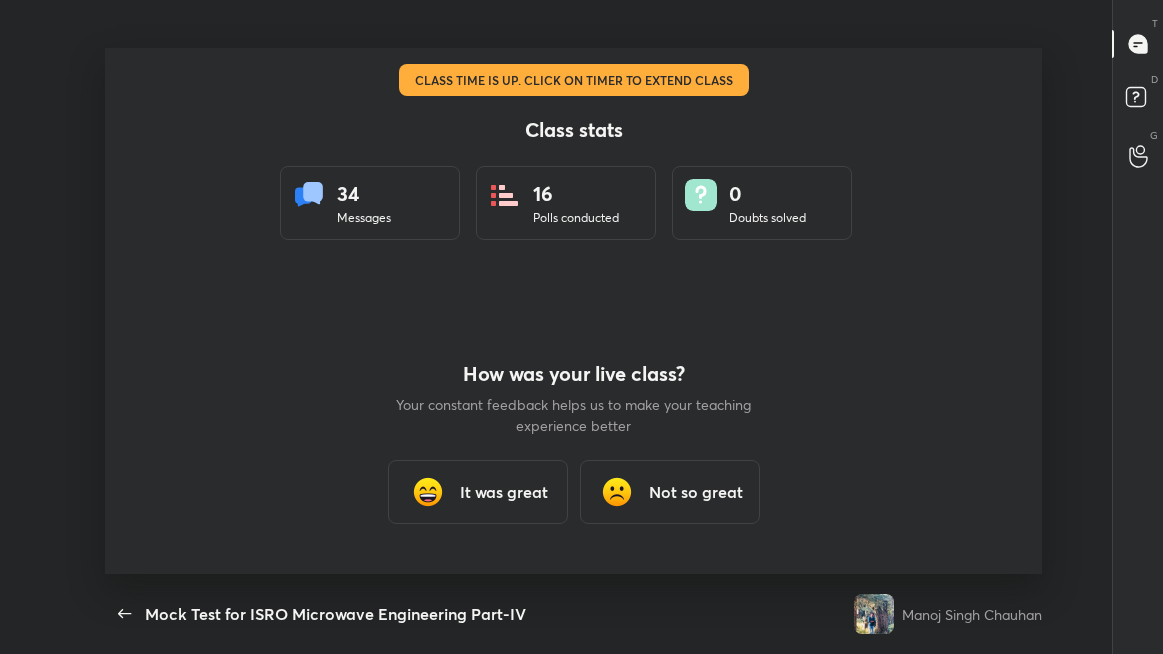 click on "It was great" at bounding box center (504, 492) 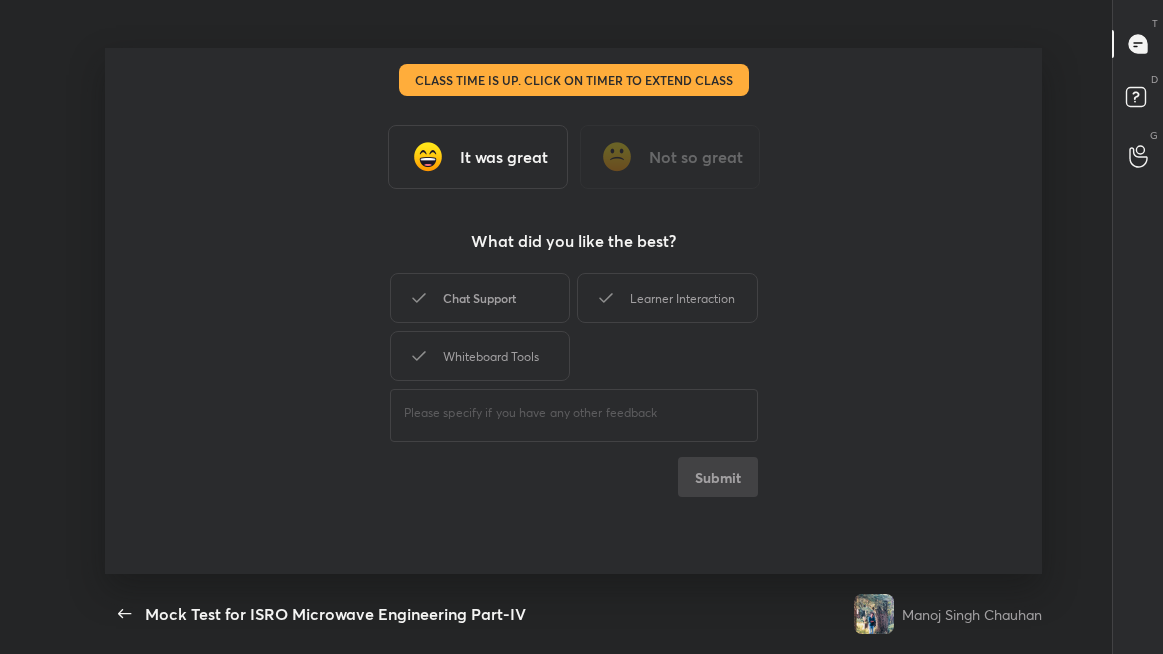 click on "Chat Support" at bounding box center [480, 298] 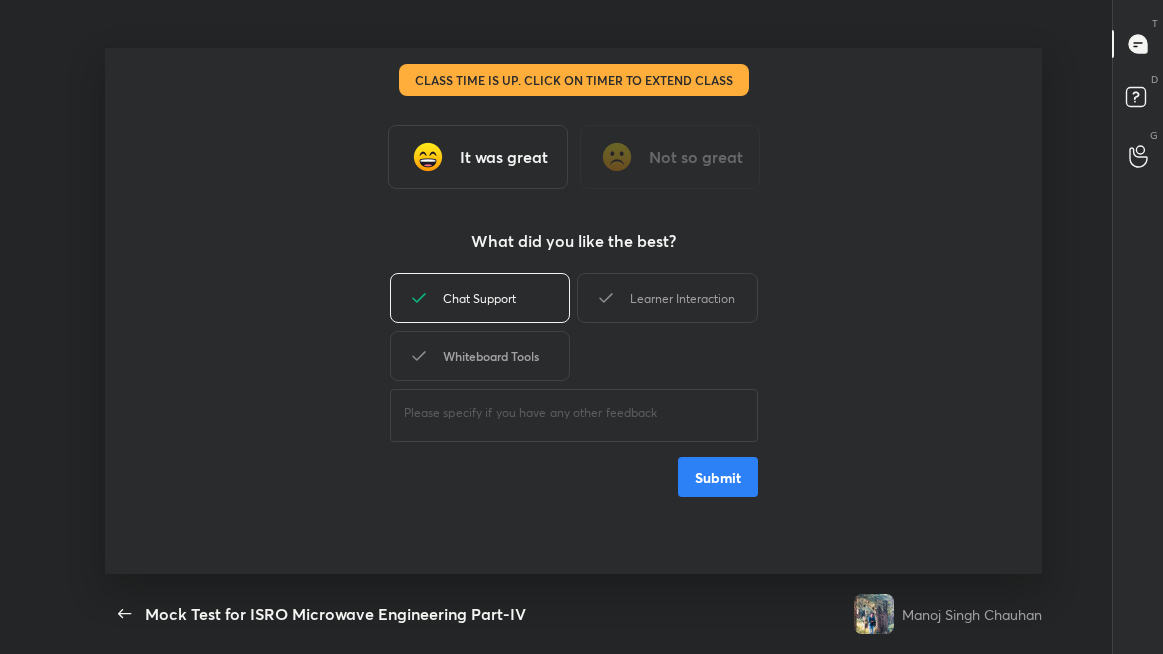 click on "Whiteboard Tools" at bounding box center (480, 356) 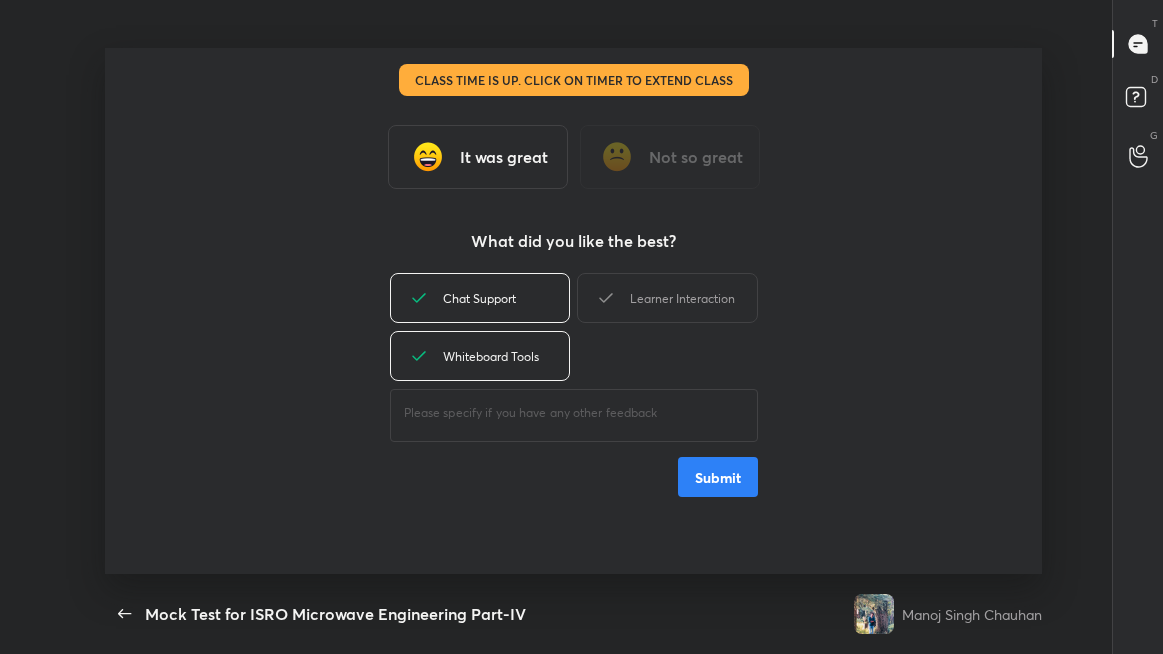 click on "Learner Interaction" at bounding box center (667, 298) 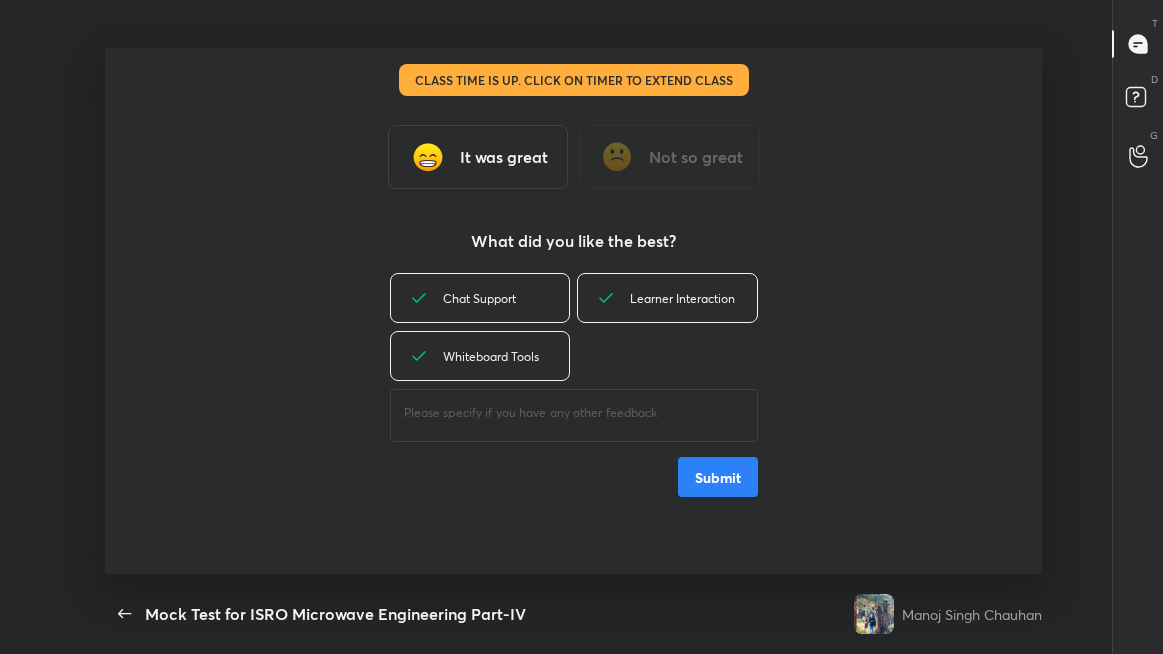 click on "Submit" at bounding box center [718, 477] 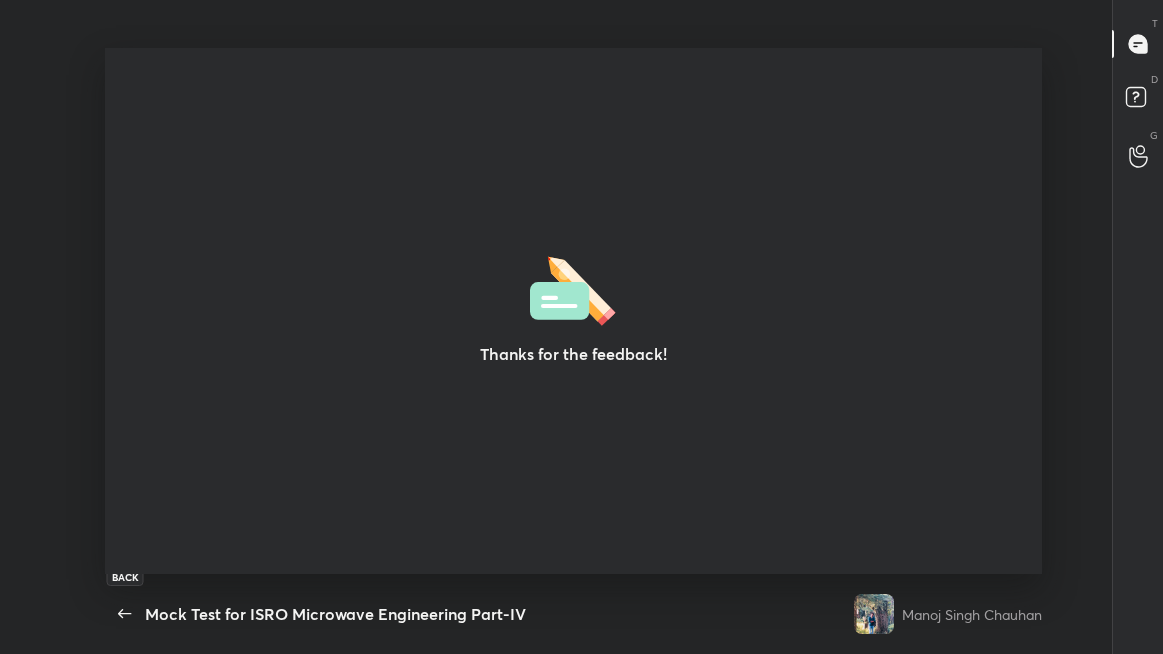 click 